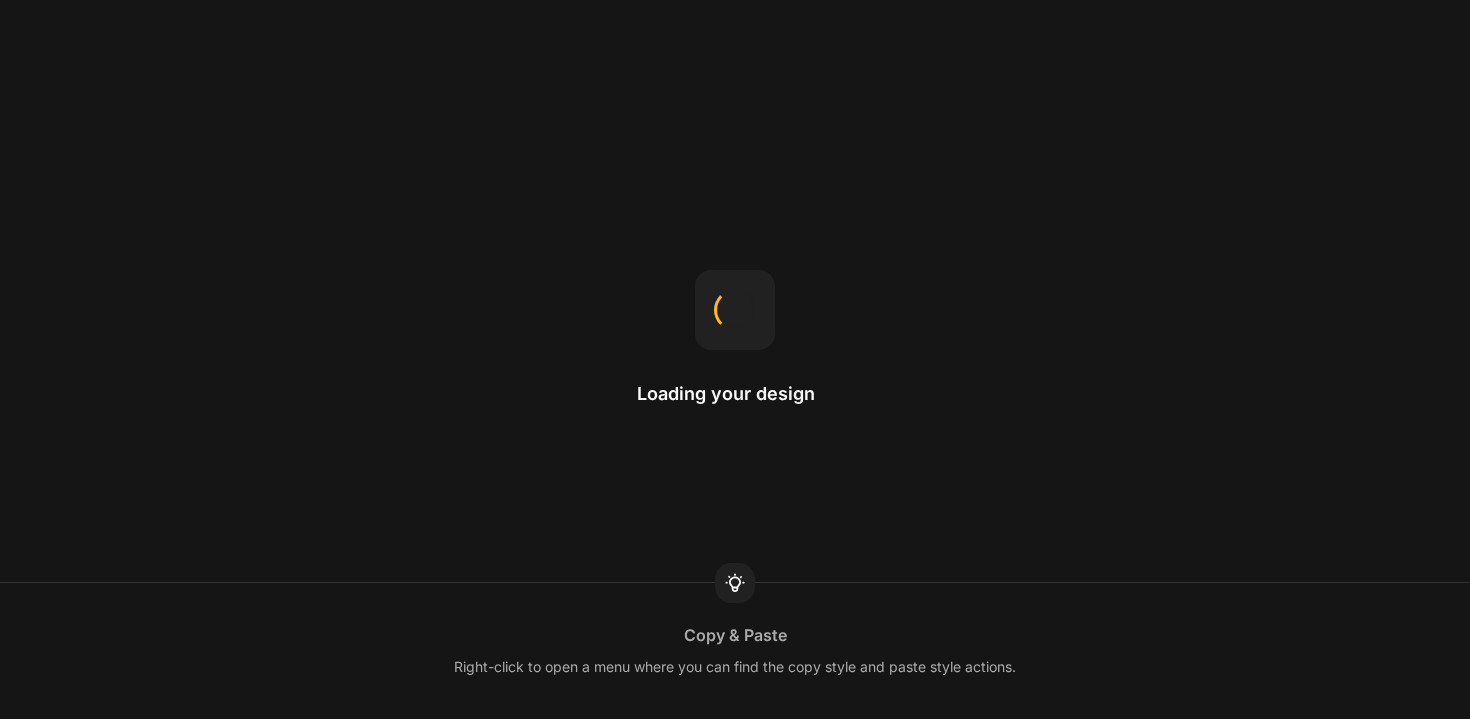 scroll, scrollTop: 0, scrollLeft: 0, axis: both 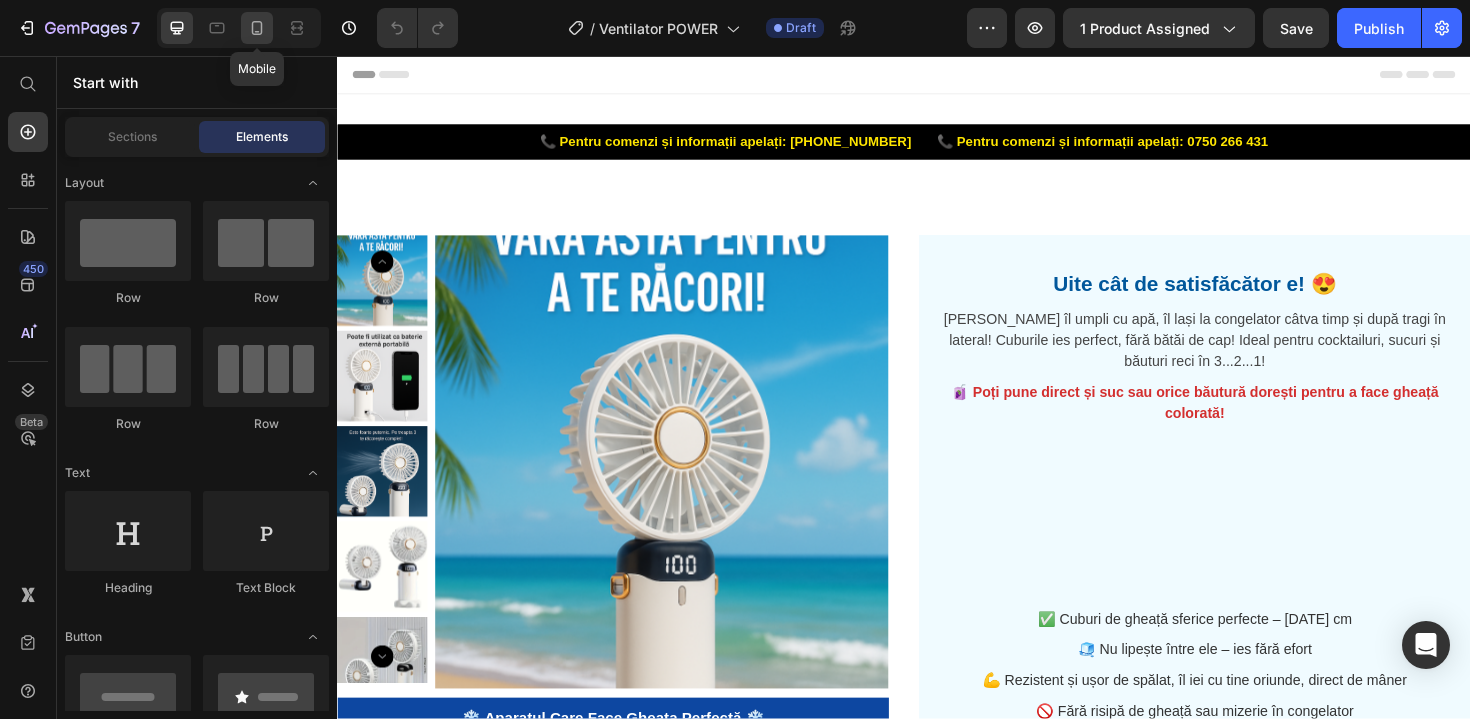 click 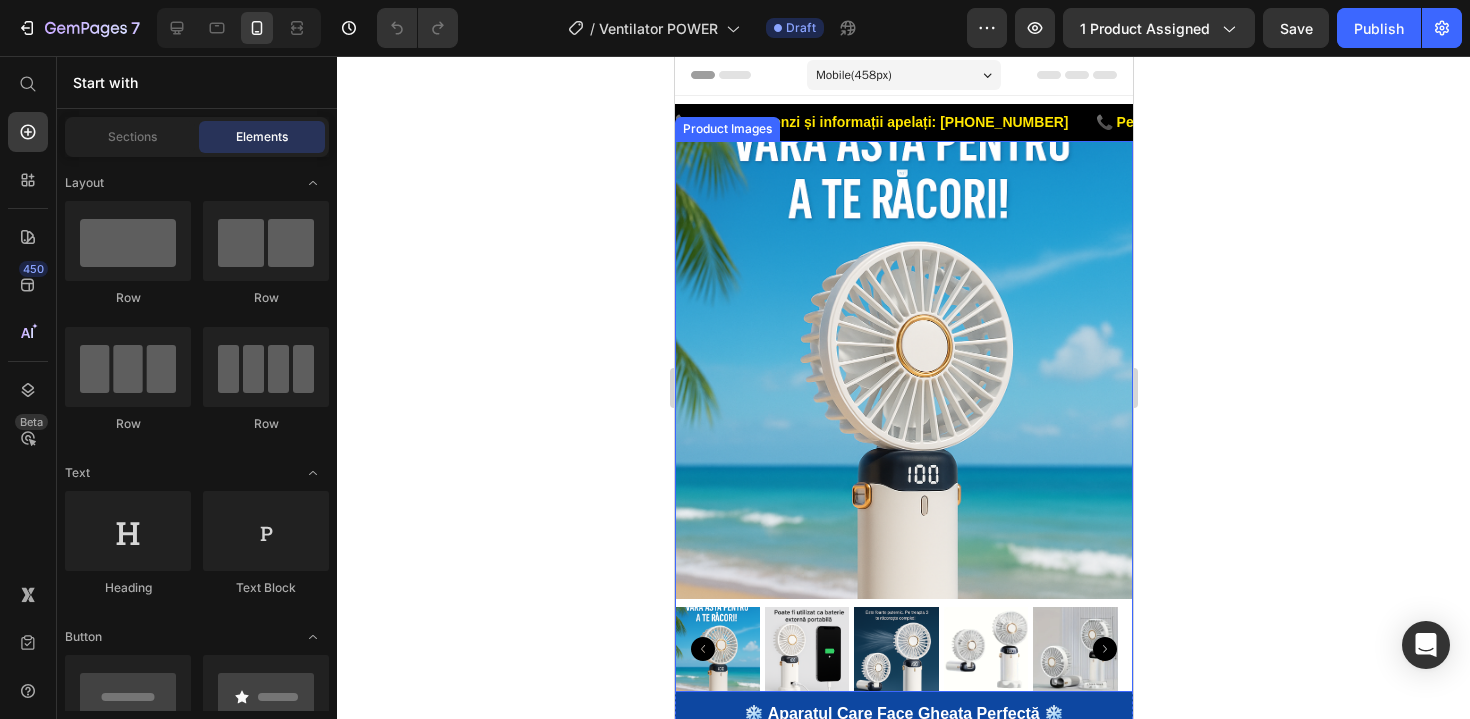 scroll, scrollTop: 4, scrollLeft: 0, axis: vertical 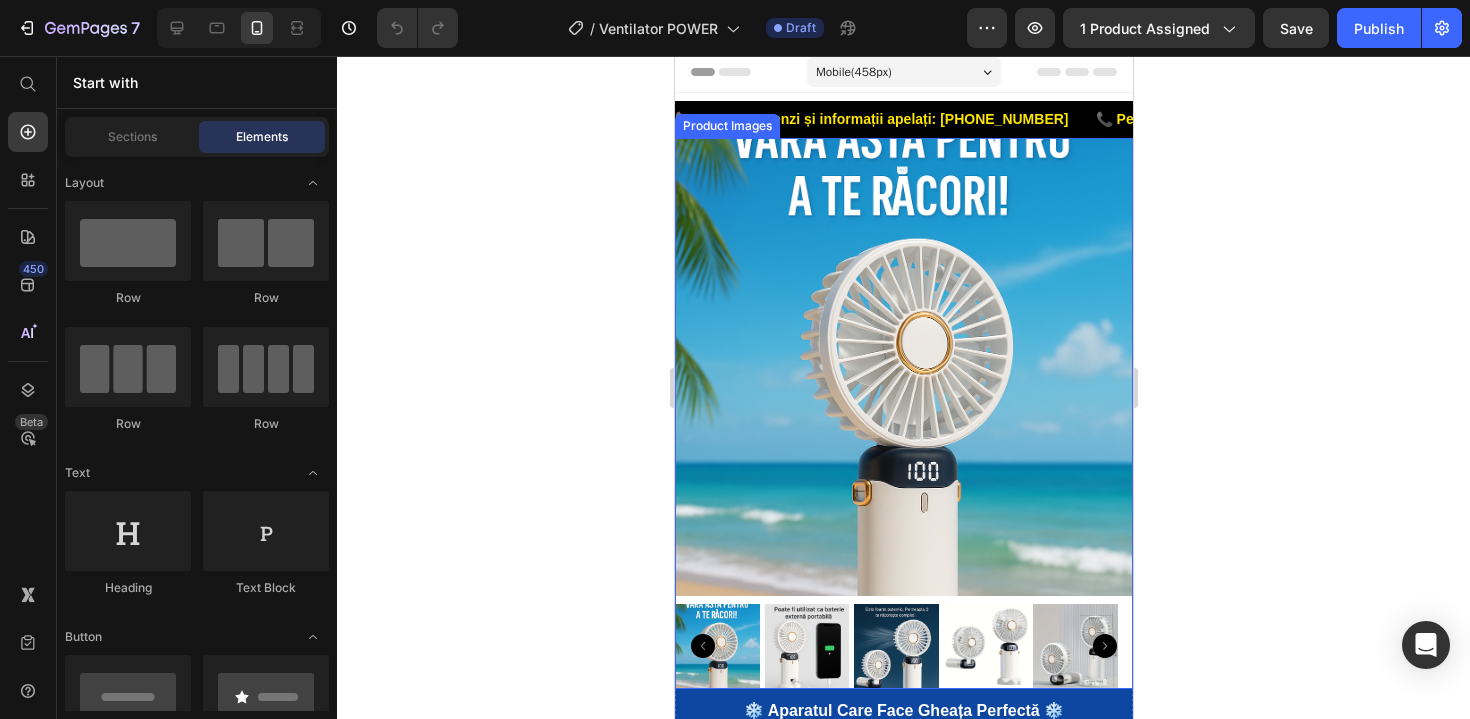 click 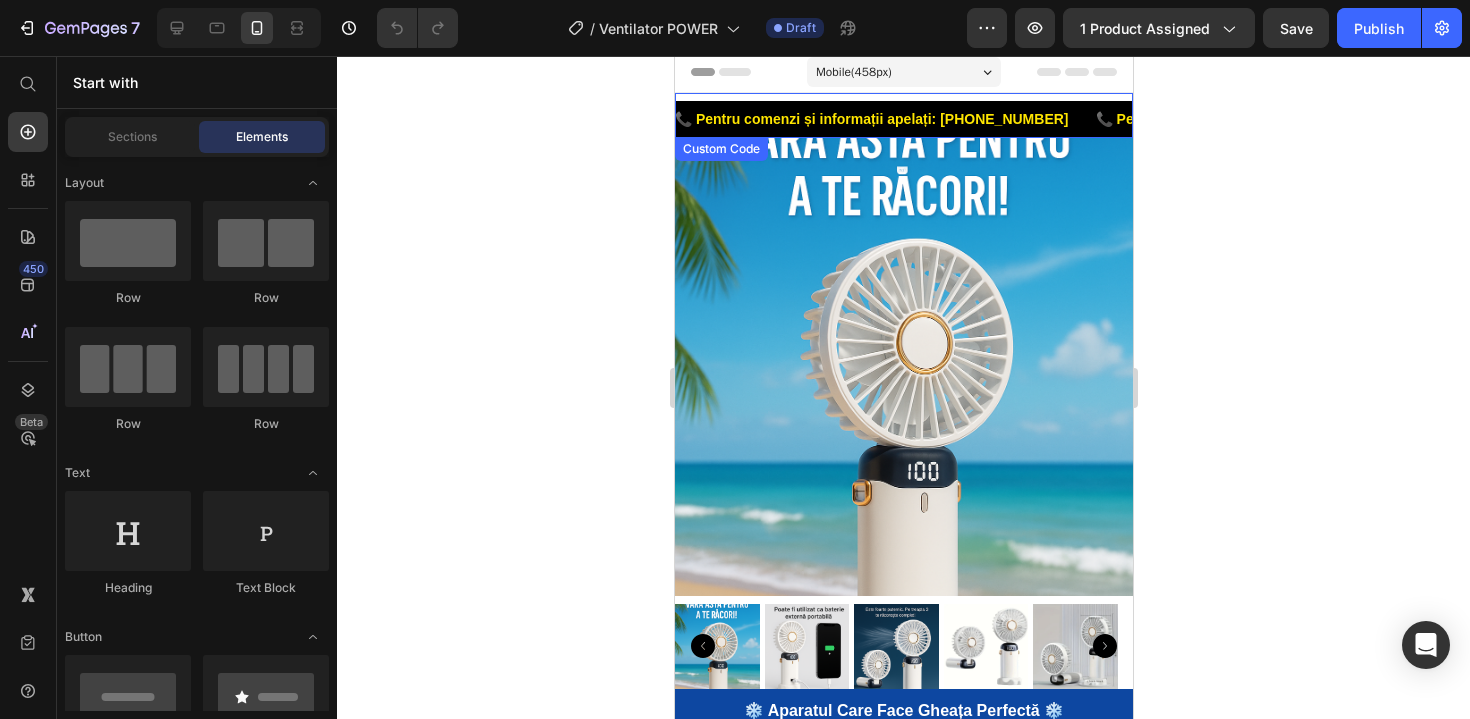 click on "📞 Pentru comenzi și informații apelați: 0750 266 431       📞 Pentru comenzi și informații apelați: 0750 266 431" at bounding box center [1347, 119] 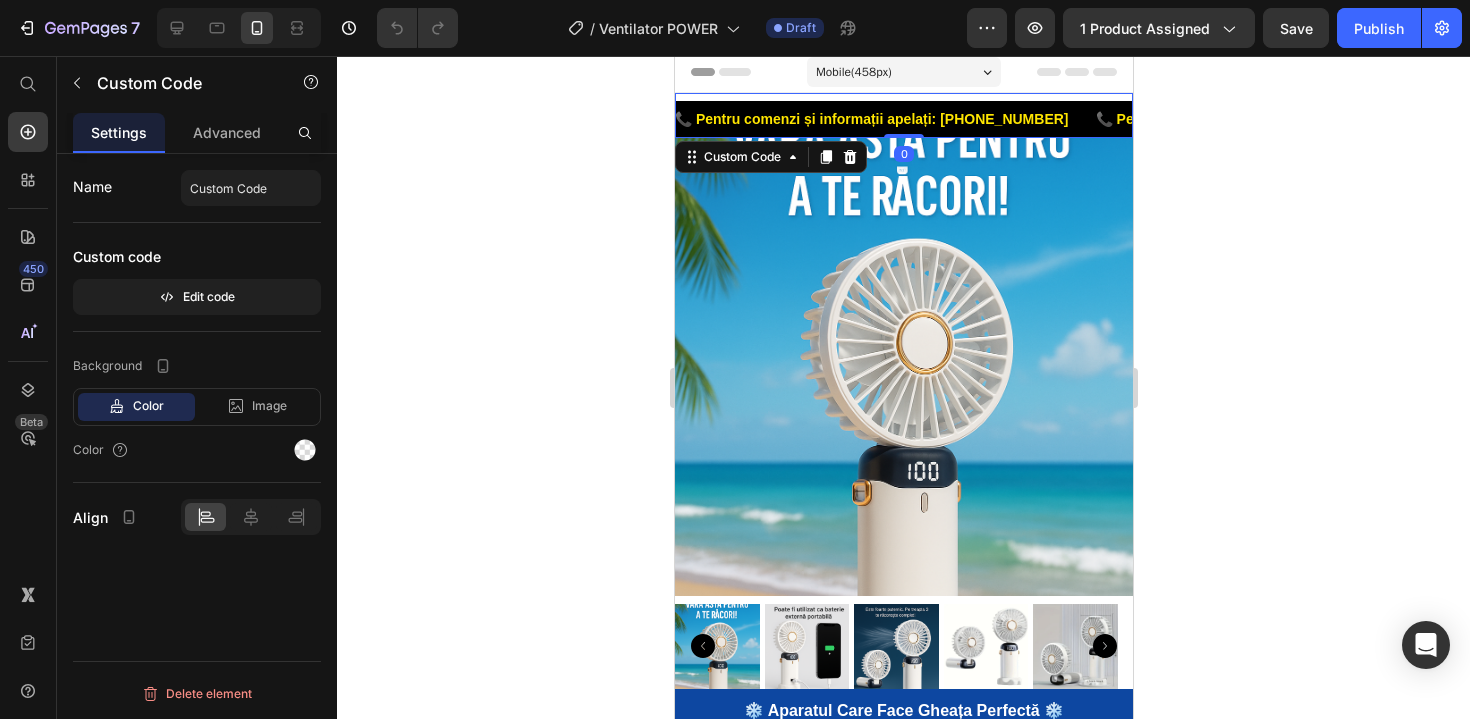 click on "📞 Pentru comenzi și informații apelați: 0750 266 431       📞 Pentru comenzi și informații apelați: 0750 266 431" at bounding box center (1338, 119) 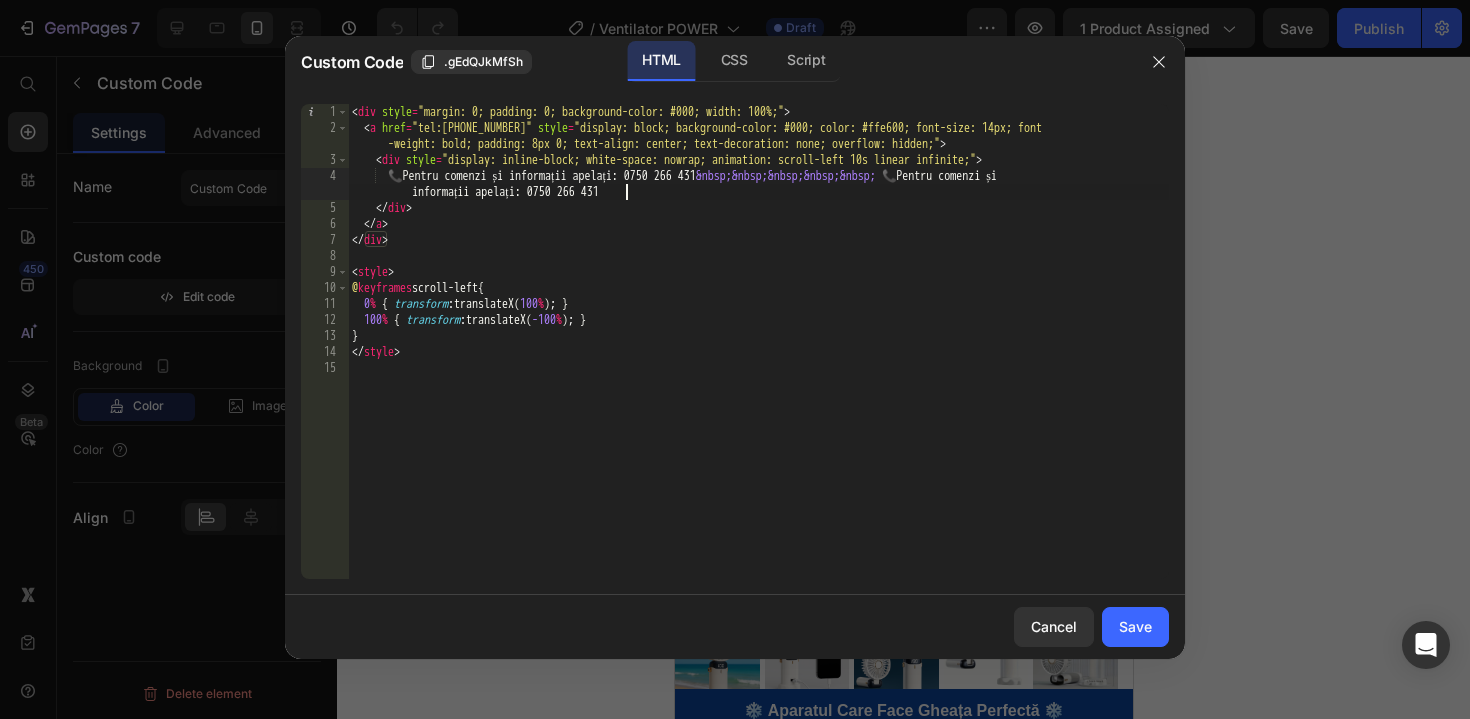 click on "< div   style = "margin: 0; padding: 0; background-color: #000; width: 100%;" >    < a   href = "tel:0750434199"   style = "display: block; background-color: #000; color: #ffe600; font-size: 14px; font        -weight: bold; padding: 8px 0; text-align: center; text-decoration: none; overflow: hidden;" >      < div   style = "display: inline-block; white-space: nowrap; animation: scroll-left 10s linear infinite;" >         📞  Pentru comenzi și informații apelați: 0750 266 431  &nbsp;&nbsp;&nbsp;&nbsp;&nbsp;   📞  Pentru comenzi și             informații apelați: 0750 266 431      </ div >    </ a > </ div > < style > @ keyframes  scroll-left  {    0 %   {   transform :  translateX( 100 % ) ;   }    100 %   {   transform :  translateX( -100 % ) ;   } } </ style >" at bounding box center [758, 357] 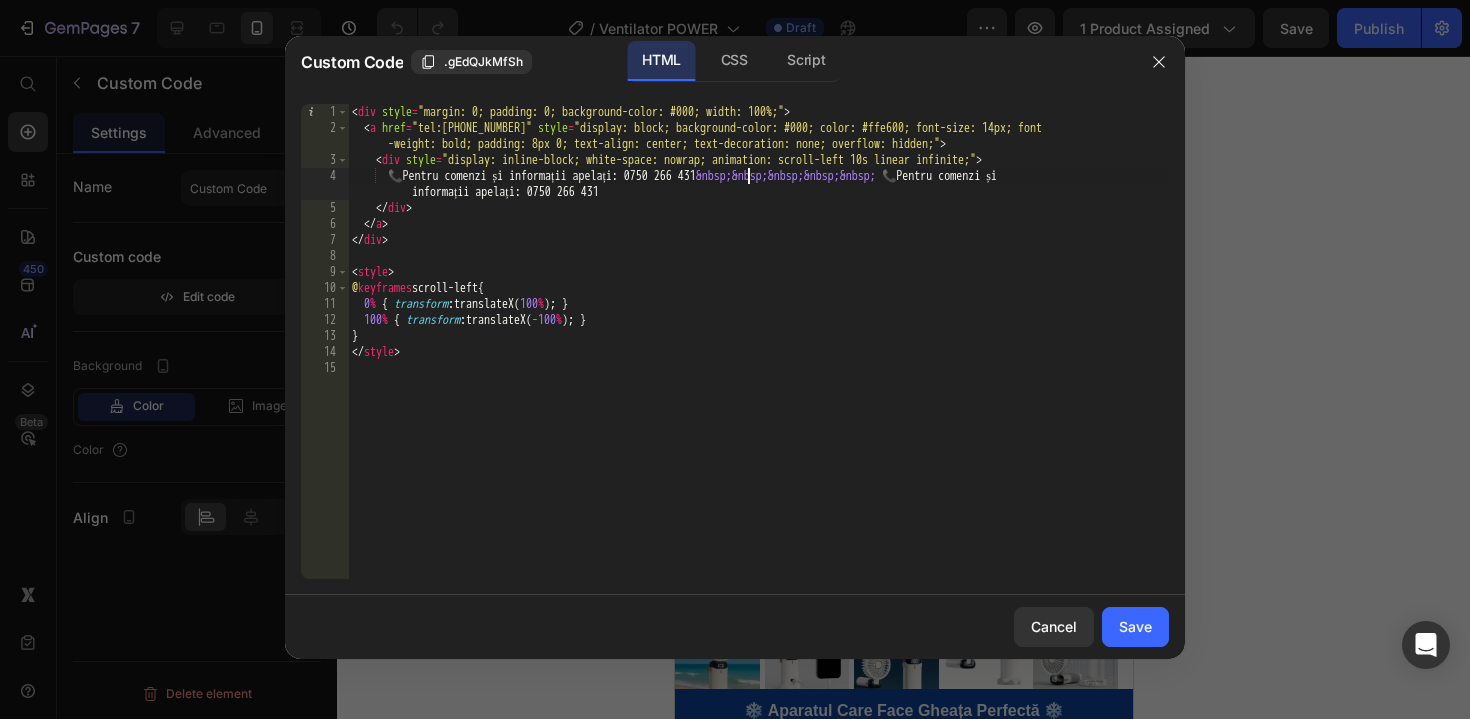 click on "< div   style = "margin: 0; padding: 0; background-color: #000; width: 100%;" >    < a   href = "tel:0750434199"   style = "display: block; background-color: #000; color: #ffe600; font-size: 14px; font        -weight: bold; padding: 8px 0; text-align: center; text-decoration: none; overflow: hidden;" >      < div   style = "display: inline-block; white-space: nowrap; animation: scroll-left 10s linear infinite;" >         📞  Pentru comenzi și informații apelați: 0750 266 431  &nbsp;&nbsp;&nbsp;&nbsp;&nbsp;   📞  Pentru comenzi și             informații apelați: 0750 266 431      </ div >    </ a > </ div > < style > @ keyframes  scroll-left  {    0 %   {   transform :  translateX( 100 % ) ;   }    100 %   {   transform :  translateX( -100 % ) ;   } } </ style >" at bounding box center [758, 357] 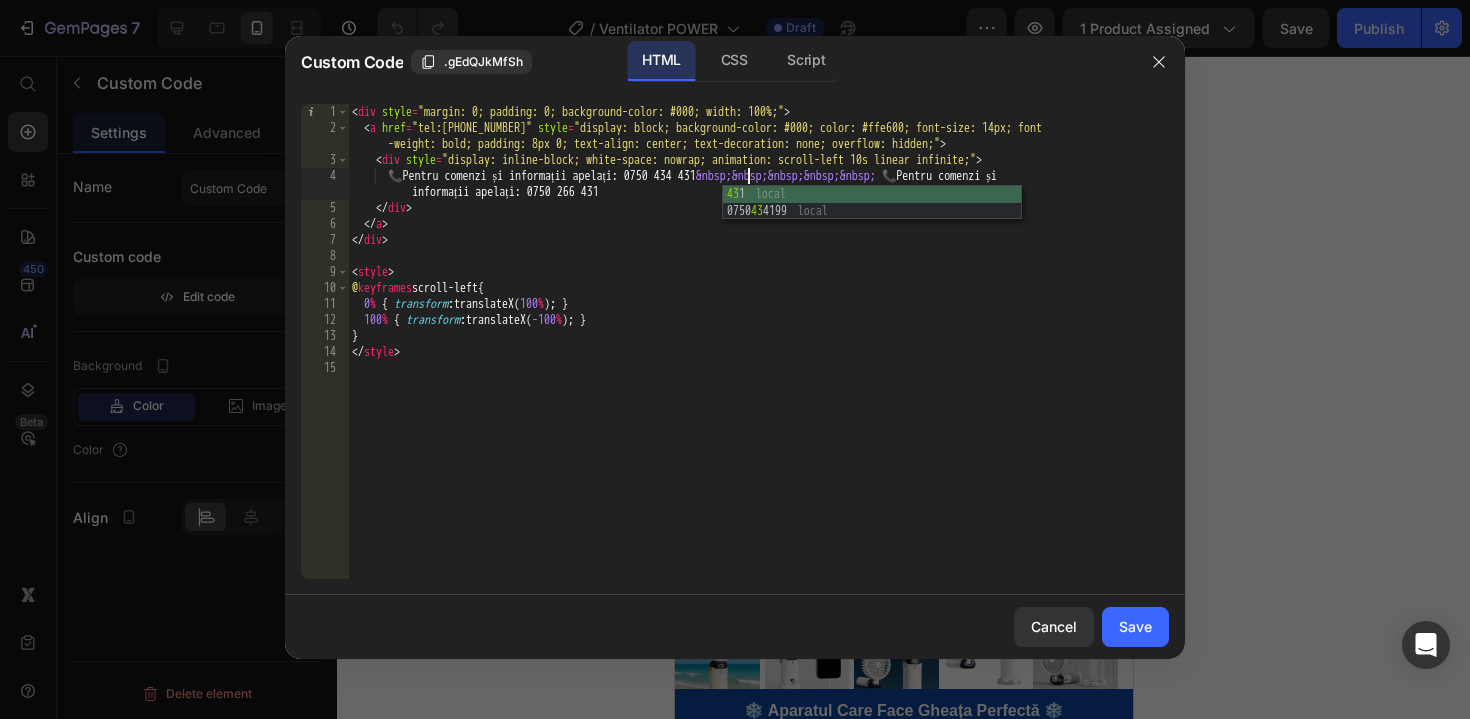 scroll, scrollTop: 0, scrollLeft: 33, axis: horizontal 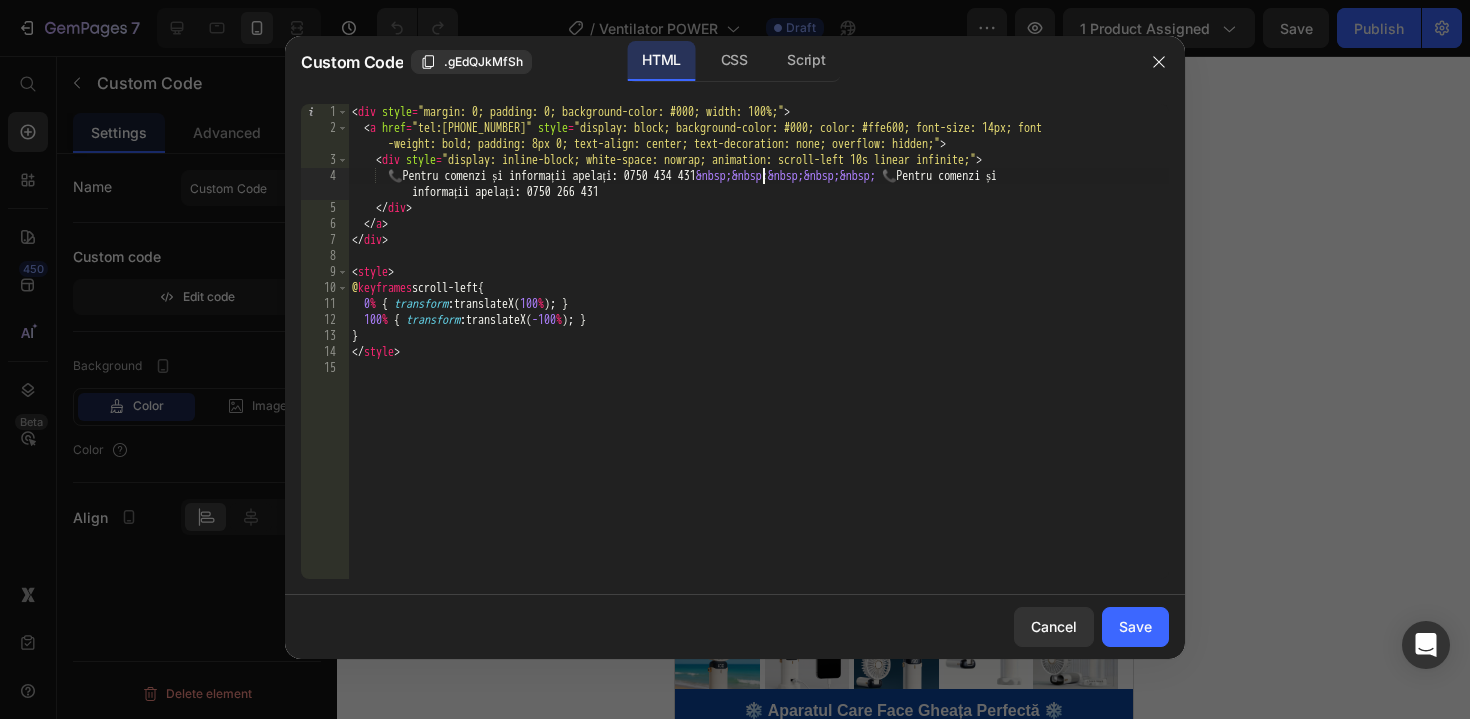click on "< div   style = "margin: 0; padding: 0; background-color: #000; width: 100%;" >    < a   href = "tel:0750434199"   style = "display: block; background-color: #000; color: #ffe600; font-size: 14px; font        -weight: bold; padding: 8px 0; text-align: center; text-decoration: none; overflow: hidden;" >      < div   style = "display: inline-block; white-space: nowrap; animation: scroll-left 10s linear infinite;" >         📞  Pentru comenzi și informații apelați: 0750 434 431  &nbsp;&nbsp;&nbsp;&nbsp;&nbsp;   📞  Pentru comenzi și             informații apelați: 0750 266 431      </ div >    </ a > </ div > < style > @ keyframes  scroll-left  {    0 %   {   transform :  translateX( 100 % ) ;   }    100 %   {   transform :  translateX( -100 % ) ;   } } </ style >" at bounding box center [758, 357] 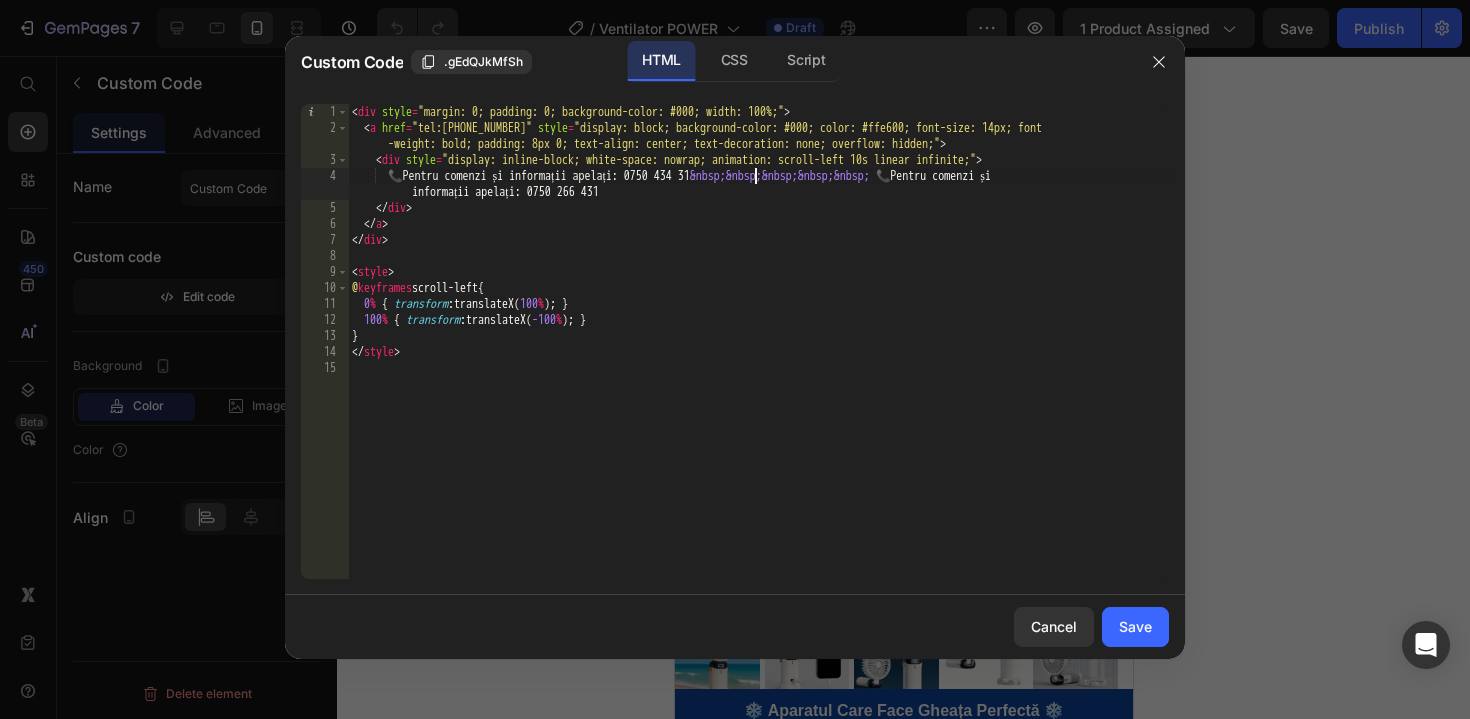 scroll, scrollTop: 0, scrollLeft: 34, axis: horizontal 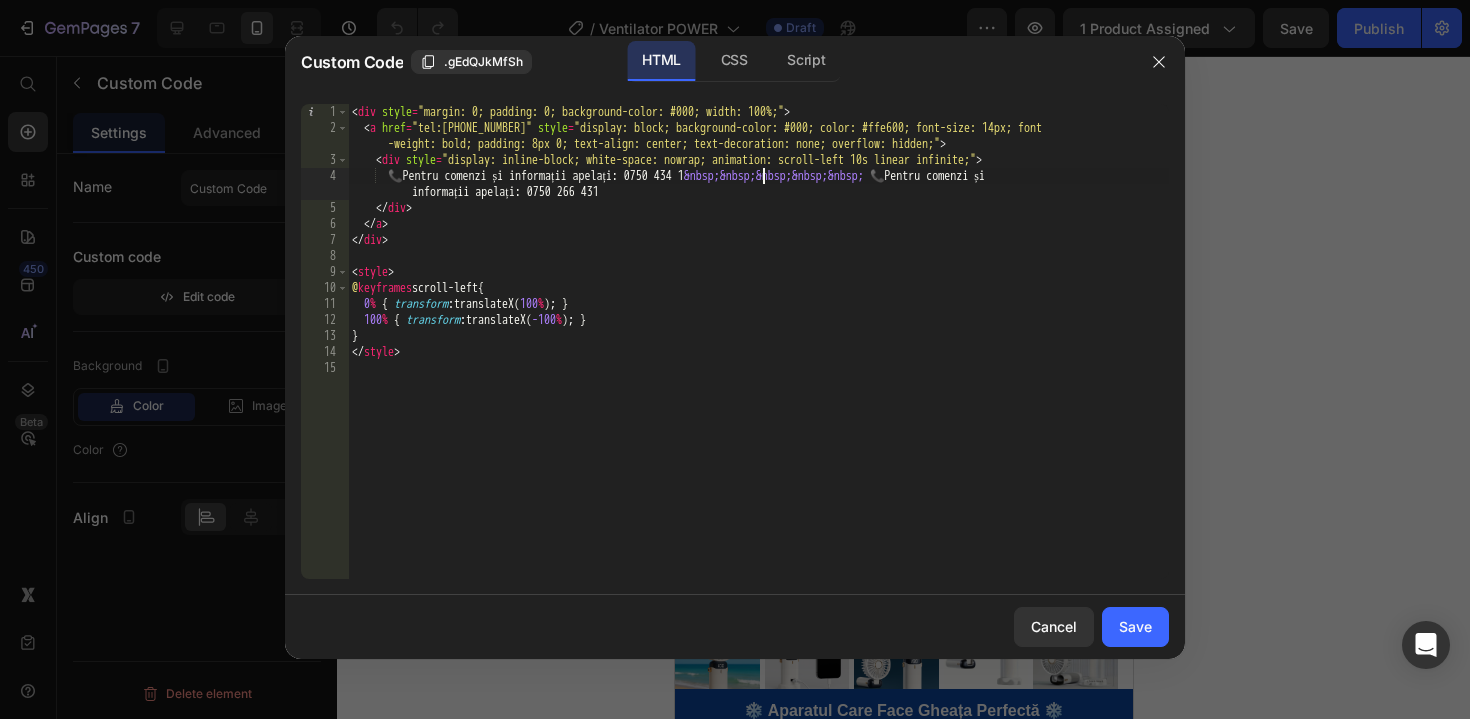type on "📞 Pentru comenzi și informații apelați: 0750 434 199 &nbsp;&nbsp;&nbsp;&nbsp;&nbsp; 📞 Pentru comenzi și informații apelați: 0750 266 431" 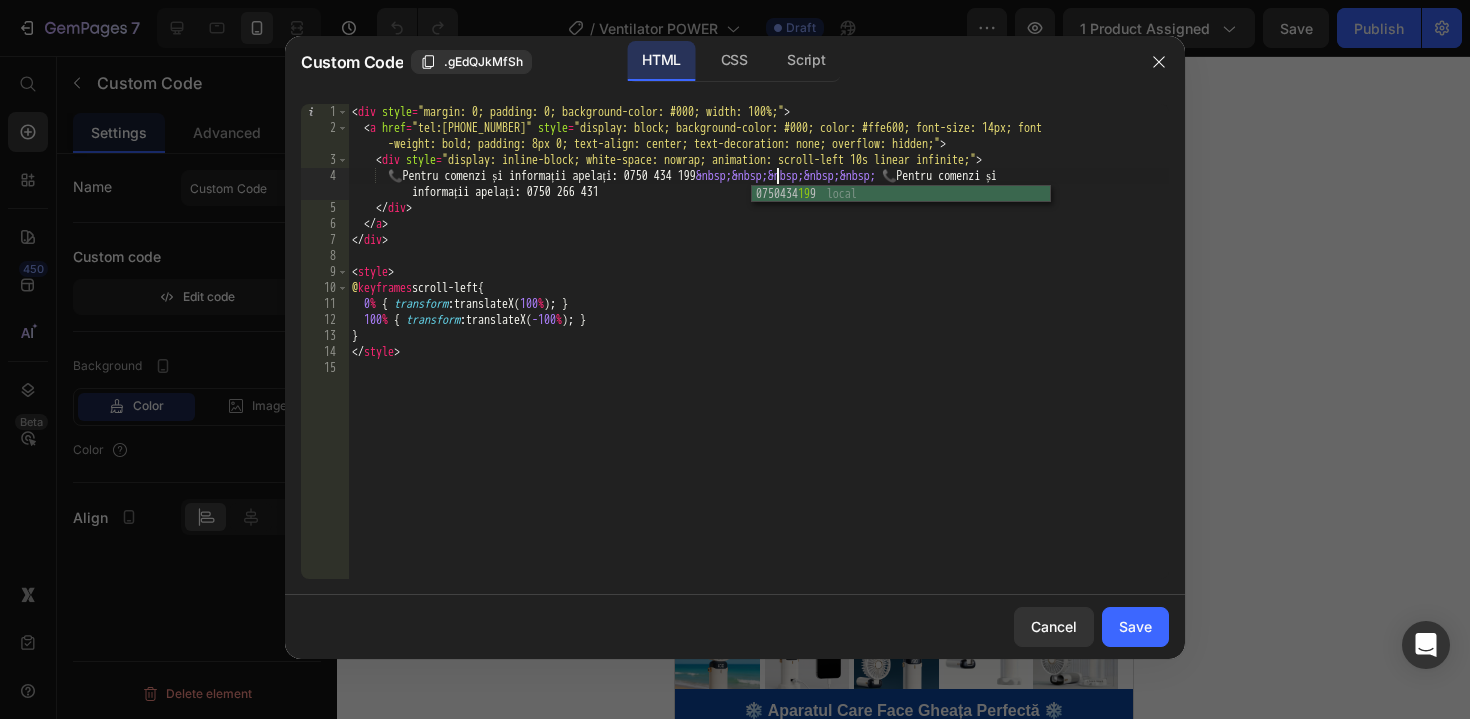 scroll, scrollTop: 0, scrollLeft: 35, axis: horizontal 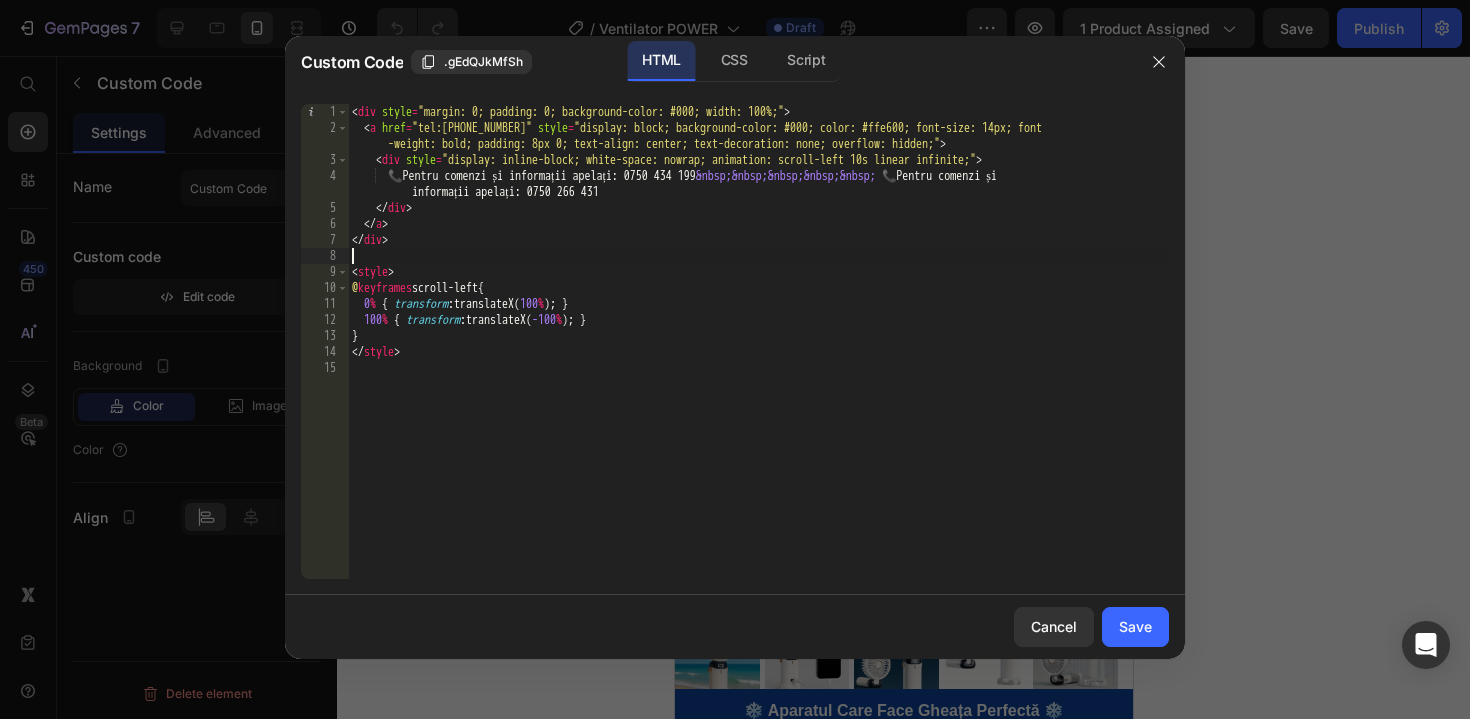 click on "< div   style = "margin: 0; padding: 0; background-color: #000; width: 100%;" >    < a   href = "tel:0750434199"   style = "display: block; background-color: #000; color: #ffe600; font-size: 14px; font        -weight: bold; padding: 8px 0; text-align: center; text-decoration: none; overflow: hidden;" >      < div   style = "display: inline-block; white-space: nowrap; animation: scroll-left 10s linear infinite;" >         📞  Pentru comenzi și informații apelați: 0750 434 199  &nbsp;&nbsp;&nbsp;&nbsp;&nbsp;   📞  Pentru comenzi și             informații apelați: 0750 266 431      </ div >    </ a > </ div > < style > @ keyframes  scroll-left  {    0 %   {   transform :  translateX( 100 % ) ;   }    100 %   {   transform :  translateX( -100 % ) ;   } } </ style >" at bounding box center (758, 357) 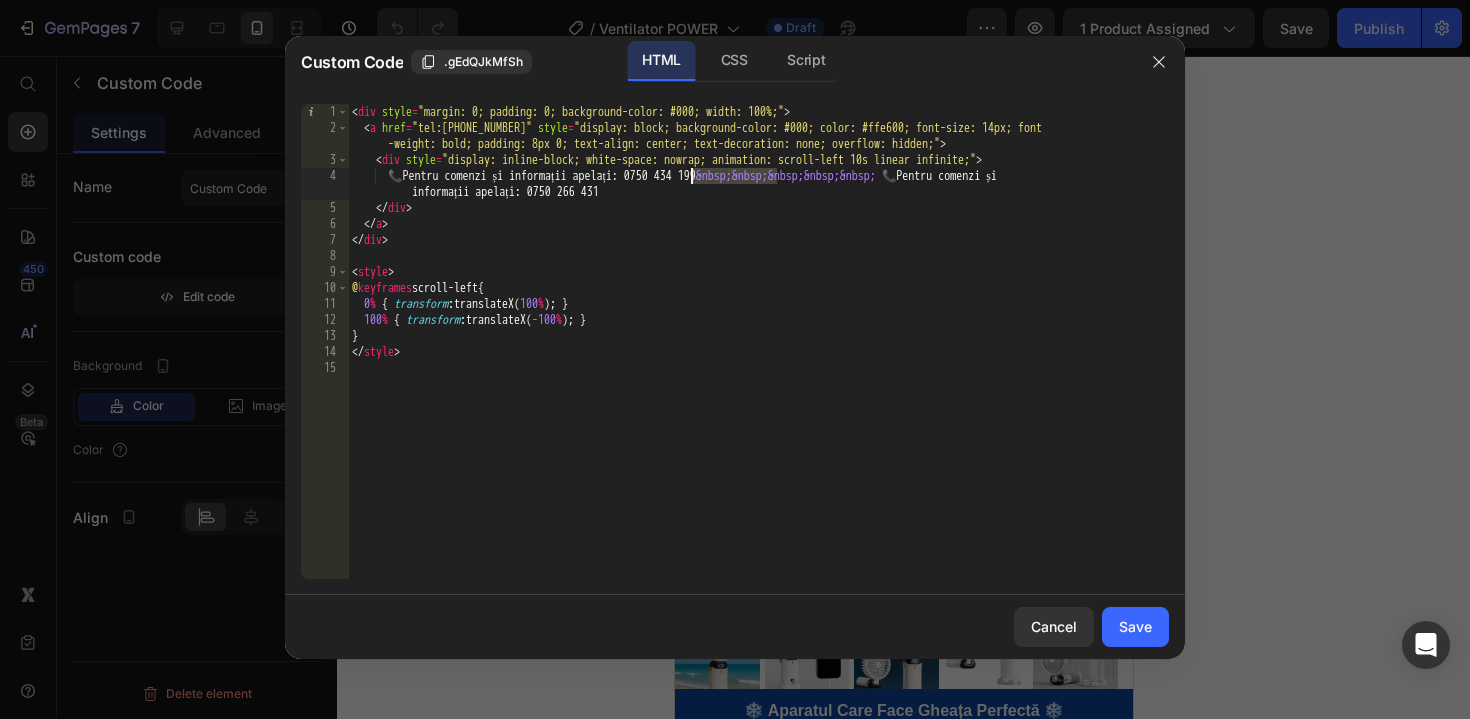 drag, startPoint x: 775, startPoint y: 179, endPoint x: 693, endPoint y: 180, distance: 82.006096 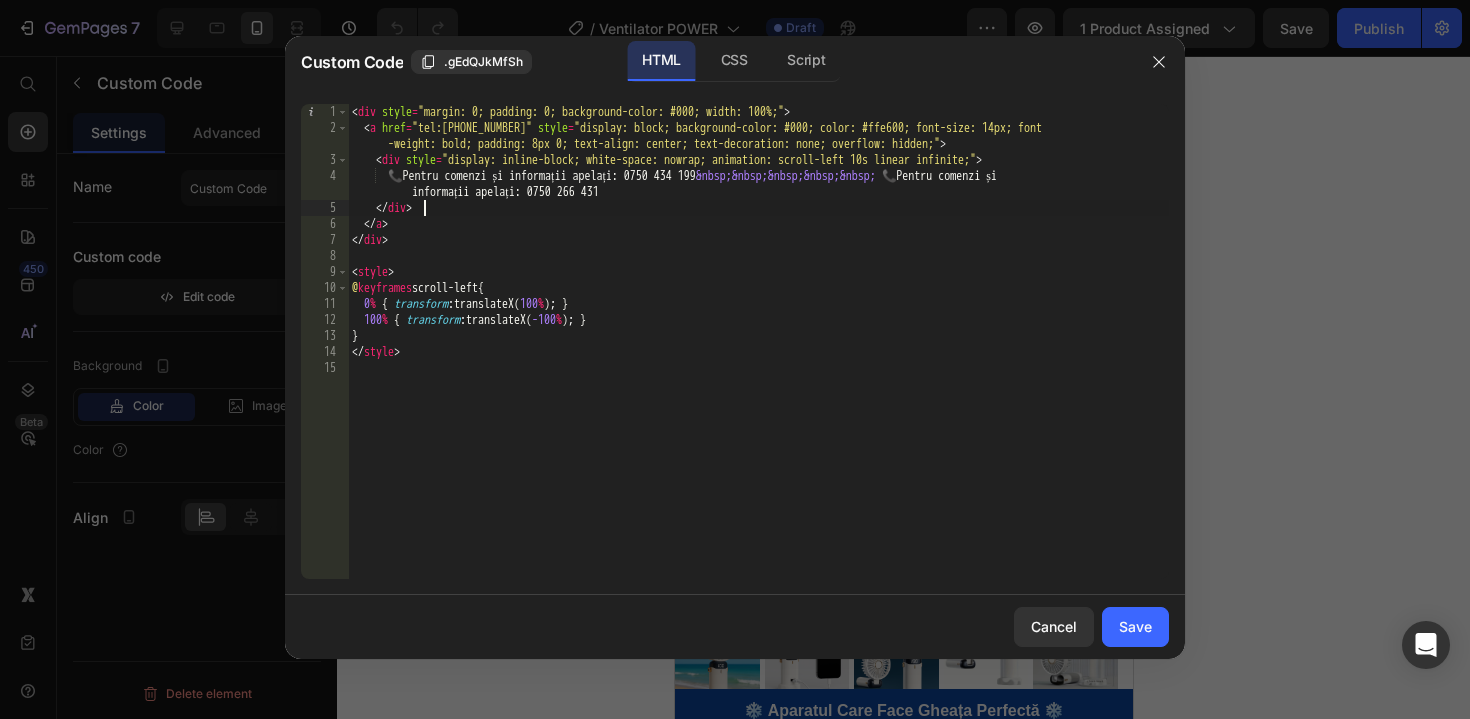 click on "< div   style = "margin: 0; padding: 0; background-color: #000; width: 100%;" >    < a   href = "tel:0750434199"   style = "display: block; background-color: #000; color: #ffe600; font-size: 14px; font        -weight: bold; padding: 8px 0; text-align: center; text-decoration: none; overflow: hidden;" >      < div   style = "display: inline-block; white-space: nowrap; animation: scroll-left 10s linear infinite;" >         📞  Pentru comenzi și informații apelați: 0750 434 199  &nbsp;&nbsp;&nbsp;&nbsp;&nbsp;   📞  Pentru comenzi și             informații apelați: 0750 266 431      </ div >    </ a > </ div > < style > @ keyframes  scroll-left  {    0 %   {   transform :  translateX( 100 % ) ;   }    100 %   {   transform :  translateX( -100 % ) ;   } } </ style >" at bounding box center [758, 357] 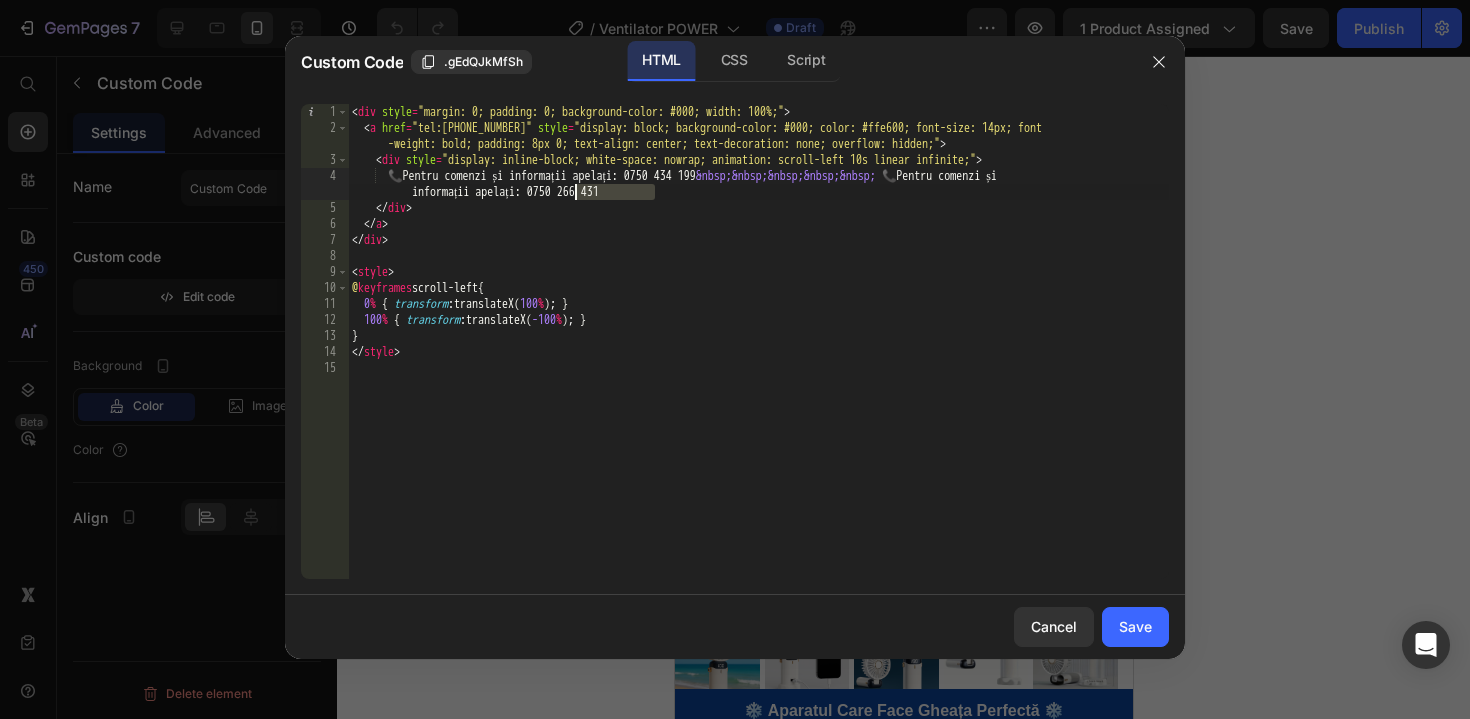 drag, startPoint x: 662, startPoint y: 198, endPoint x: 570, endPoint y: 192, distance: 92.19544 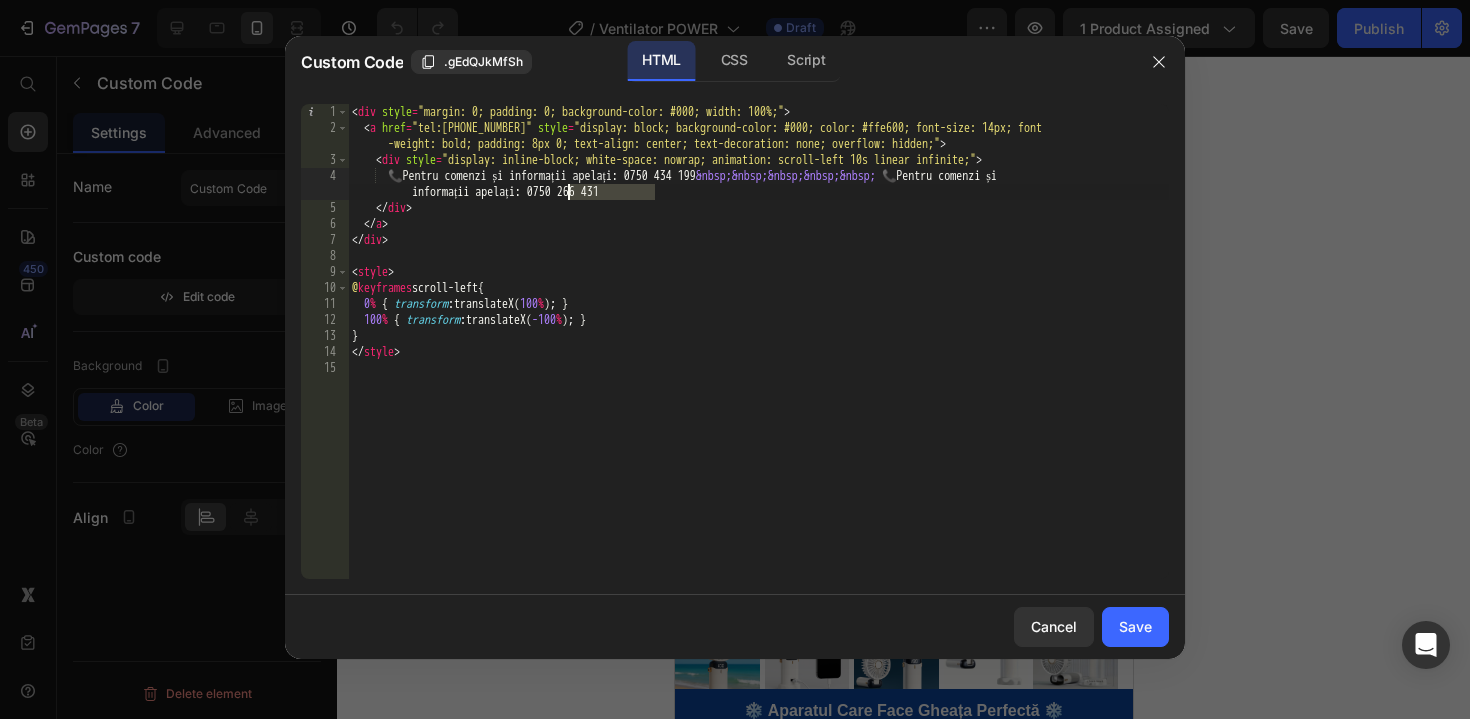 paste on "434 199" 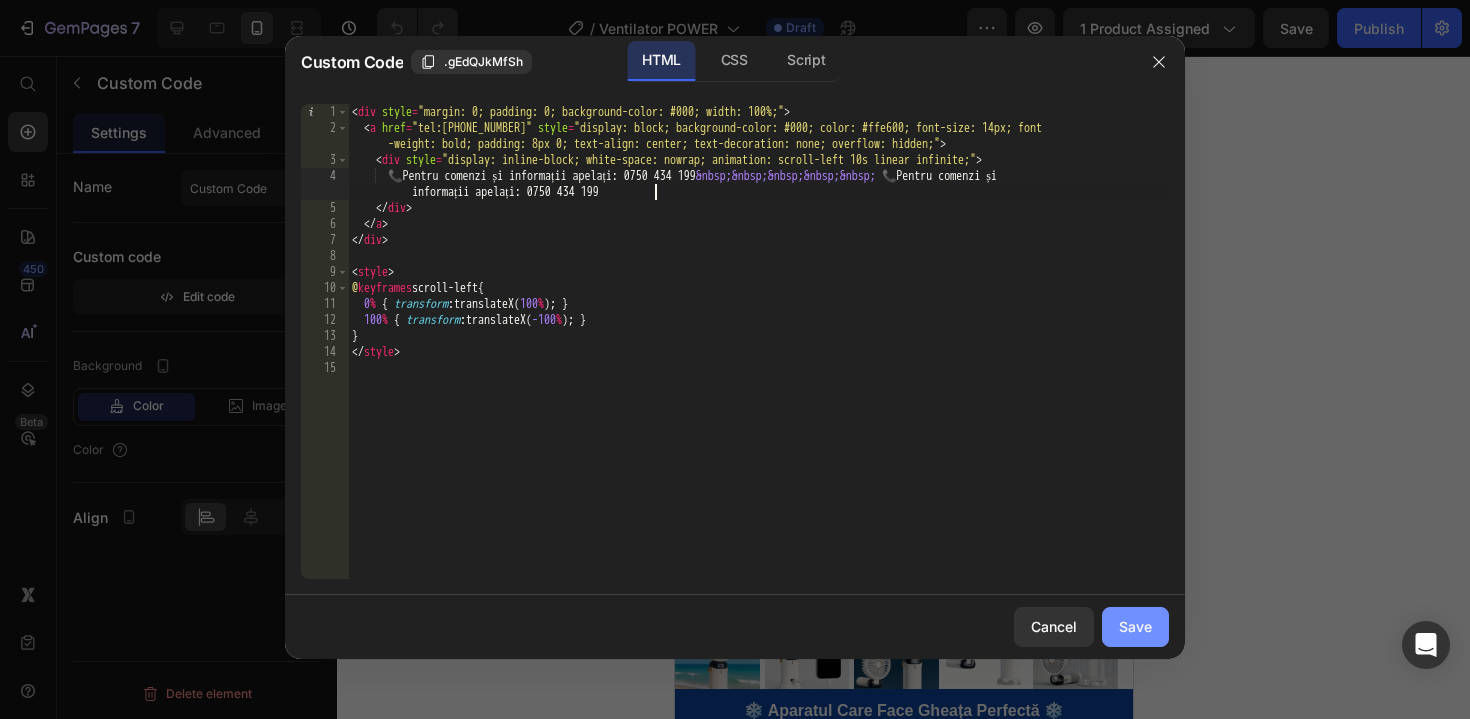 type on "📞 Pentru comenzi și informații apelați: 0750 434 199 &nbsp;&nbsp;&nbsp;&nbsp;&nbsp; 📞 Pentru comenzi și informații apelați: 0750 434 199" 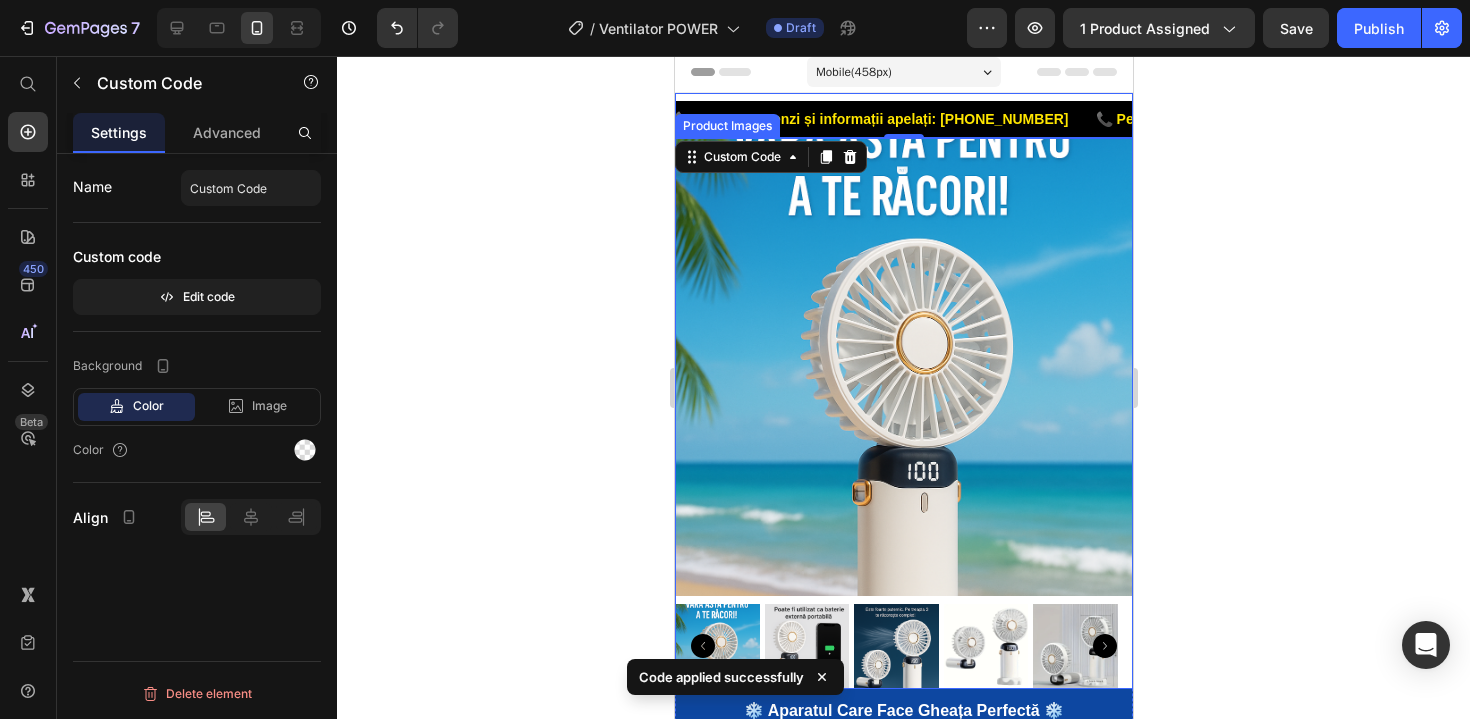 click 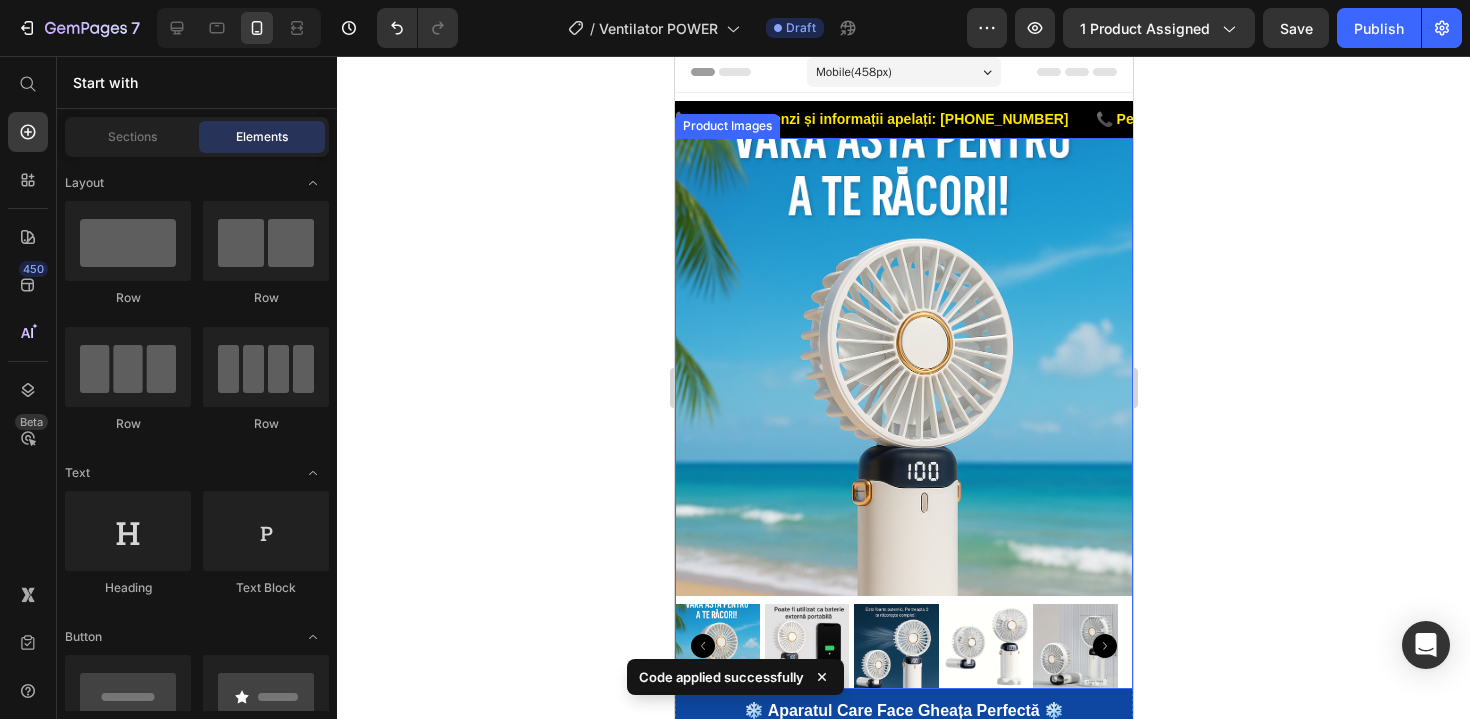 click at bounding box center [903, 367] 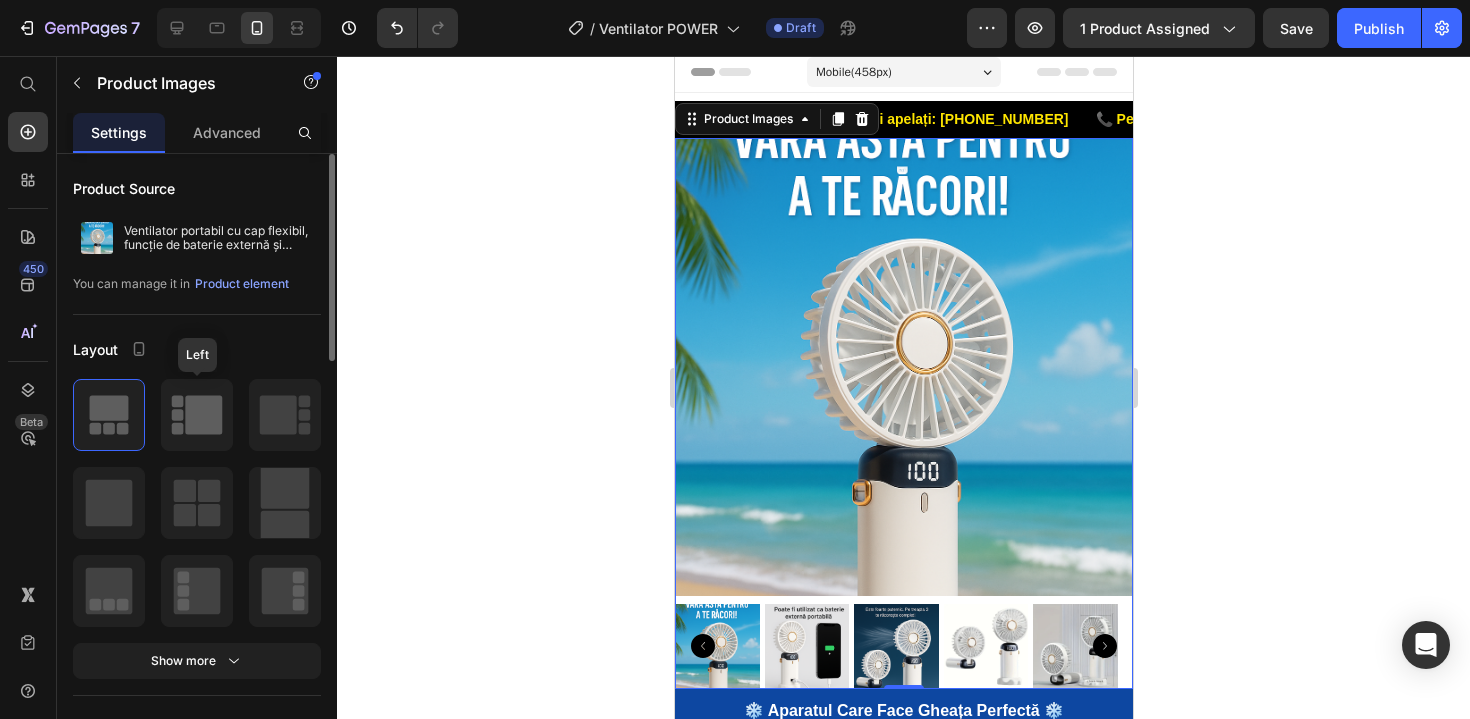 click 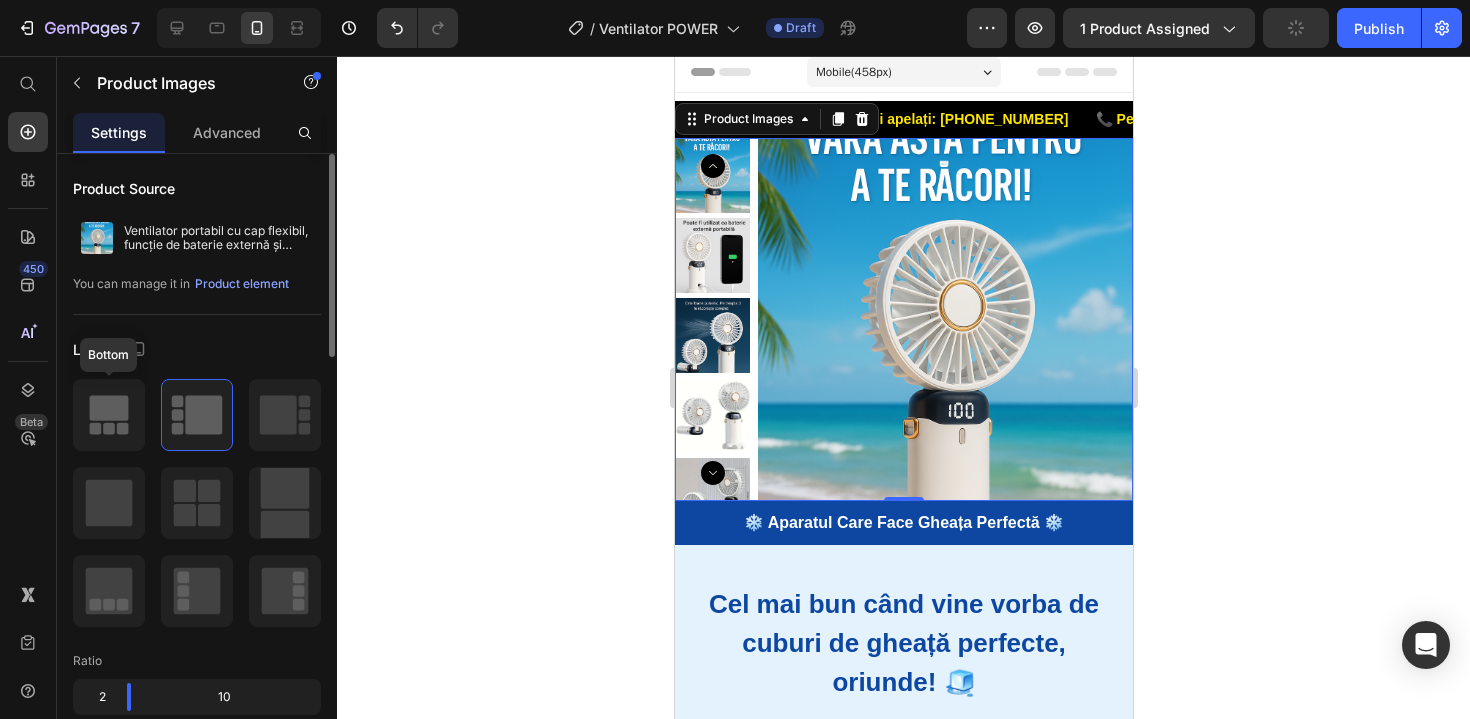 click 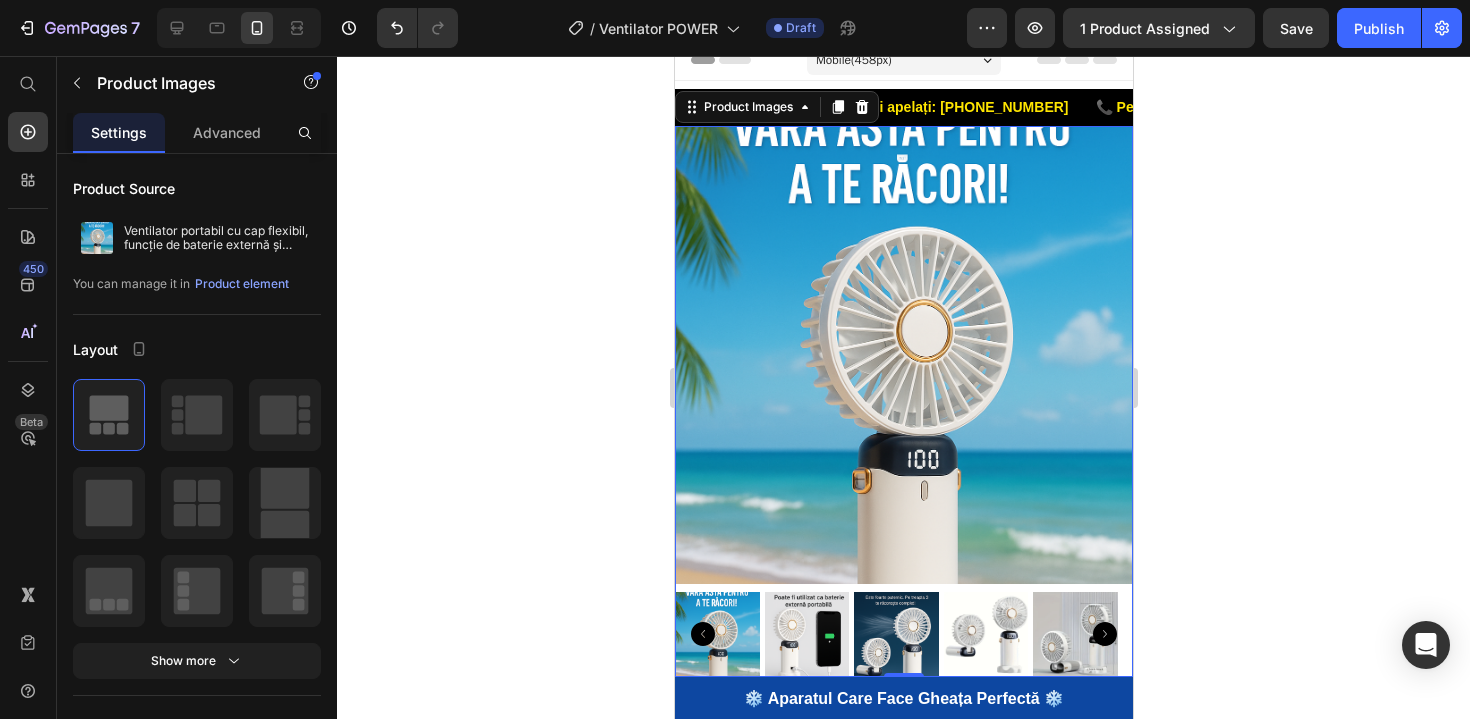 scroll, scrollTop: 17, scrollLeft: 0, axis: vertical 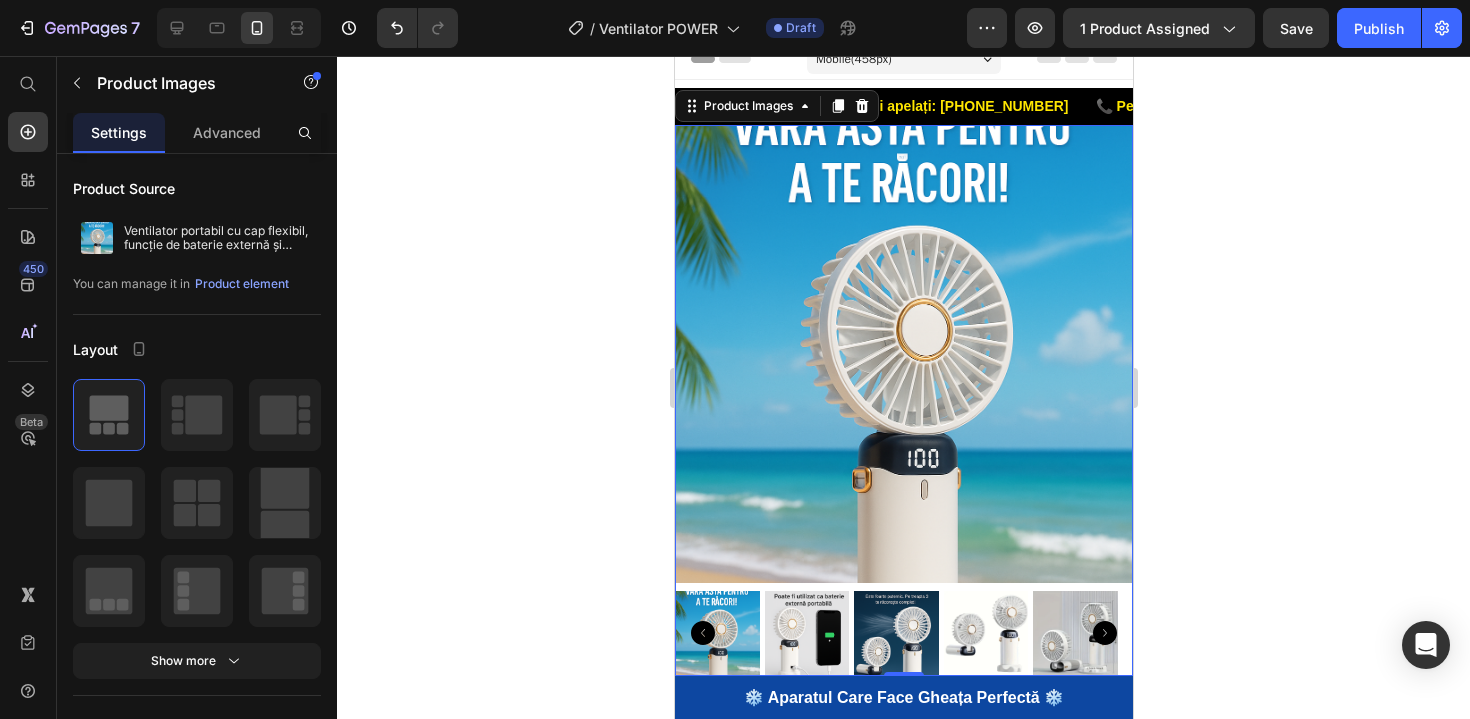click at bounding box center [903, 354] 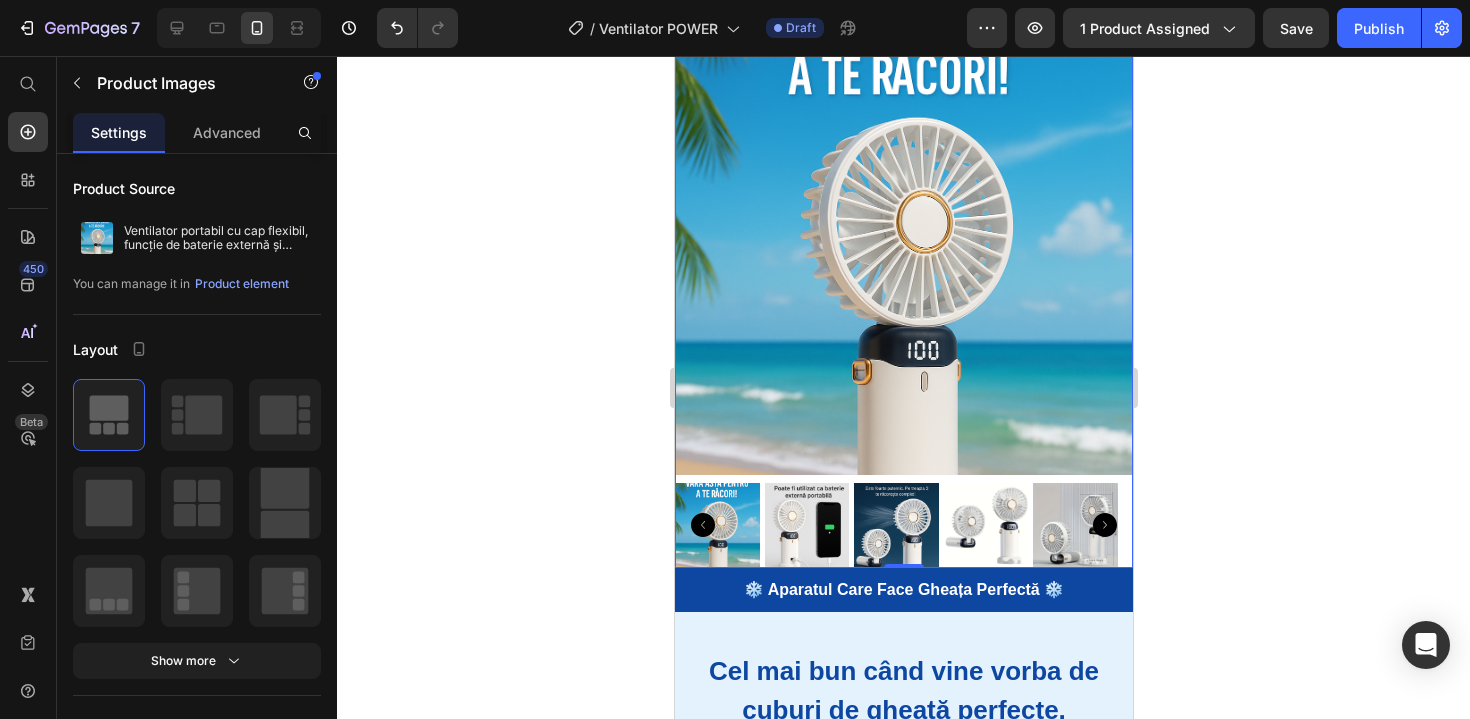 scroll, scrollTop: 145, scrollLeft: 0, axis: vertical 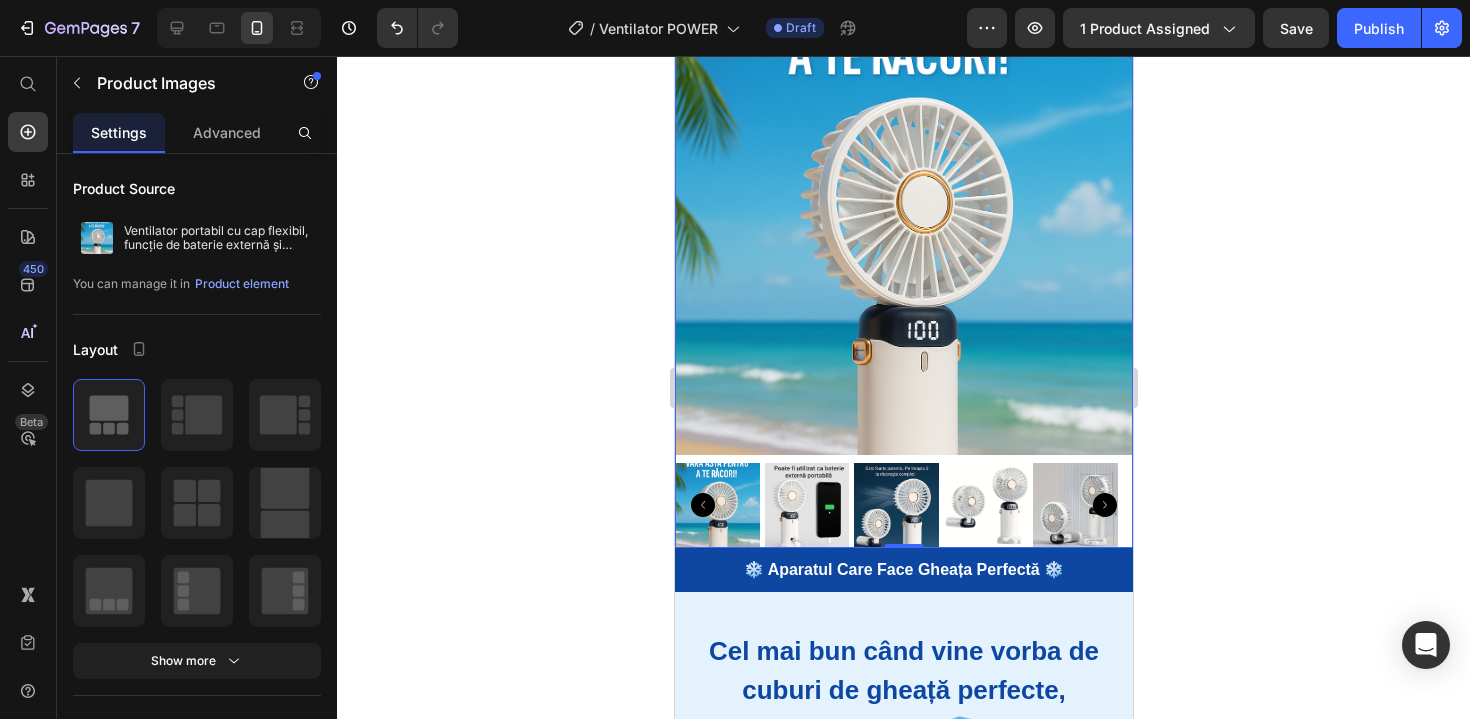 click 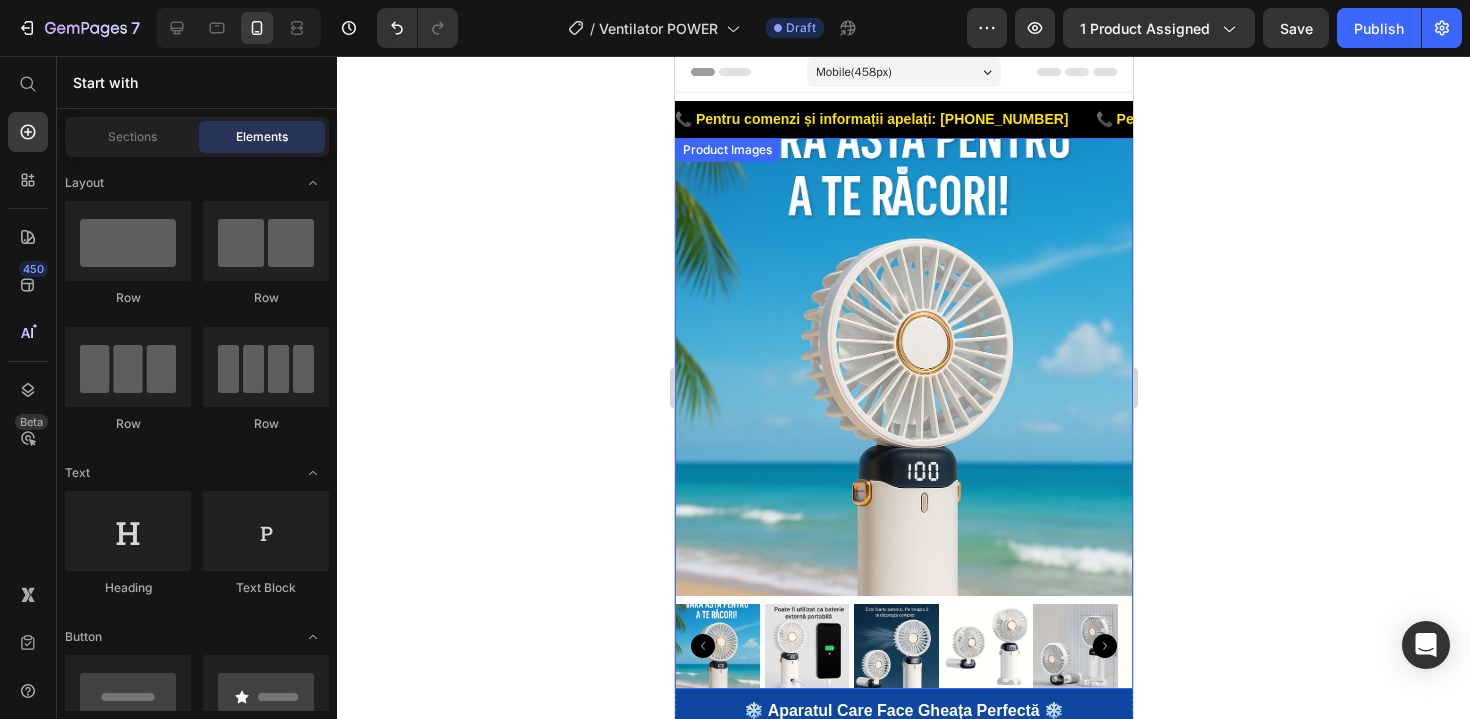 scroll, scrollTop: 0, scrollLeft: 0, axis: both 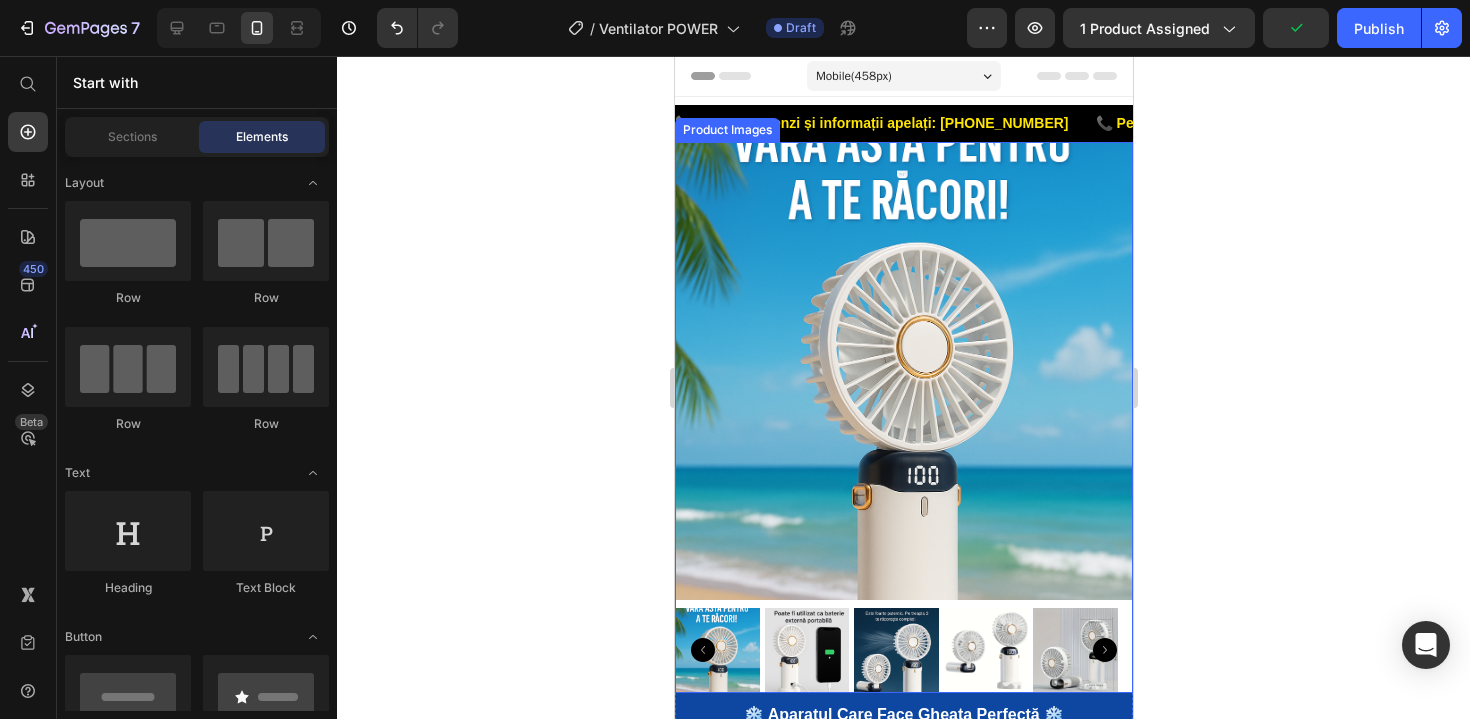 click at bounding box center [806, 650] 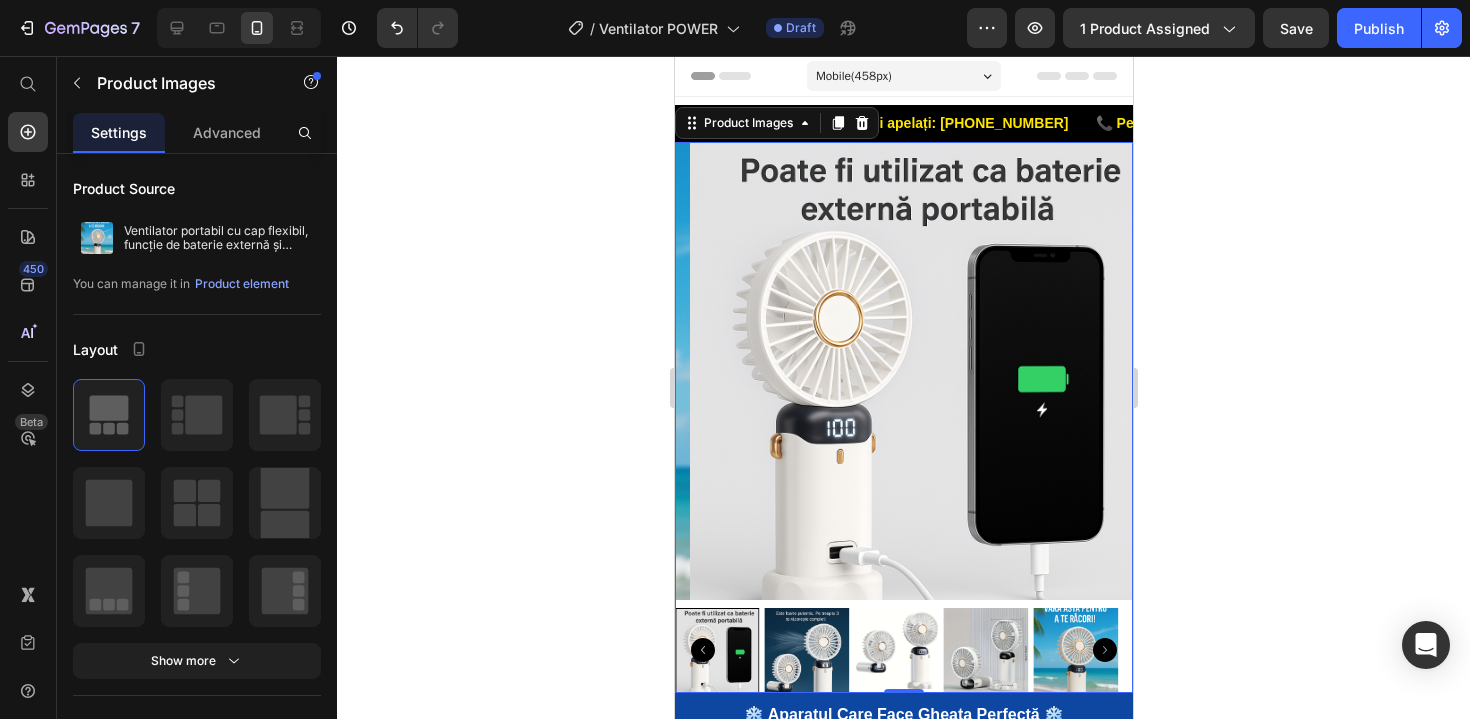 click at bounding box center (1074, 650) 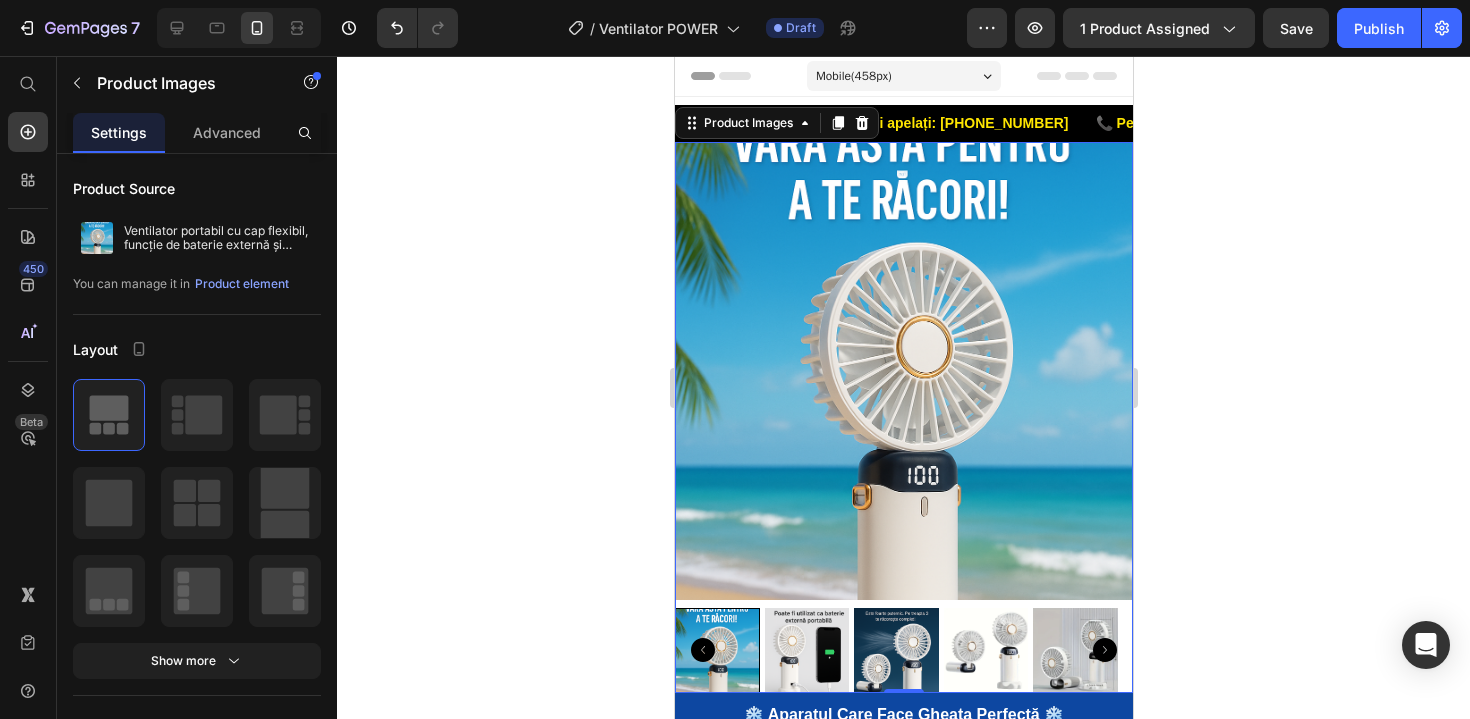 click at bounding box center [903, 371] 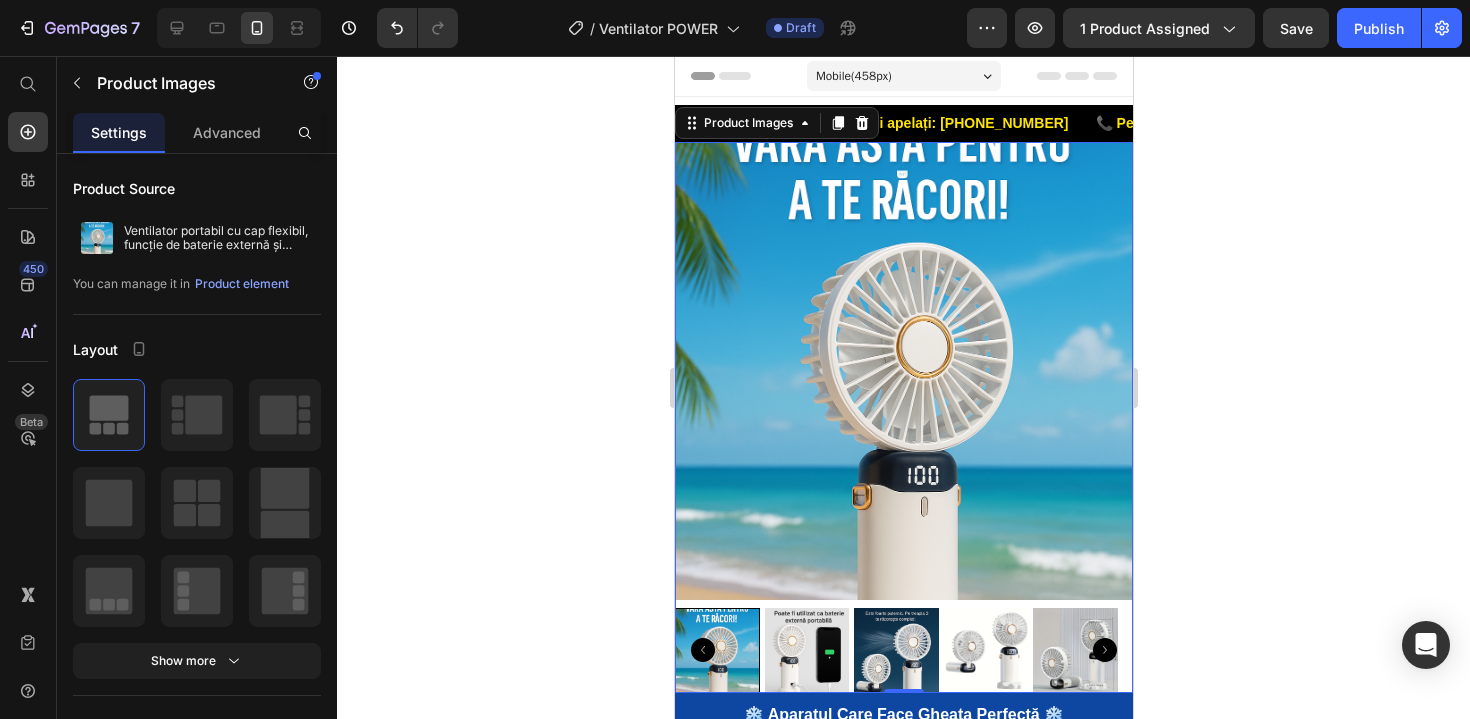 click at bounding box center [903, 371] 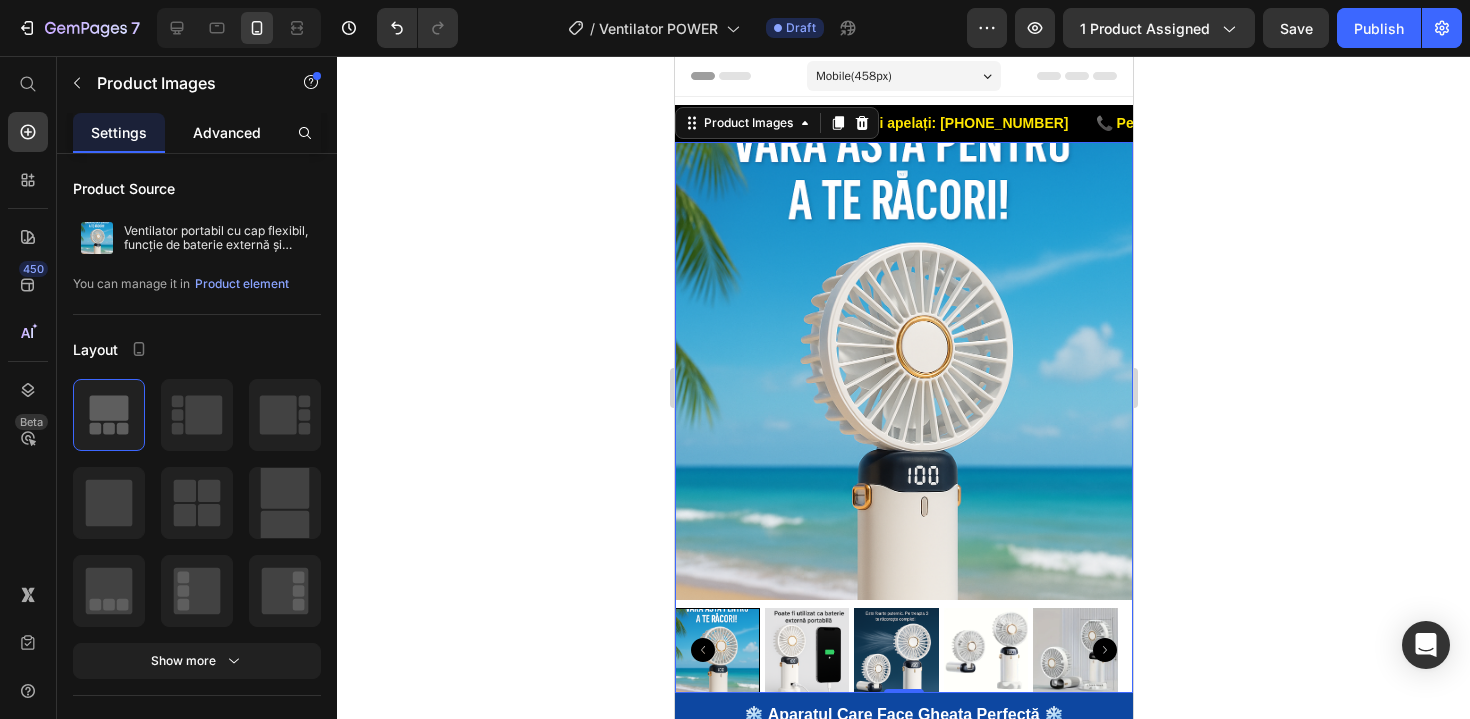 click on "Advanced" at bounding box center (227, 132) 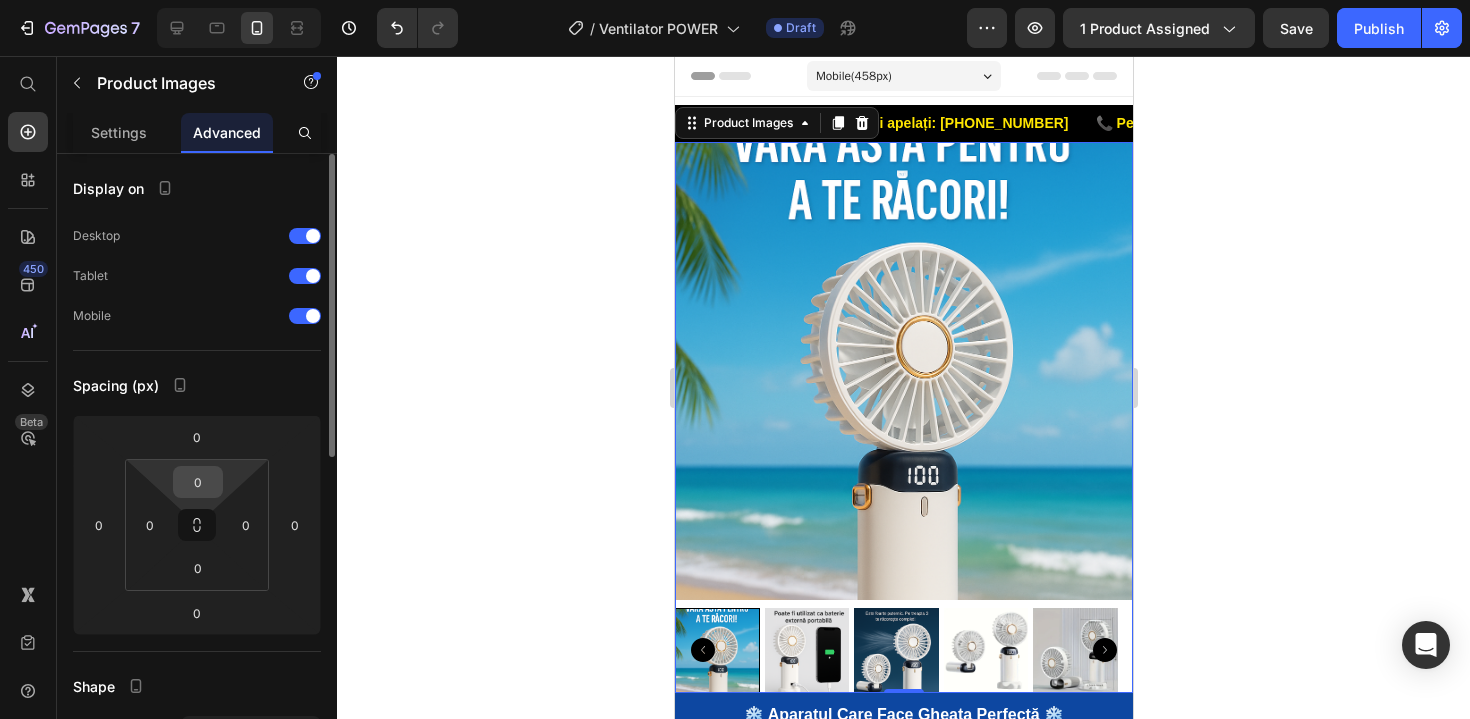click on "0" at bounding box center [198, 482] 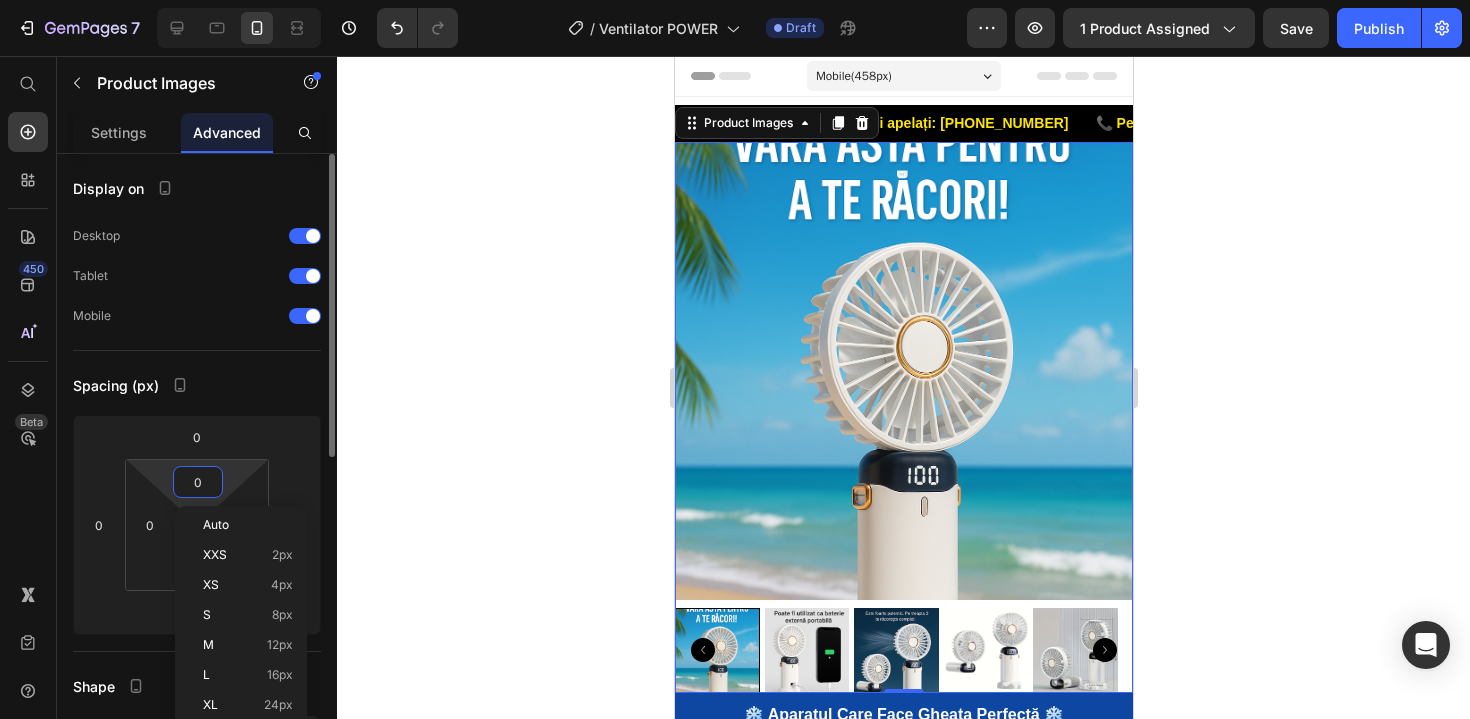 type on "5" 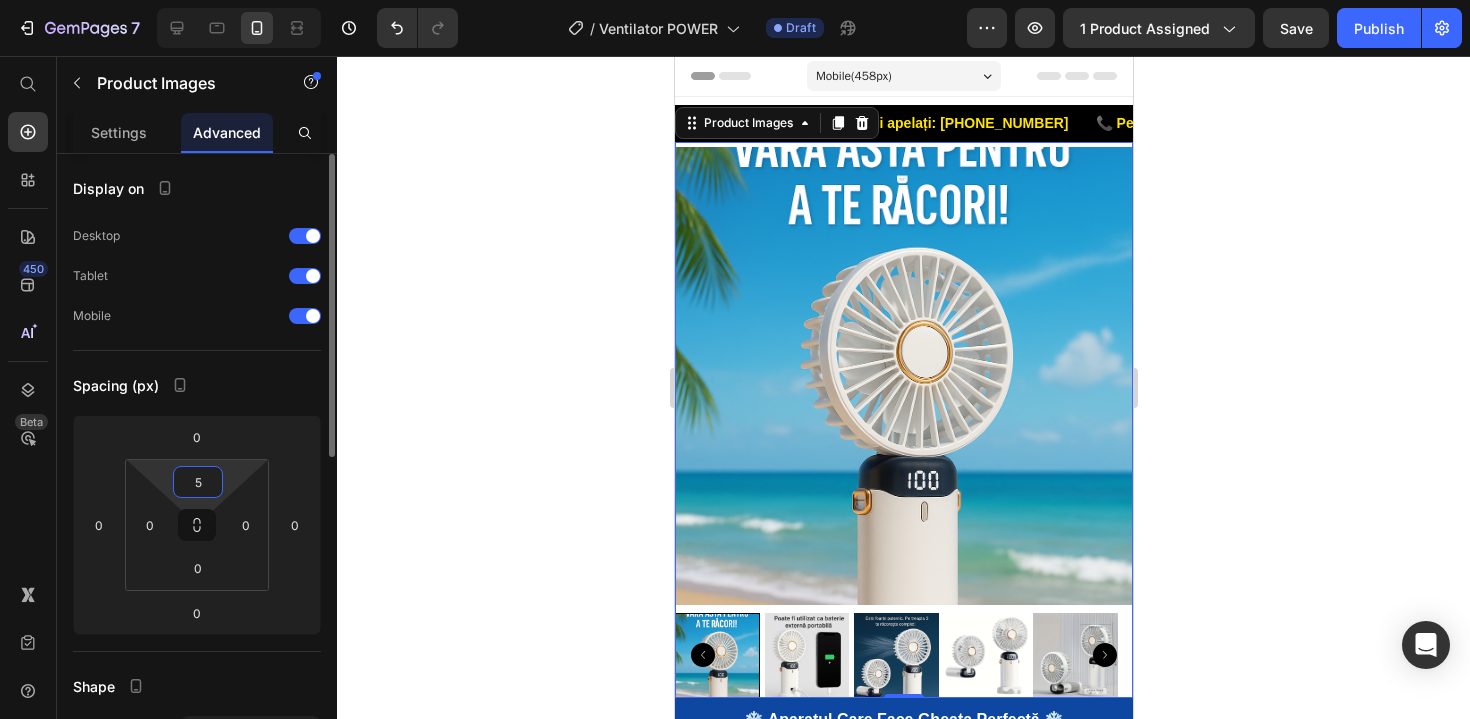 click on "5" at bounding box center (198, 482) 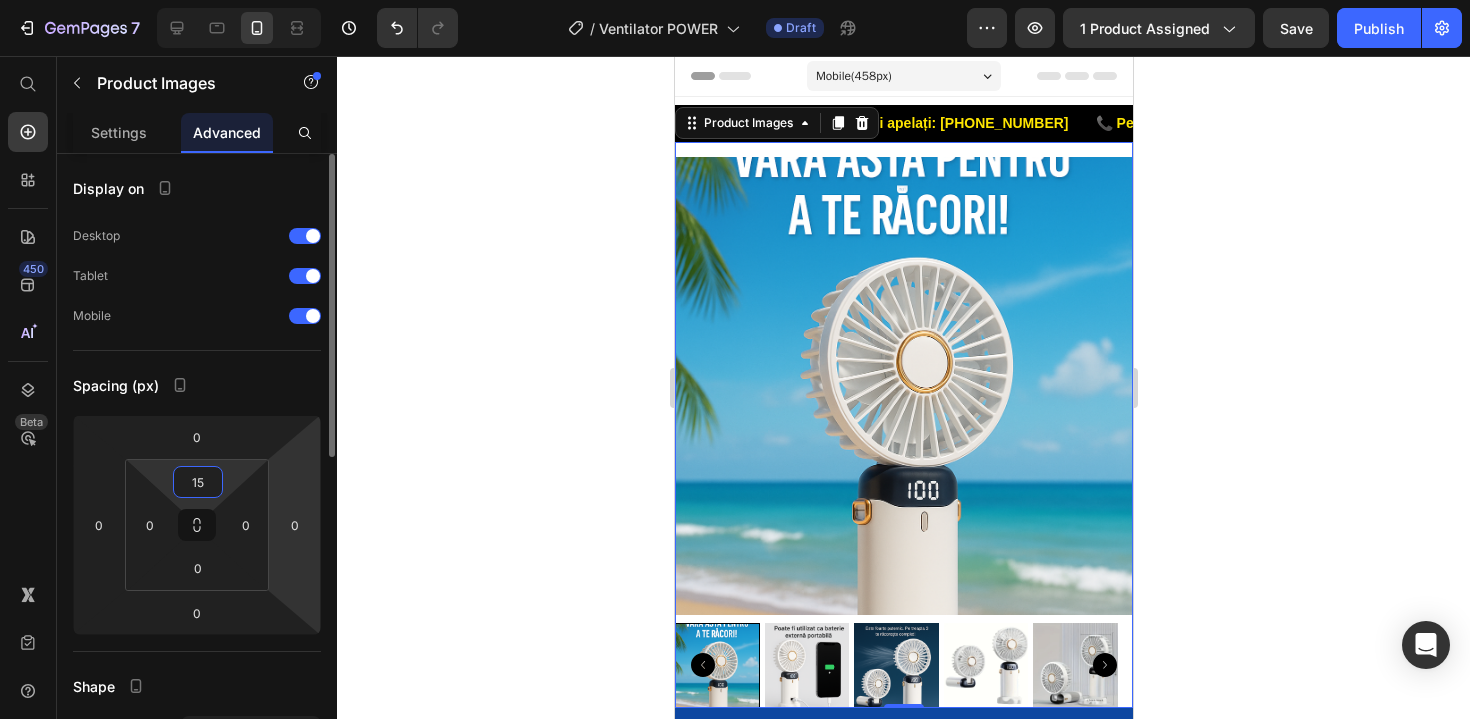 type on "1" 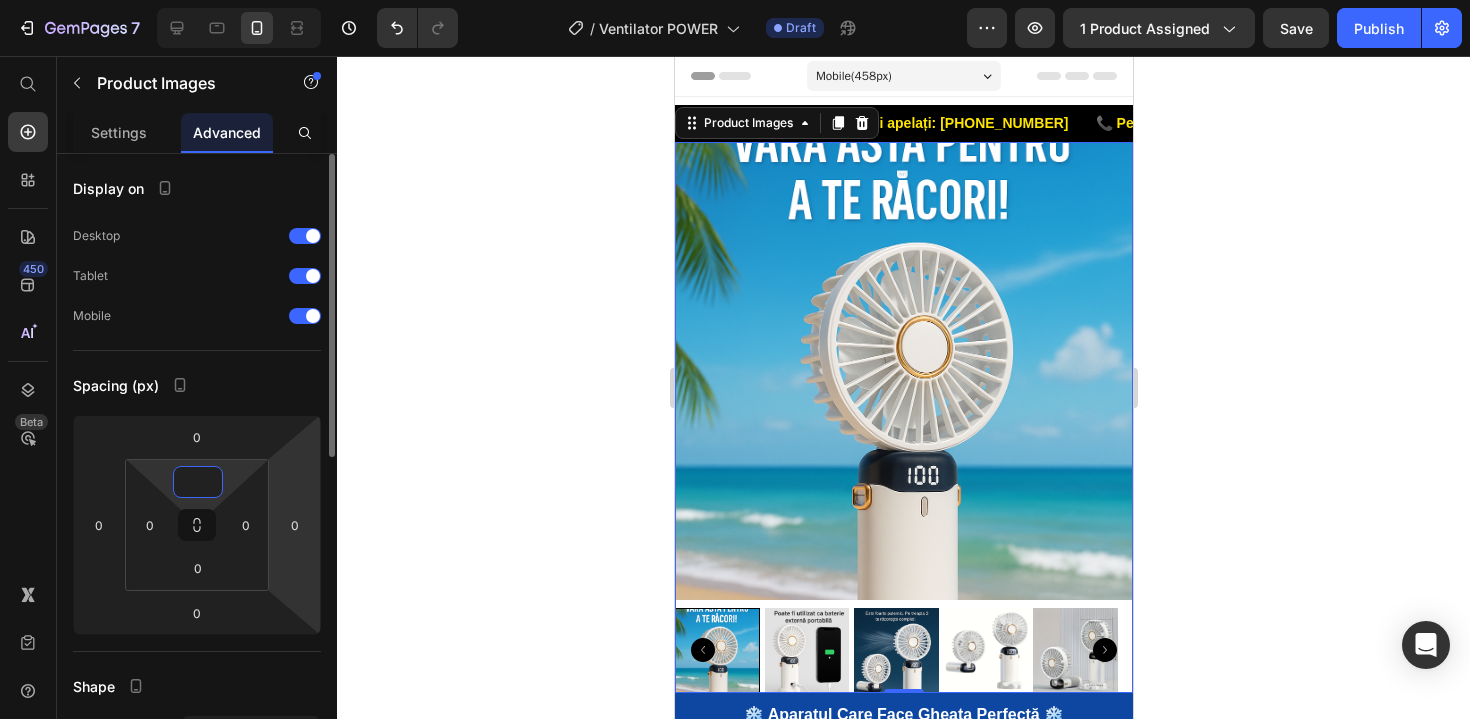 type on "5" 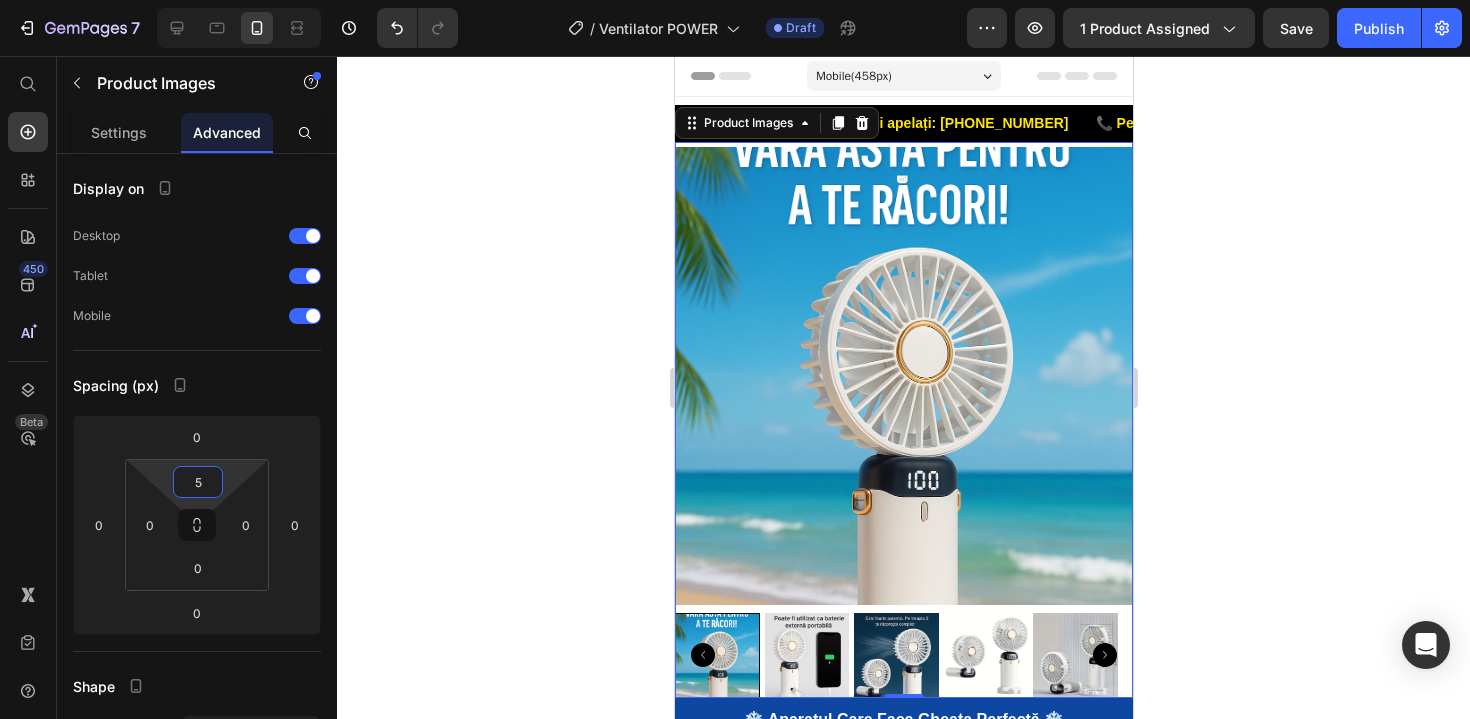 click 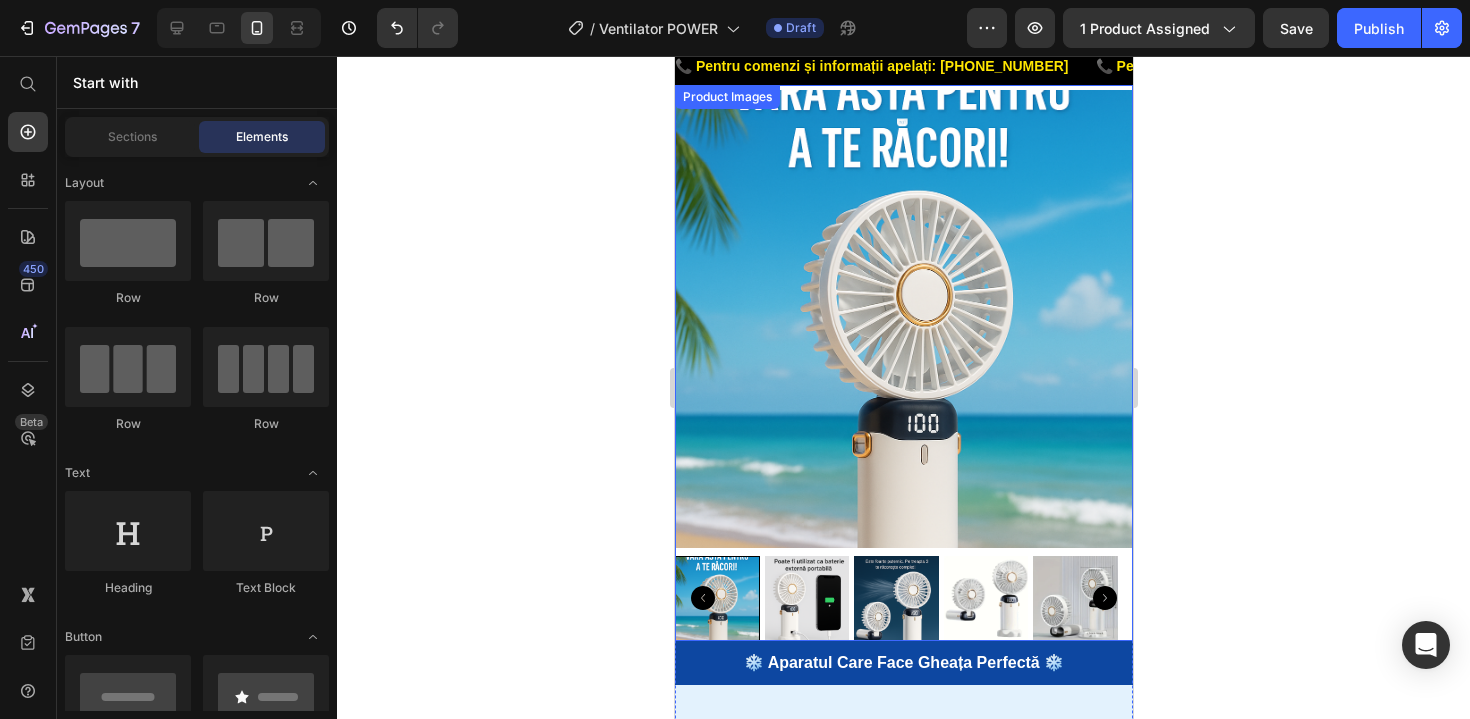 scroll, scrollTop: 0, scrollLeft: 0, axis: both 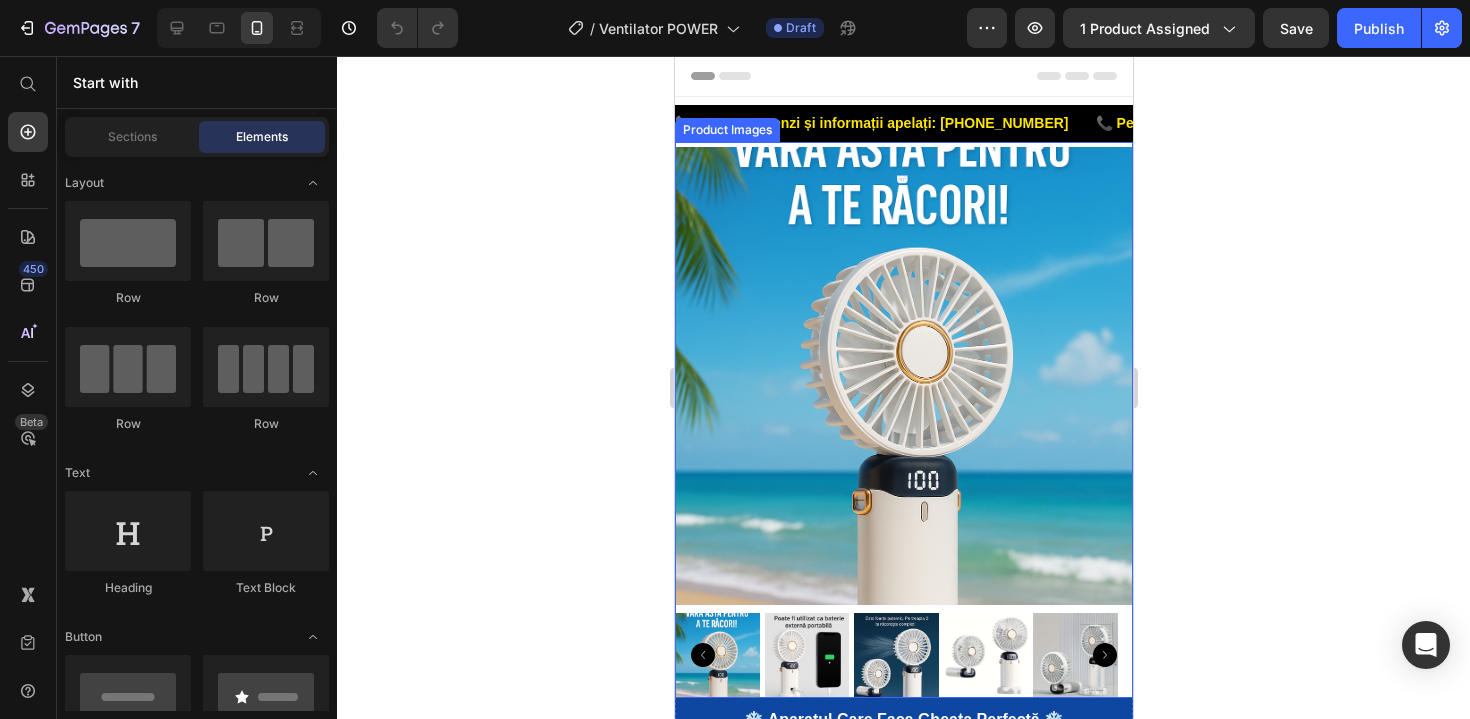 click at bounding box center [716, 655] 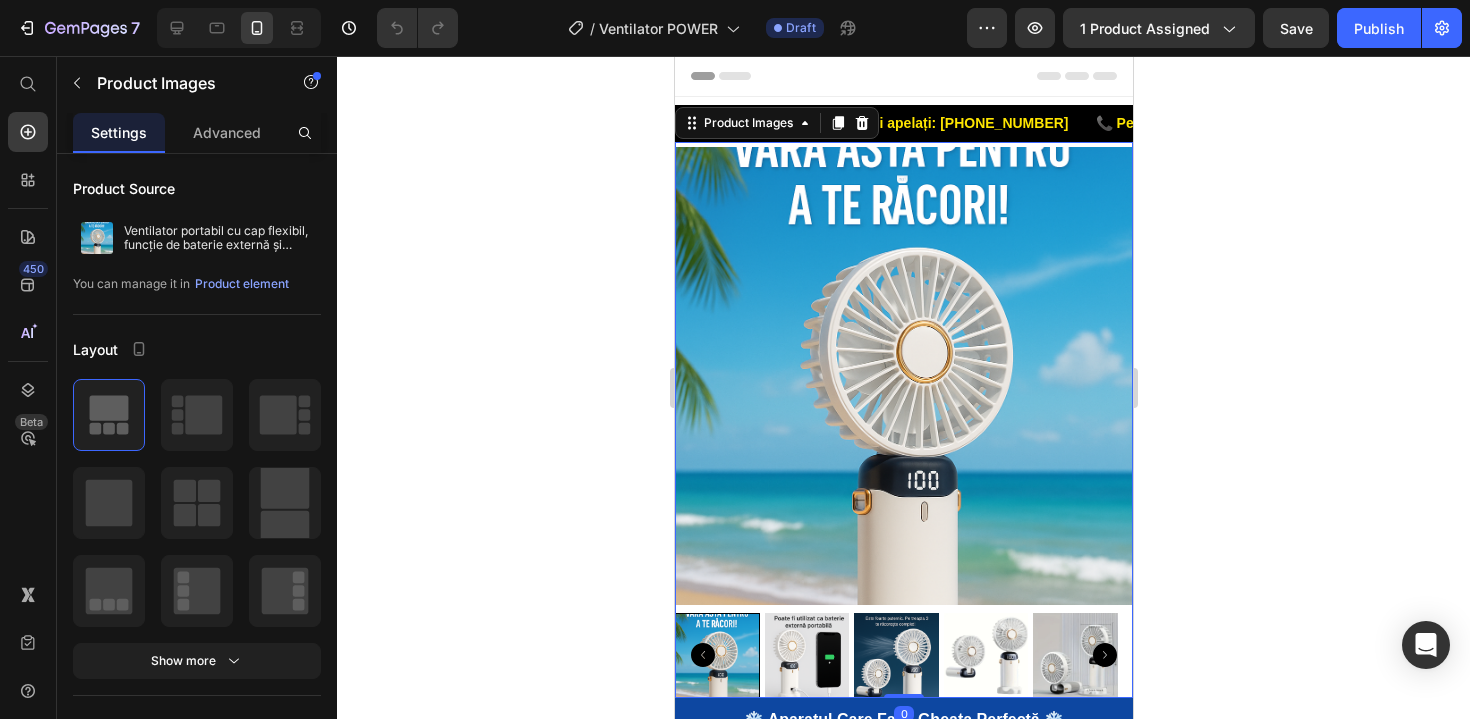 click at bounding box center (716, 655) 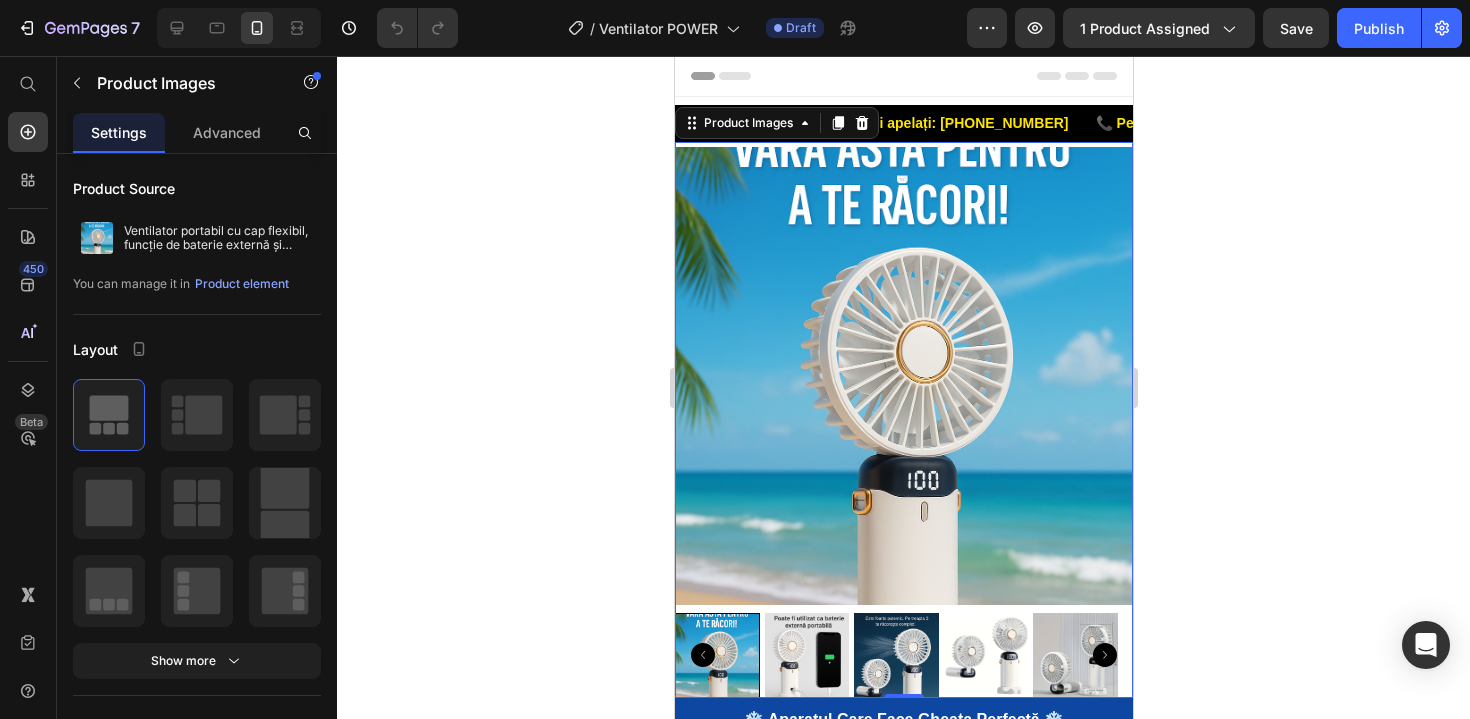 click 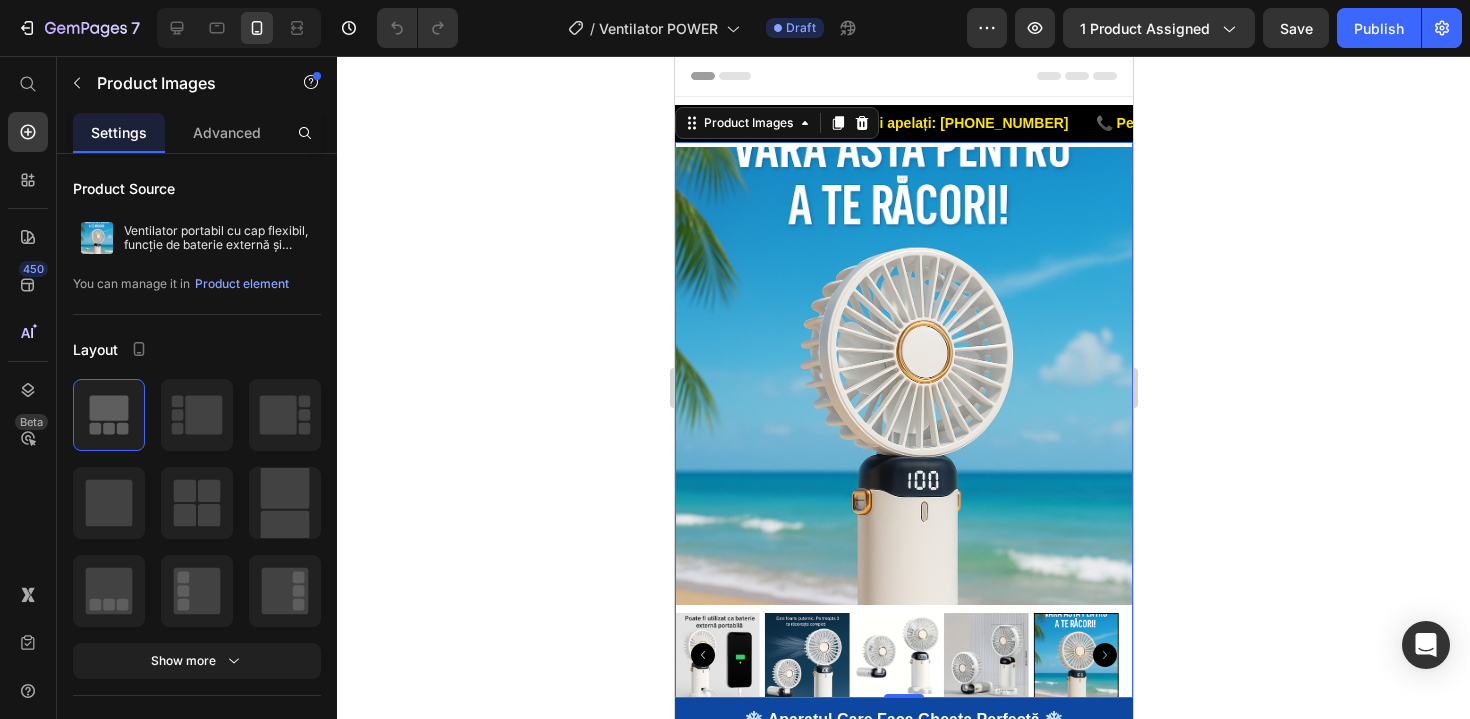 click 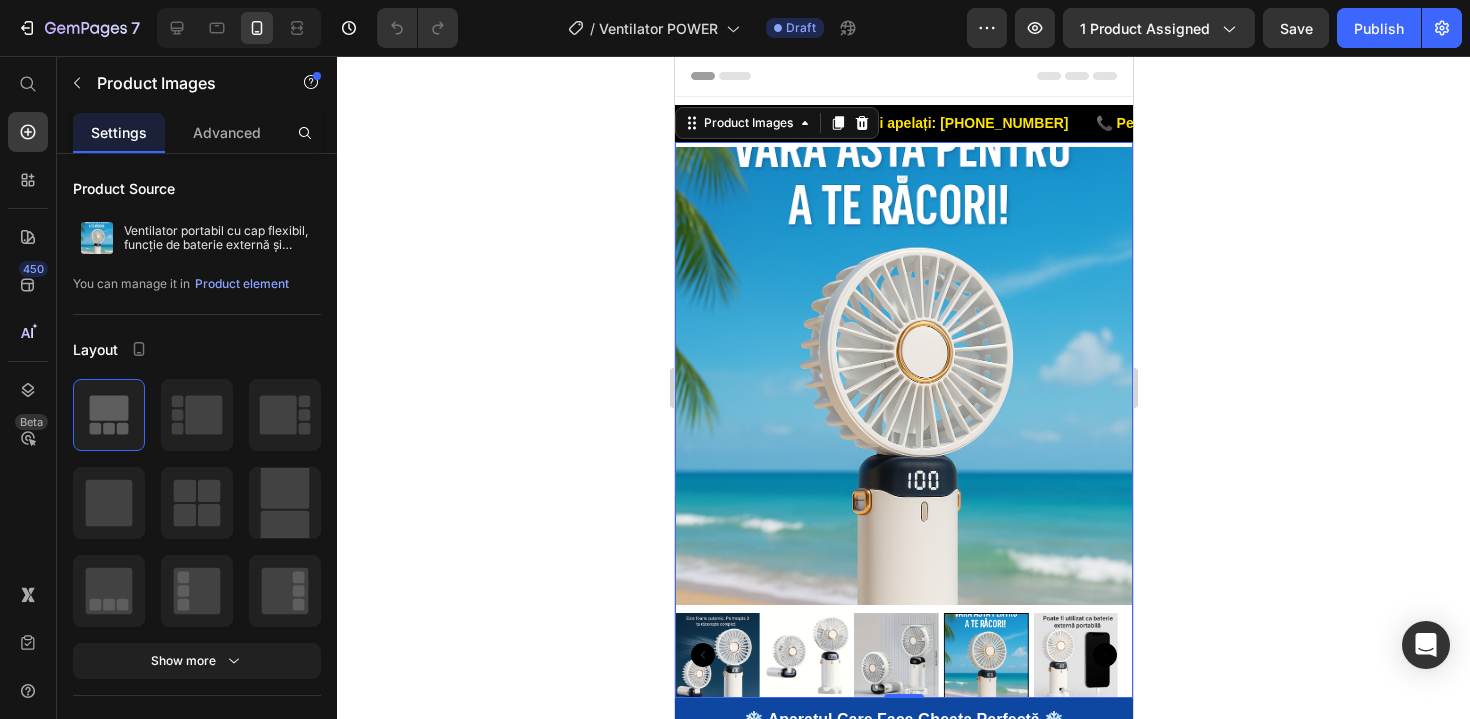 click at bounding box center [985, 655] 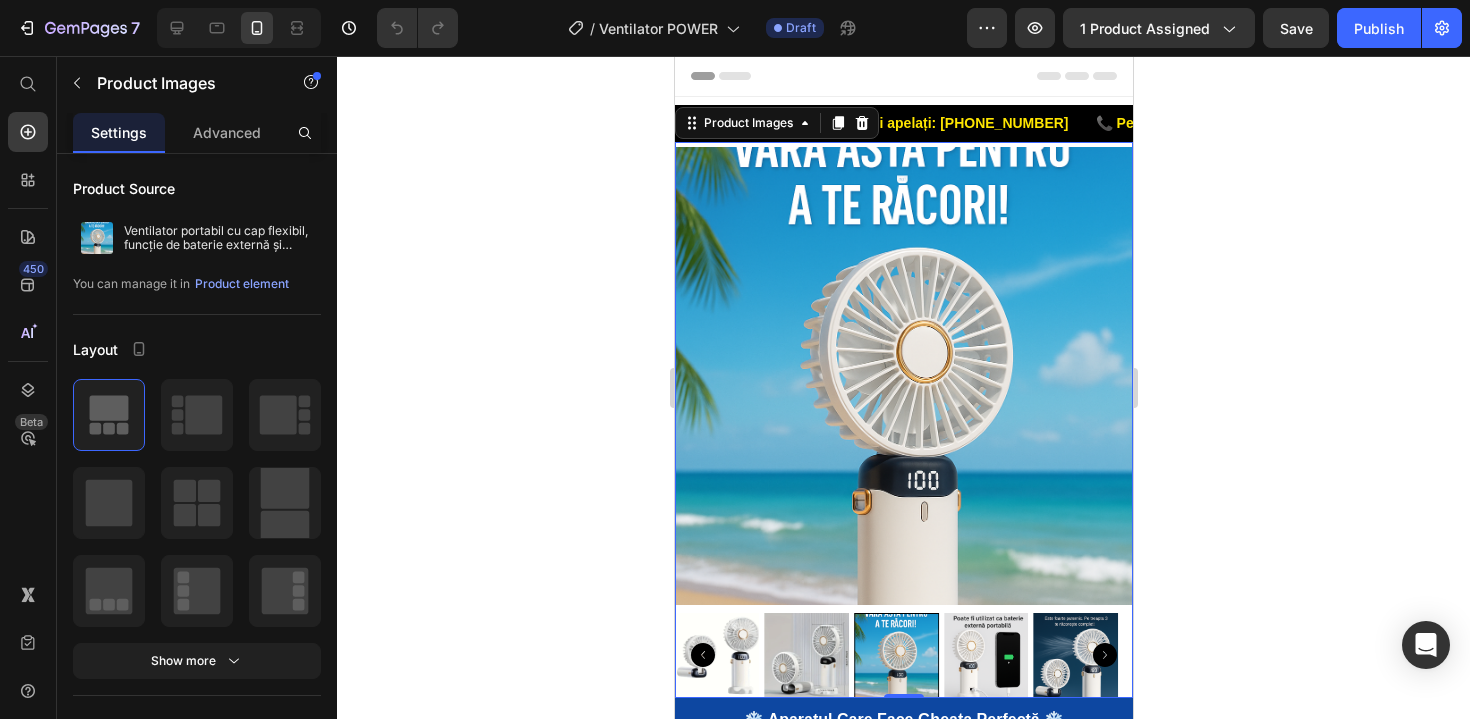 click at bounding box center (1074, 655) 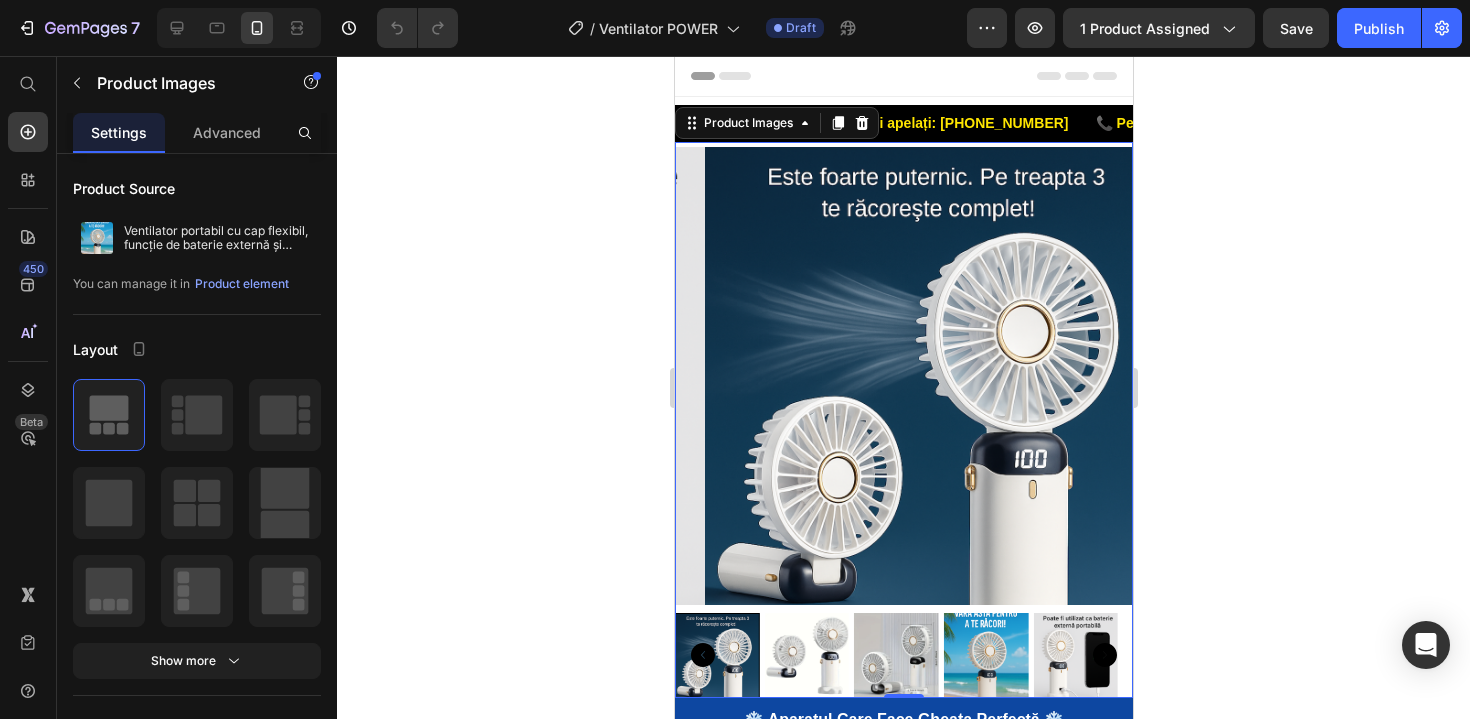 click at bounding box center [985, 655] 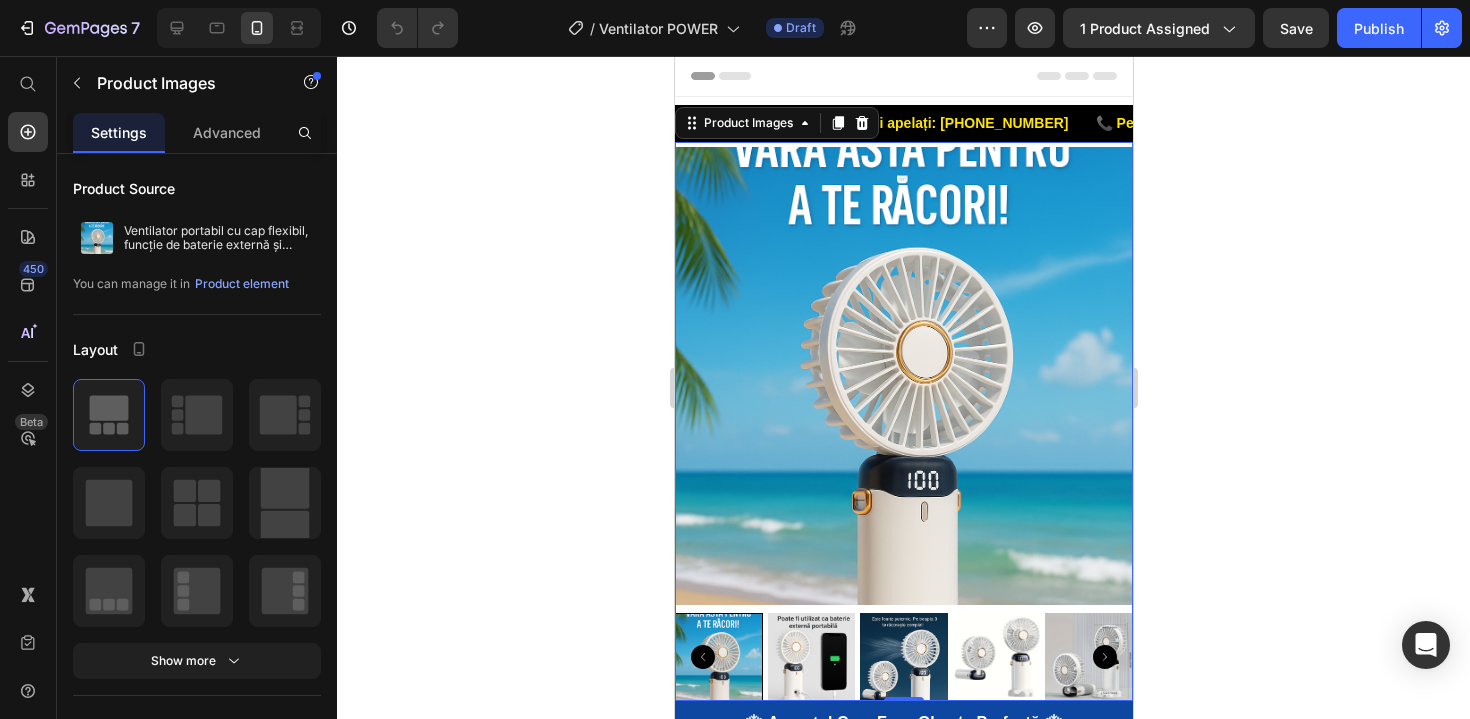 click at bounding box center [903, 376] 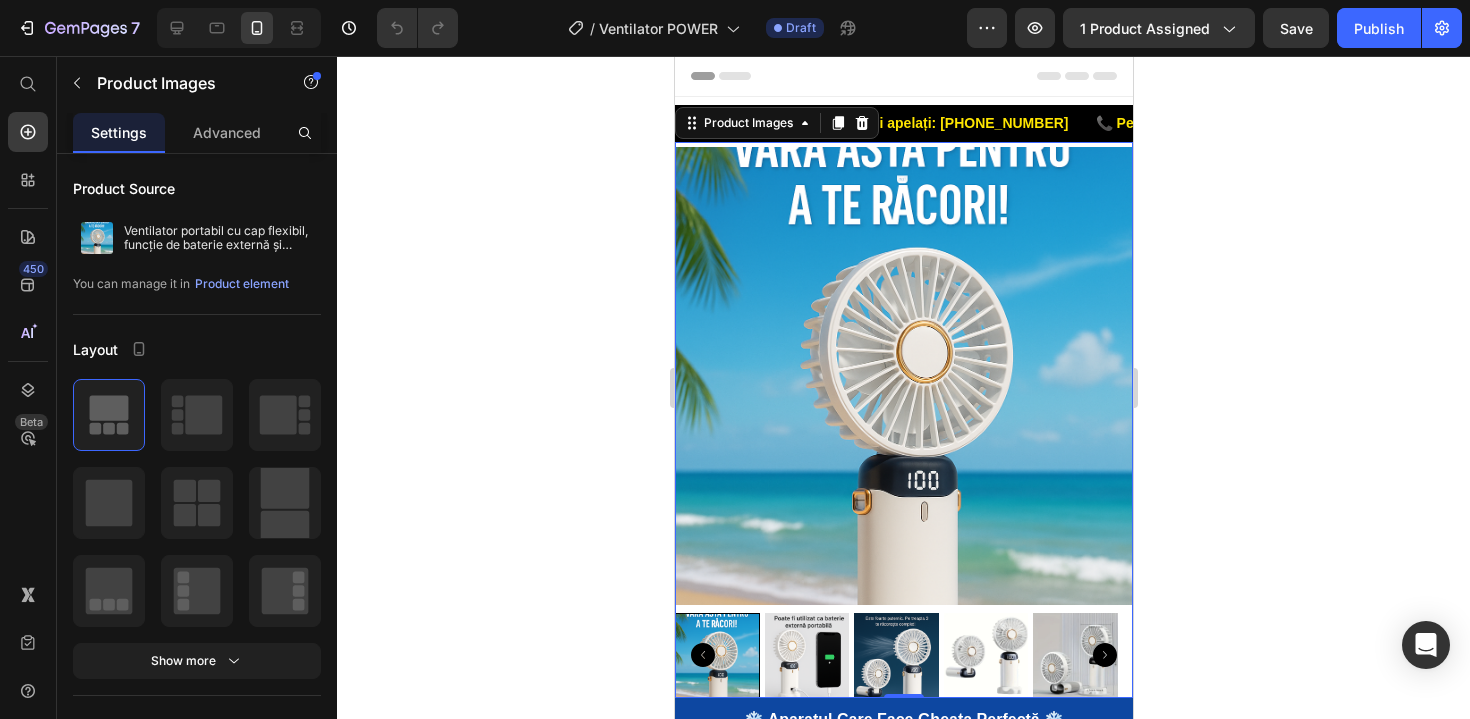 click at bounding box center [903, 376] 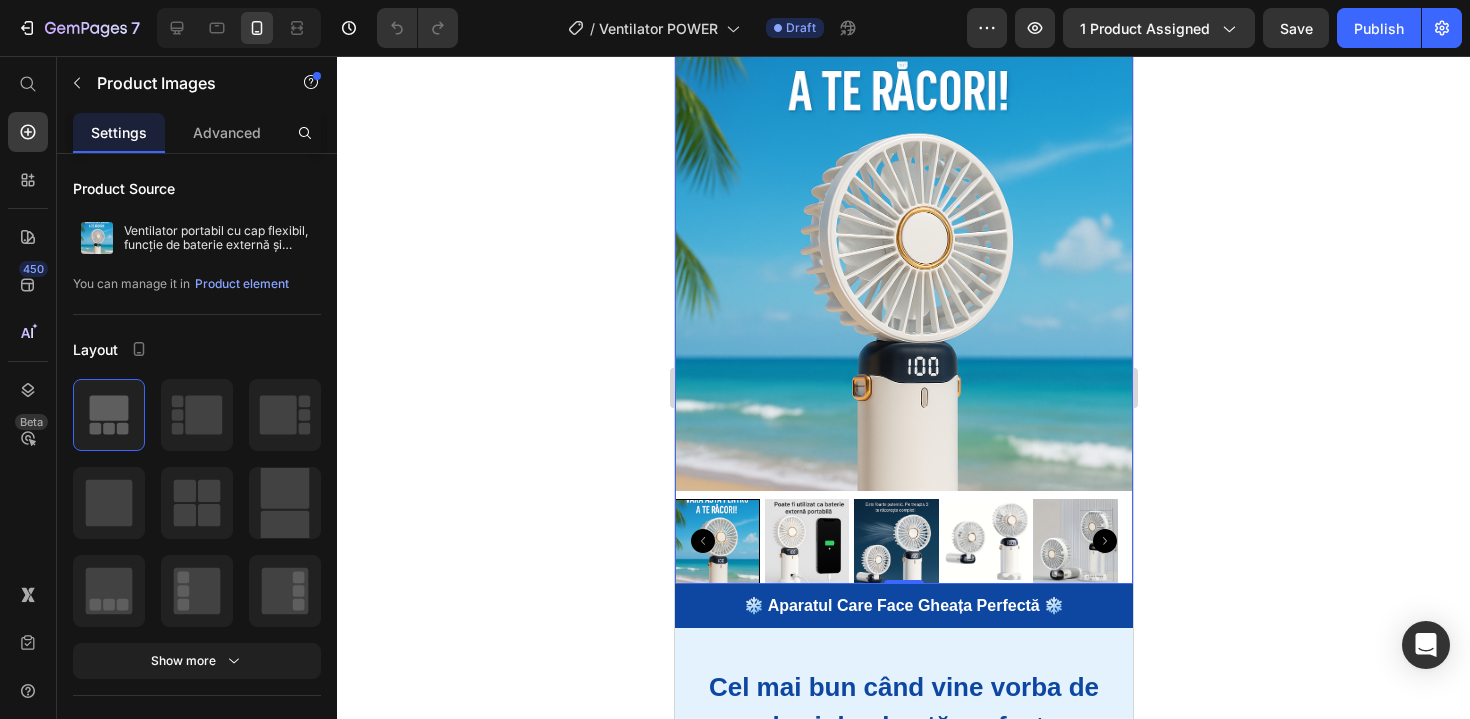 scroll, scrollTop: 326, scrollLeft: 0, axis: vertical 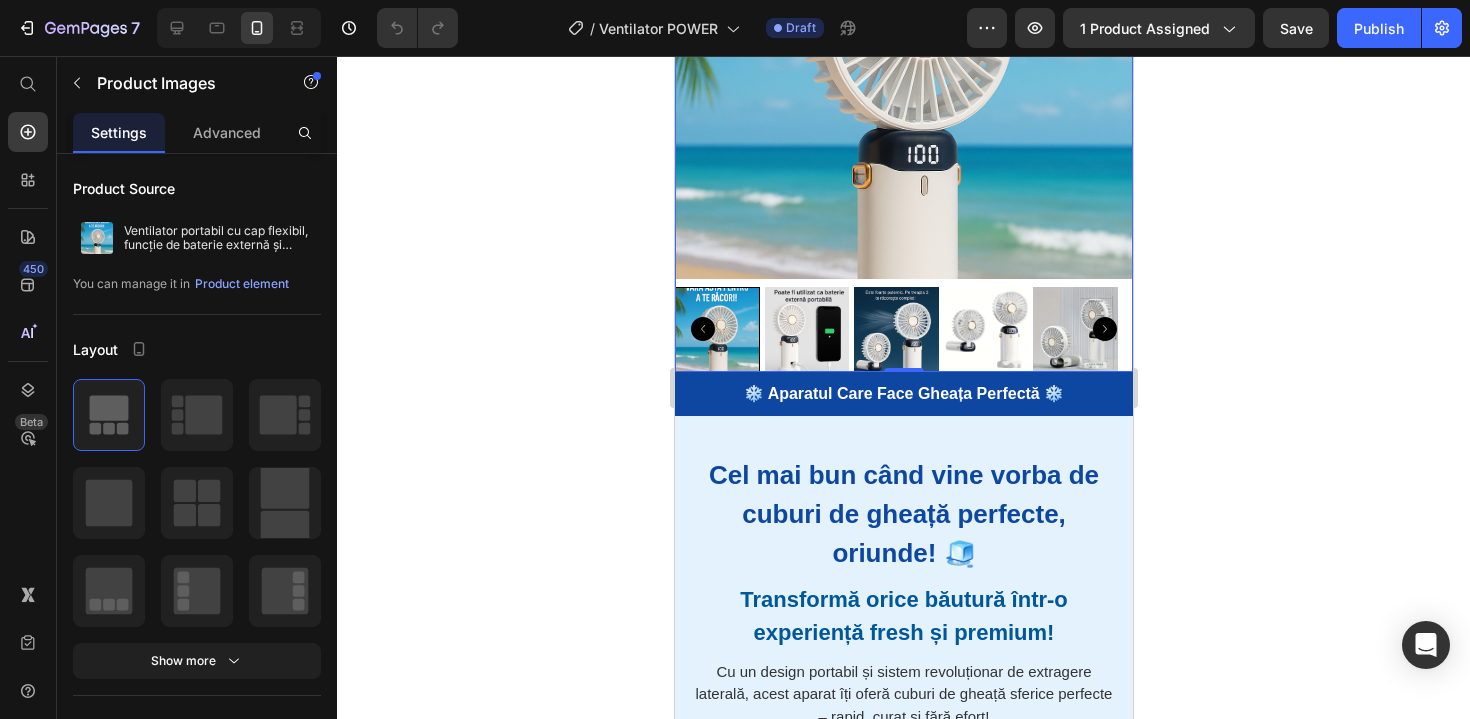 click on "Cel mai bun când vine vorba de cuburi de gheață perfecte, oriunde! 🧊" at bounding box center (903, 514) 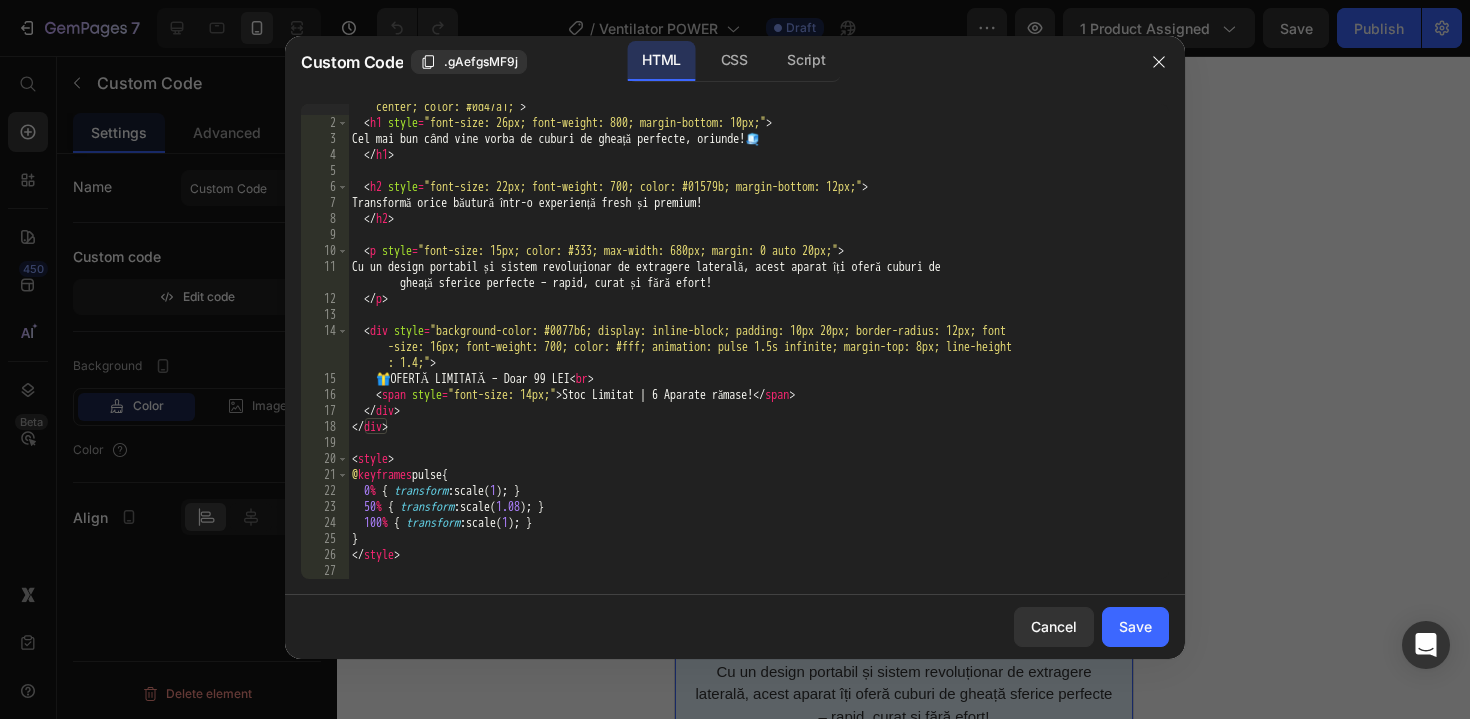 scroll, scrollTop: 21, scrollLeft: 0, axis: vertical 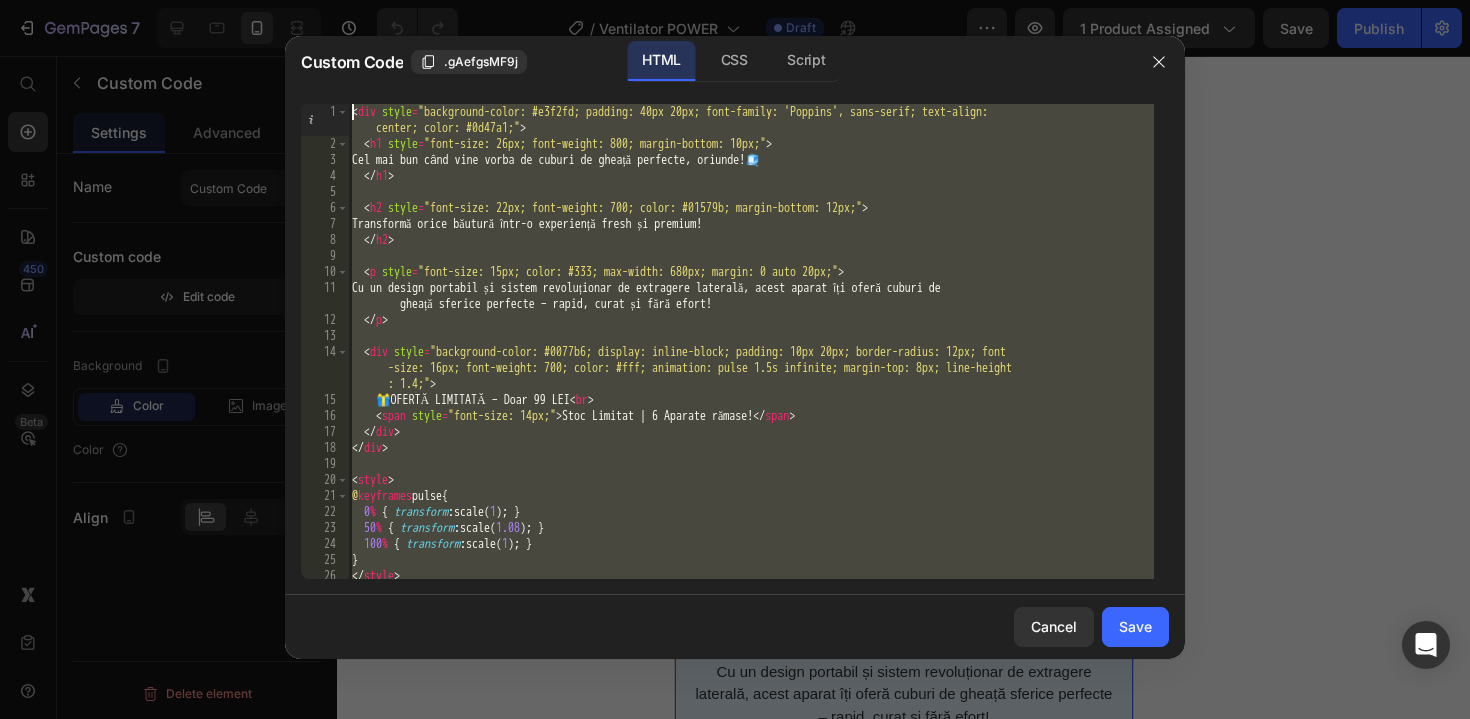 drag, startPoint x: 517, startPoint y: 568, endPoint x: 278, endPoint y: -135, distance: 742.516 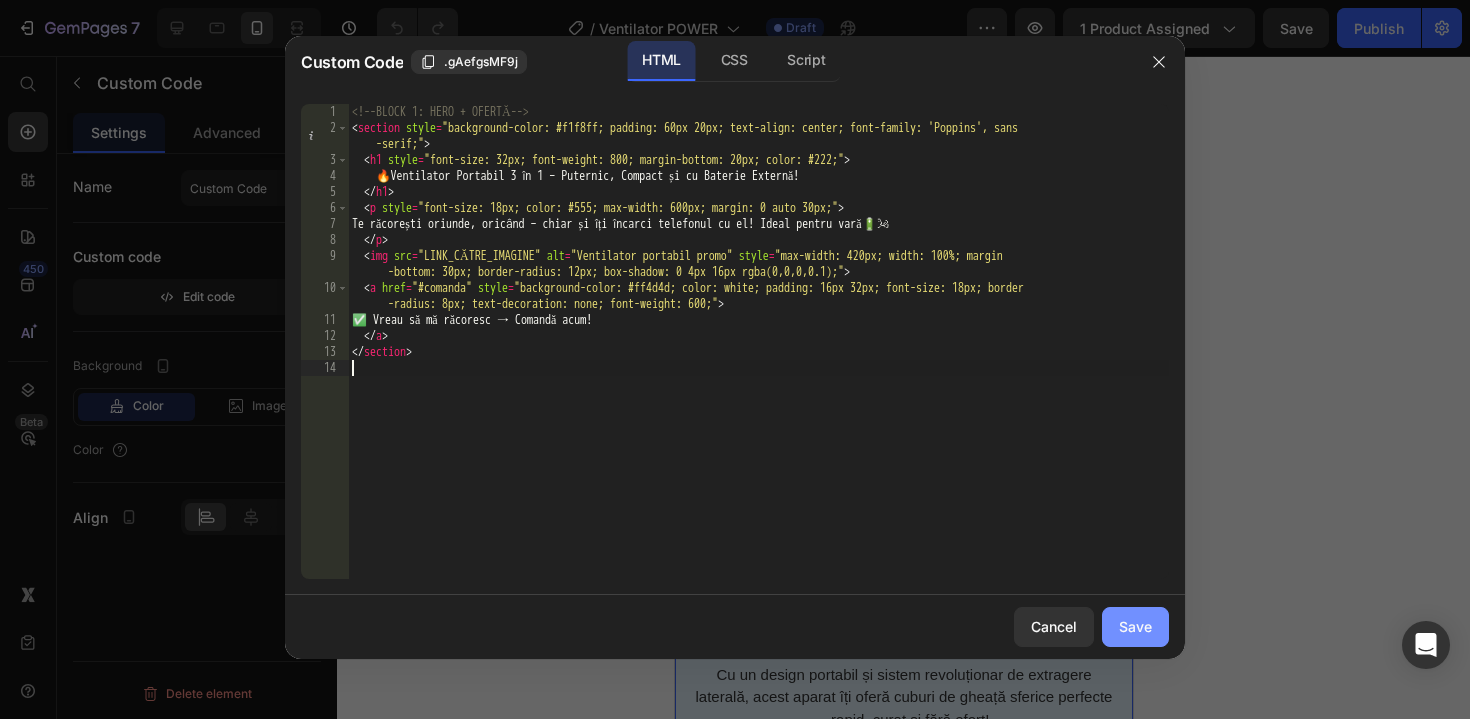 click on "Save" at bounding box center (1135, 626) 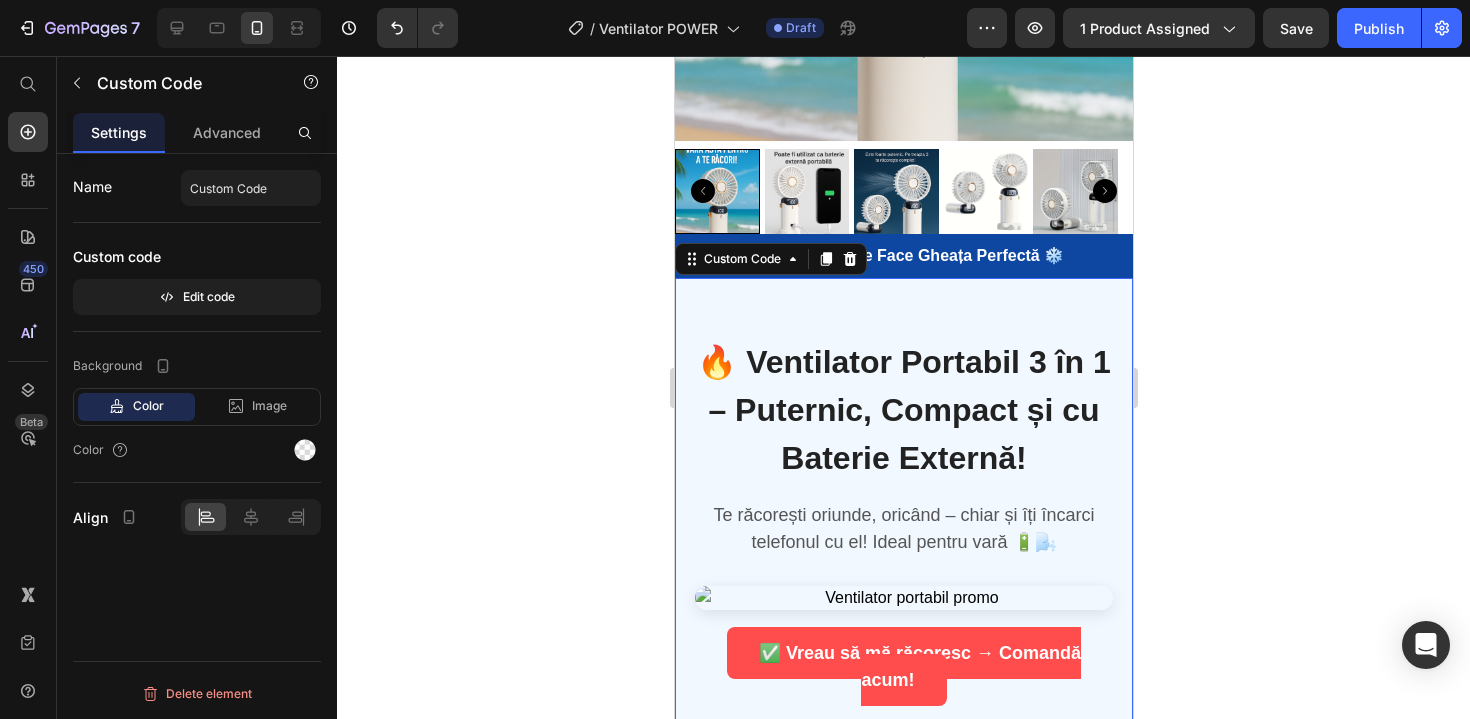 scroll, scrollTop: 374, scrollLeft: 0, axis: vertical 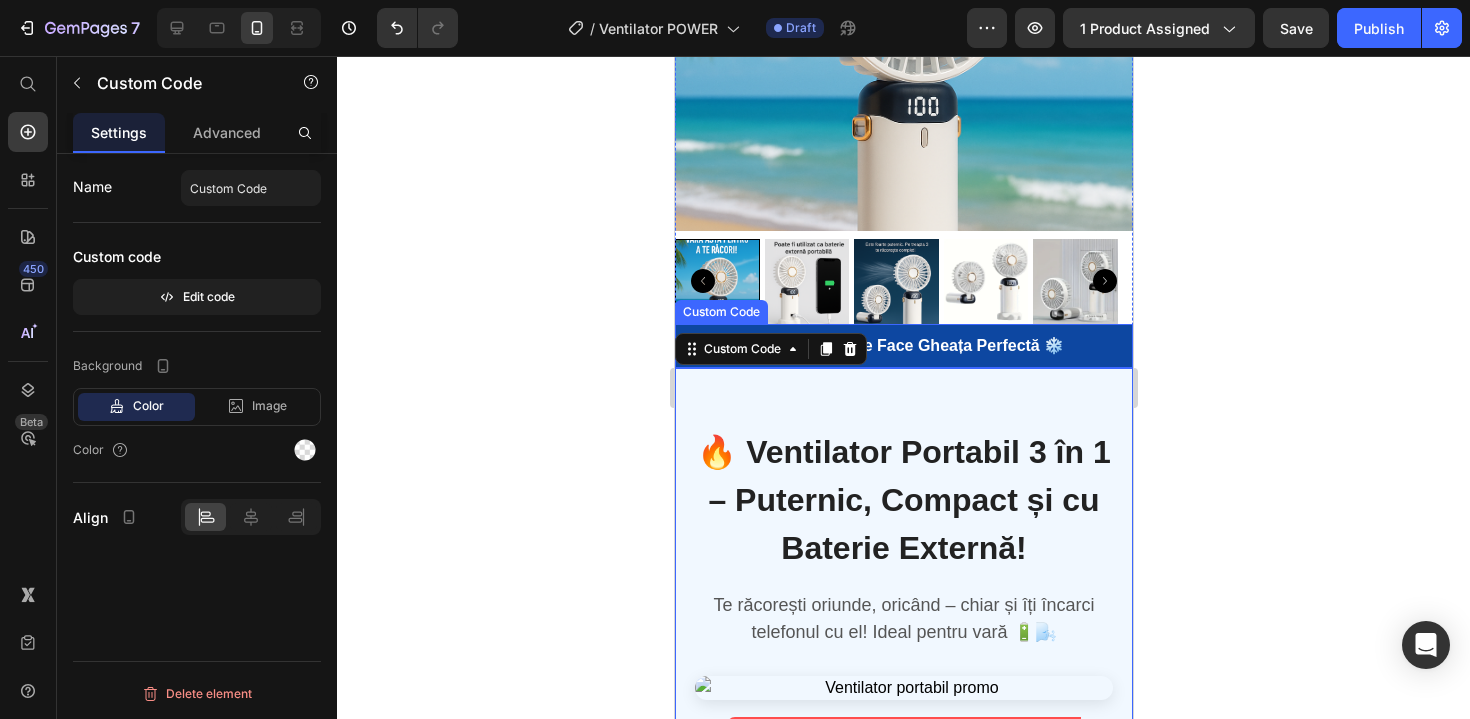 click on "❄️ Aparatul Care Face Gheața Perfectă ❄️" at bounding box center [903, 345] 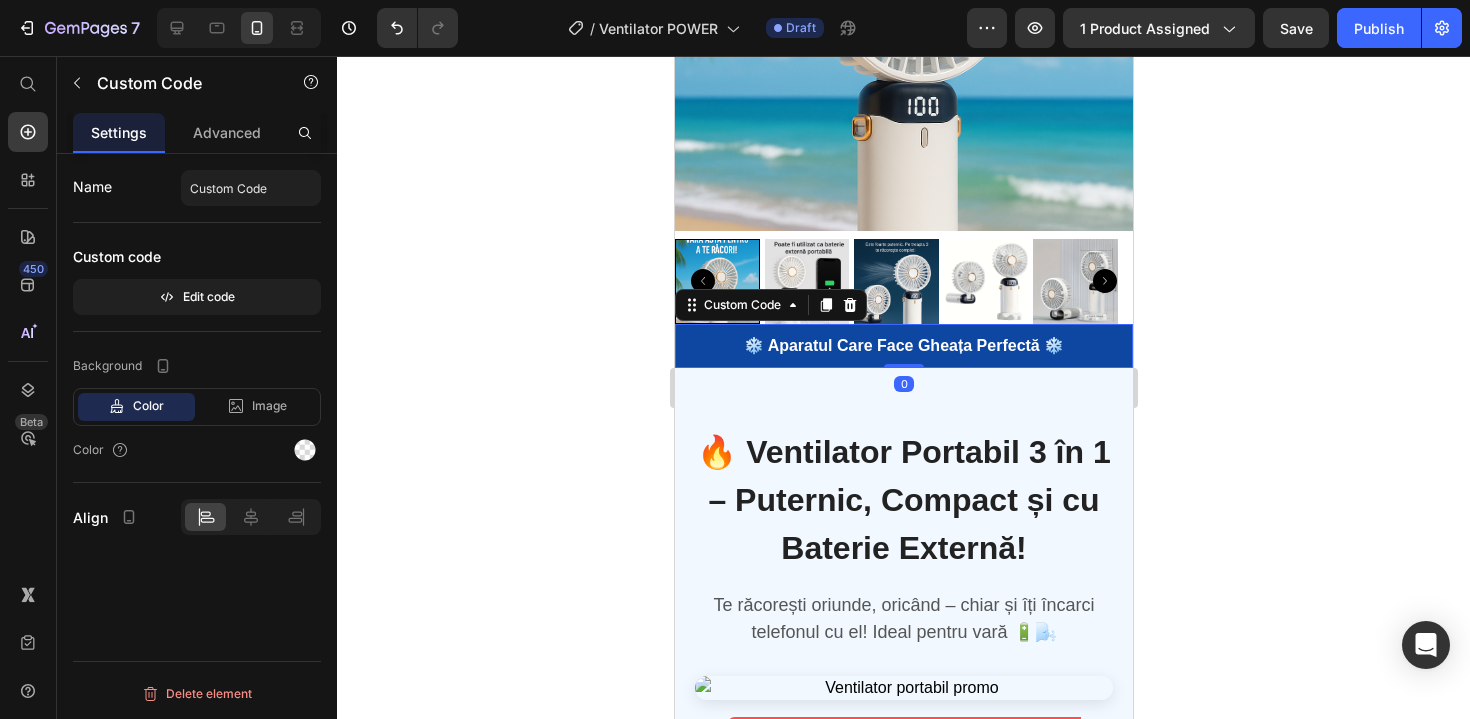click on "❄️ Aparatul Care Face Gheața Perfectă ❄️" at bounding box center (903, 345) 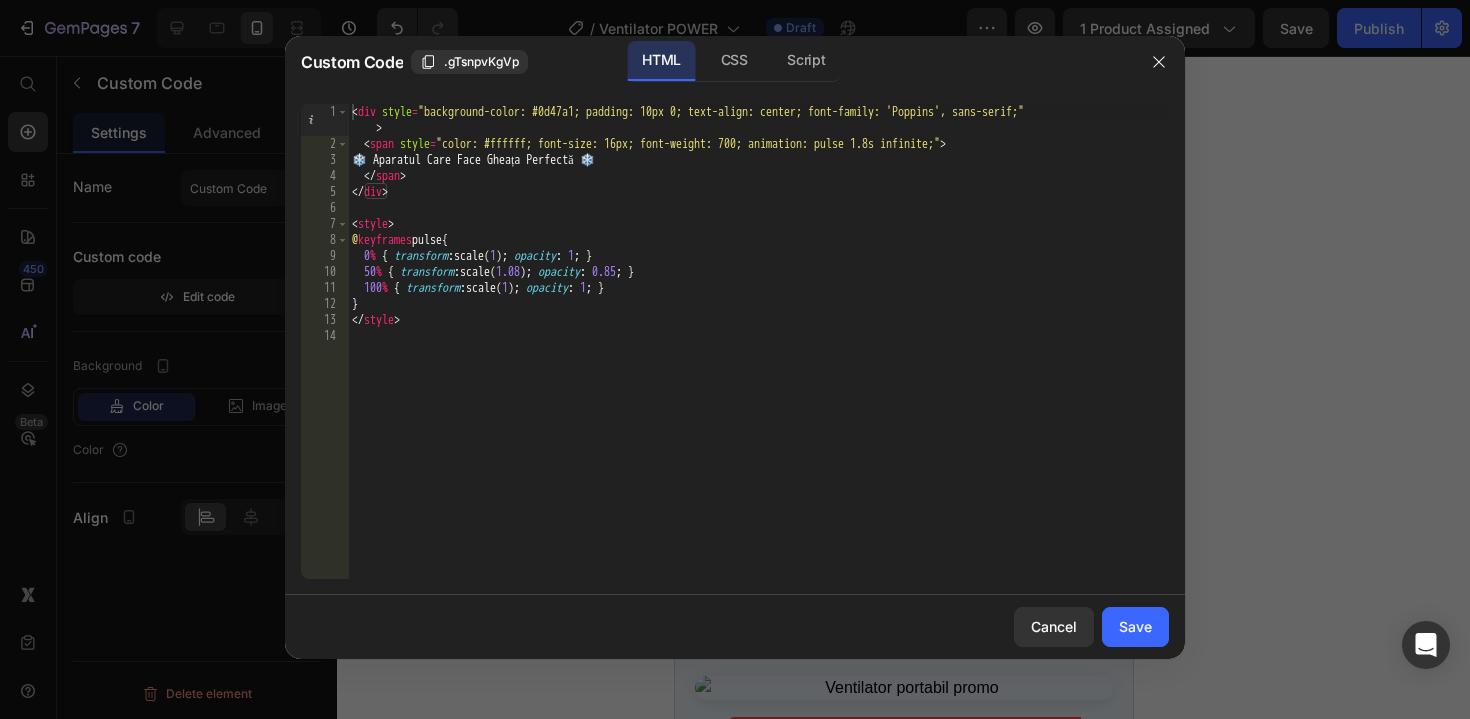type on "❄️ Aparatul Care Face Gheața Perfectă ❄️" 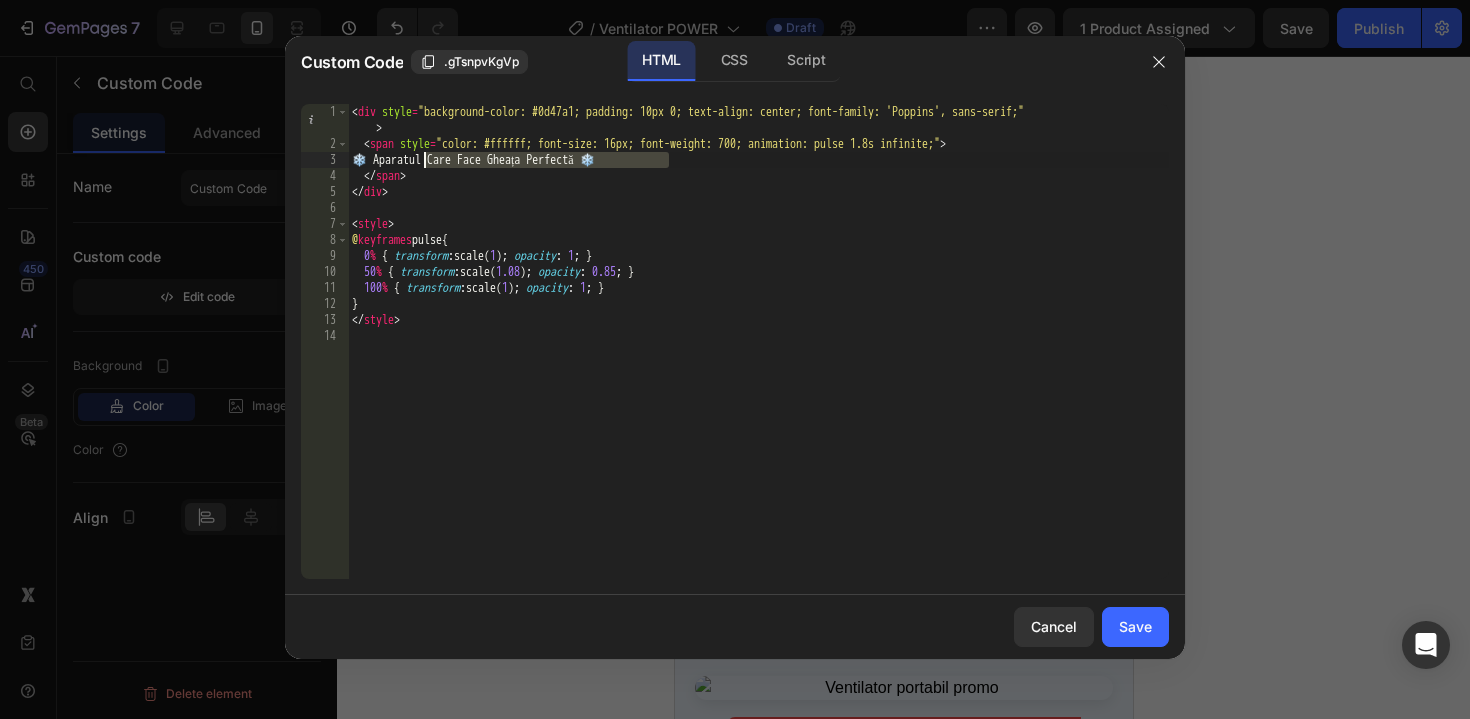 drag, startPoint x: 664, startPoint y: 163, endPoint x: 424, endPoint y: 164, distance: 240.00209 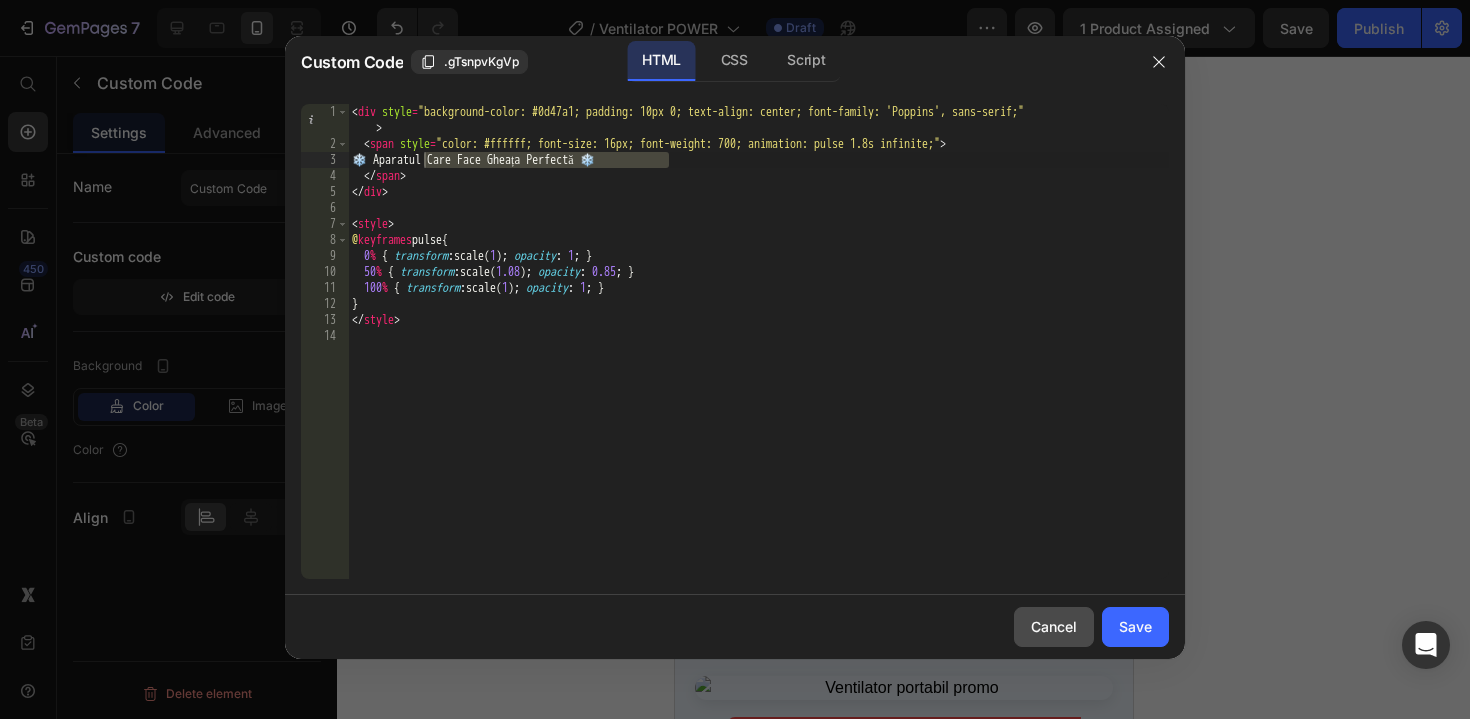 click on "Cancel" 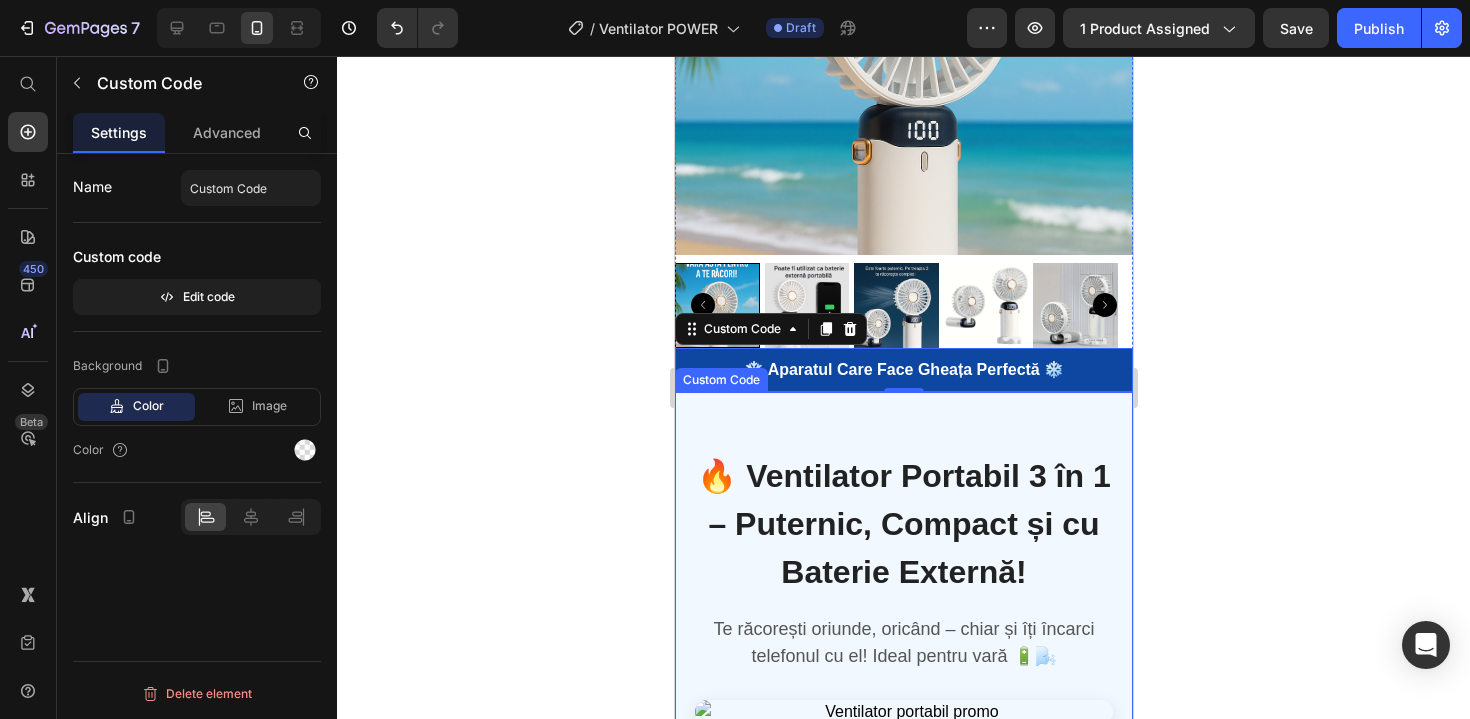 scroll, scrollTop: 349, scrollLeft: 0, axis: vertical 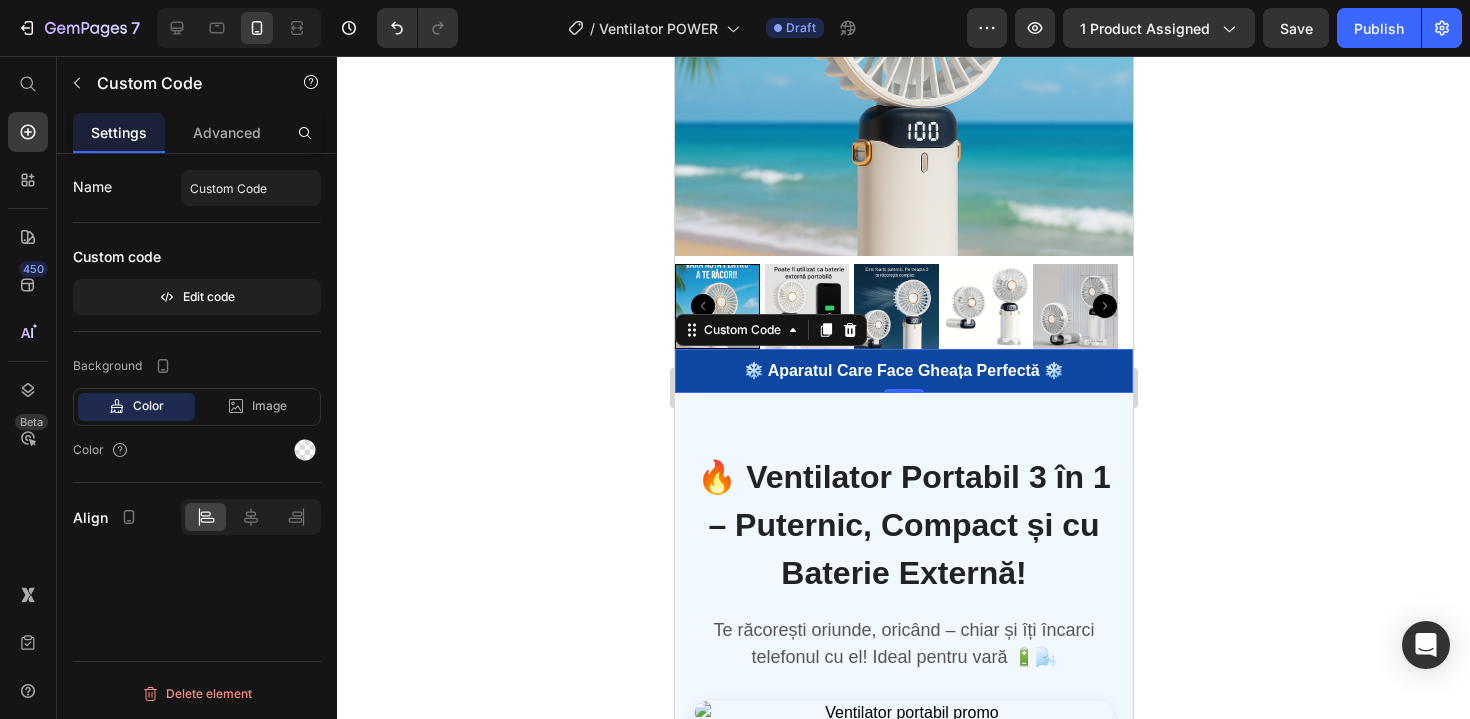 click 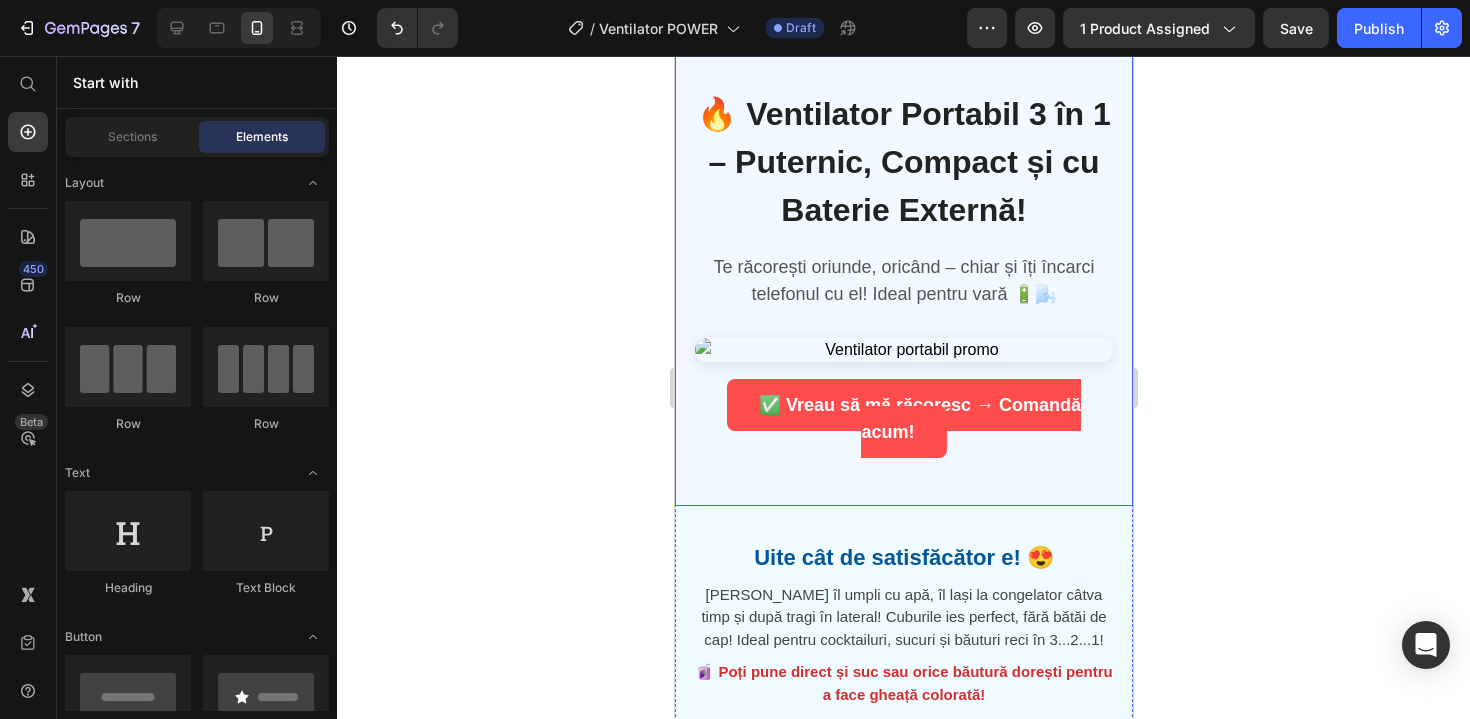 scroll, scrollTop: 764, scrollLeft: 0, axis: vertical 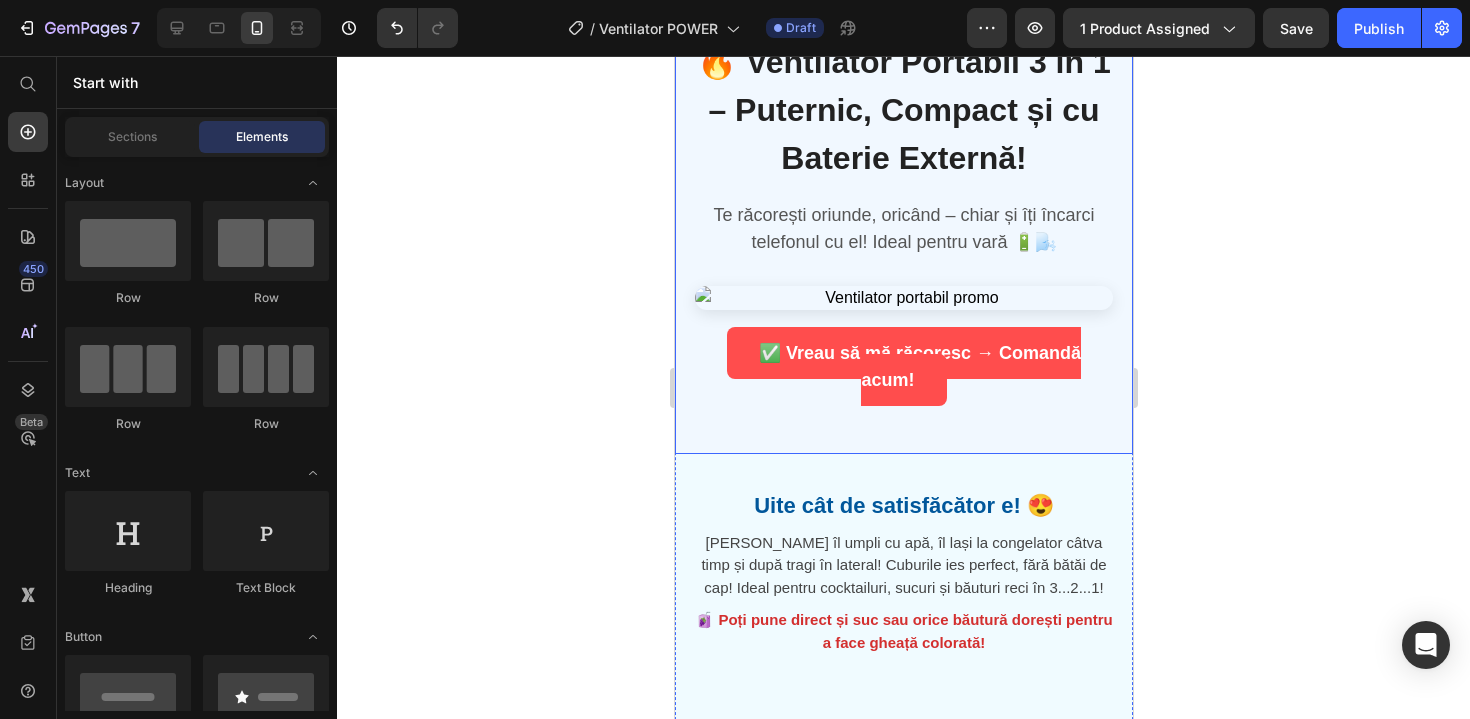 click on "✅ Vreau să mă răcoresc → Comandă acum!" at bounding box center (903, 366) 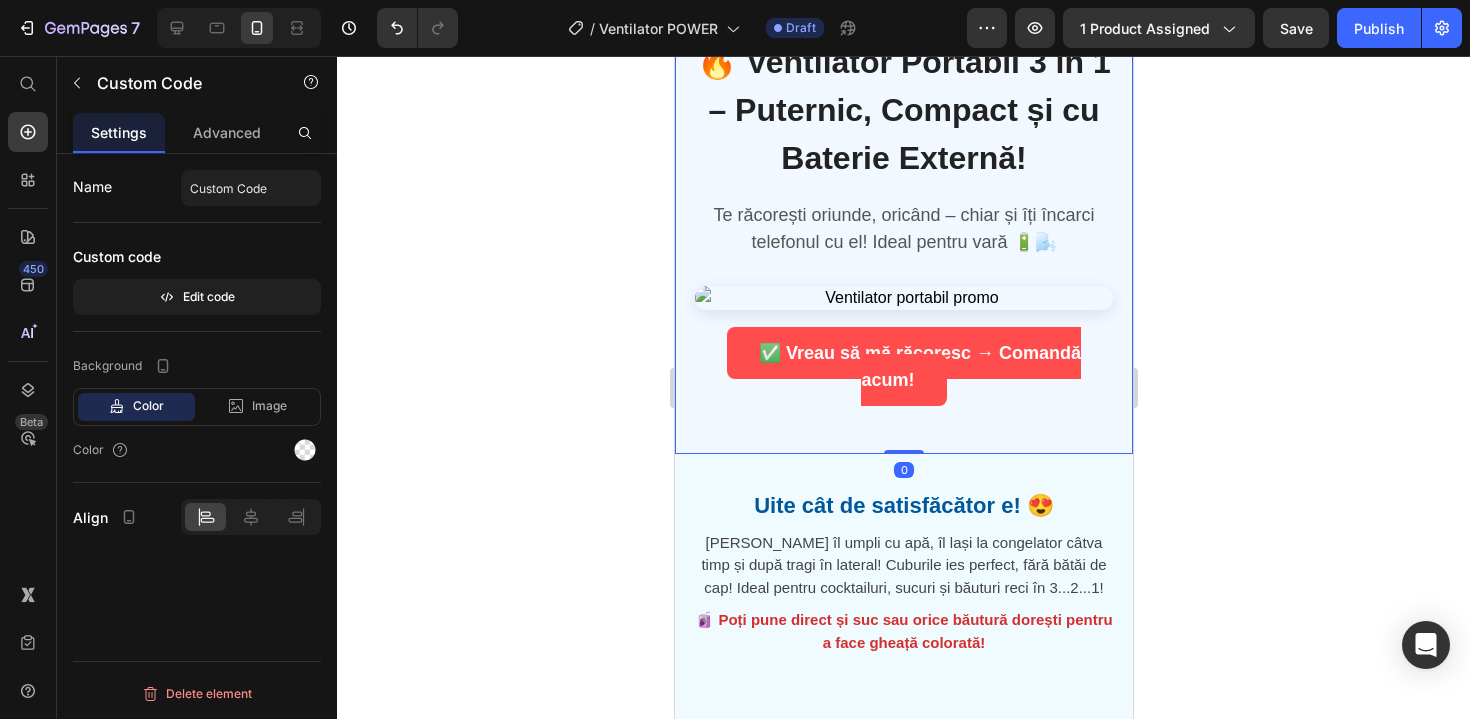 click on "✅ Vreau să mă răcoresc → Comandă acum!" at bounding box center [903, 366] 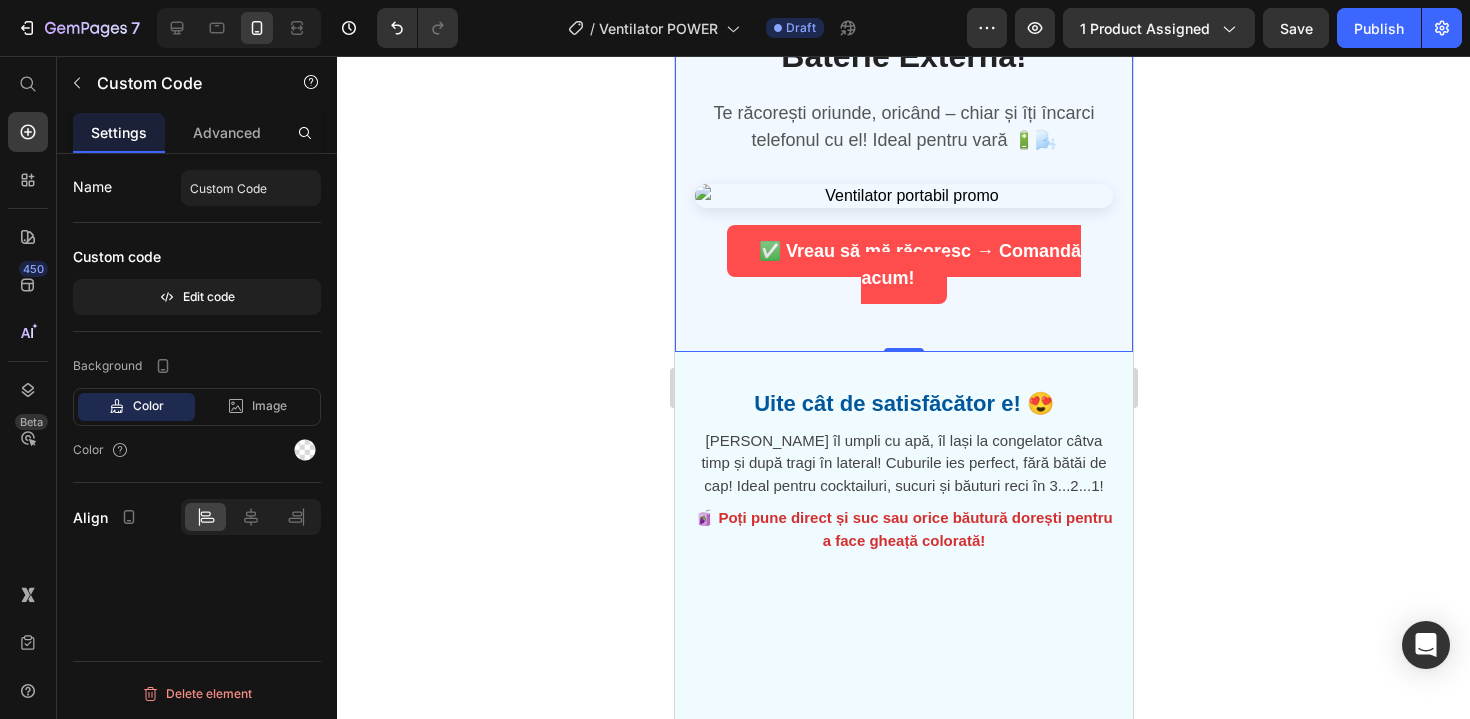 scroll, scrollTop: 0, scrollLeft: 0, axis: both 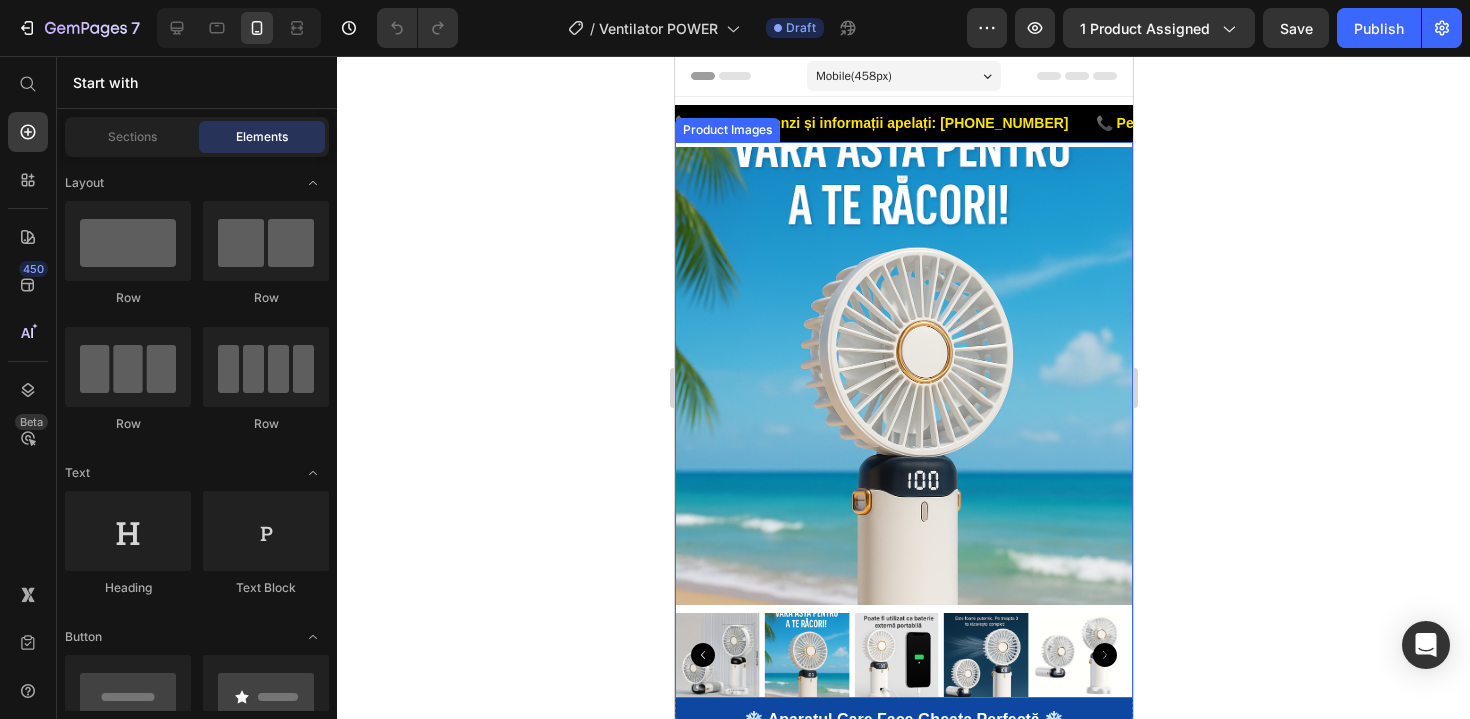click at bounding box center [903, 376] 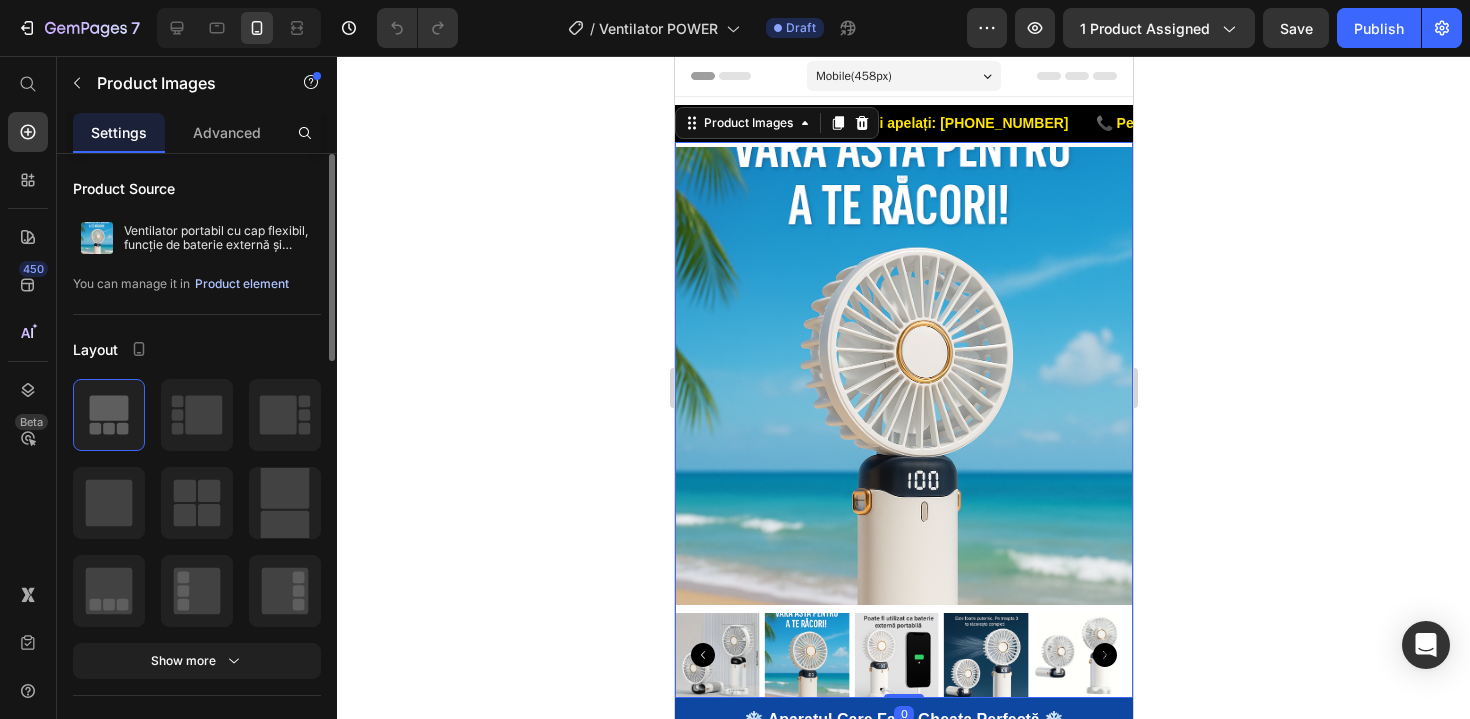 click on "Product element" at bounding box center [242, 284] 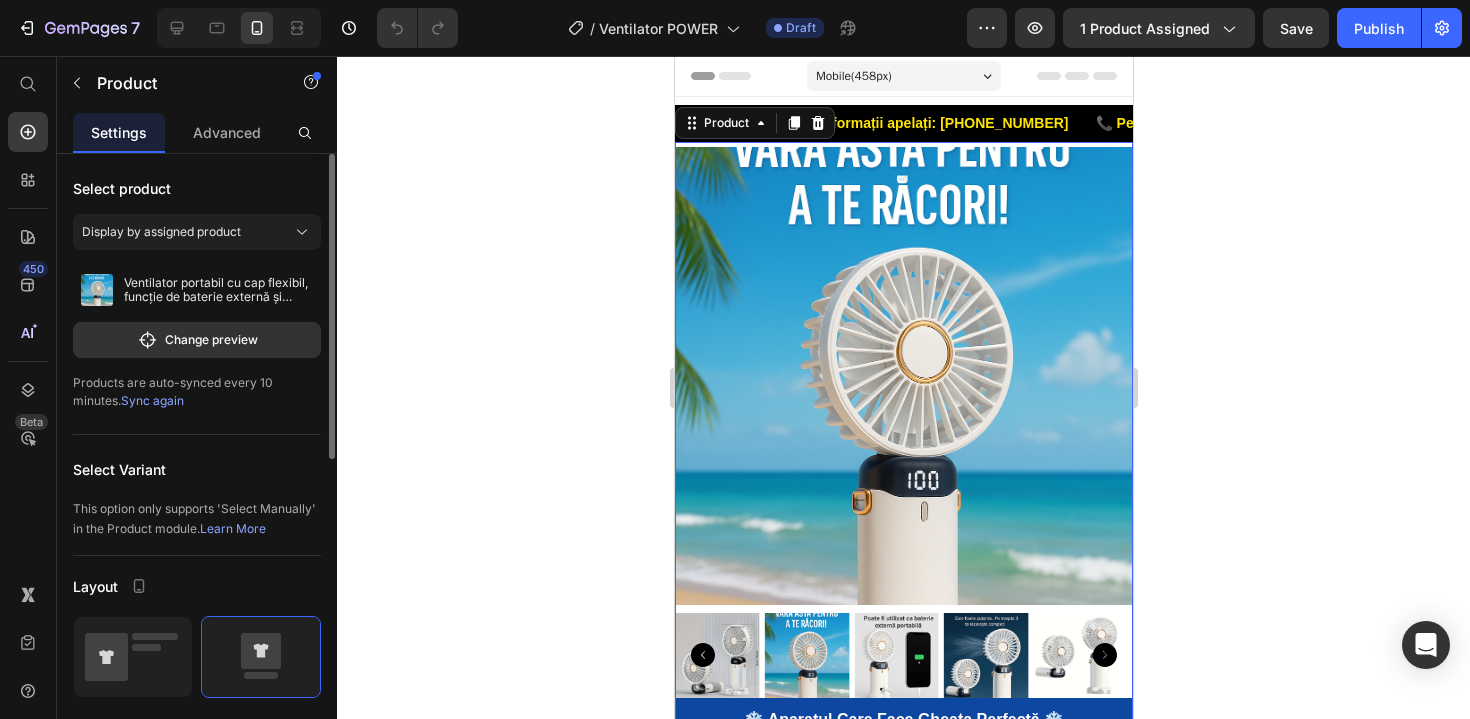 click on "Sync again" at bounding box center [152, 400] 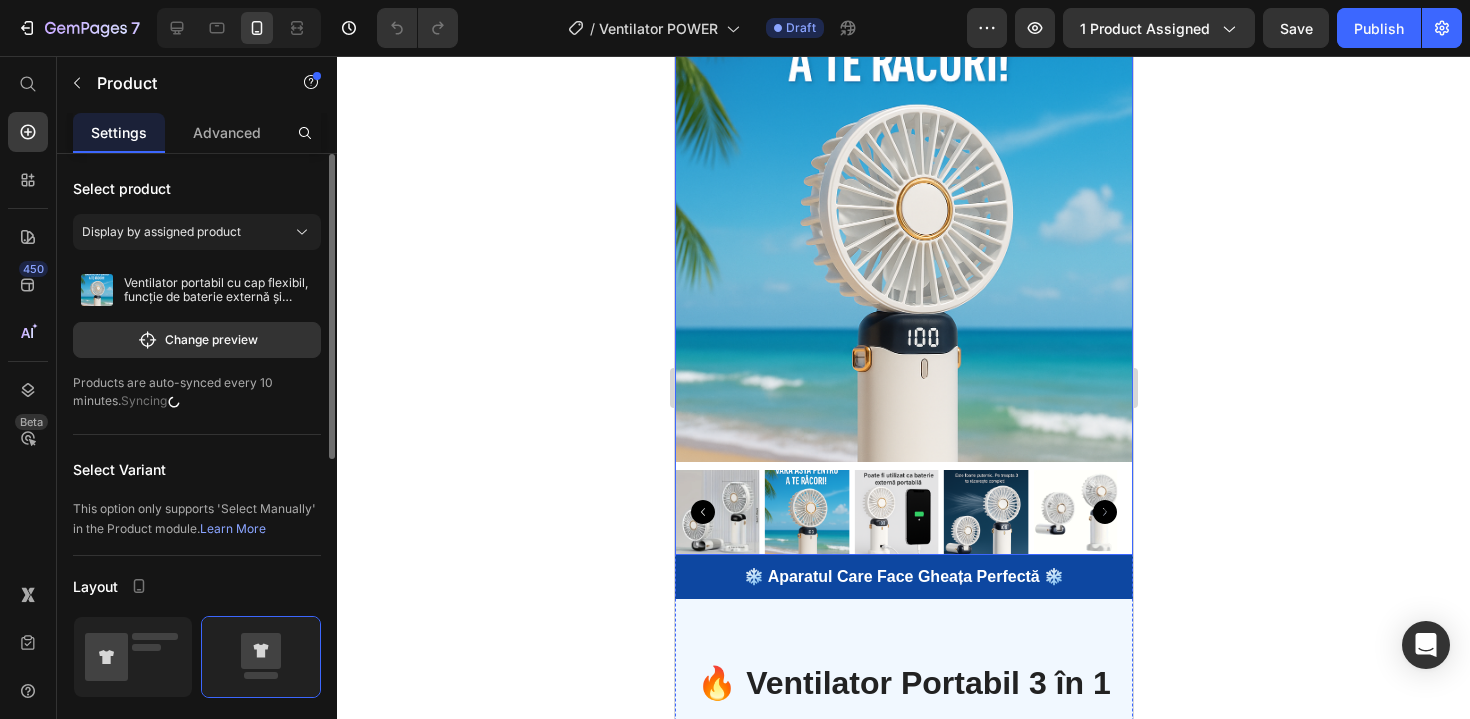scroll, scrollTop: 440, scrollLeft: 0, axis: vertical 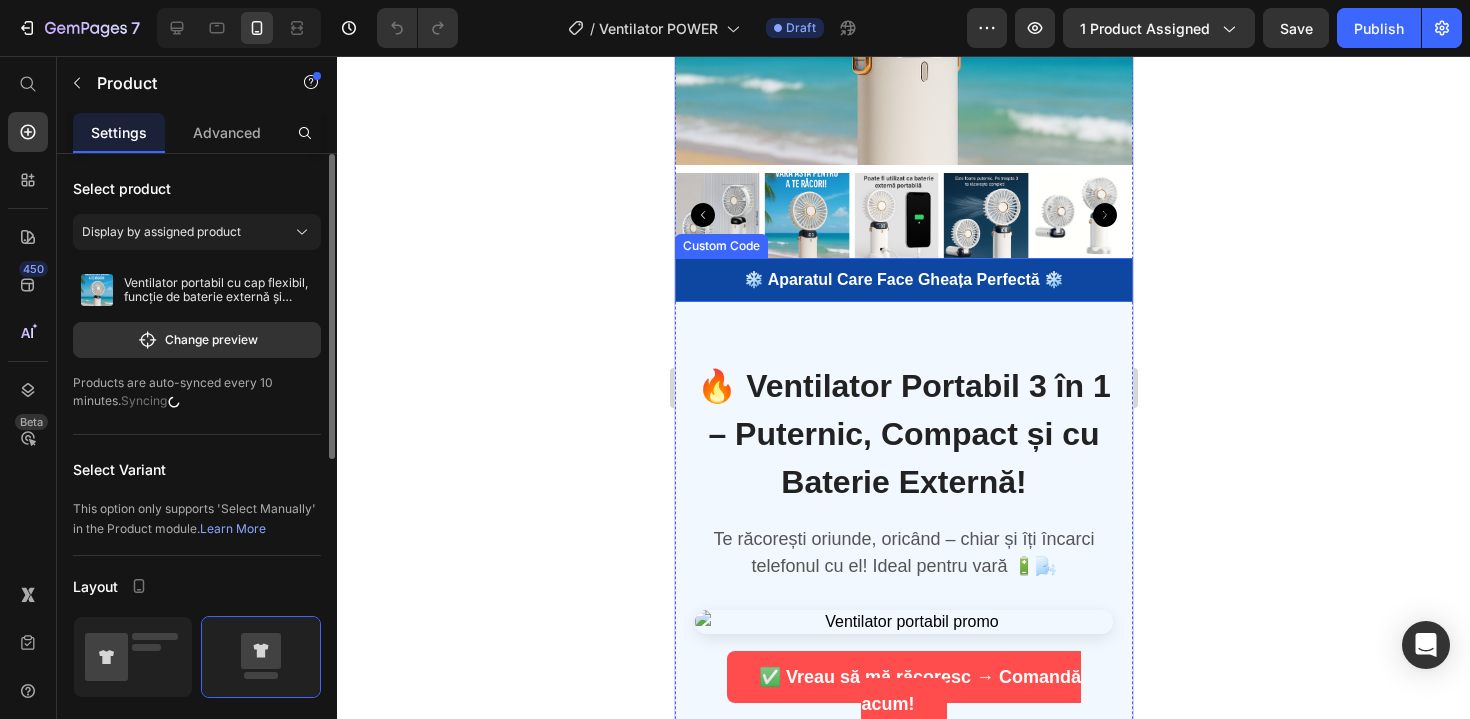 click on "❄️ Aparatul Care Face Gheața Perfectă ❄️" at bounding box center (903, 280) 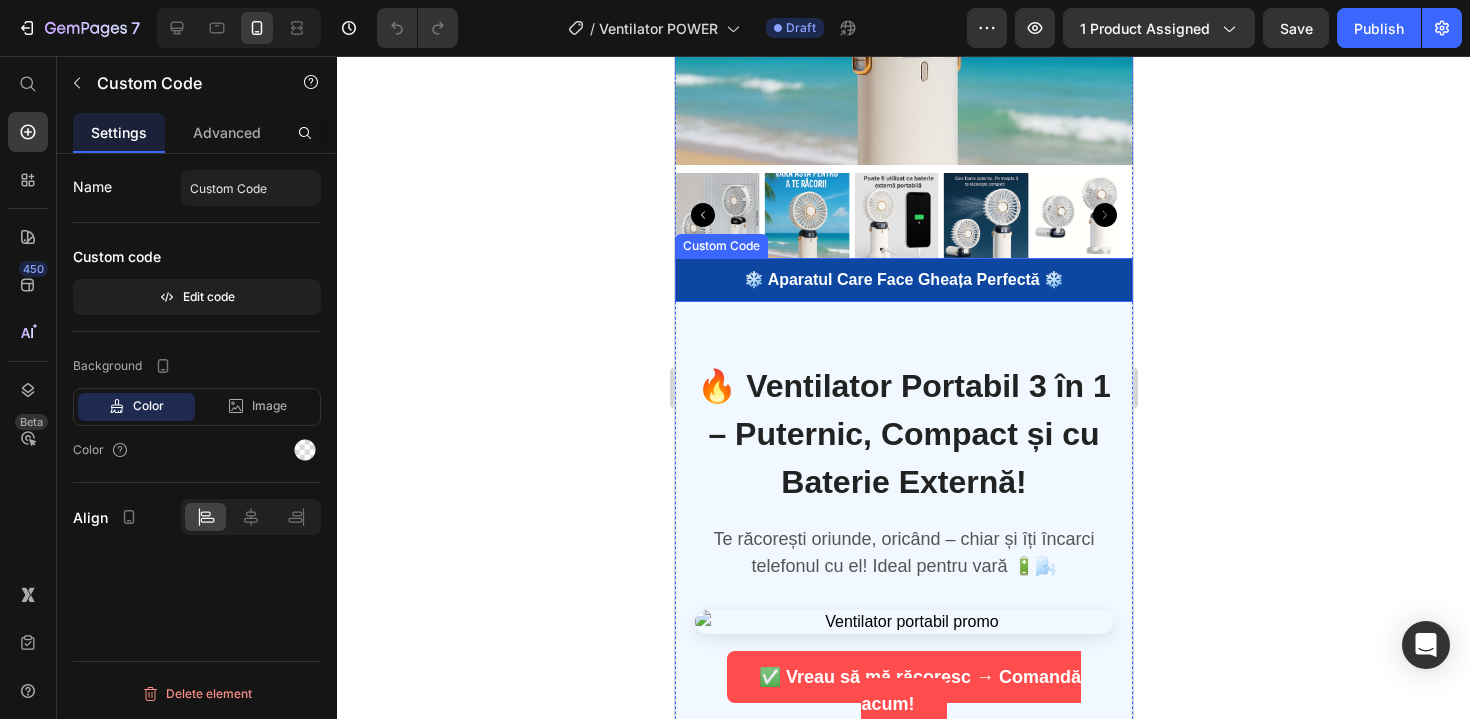 click on "❄️ Aparatul Care Face Gheața Perfectă ❄️" at bounding box center [903, 280] 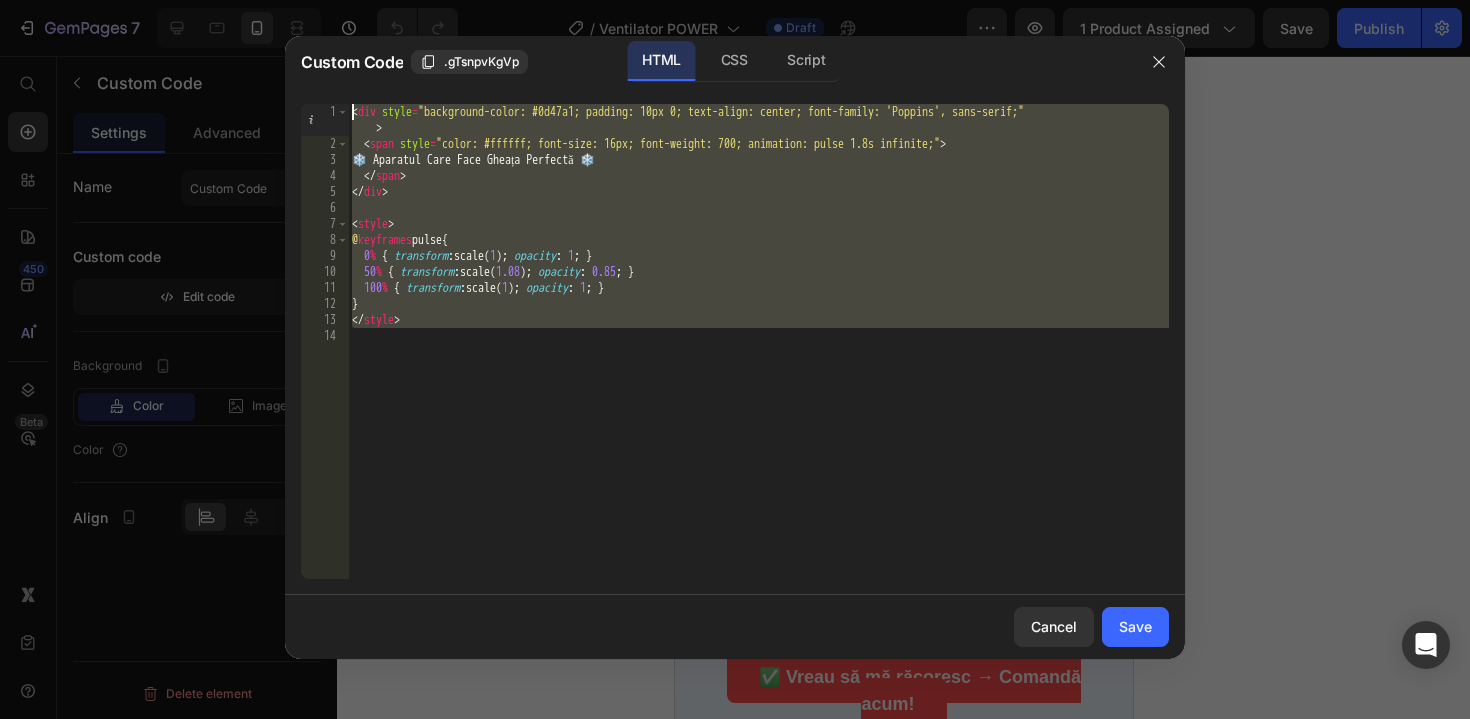 drag, startPoint x: 562, startPoint y: 413, endPoint x: 288, endPoint y: 50, distance: 454.80215 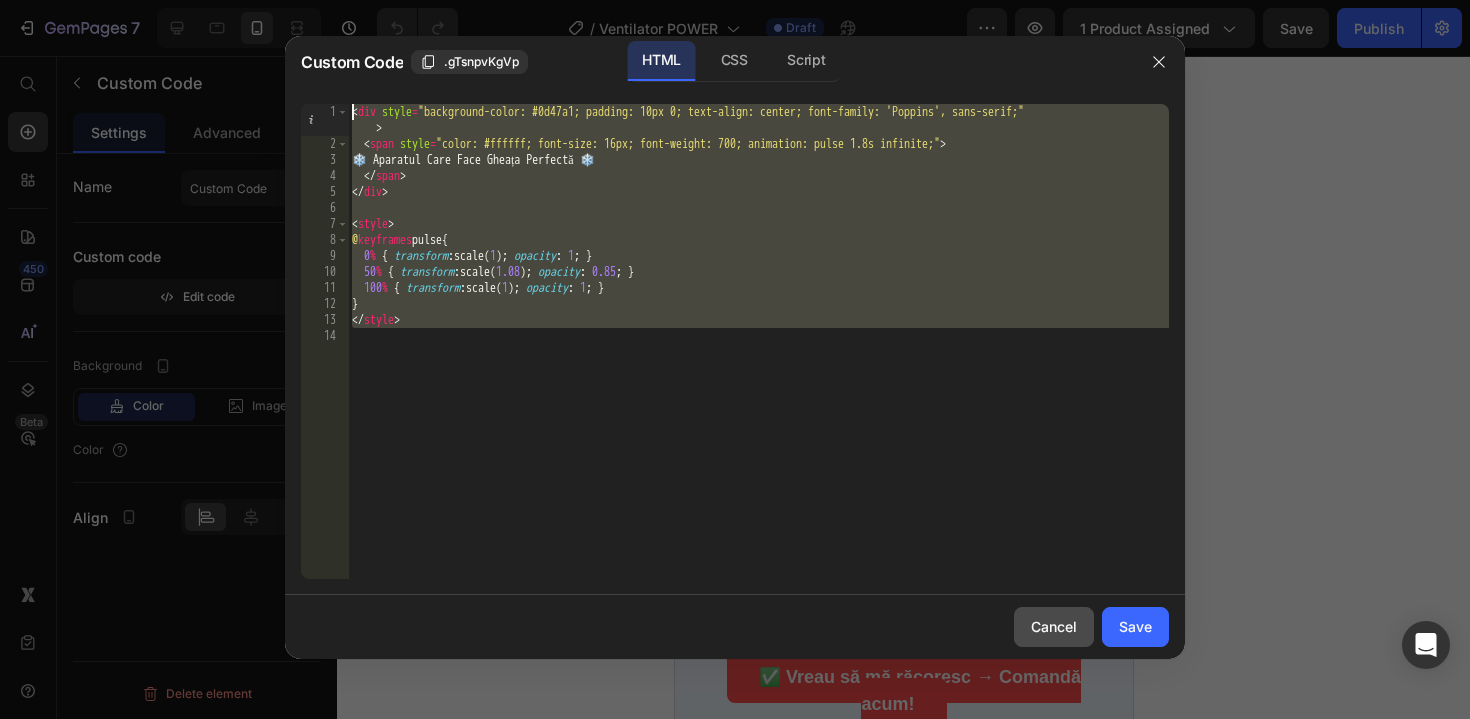 click on "Cancel" at bounding box center (1054, 626) 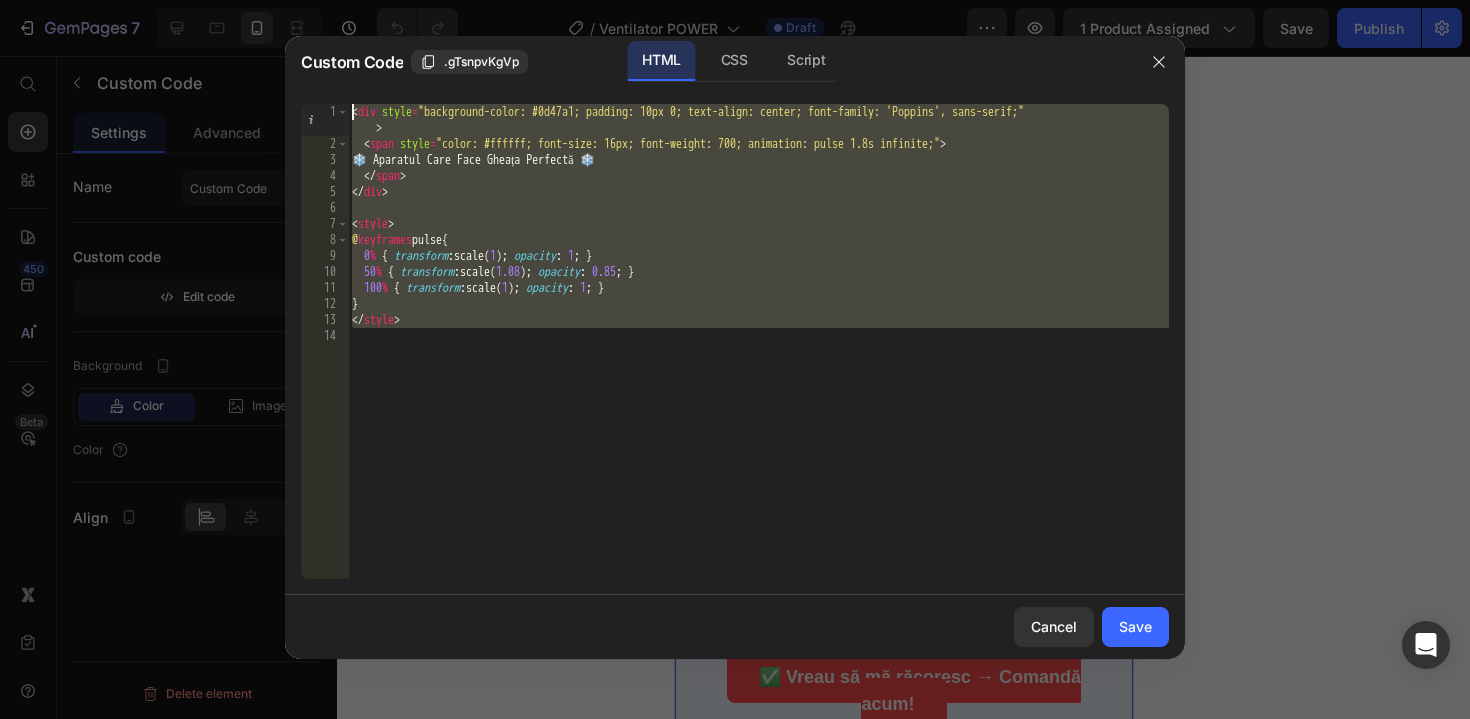 click on "🔥 Ventilator Portabil 3 în 1 – Puternic, Compact și cu Baterie Externă!
Te răcorești oriunde, oricând – chiar și îți încarci telefonul cu el! Ideal pentru vară 🔋🌬️
✅ Vreau să mă răcoresc → Comandă acum!" at bounding box center [903, 540] 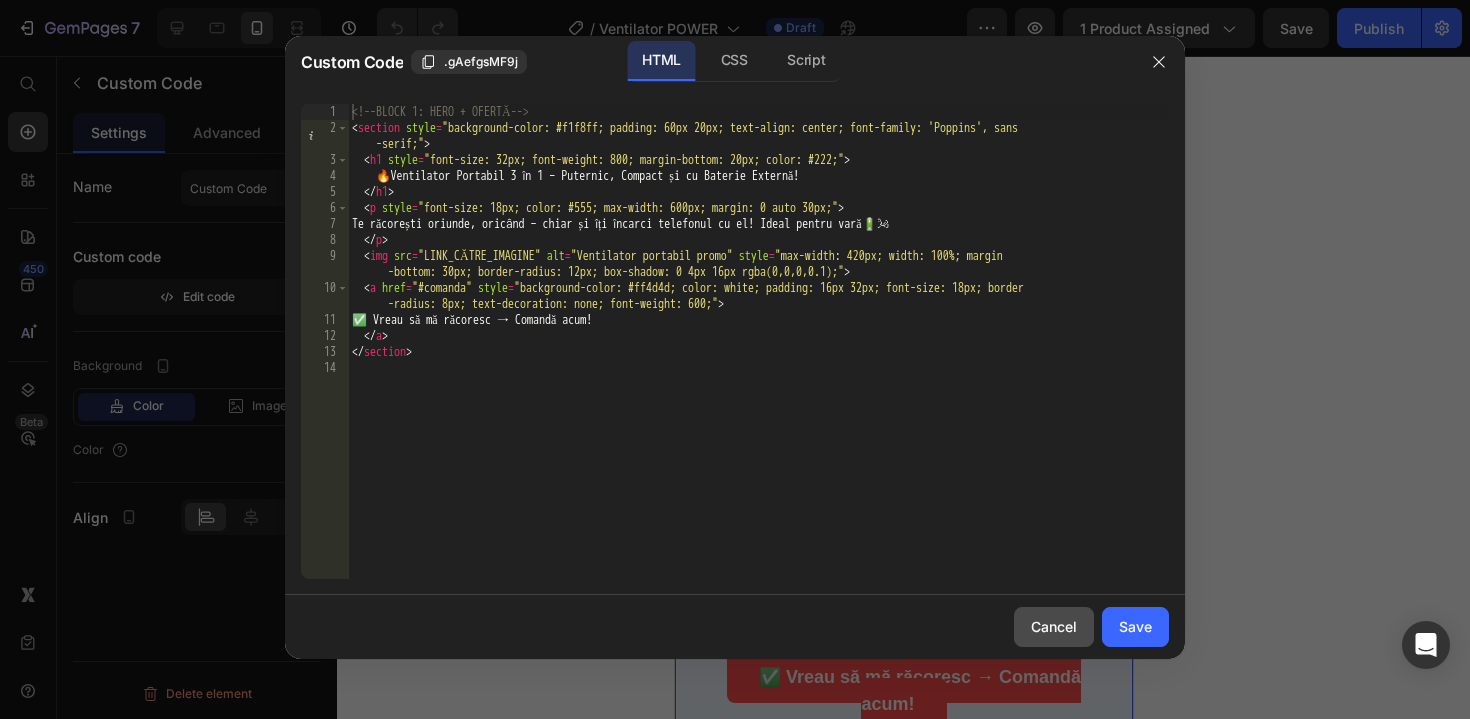 click on "Cancel" 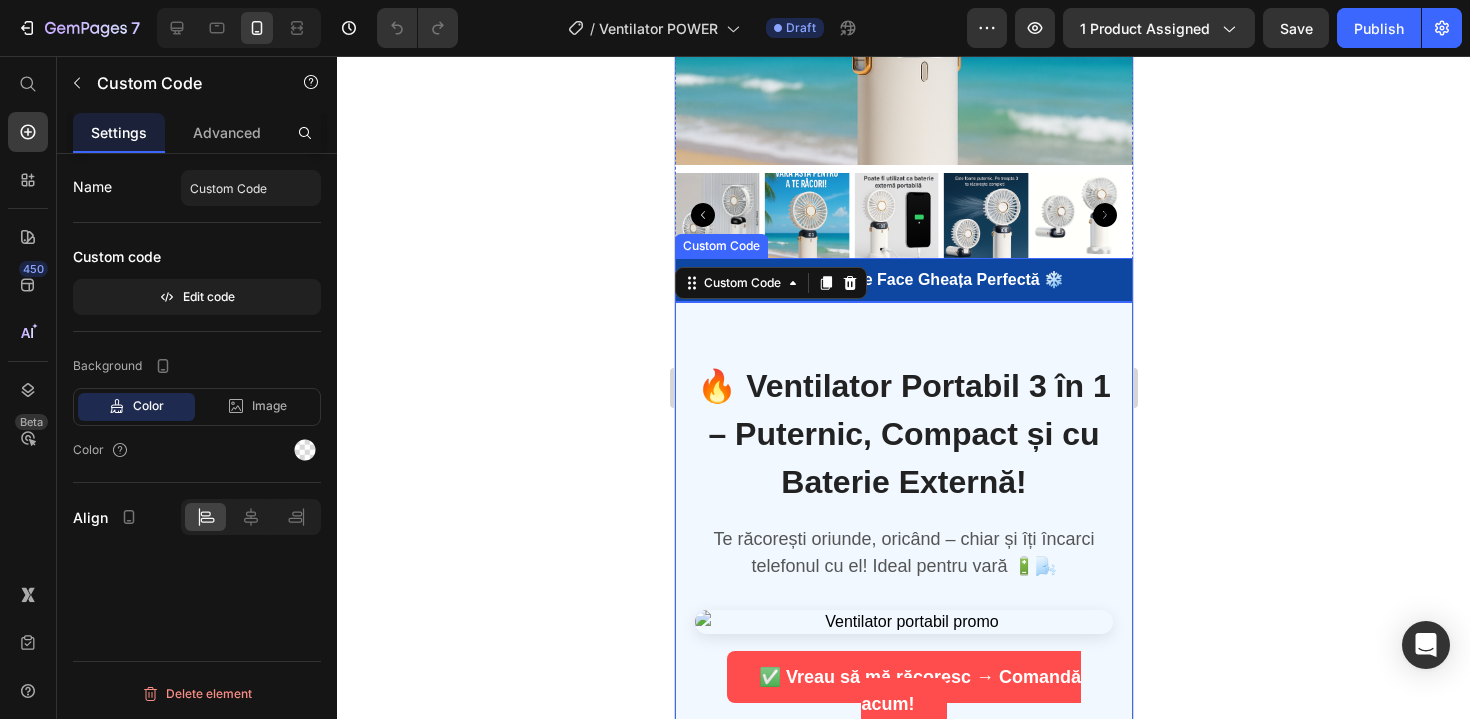 click on "❄️ Aparatul Care Face Gheața Perfectă ❄️" at bounding box center [903, 279] 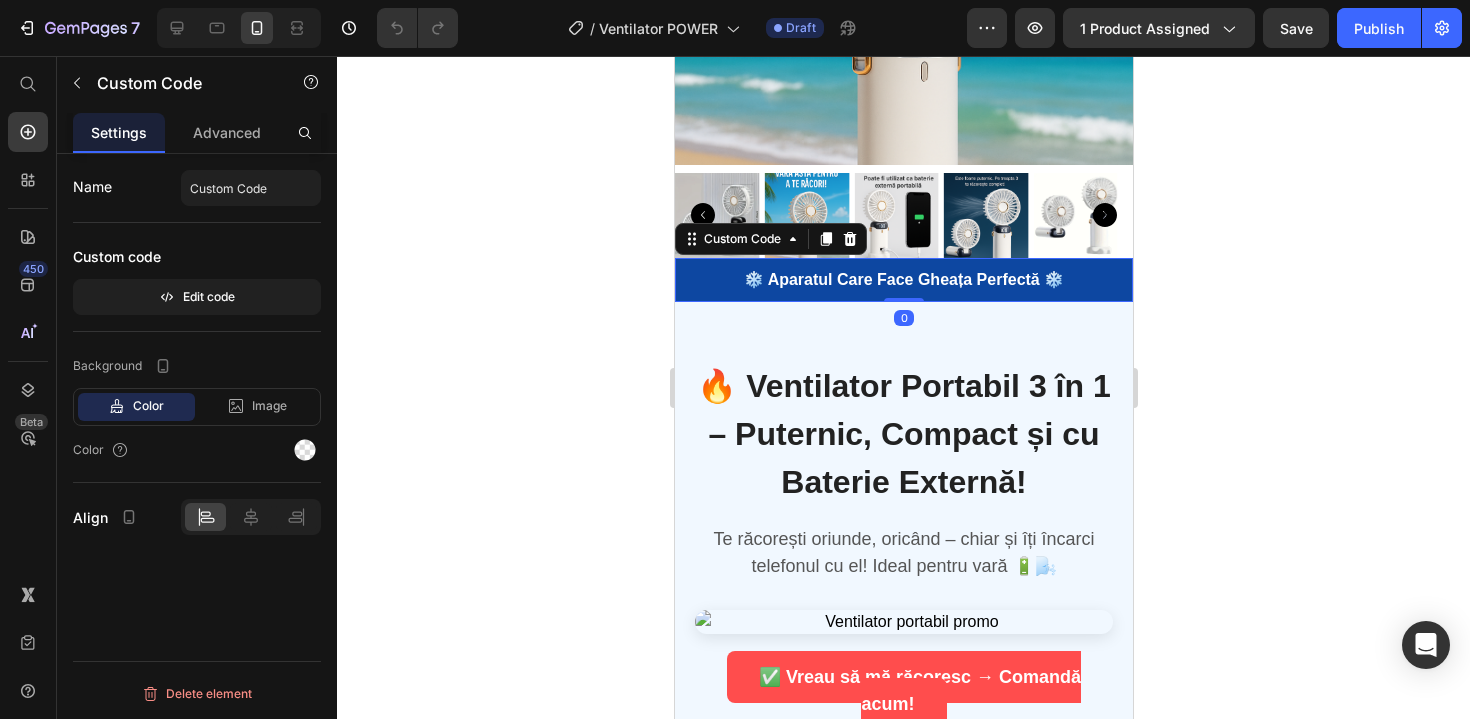 click on "❄️ Aparatul Care Face Gheața Perfectă ❄️" at bounding box center [903, 279] 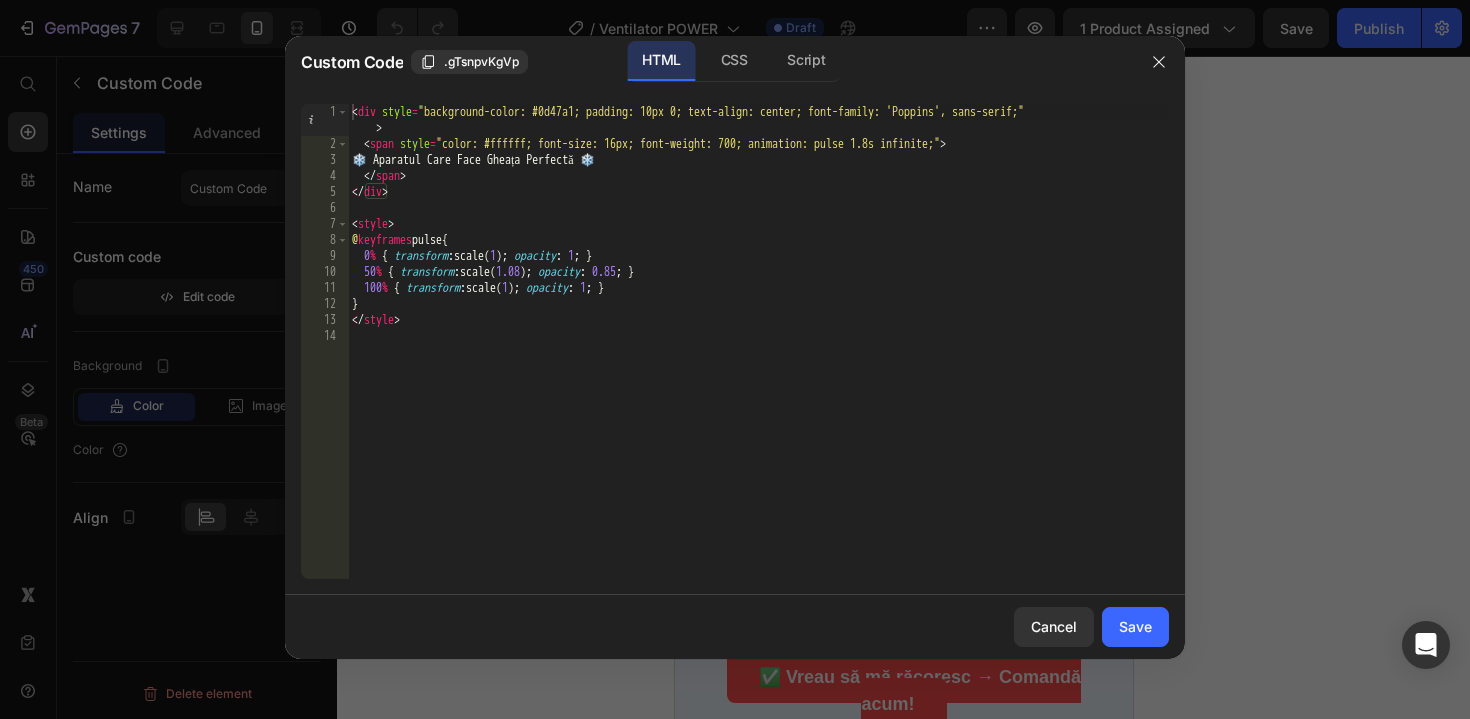 click on "< div   style = "background-color: #0d47a1; padding: 10px 0; text-align: center; font-family: 'Poppins', sans-serif;"      >    < span   style = "color: #ffffff; font-size: 16px; font-weight: 700; animation: pulse 1.8s infinite;" >     ❄️ Aparatul Care Face Gheața Perfectă ❄️    </ span > </ div > < style > @ keyframes  pulse  {    0 %   {   transform :  scale( 1 ) ;   opacity :   1 ;   }    50 %   {   transform :  scale( 1.08 ) ;   opacity :   0.85 ;   }    100 %   {   transform :  scale( 1 ) ;   opacity :   1 ;   } } </ style >" at bounding box center [758, 365] 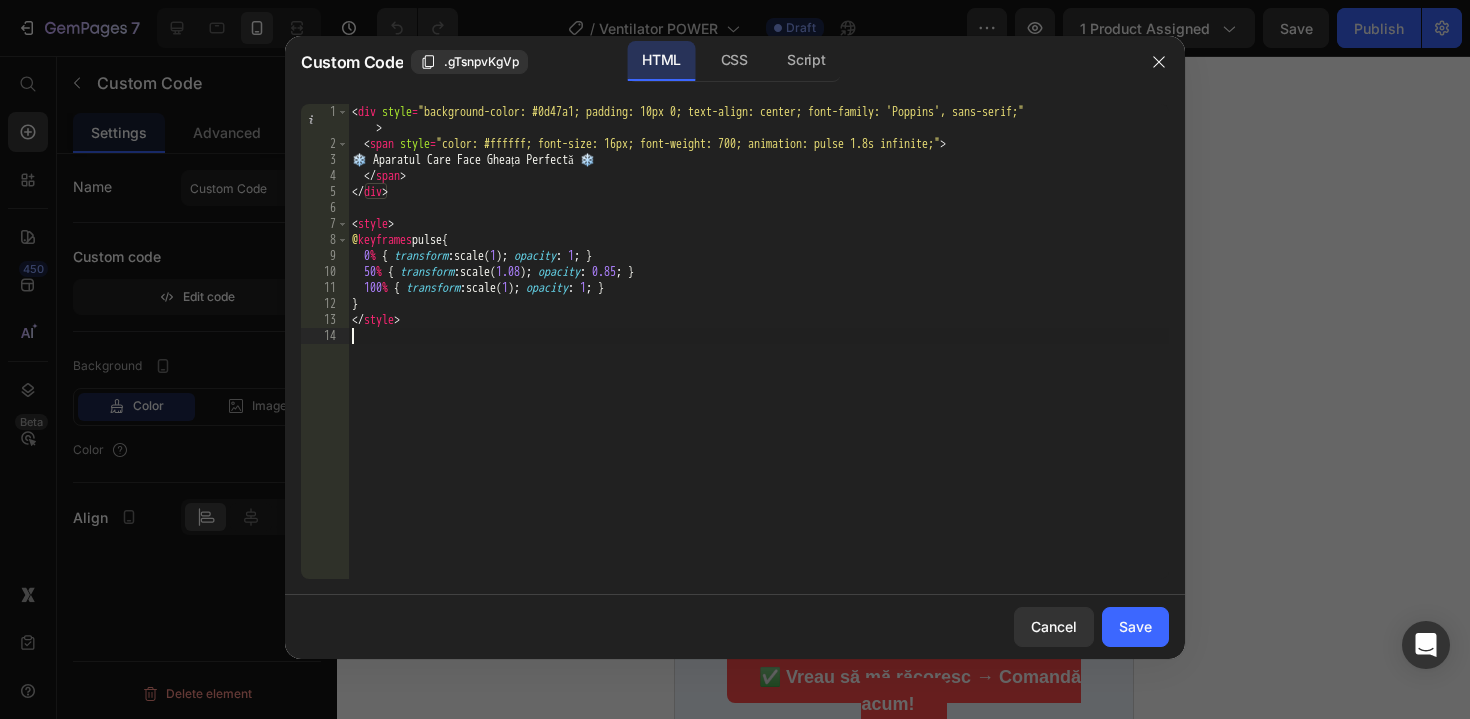 click on "< div   style = "background-color: #0d47a1; padding: 10px 0; text-align: center; font-family: 'Poppins', sans-serif;"      >    < span   style = "color: #ffffff; font-size: 16px; font-weight: 700; animation: pulse 1.8s infinite;" >     ❄️ Aparatul Care Face Gheața Perfectă ❄️    </ span > </ div > < style > @ keyframes  pulse  {    0 %   {   transform :  scale( 1 ) ;   opacity :   1 ;   }    50 %   {   transform :  scale( 1.08 ) ;   opacity :   0.85 ;   }    100 %   {   transform :  scale( 1 ) ;   opacity :   1 ;   } } </ style >" at bounding box center (758, 365) 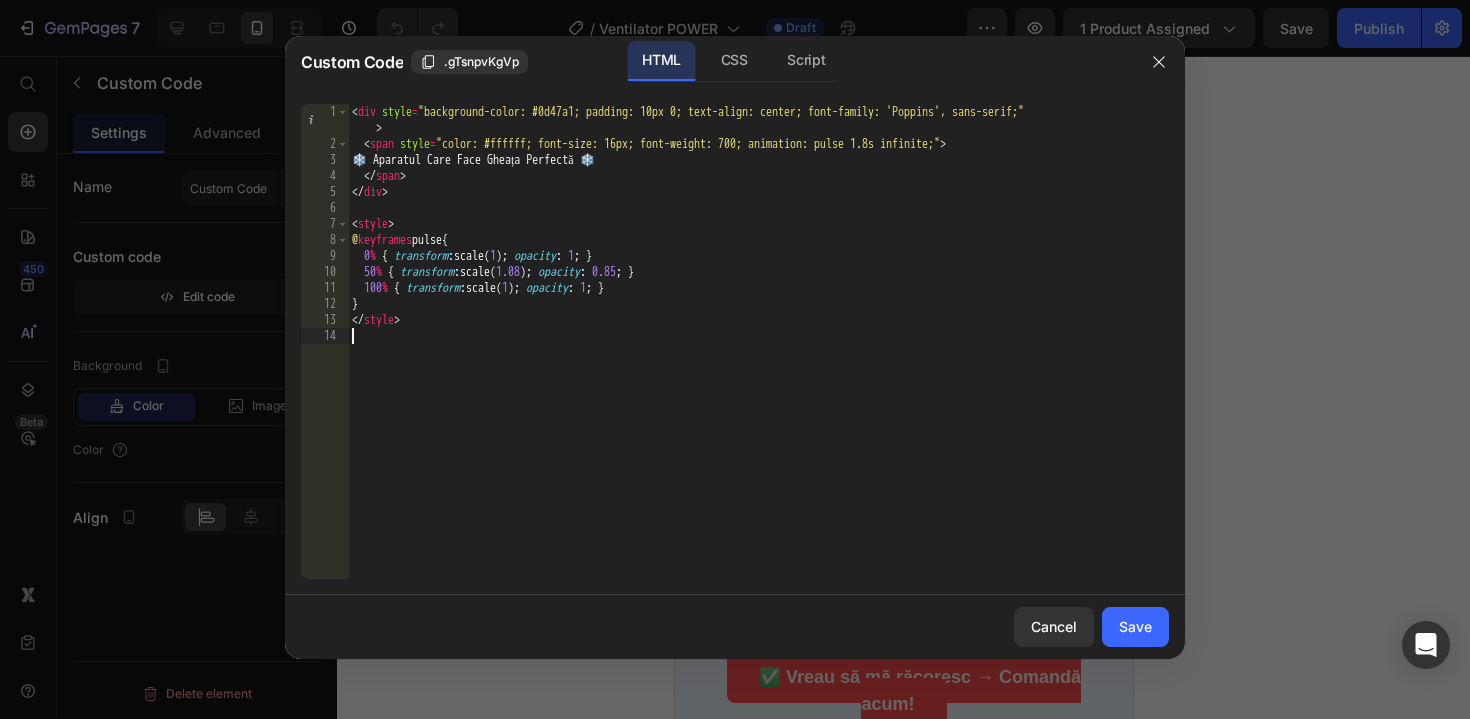 click on "< div   style = "background-color: #0d47a1; padding: 10px 0; text-align: center; font-family: 'Poppins', sans-serif;"      >    < span   style = "color: #ffffff; font-size: 16px; font-weight: 700; animation: pulse 1.8s infinite;" >     ❄️ Aparatul Care Face Gheața Perfectă ❄️    </ span > </ div > < style > @ keyframes  pulse  {    0 %   {   transform :  scale( 1 ) ;   opacity :   1 ;   }    50 %   {   transform :  scale( 1.08 ) ;   opacity :   0.85 ;   }    100 %   {   transform :  scale( 1 ) ;   opacity :   1 ;   } } </ style >" at bounding box center [758, 365] 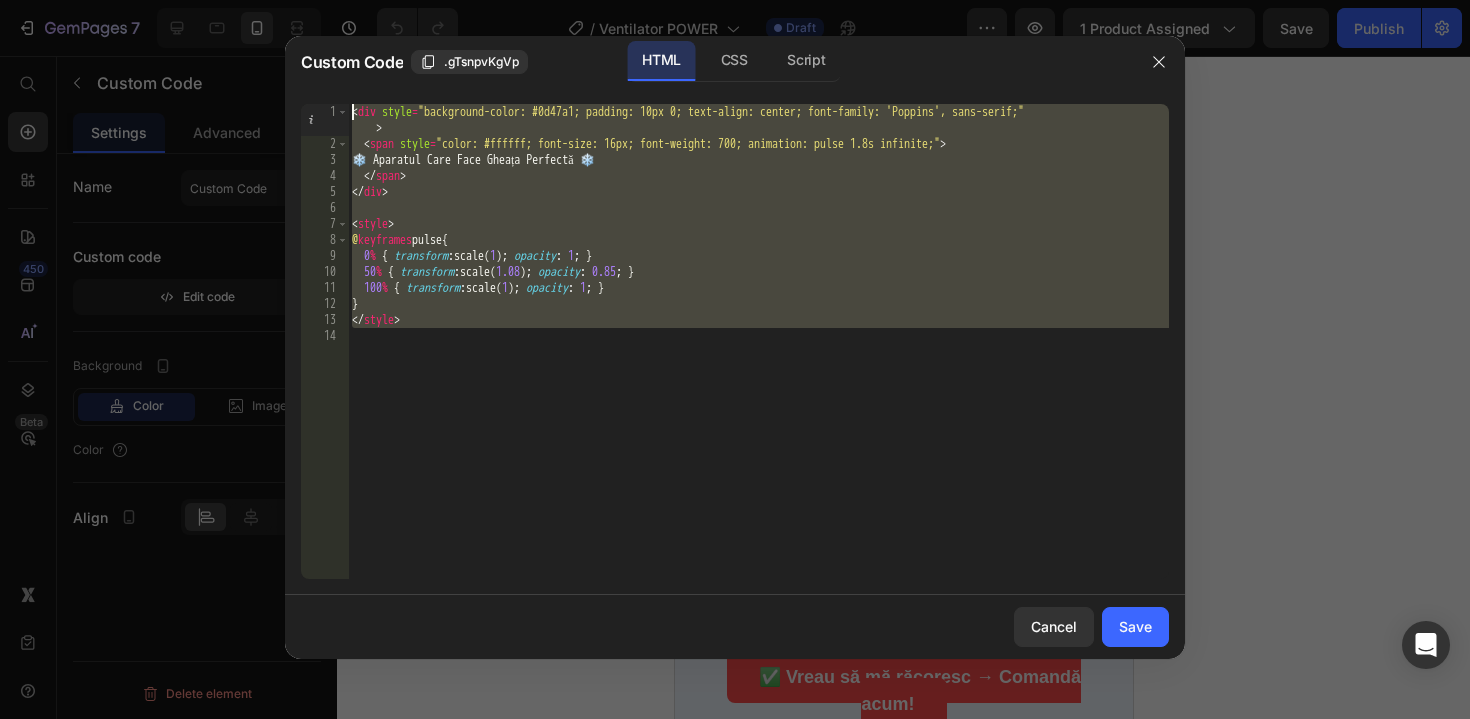 drag, startPoint x: 760, startPoint y: 402, endPoint x: 221, endPoint y: 14, distance: 664.12726 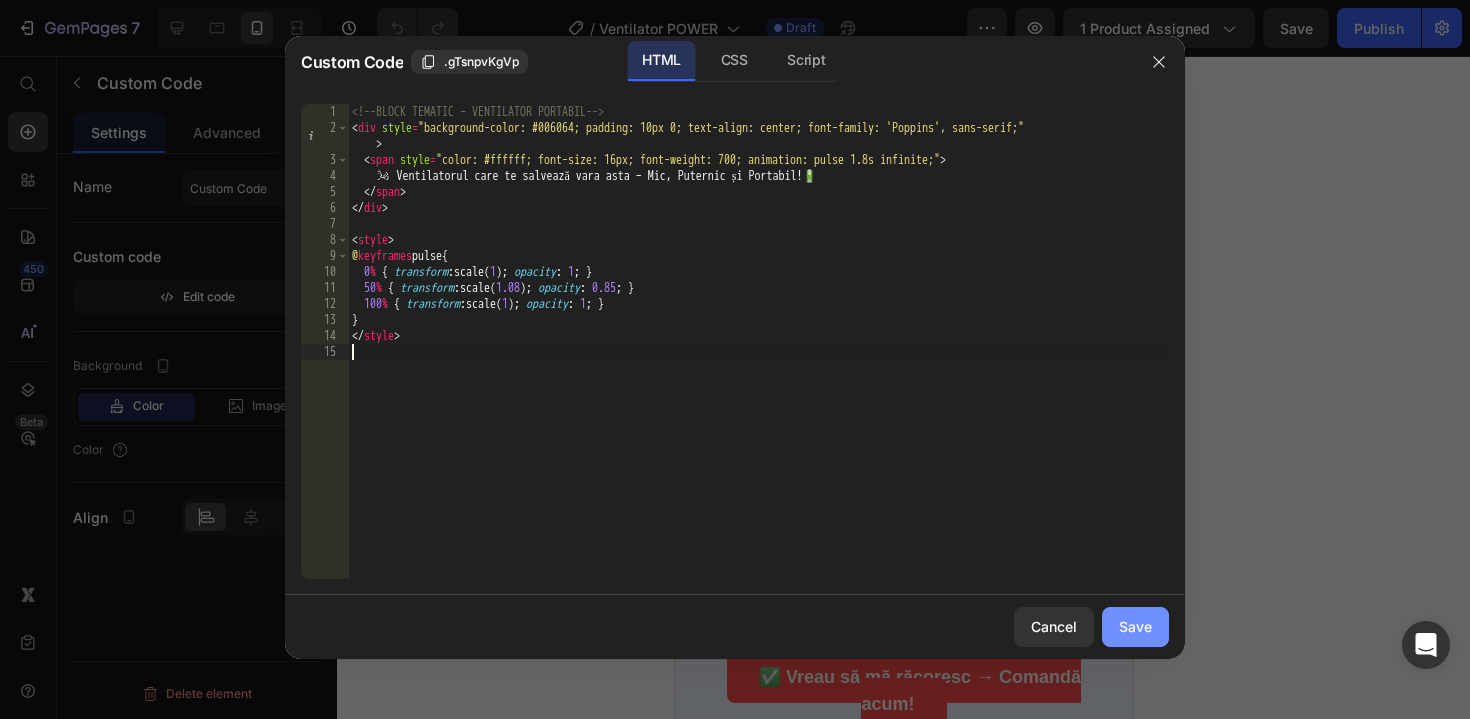 click on "Save" 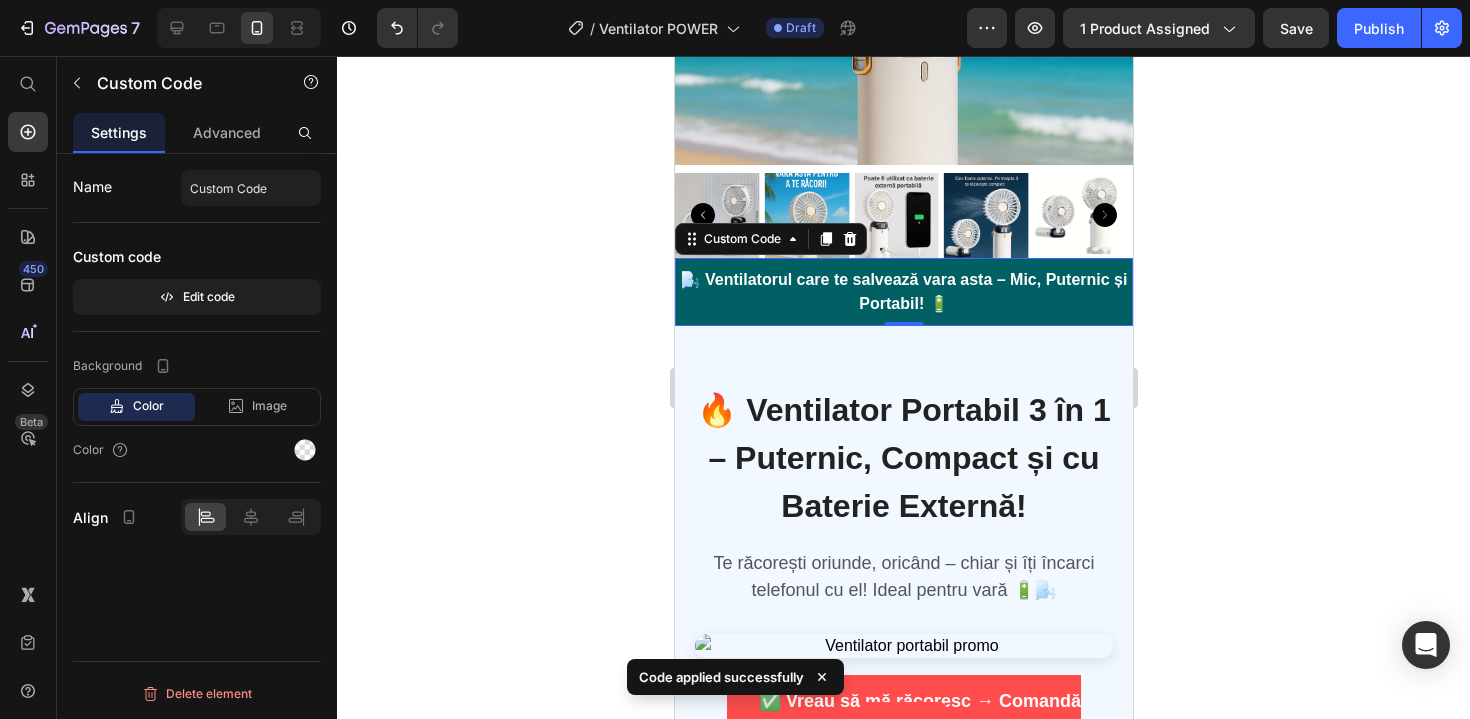 click 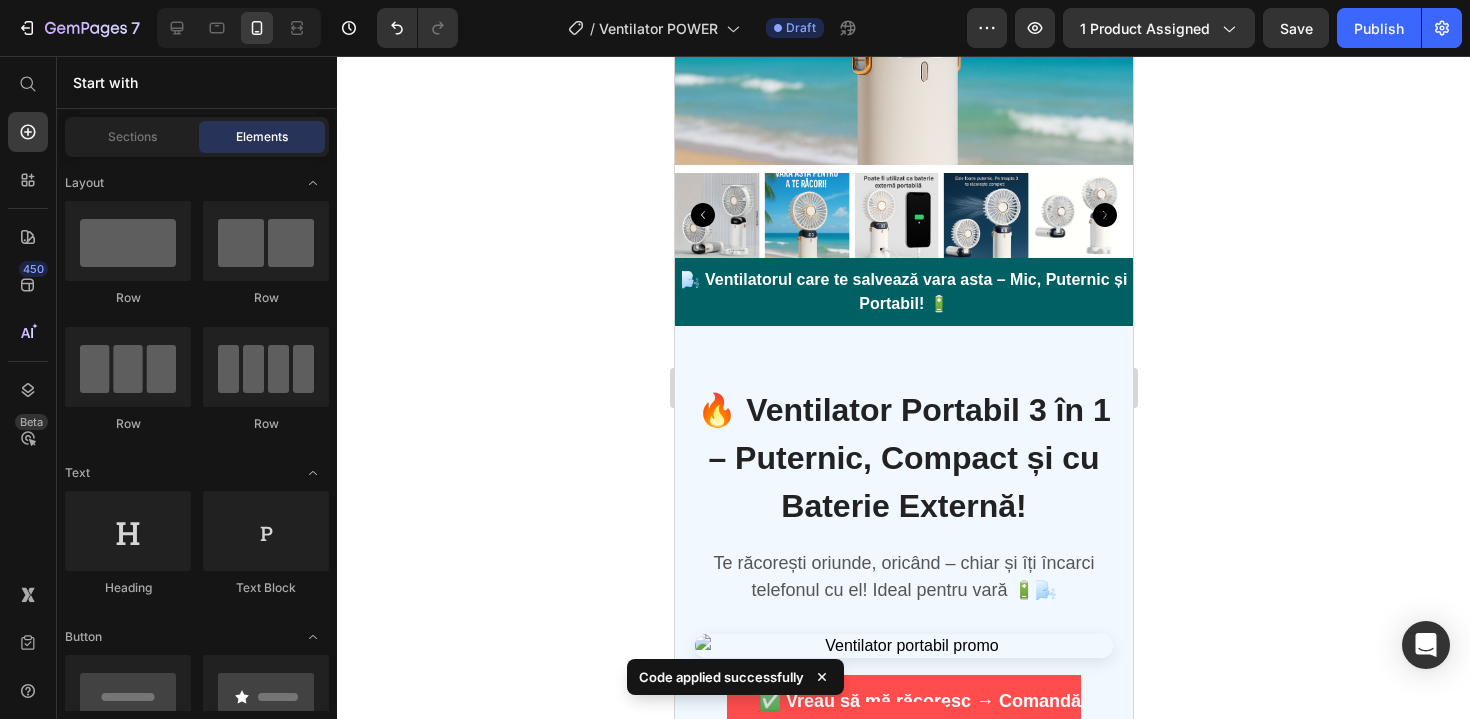 click 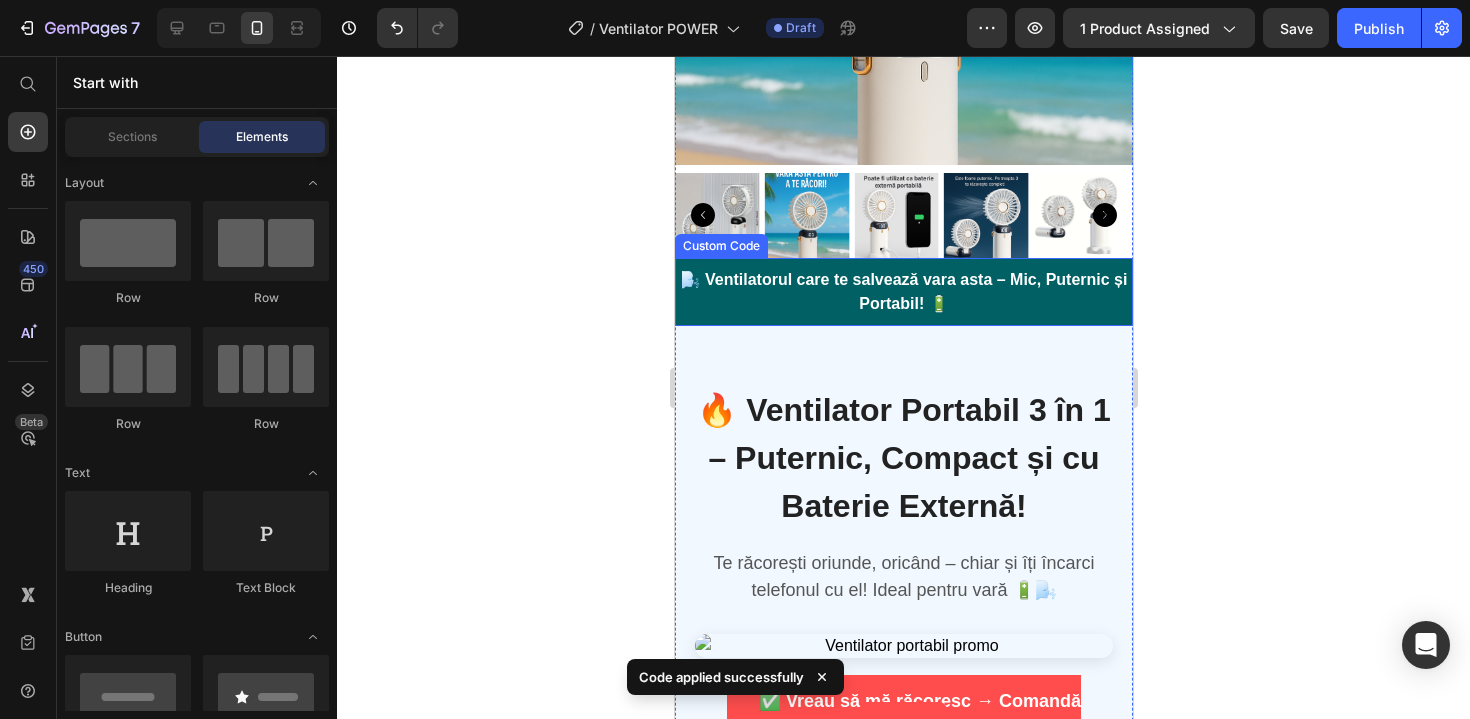 click on "🌬️ Ventilatorul care te salvează vara asta – Mic, Puternic și Portabil! 🔋" at bounding box center [903, 292] 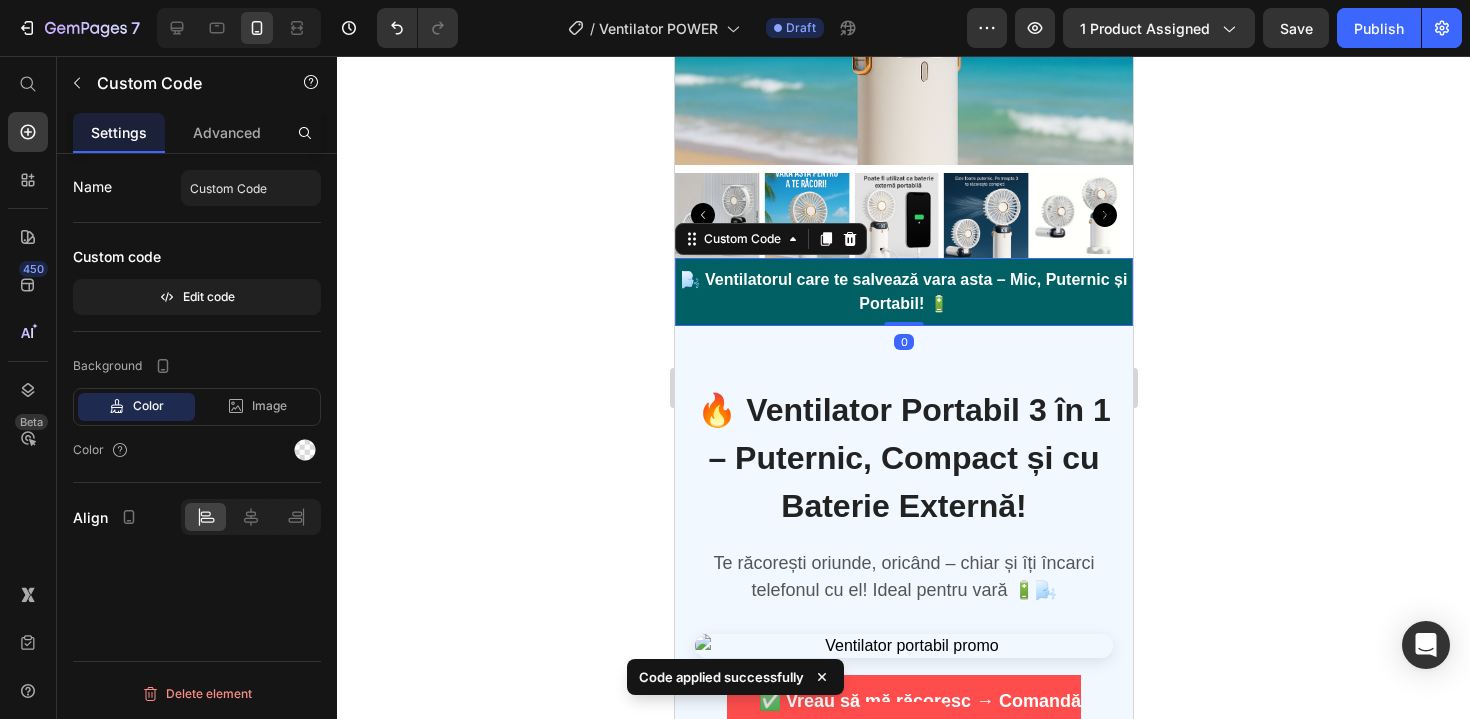 click on "🌬️ Ventilatorul care te salvează vara asta – Mic, Puternic și Portabil! 🔋" at bounding box center [903, 292] 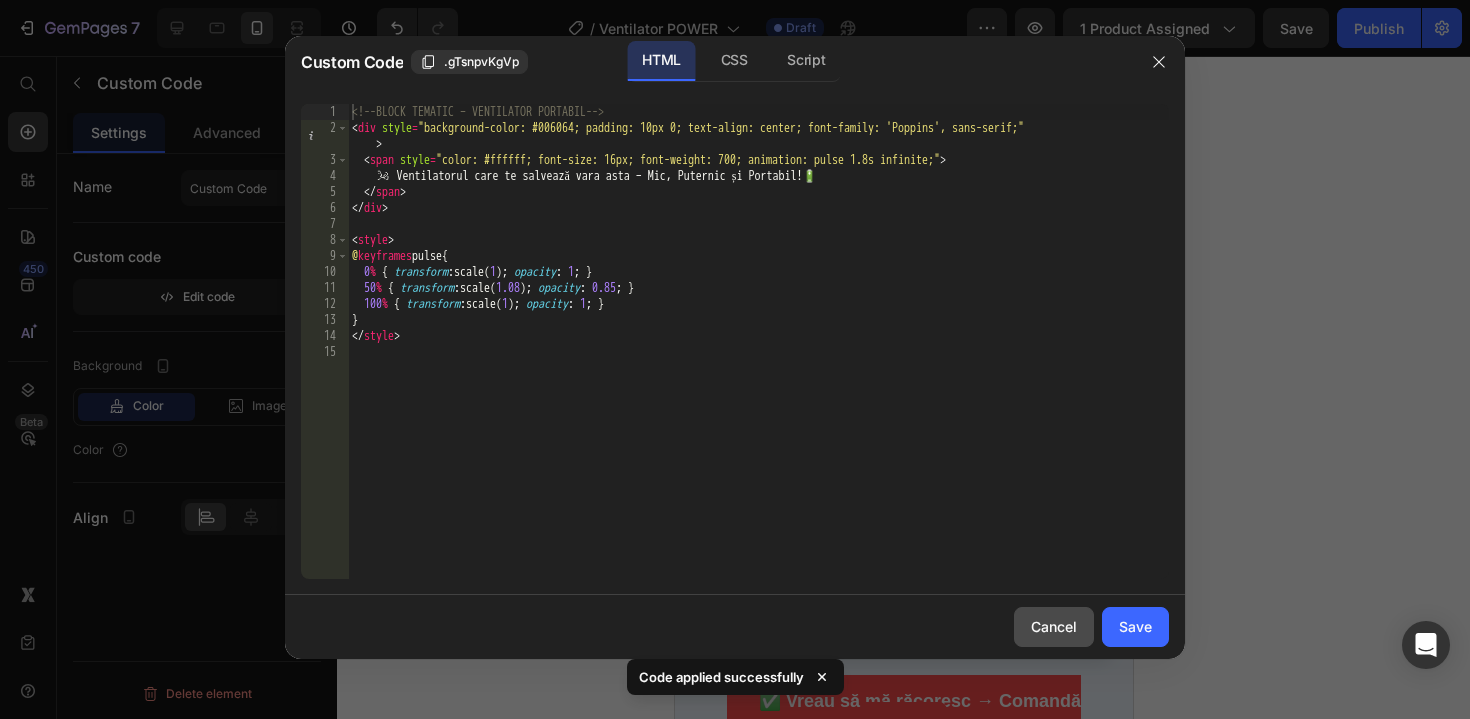 click on "Cancel" at bounding box center (1054, 626) 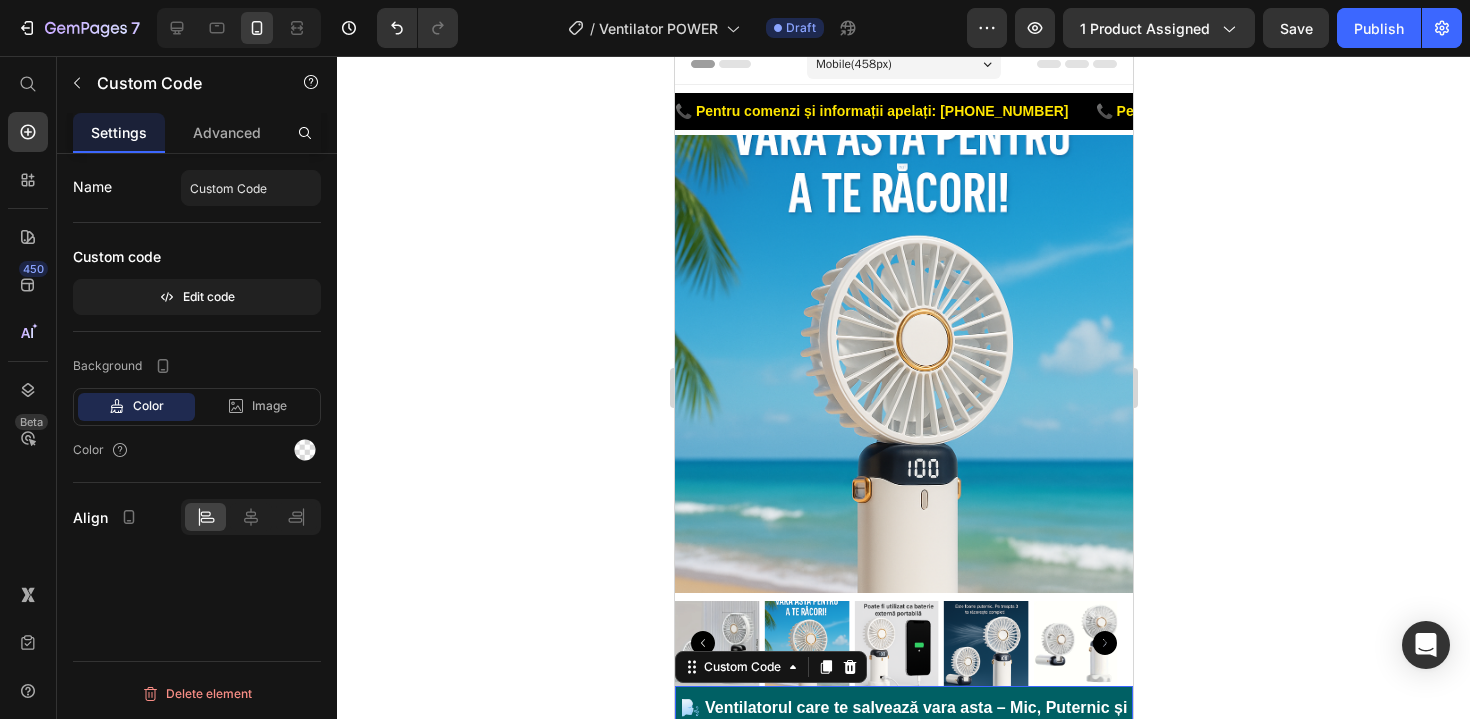 scroll, scrollTop: 0, scrollLeft: 0, axis: both 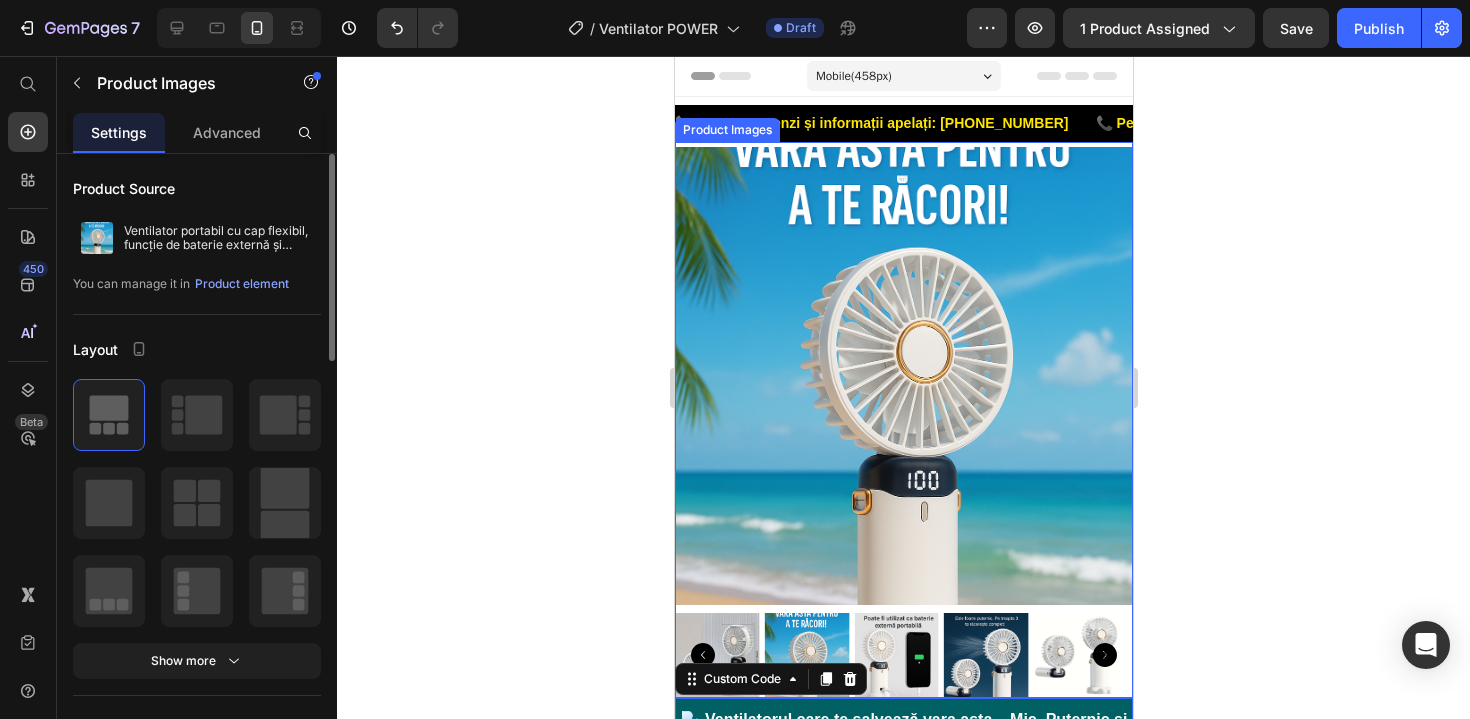 click at bounding box center [903, 376] 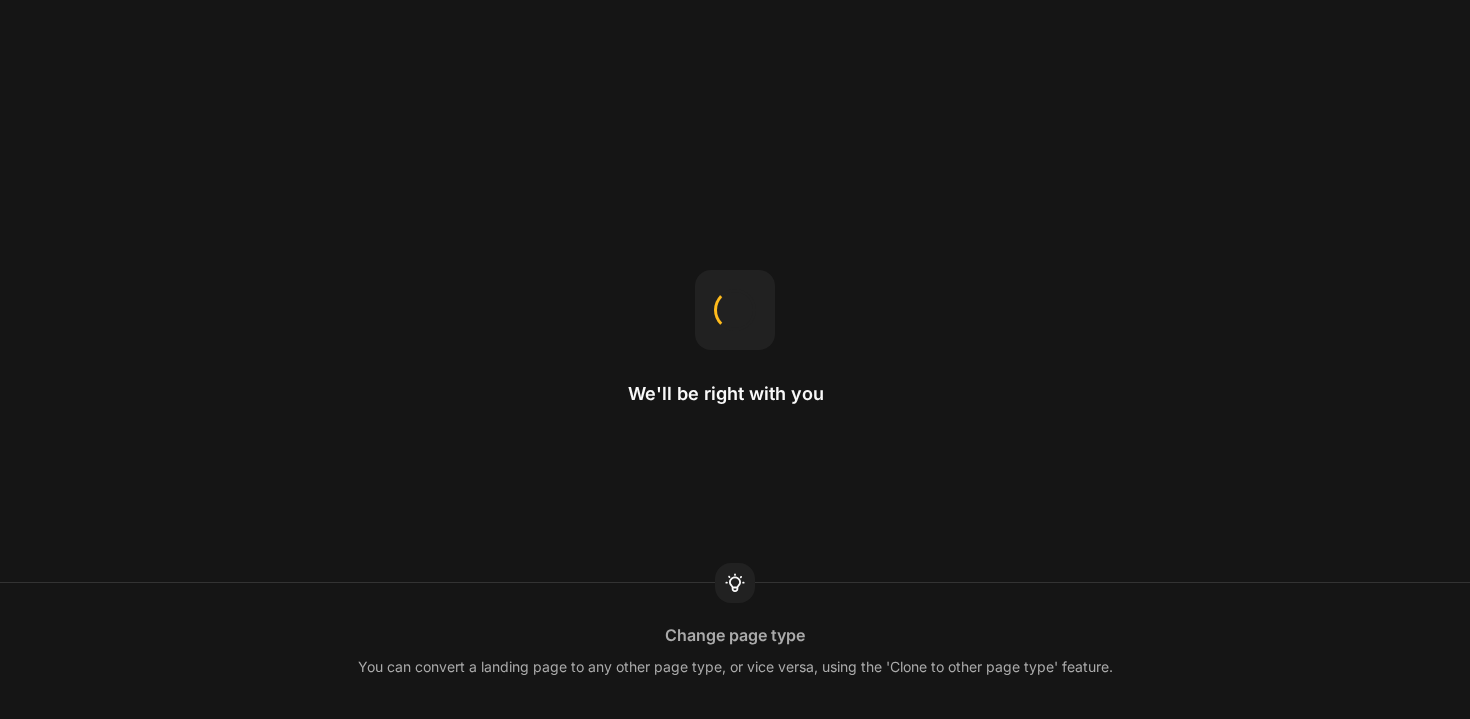 scroll, scrollTop: 0, scrollLeft: 0, axis: both 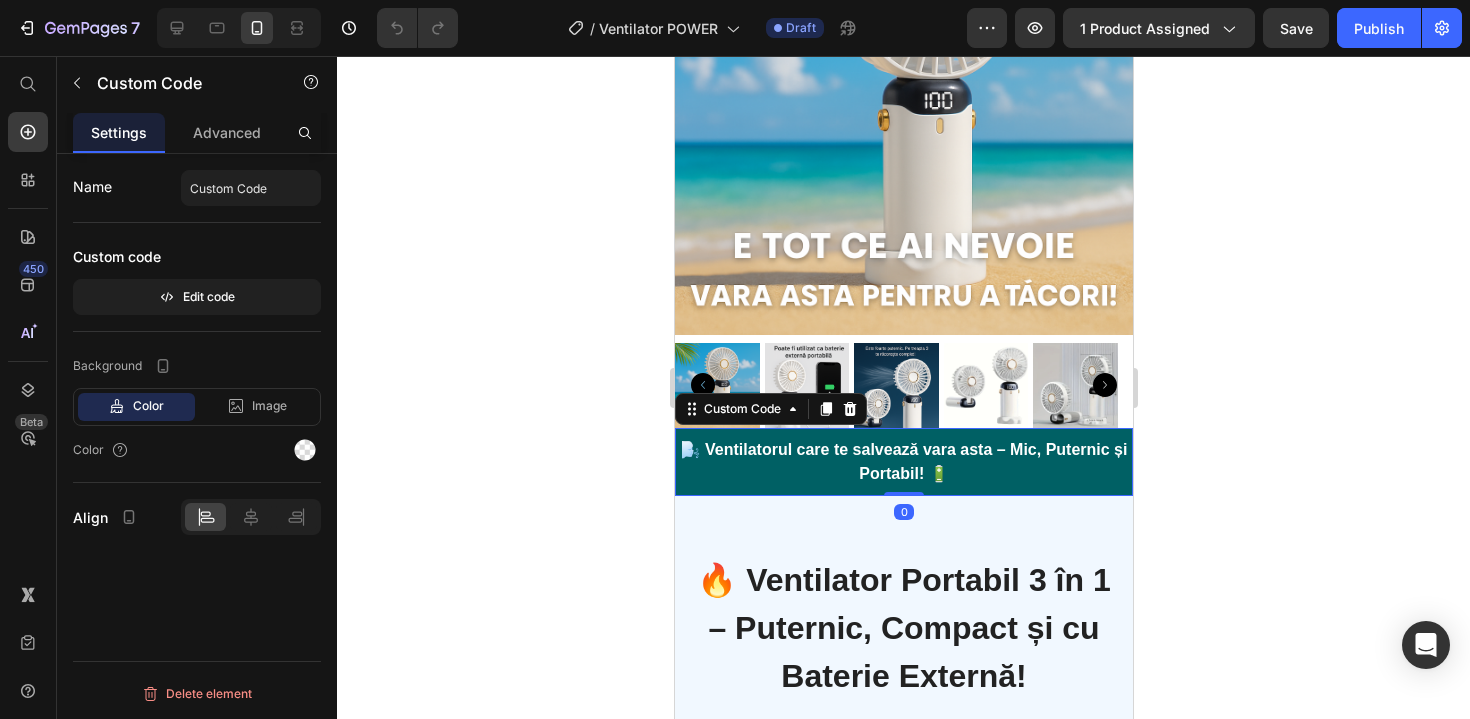 click on "🌬️ Ventilatorul care te salvează vara asta – Mic, Puternic și Portabil! 🔋" at bounding box center [903, 462] 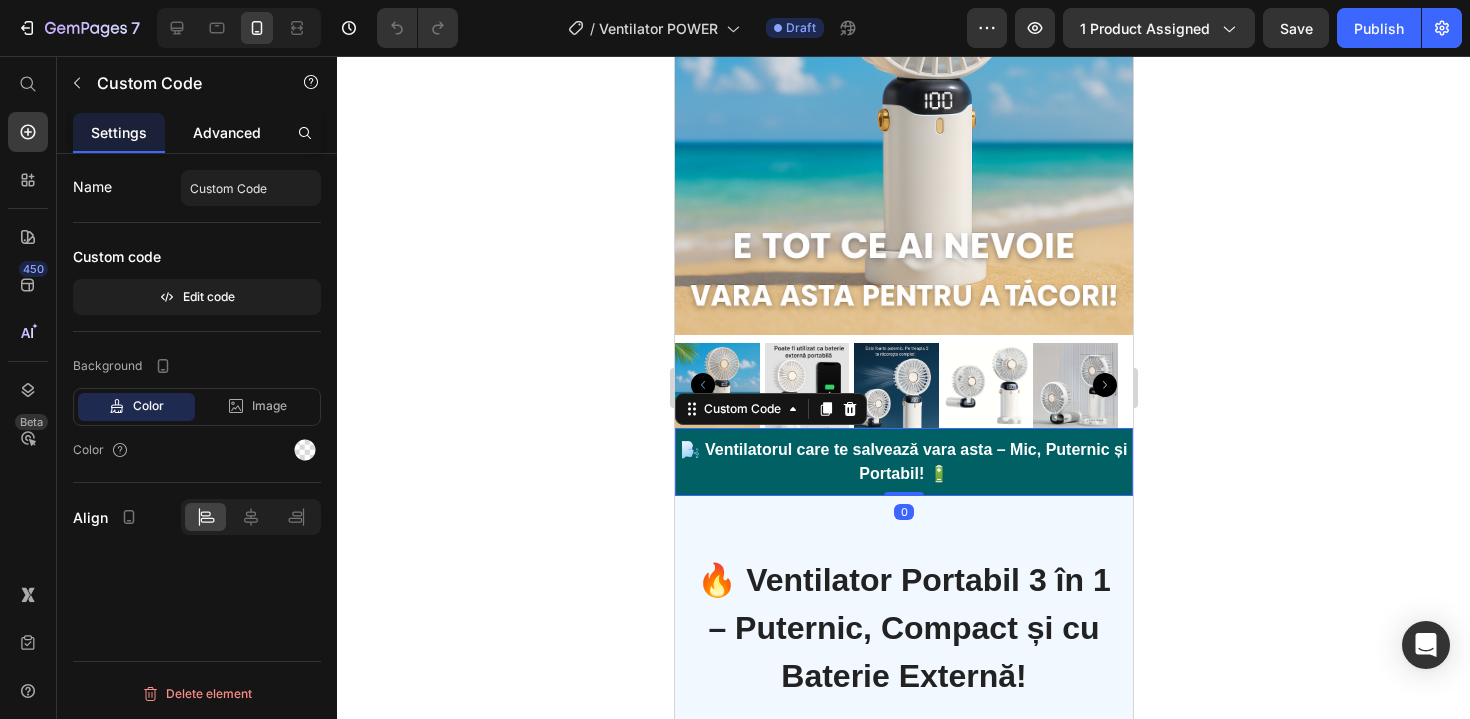 click on "Advanced" at bounding box center [227, 132] 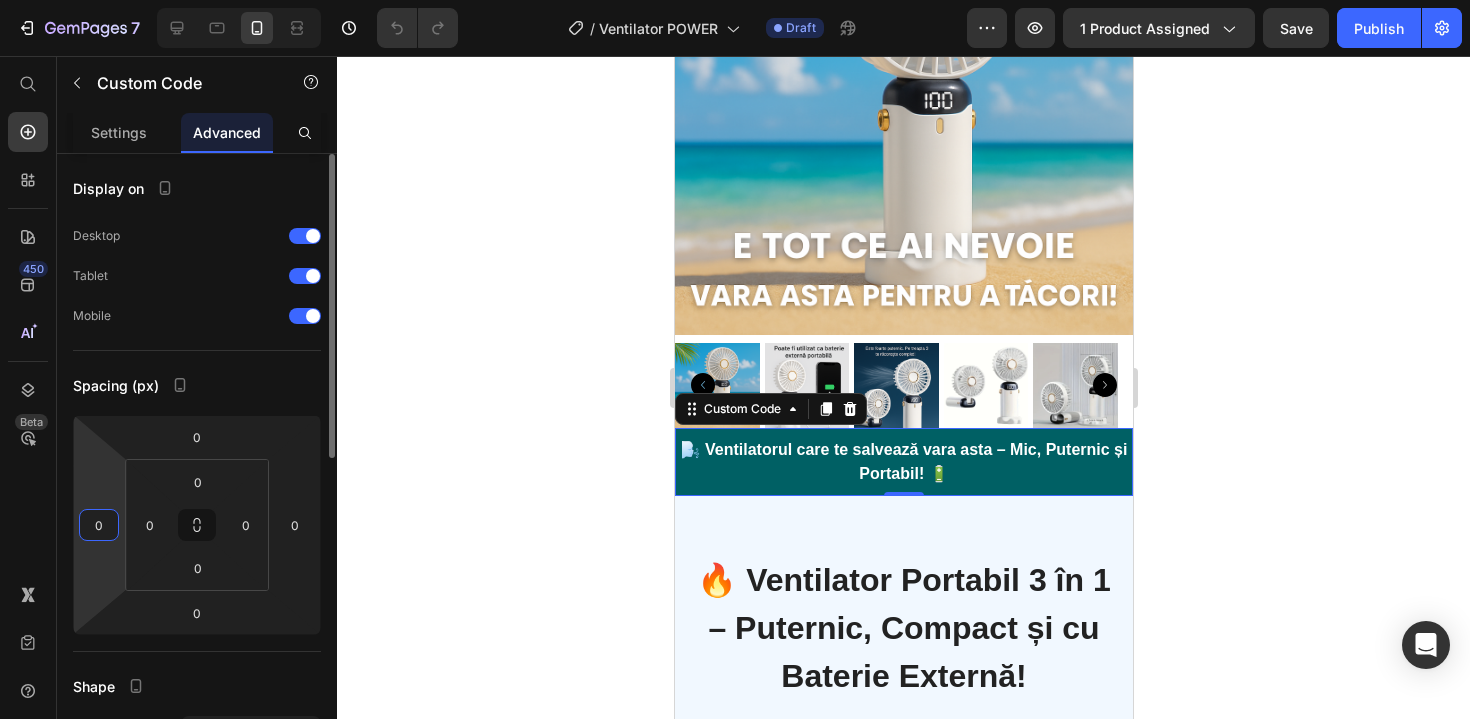 click on "0" at bounding box center (99, 525) 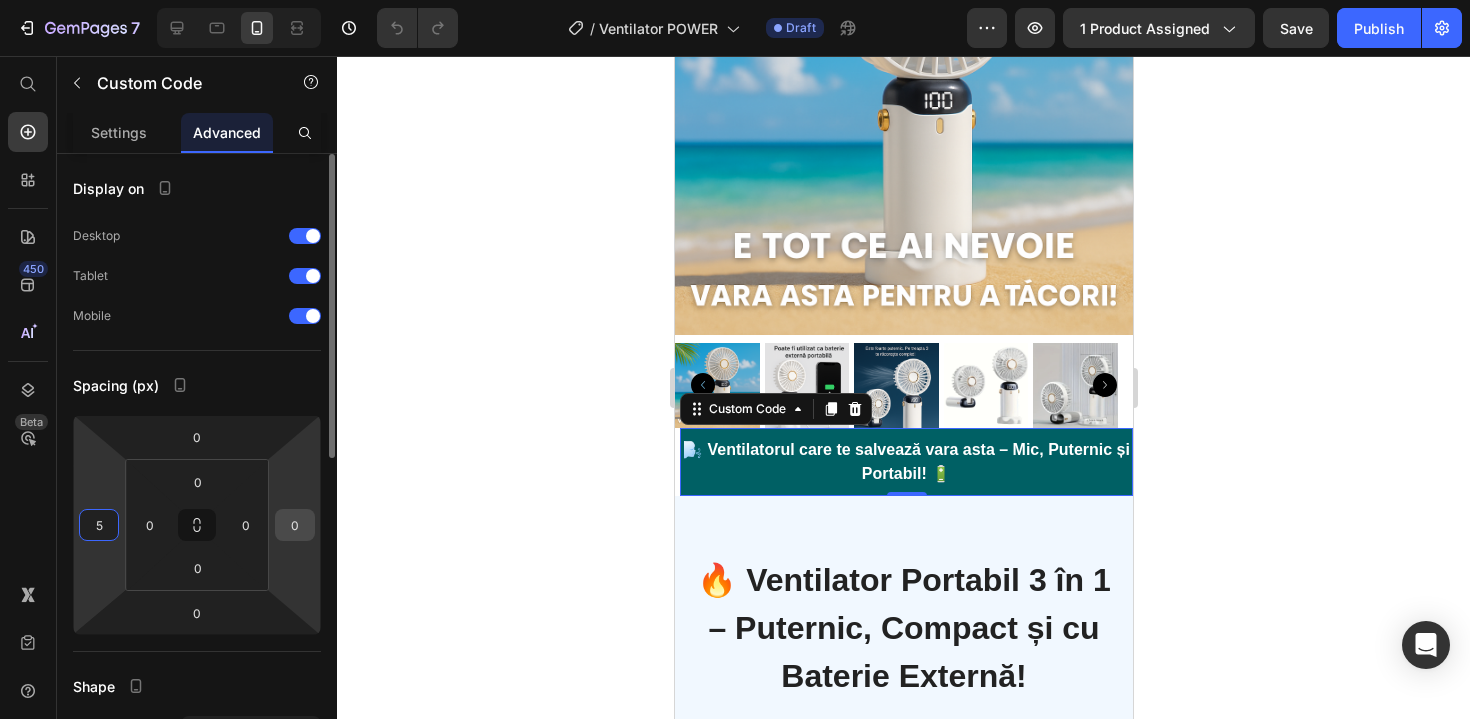 type on "5" 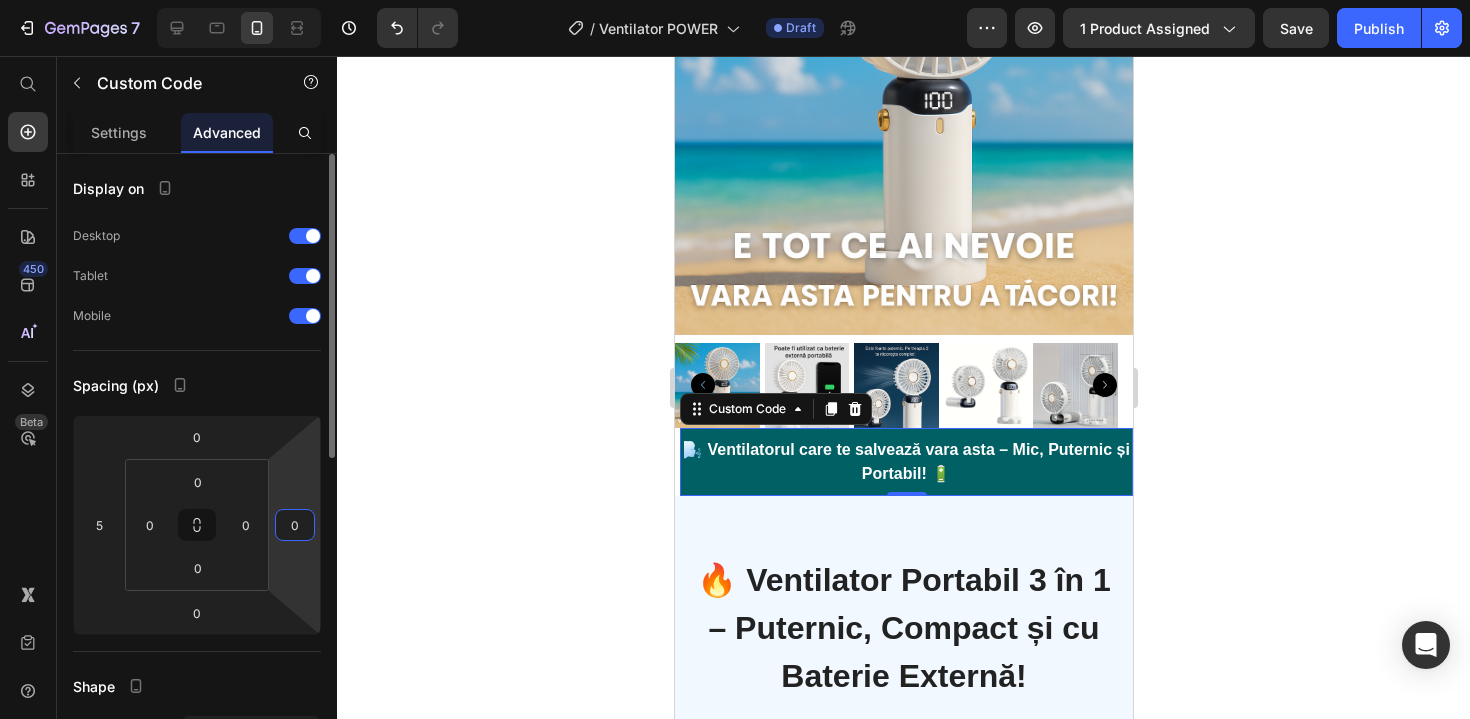 click on "0" at bounding box center (295, 525) 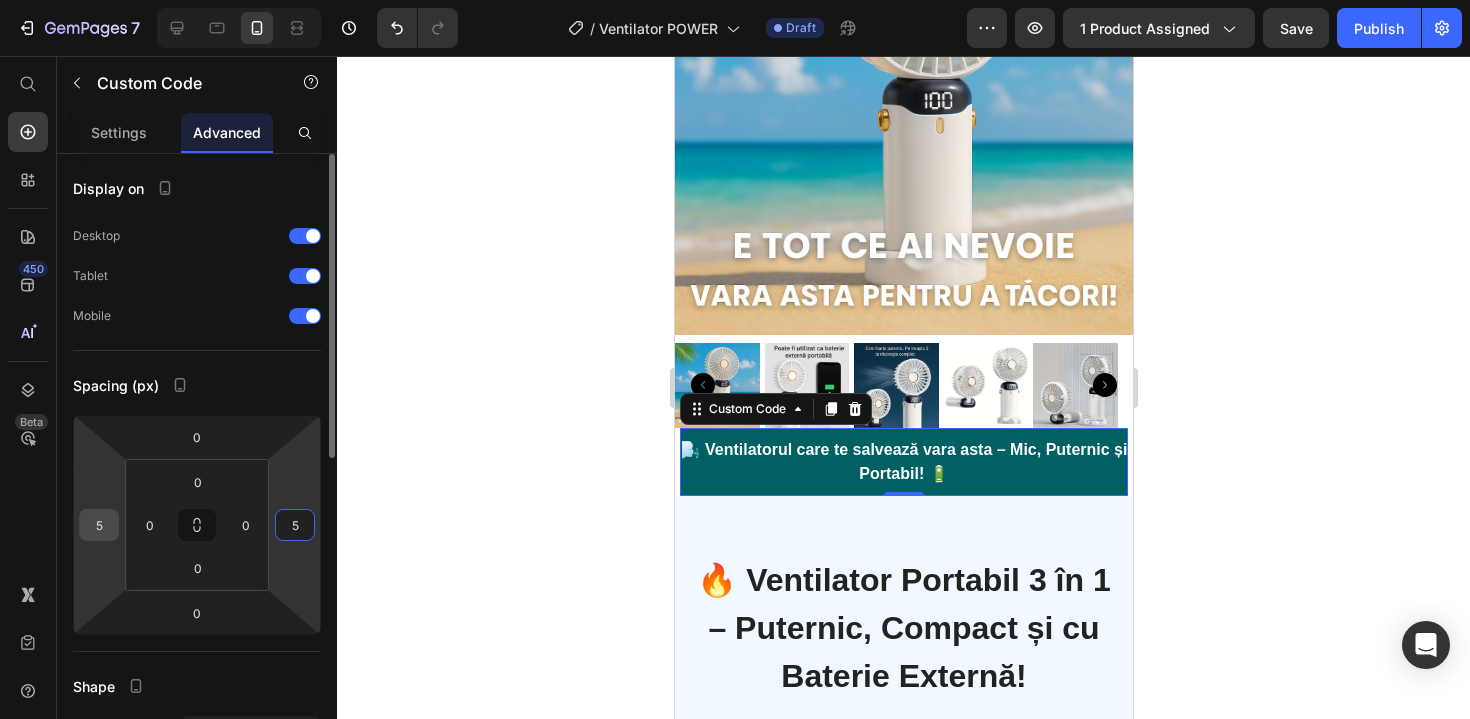 type on "5" 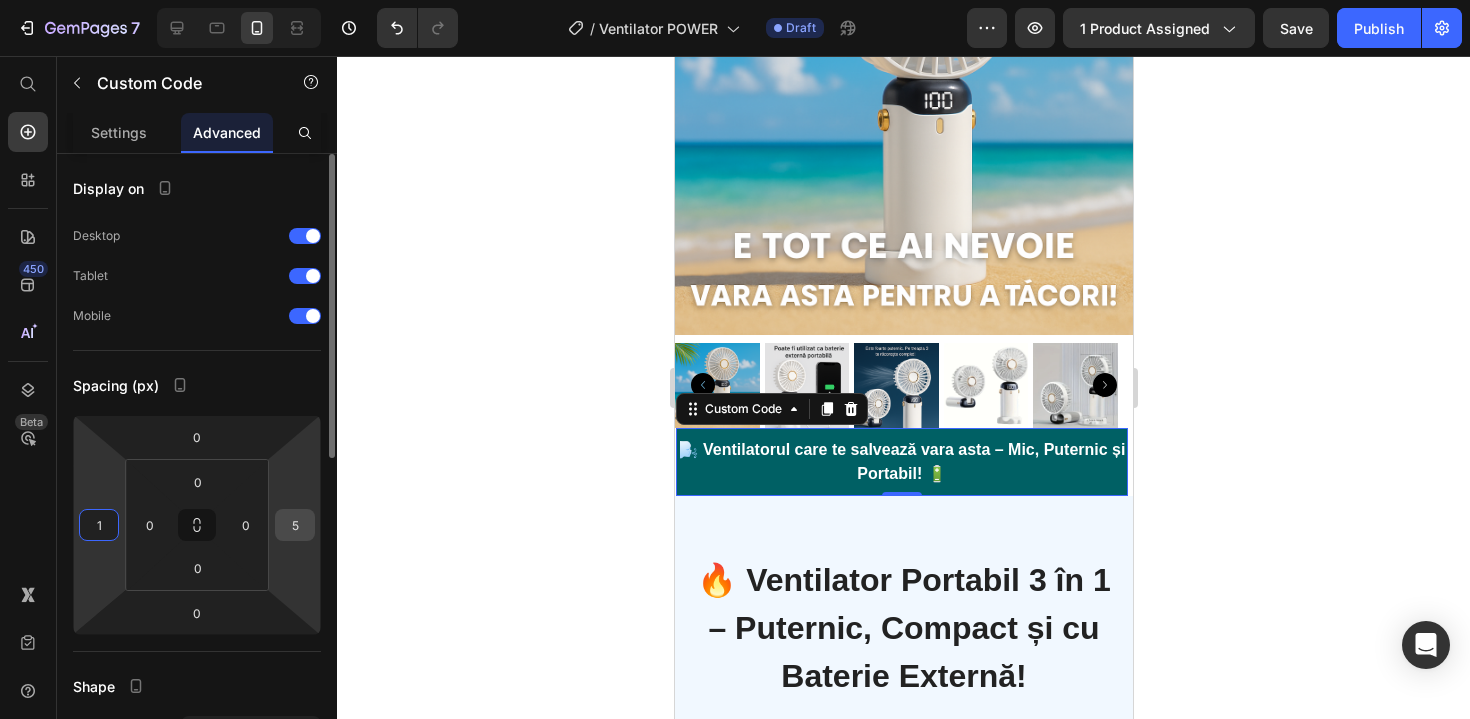 type on "1" 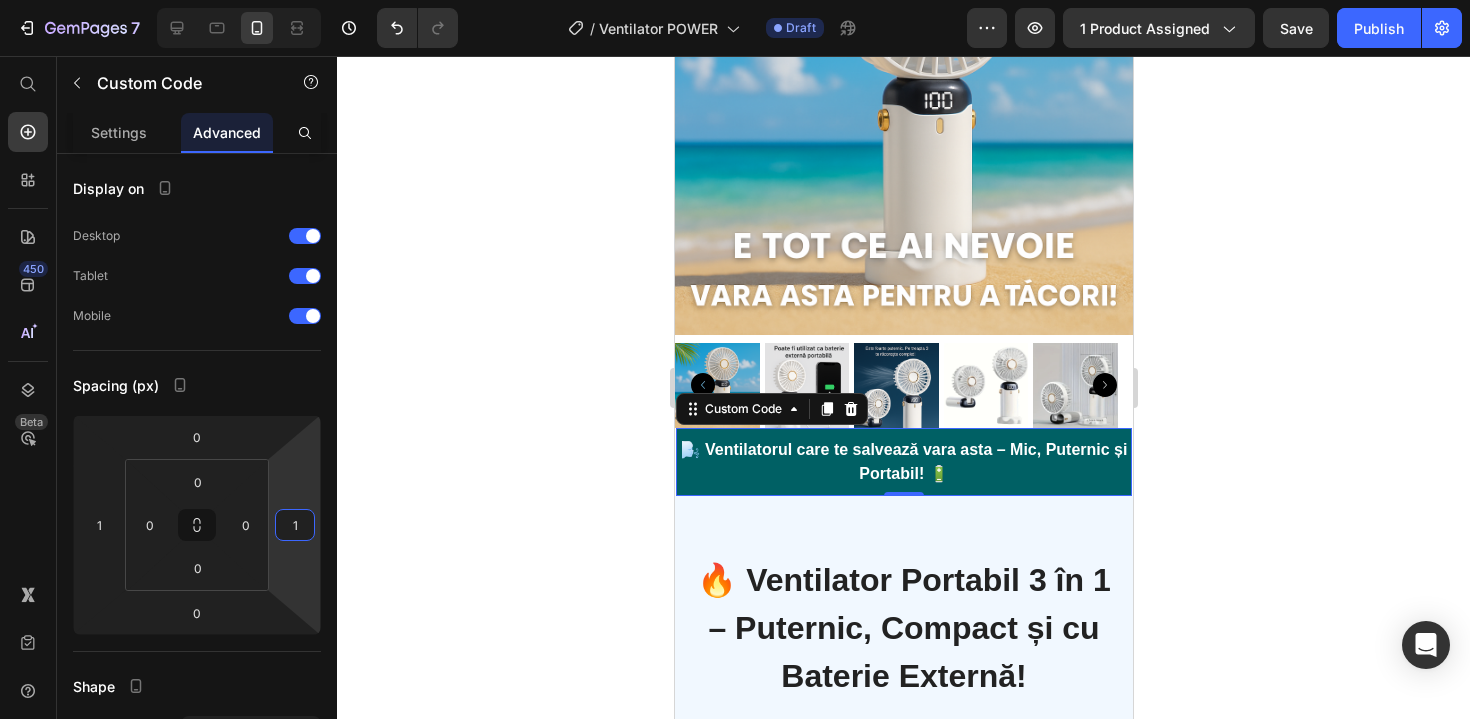 type on "1" 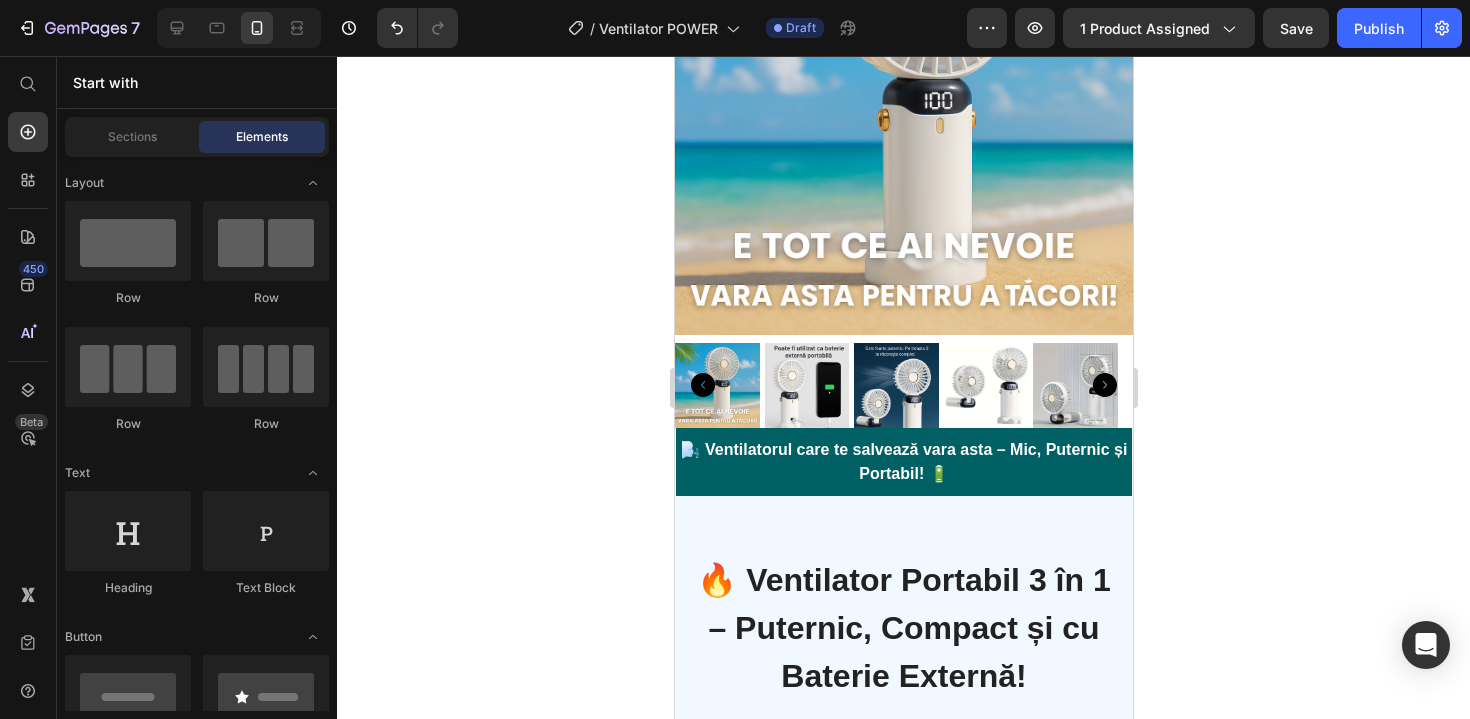 click 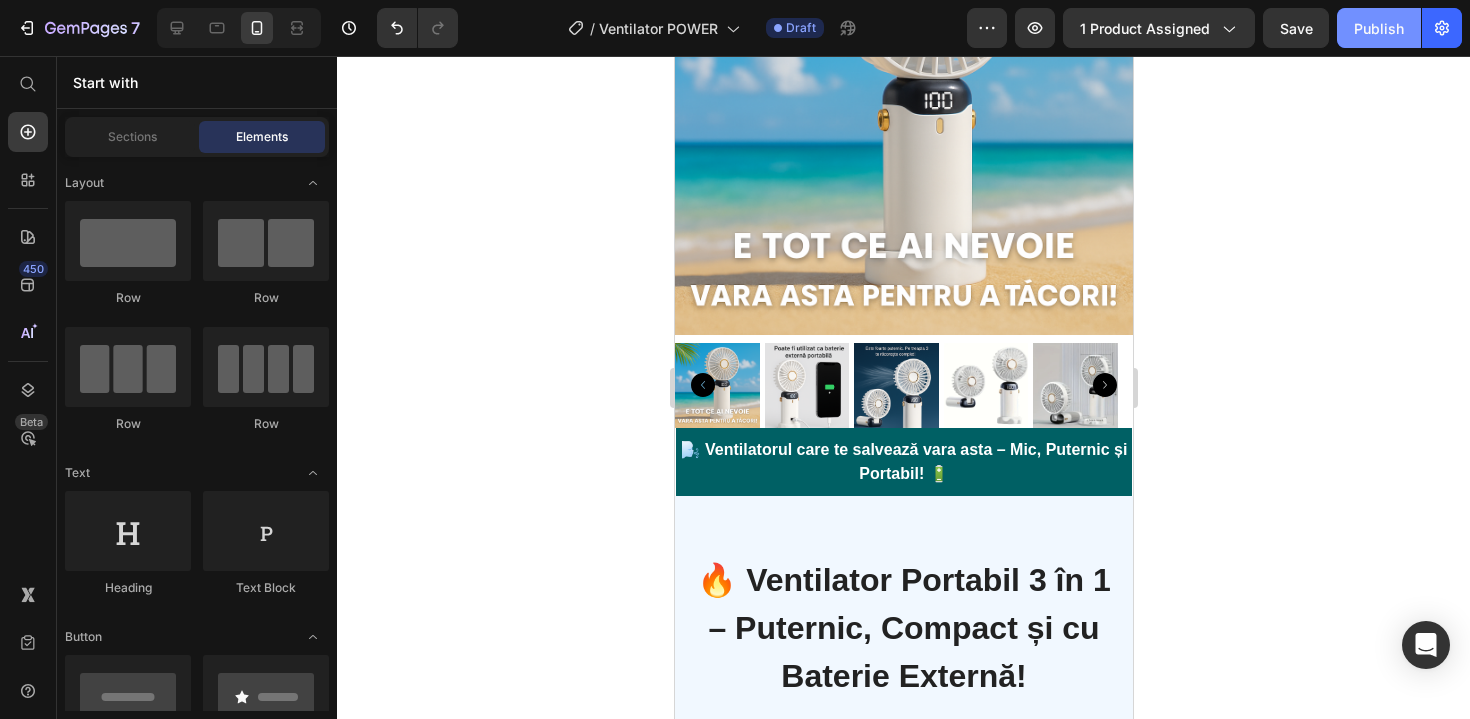 click on "Publish" at bounding box center [1379, 28] 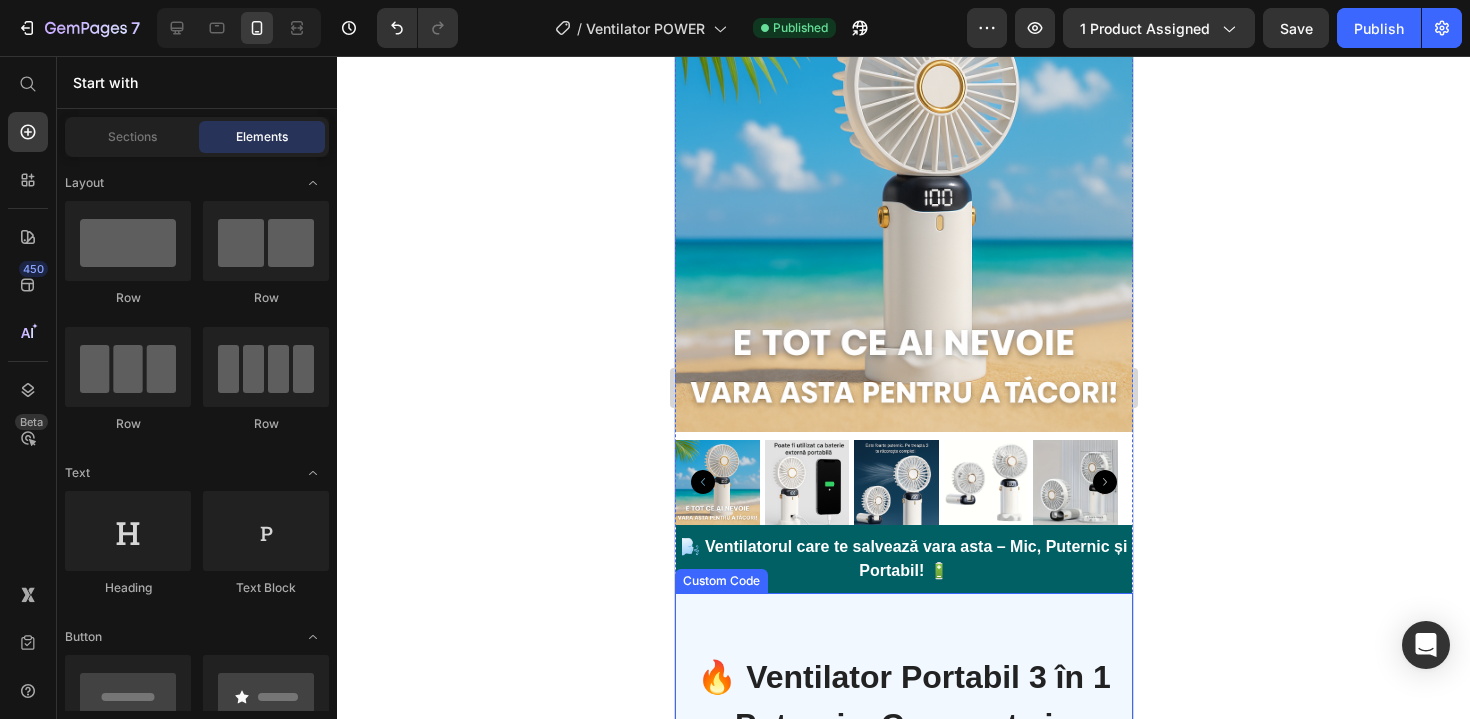 scroll, scrollTop: 174, scrollLeft: 0, axis: vertical 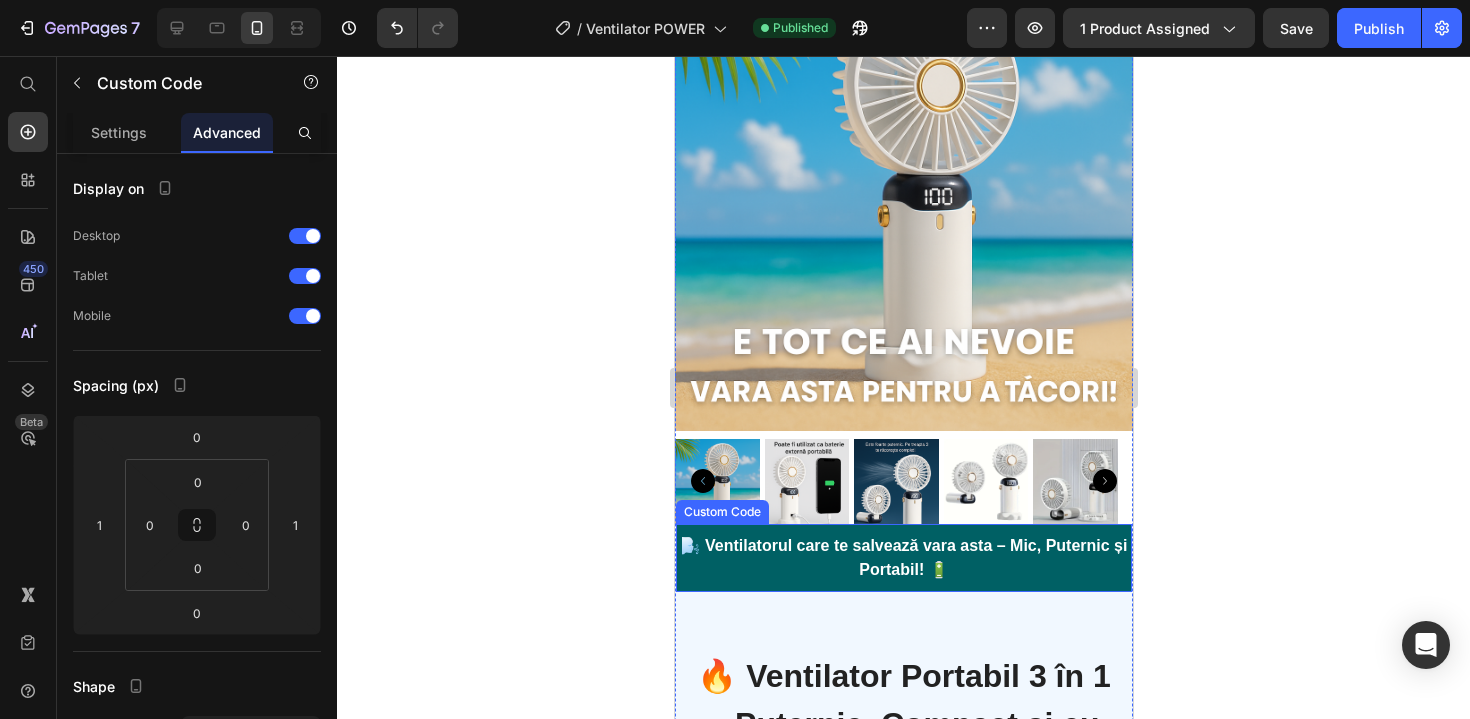 click on "🌬️ Ventilatorul care te salvează vara asta – Mic, Puternic și Portabil! 🔋" at bounding box center [903, 557] 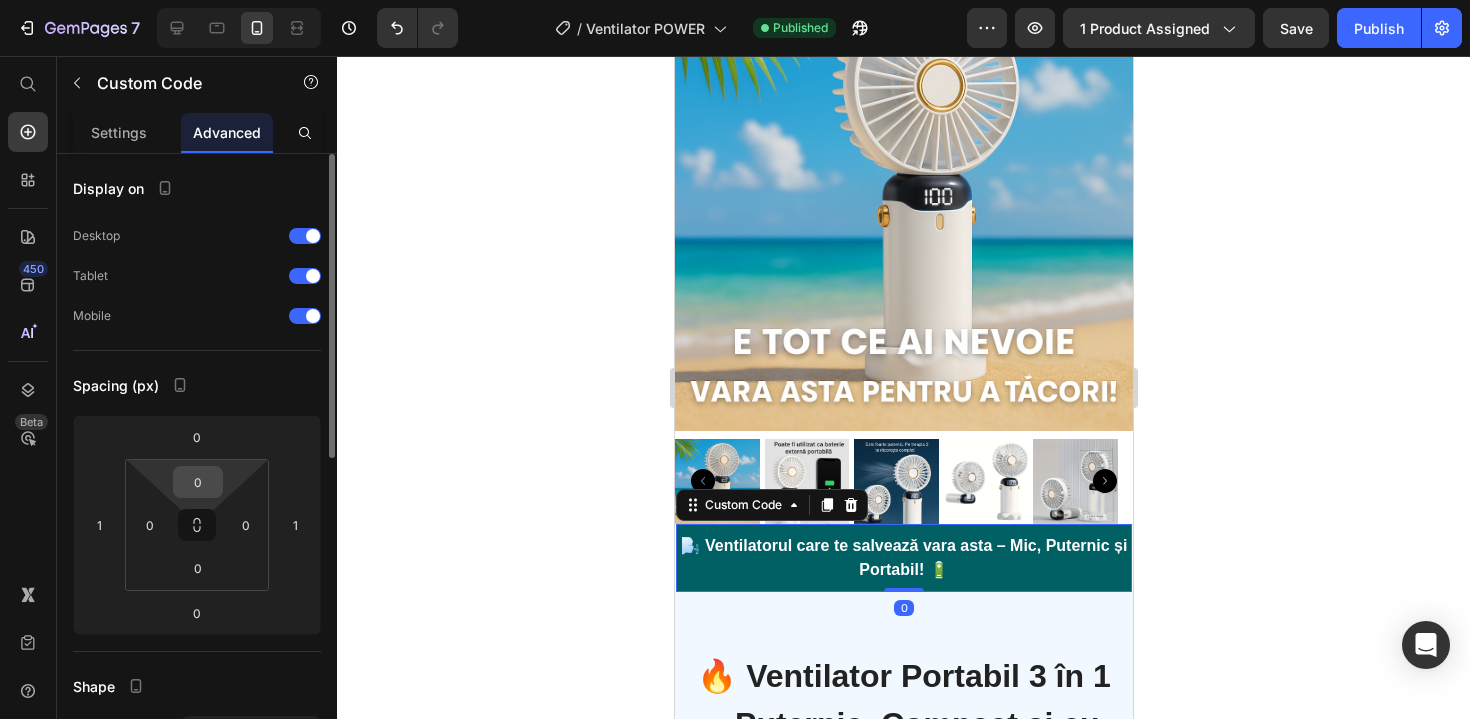 click on "0" at bounding box center (198, 482) 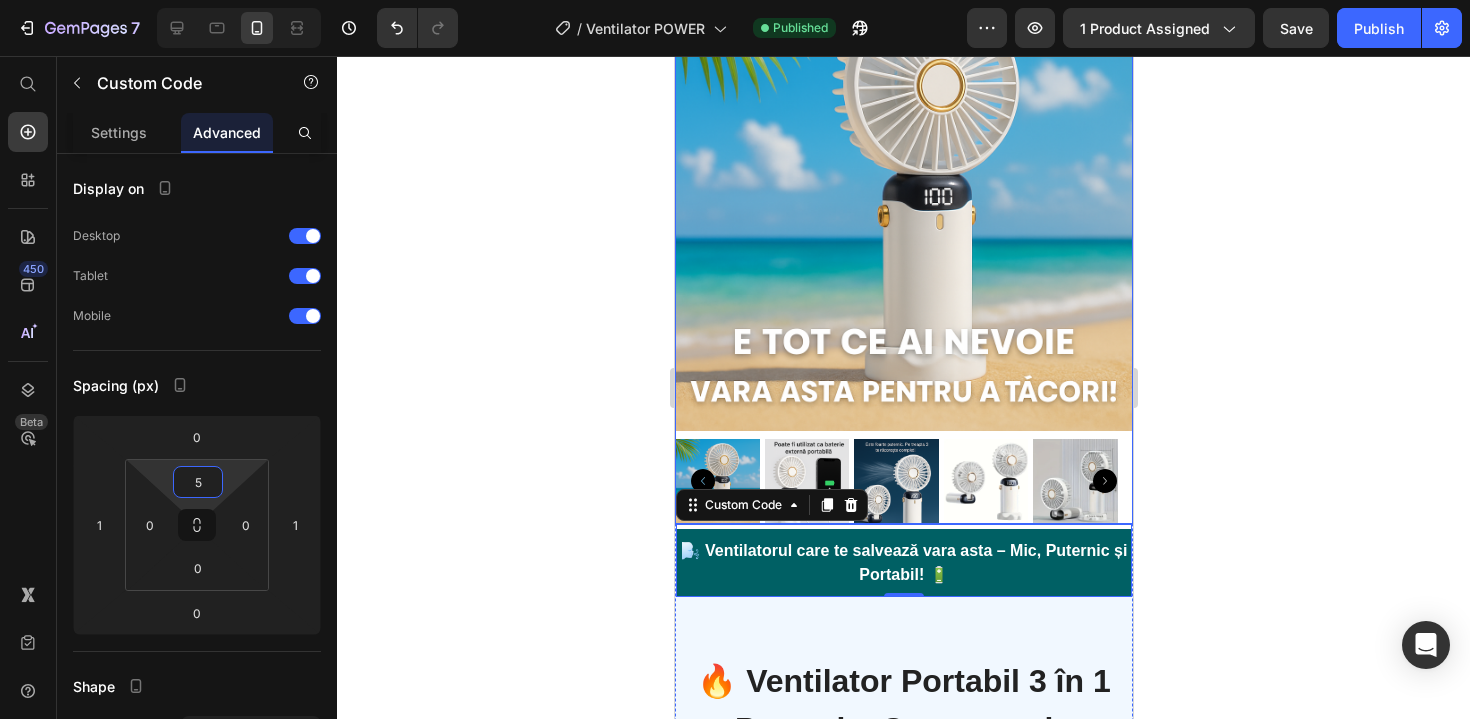 type on "5" 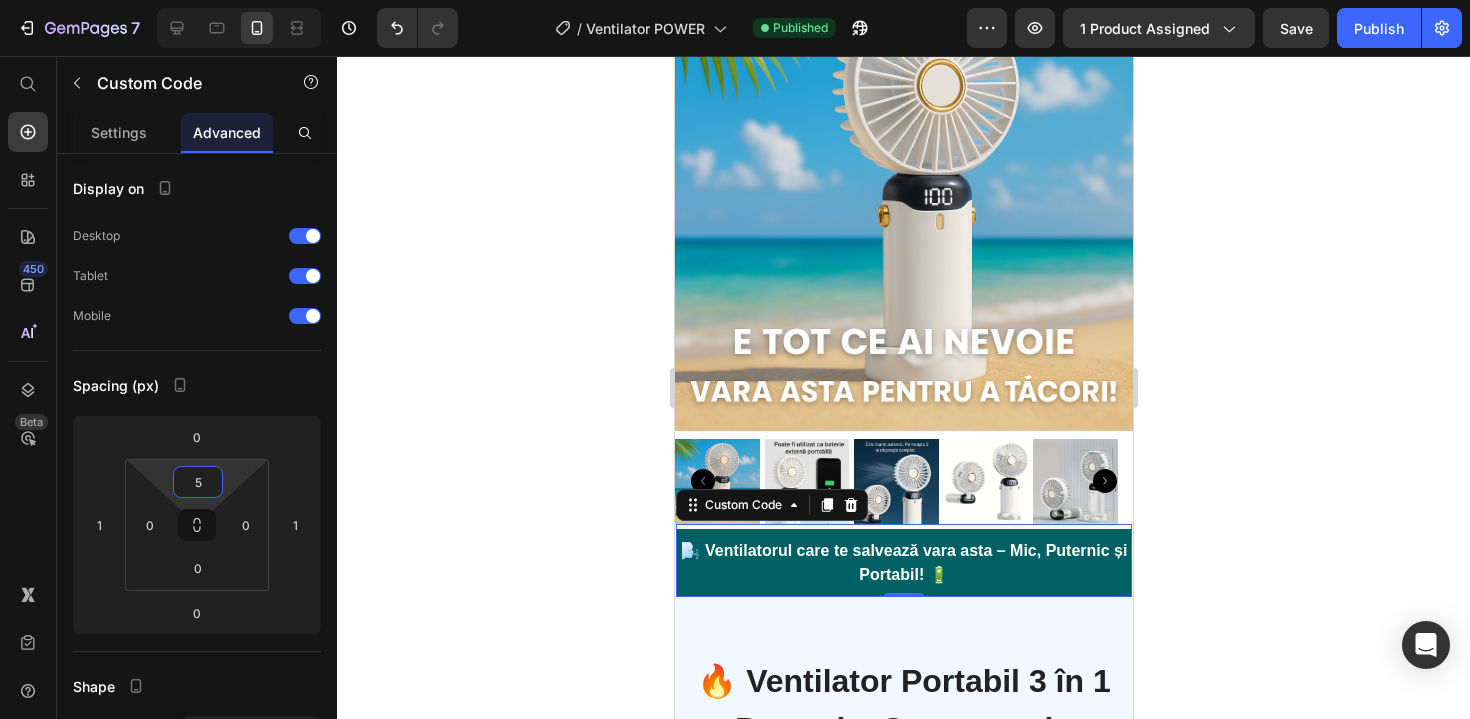 click 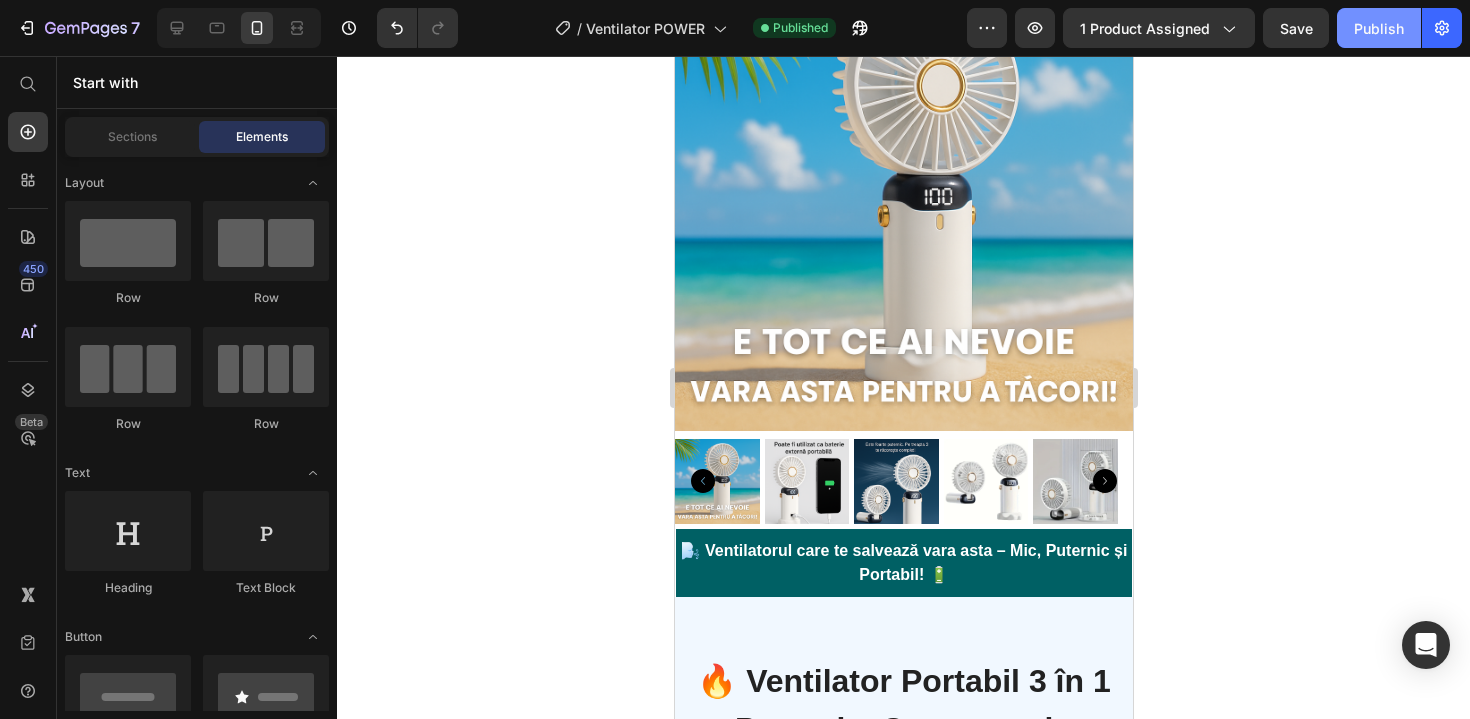 click on "Publish" at bounding box center [1379, 28] 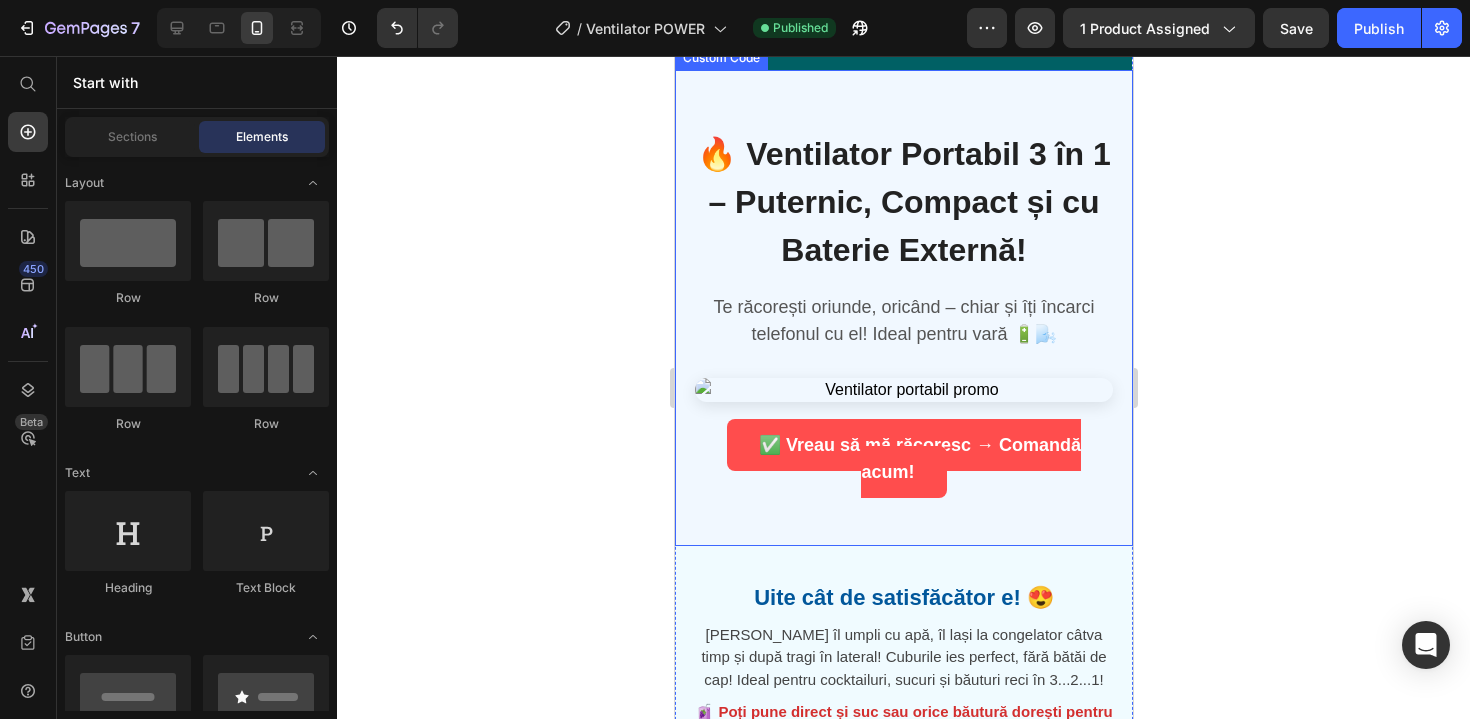 scroll, scrollTop: 631, scrollLeft: 0, axis: vertical 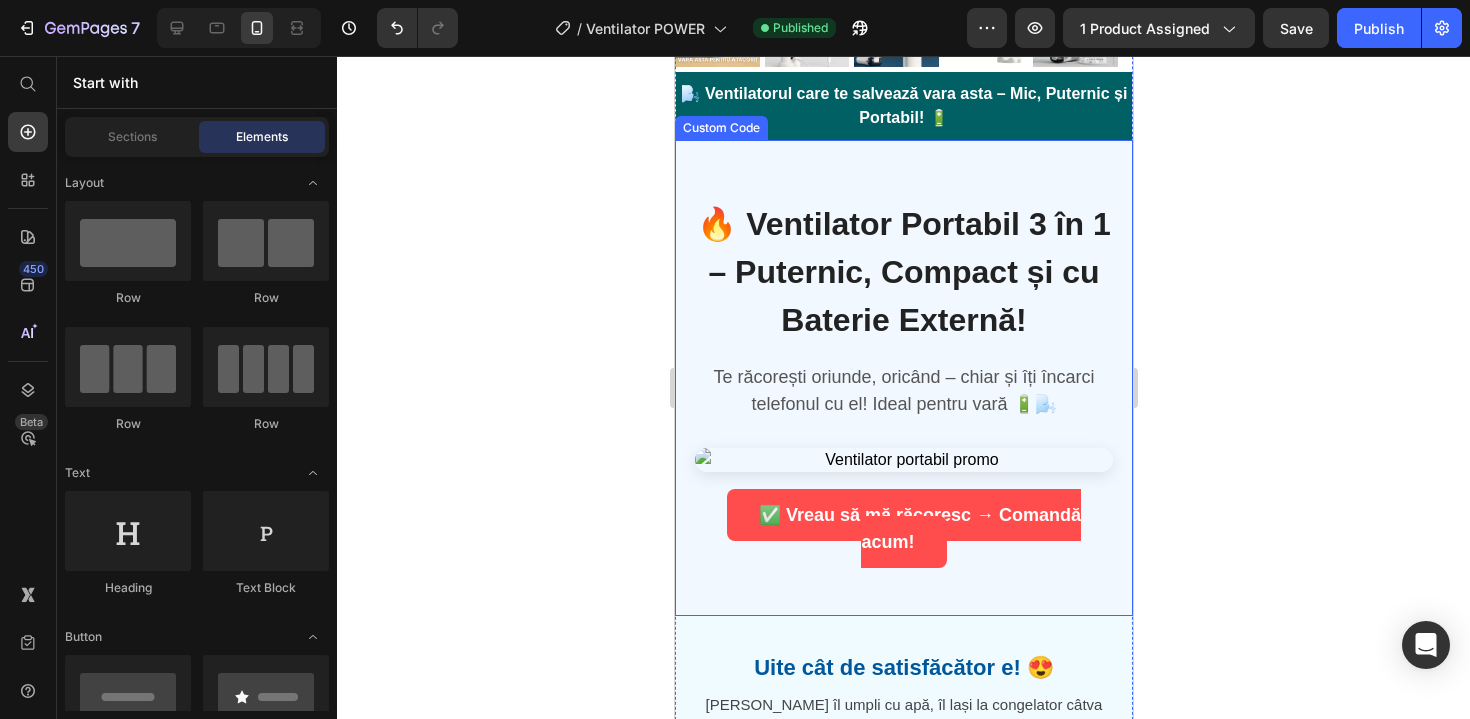 click on "🔥 Ventilator Portabil 3 în 1 – Puternic, Compact și cu Baterie Externă!" at bounding box center (903, 272) 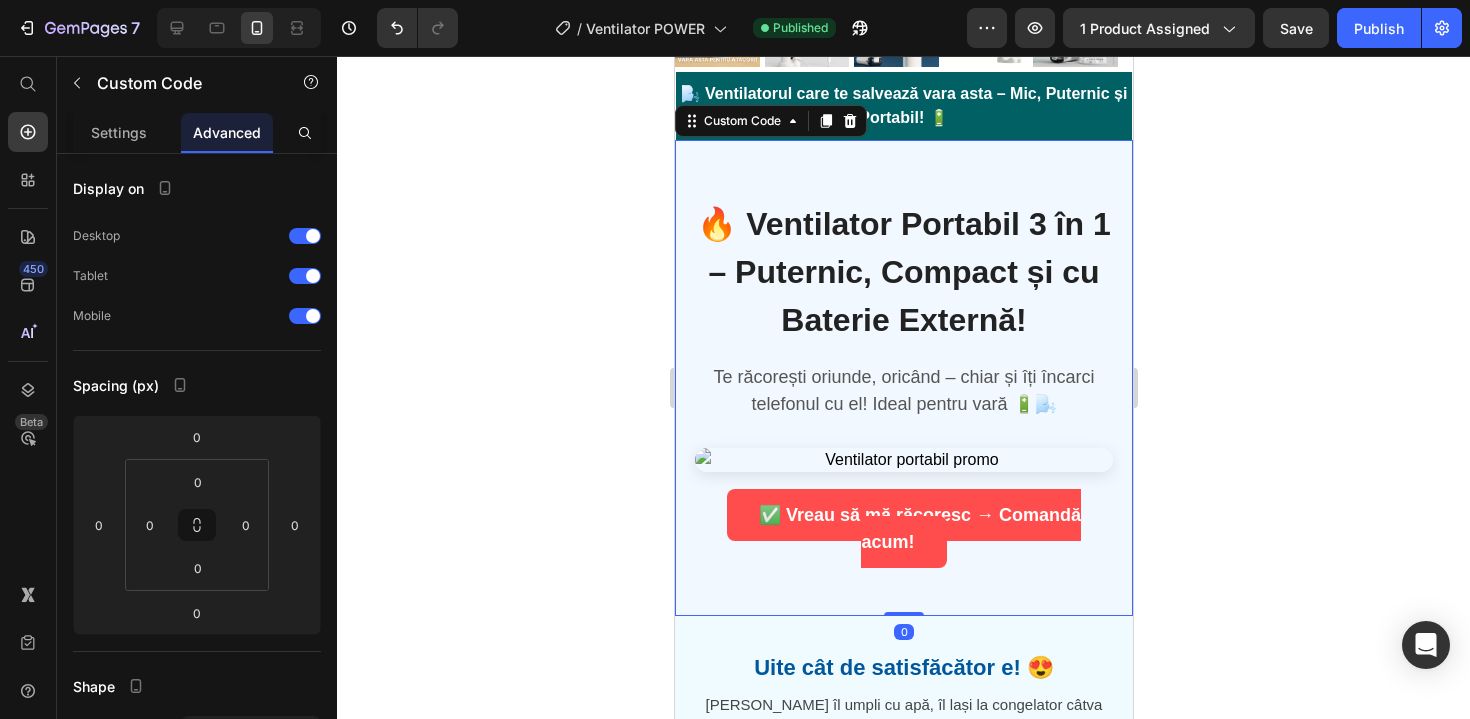 click on "🔥 Ventilator Portabil 3 în 1 – Puternic, Compact și cu Baterie Externă!" at bounding box center (903, 272) 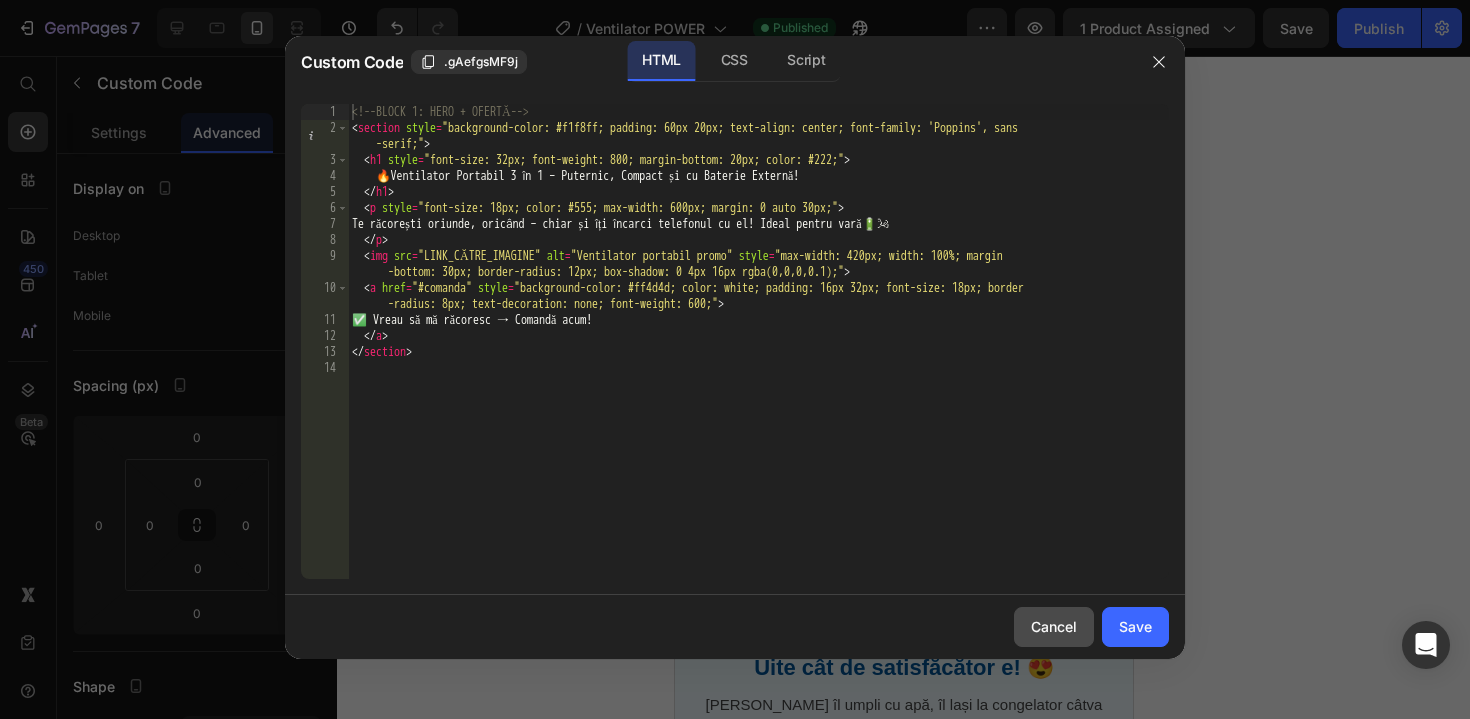 drag, startPoint x: 1058, startPoint y: 639, endPoint x: 443, endPoint y: 580, distance: 617.8236 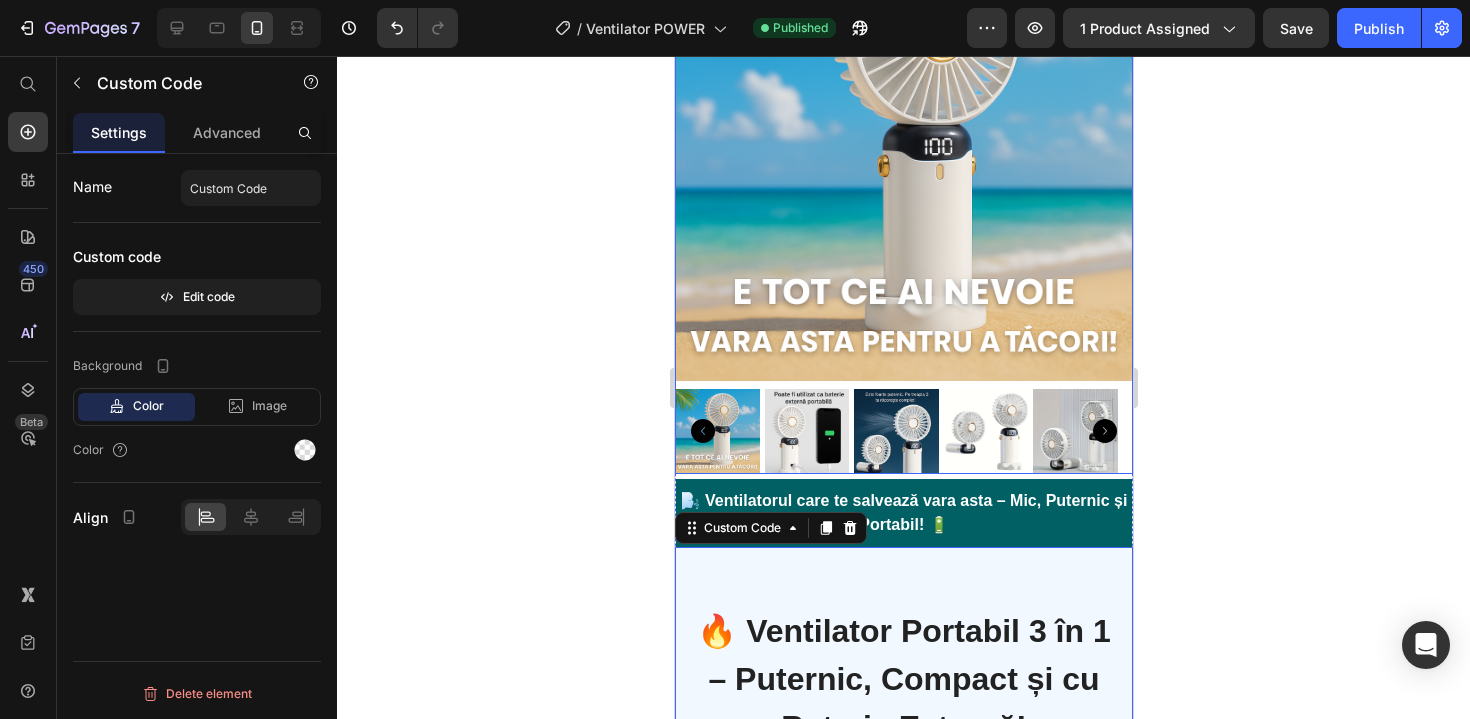 scroll, scrollTop: 233, scrollLeft: 0, axis: vertical 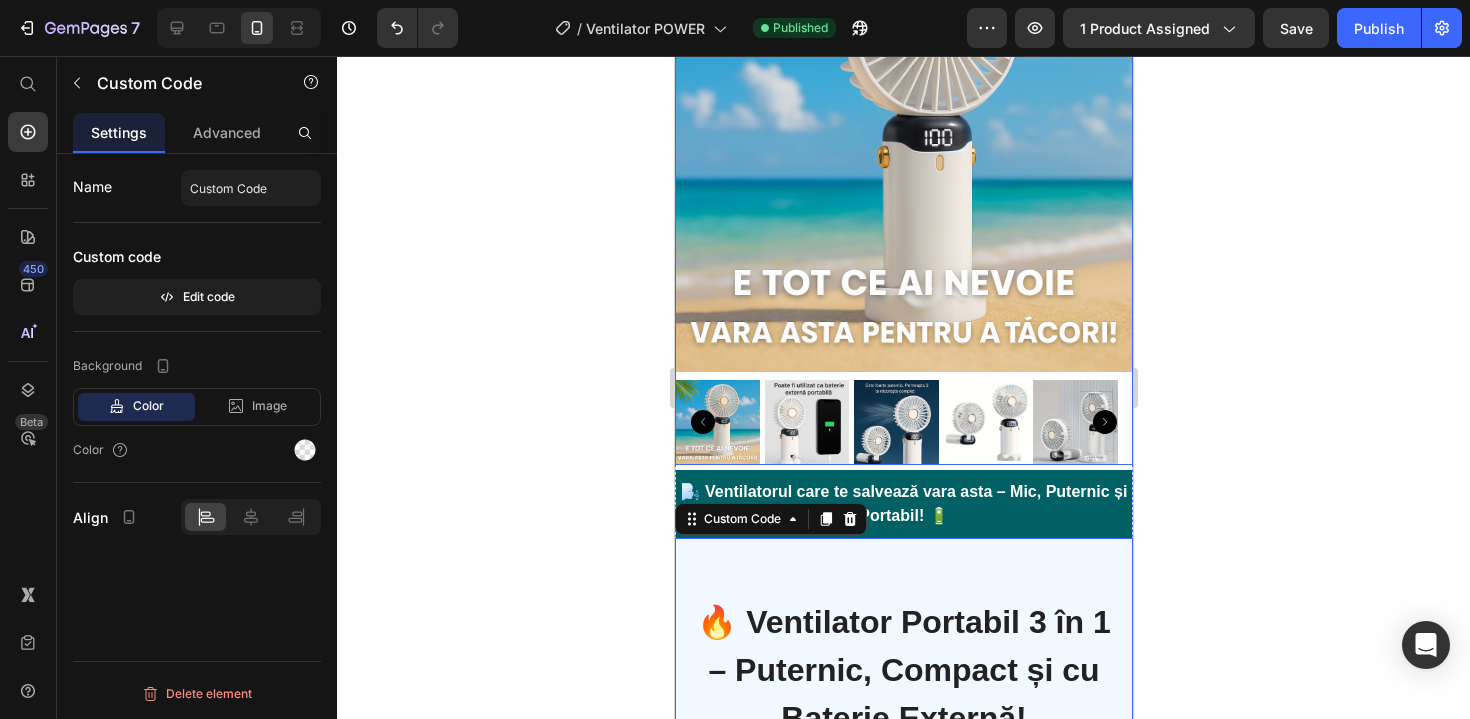 click on "🔥 Ventilator Portabil 3 în 1 – Puternic, Compact și cu Baterie Externă!" at bounding box center (903, 670) 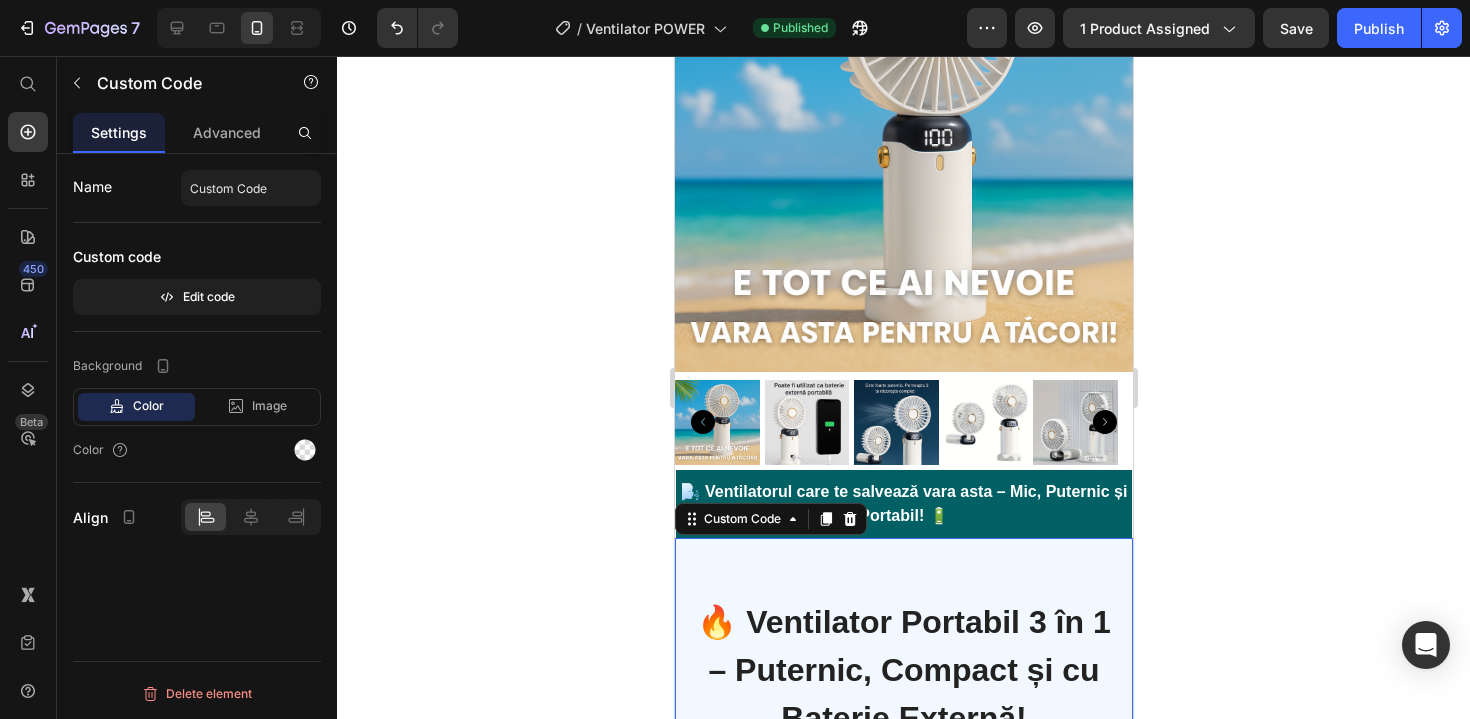 click on "🔥 Ventilator Portabil 3 în 1 – Puternic, Compact și cu Baterie Externă!" at bounding box center (903, 670) 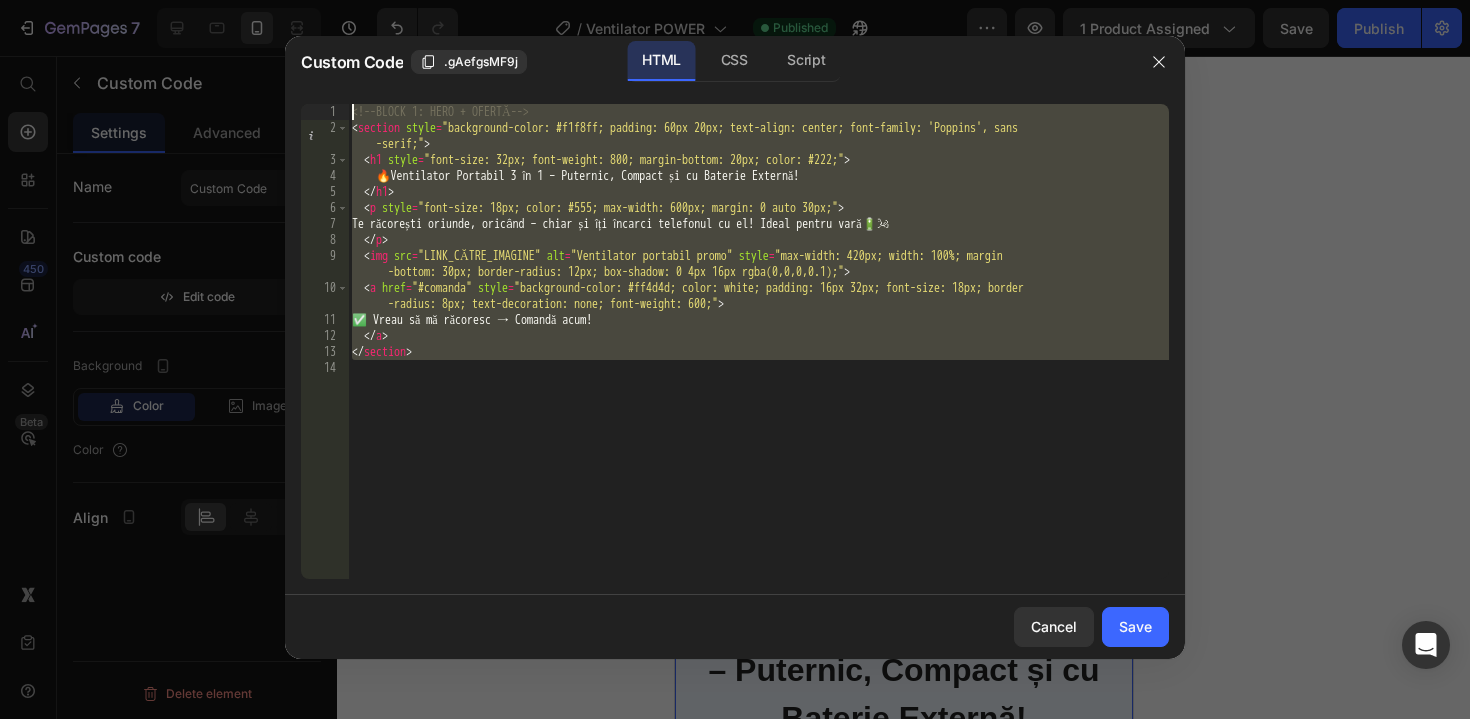 drag, startPoint x: 714, startPoint y: 465, endPoint x: 259, endPoint y: 67, distance: 604.50726 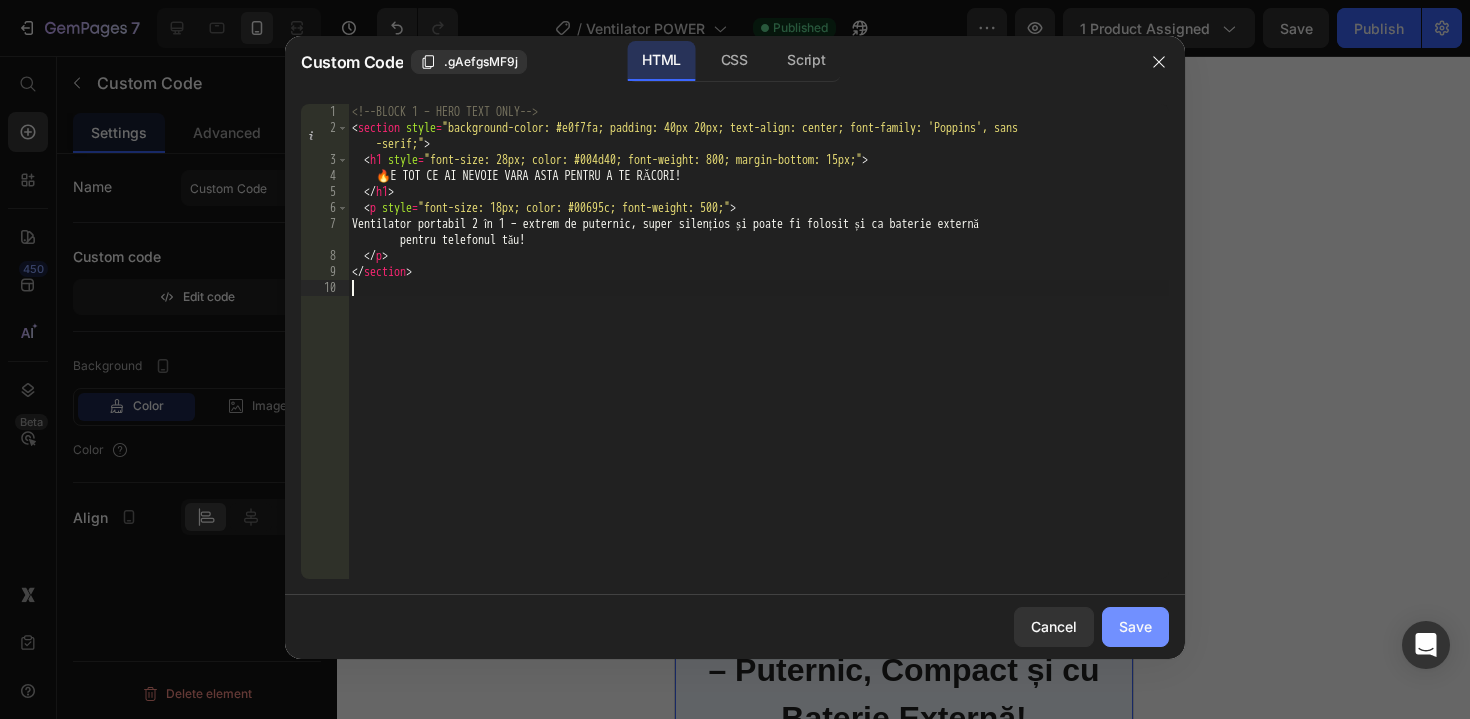 click on "Save" at bounding box center [1135, 626] 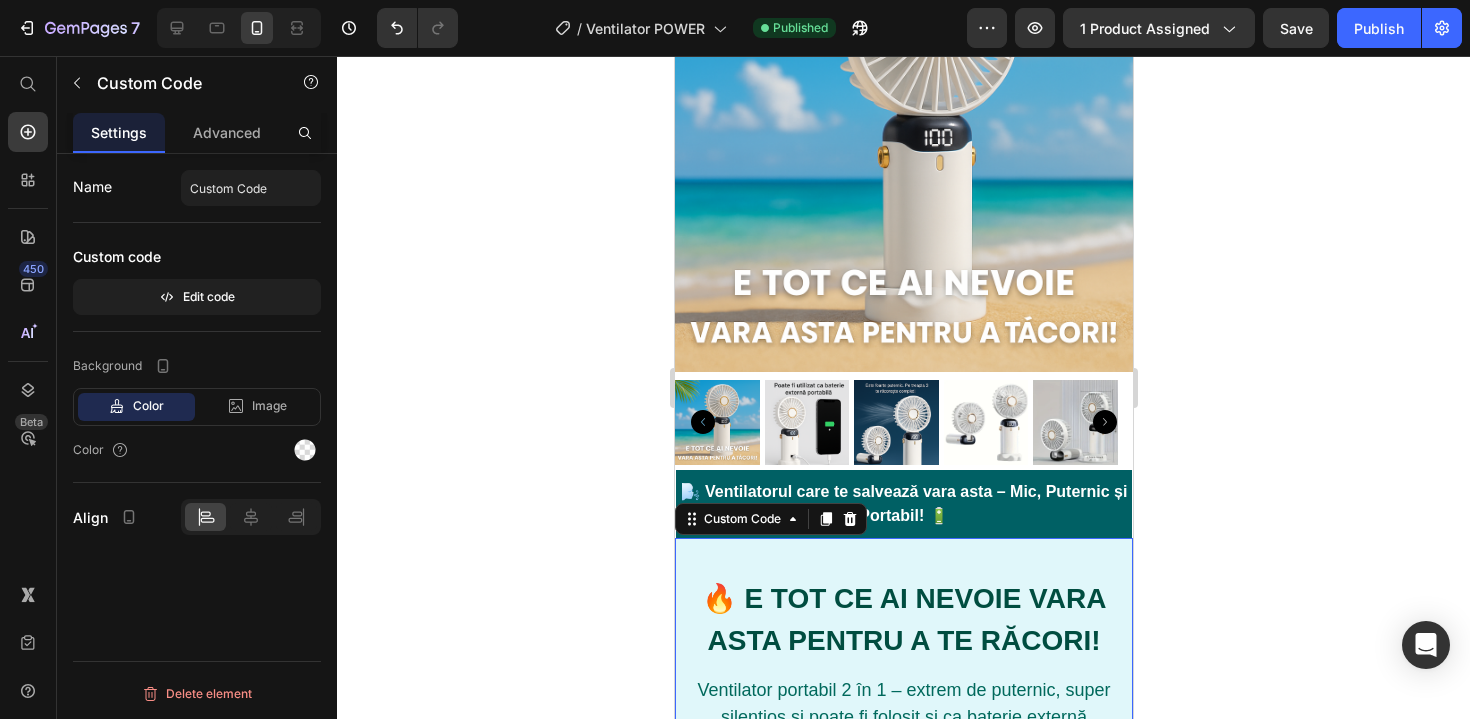click 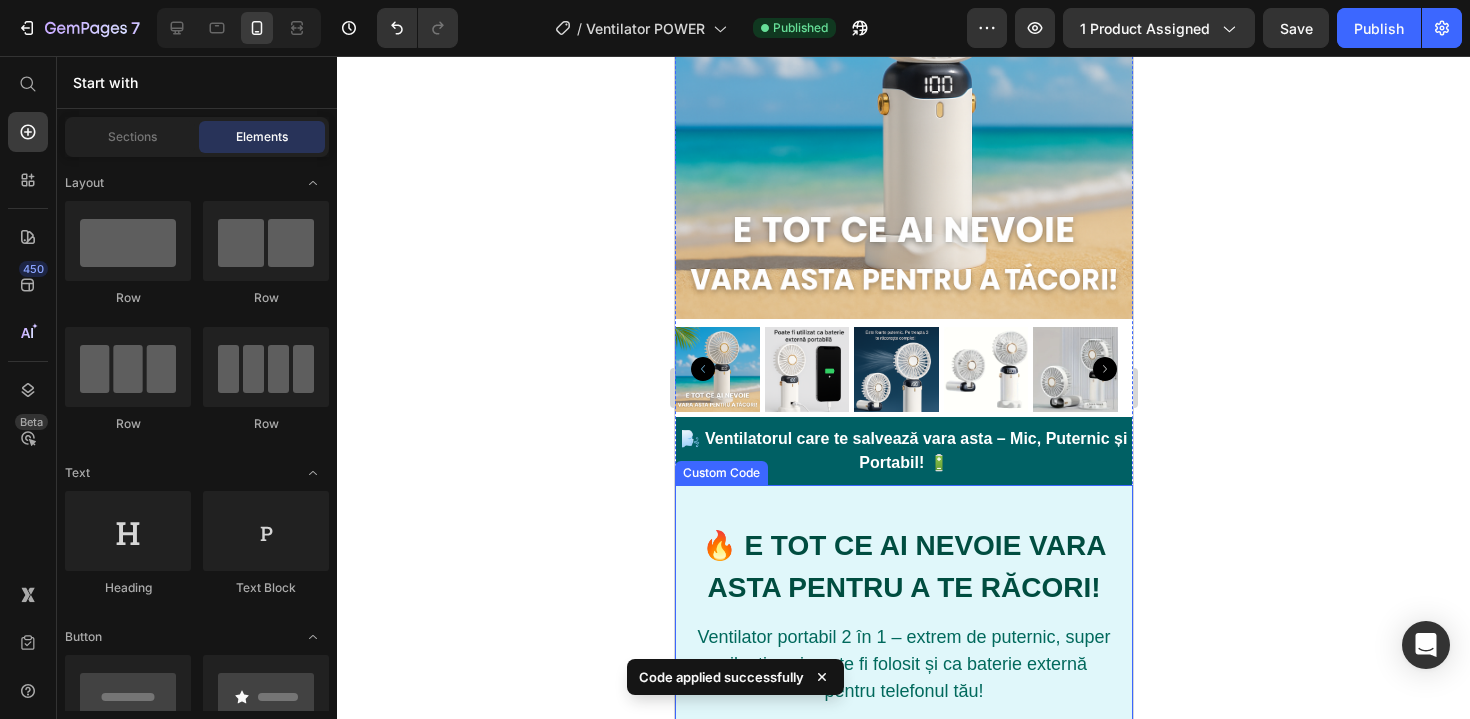 scroll, scrollTop: 376, scrollLeft: 0, axis: vertical 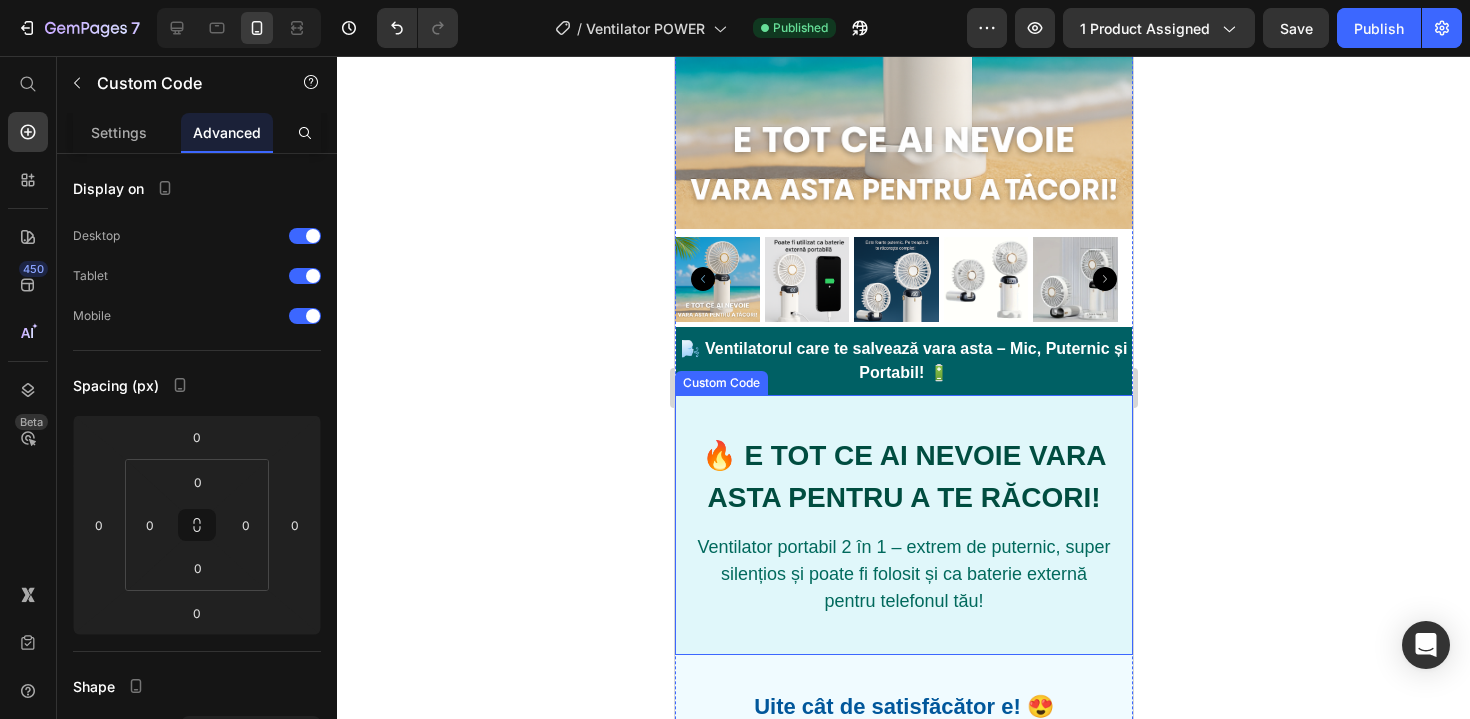 click on "Ventilator portabil 2 în 1 – extrem de puternic, super silențios și poate fi folosit și ca baterie externă pentru telefonul tău!" at bounding box center (903, 574) 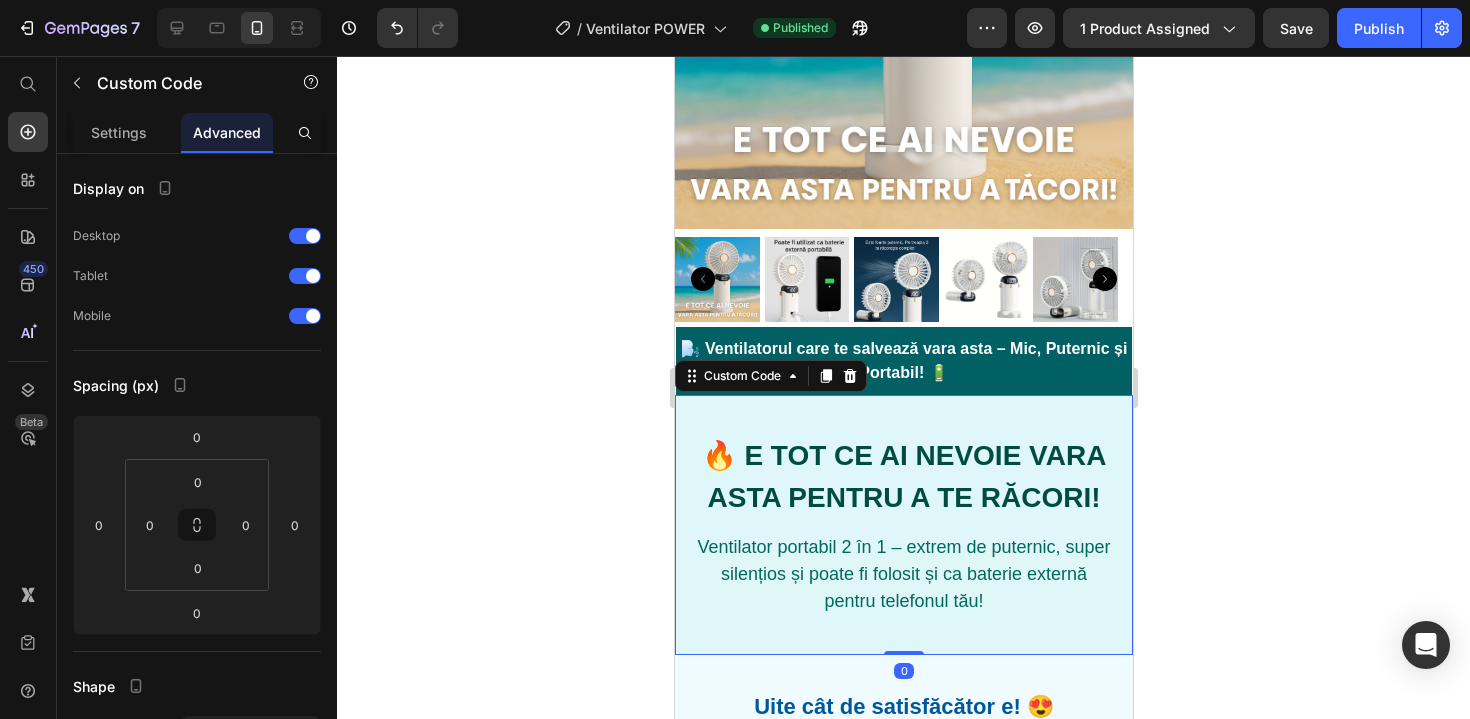 click on "Ventilator portabil 2 în 1 – extrem de puternic, super silențios și poate fi folosit și ca baterie externă pentru telefonul tău!" at bounding box center (903, 574) 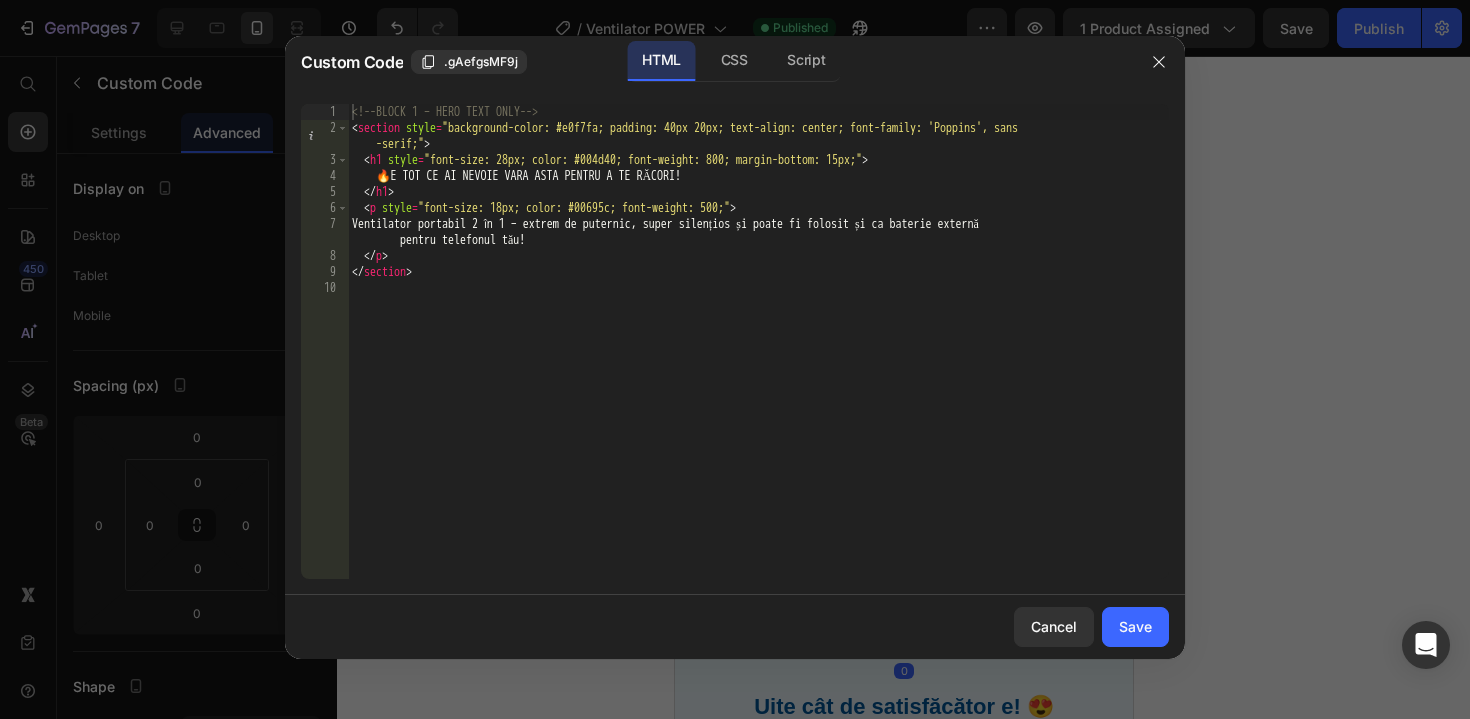 click on "<!--  BLOCK 1 – HERO TEXT ONLY  --> < section   style = "background-color: #e0f7fa; padding: 40px 20px; text-align: center; font-family: 'Poppins', sans      -serif;" >    < h1   style = "font-size: 28px; color: #004d40; font-weight: 800; margin-bottom: 15px;" >      🔥  E TOT CE AI NEVOIE VARA ASTA PENTRU A TE RĂCORI!    </ h1 >    < p   style = "font-size: 18px; color: #00695c; font-weight: 500;" >     Ventilator portabil 2 în 1 – extrem de puternic, super silențios și poate fi folosit și ca baterie externă           pentru telefonul tău!    </ p > </ section >" at bounding box center [758, 357] 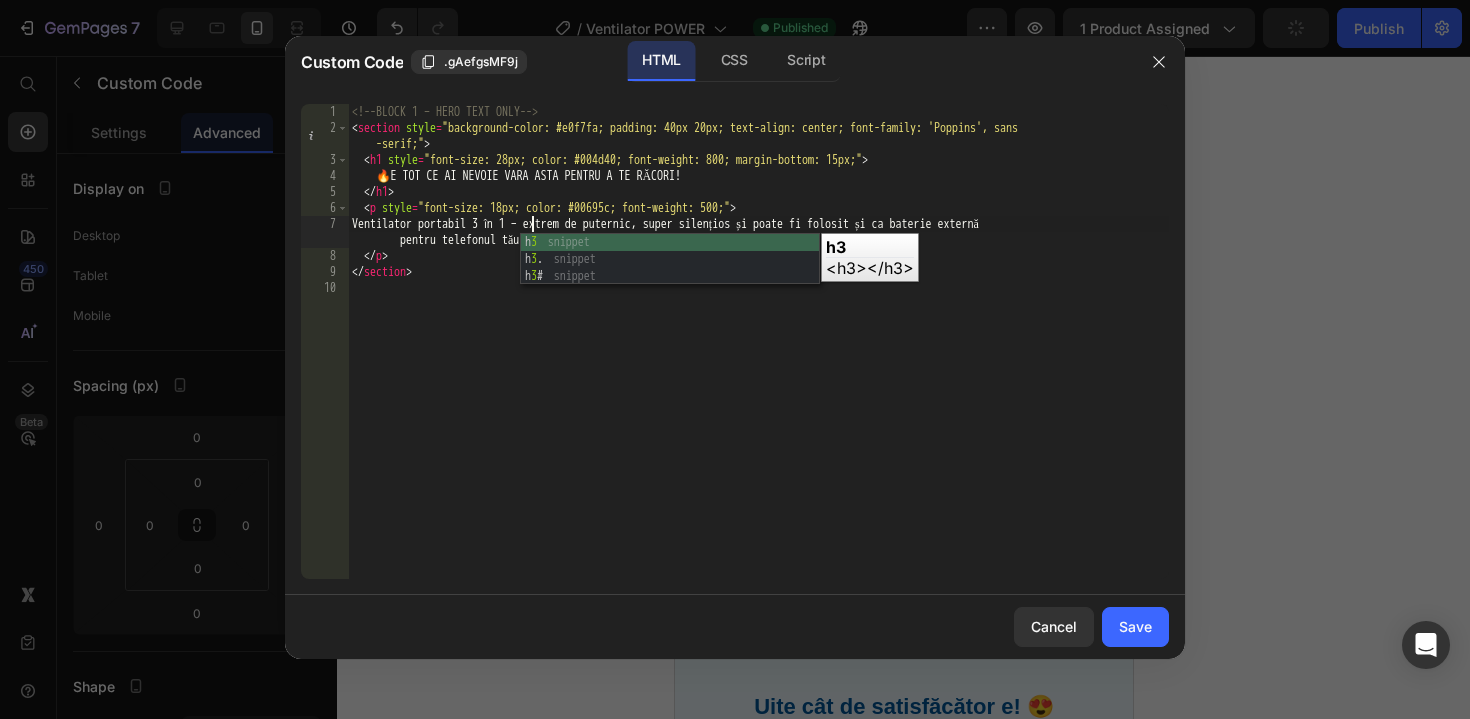 scroll, scrollTop: 0, scrollLeft: 14, axis: horizontal 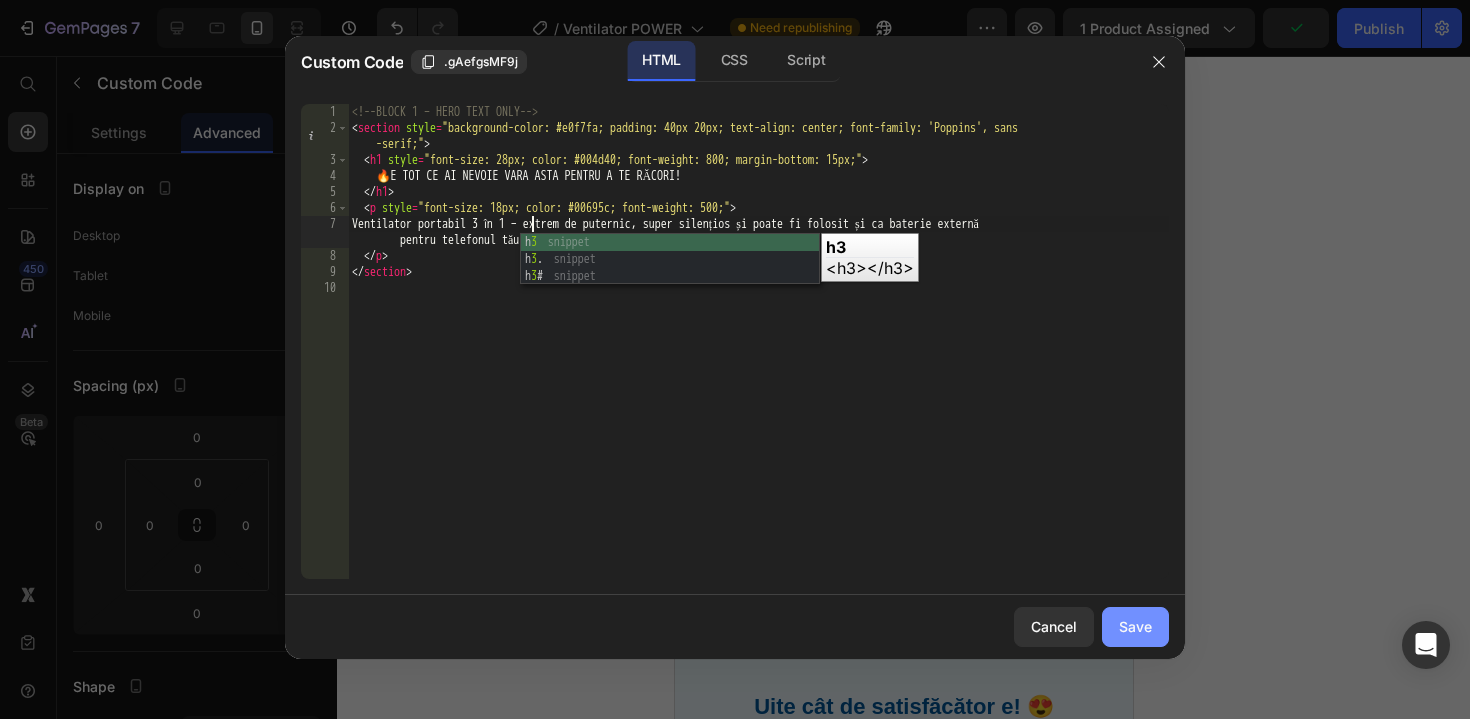 type on "Ventilator portabil 3 în 1 – extrem de puternic, super silențios și poate fi folosit și ca baterie externă pentru telefonul tău!" 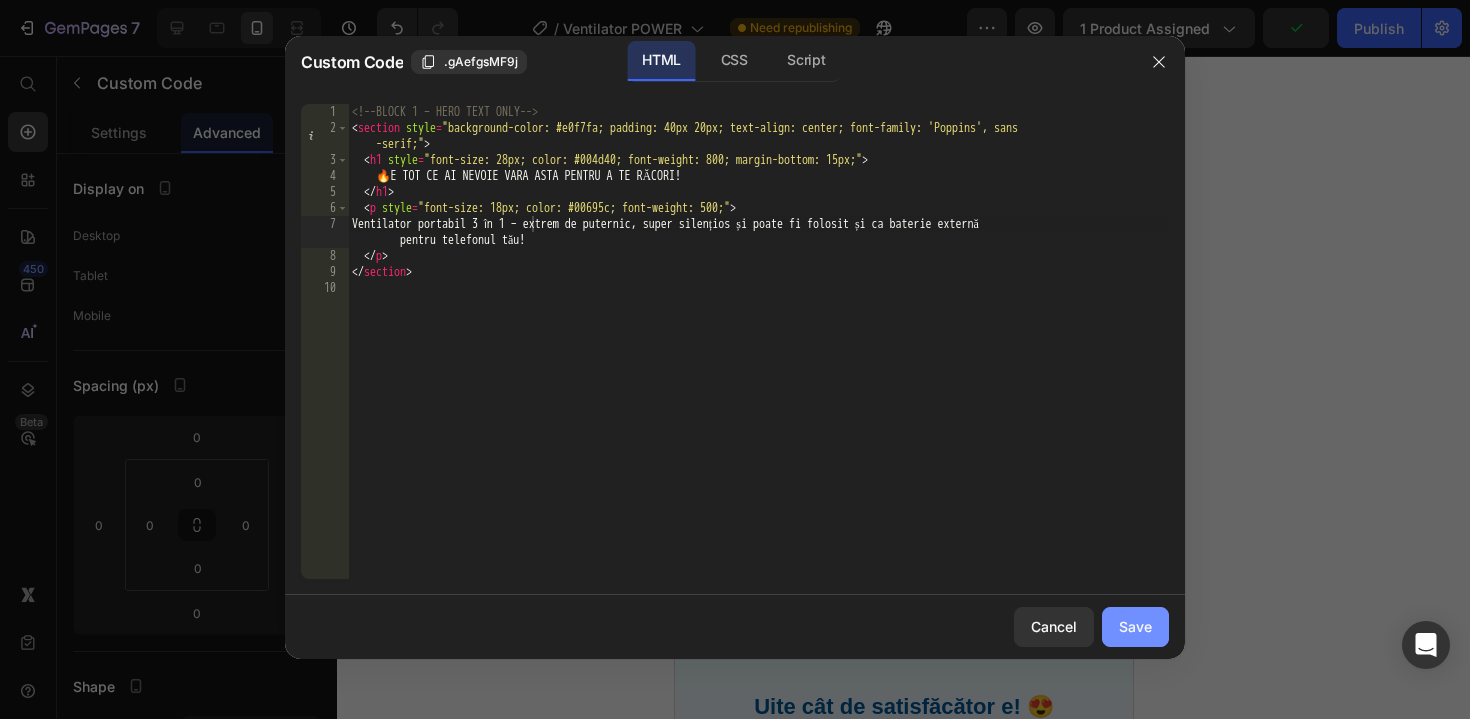 click on "Save" 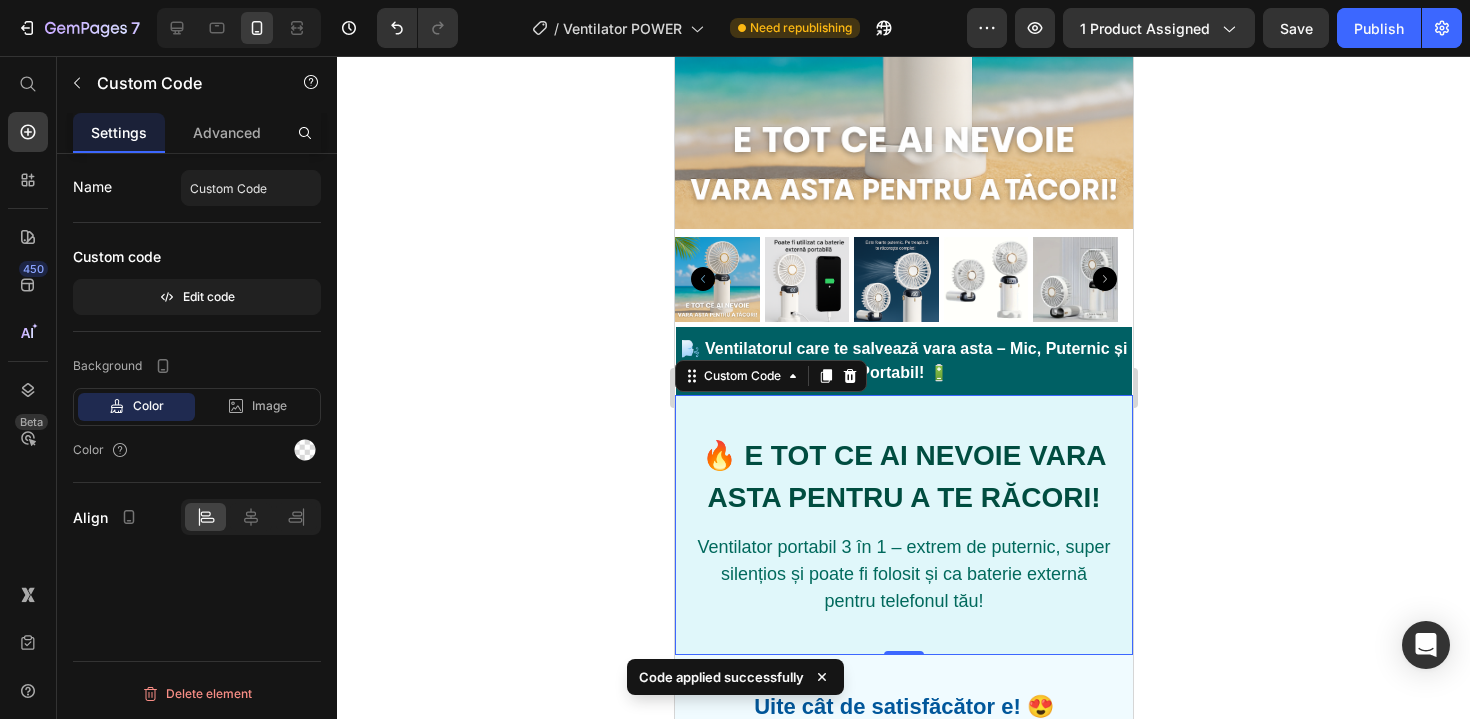 click on "Ventilator portabil 3 în 1 – extrem de puternic, super silențios și poate fi folosit și ca baterie externă pentru telefonul tău!" at bounding box center (903, 574) 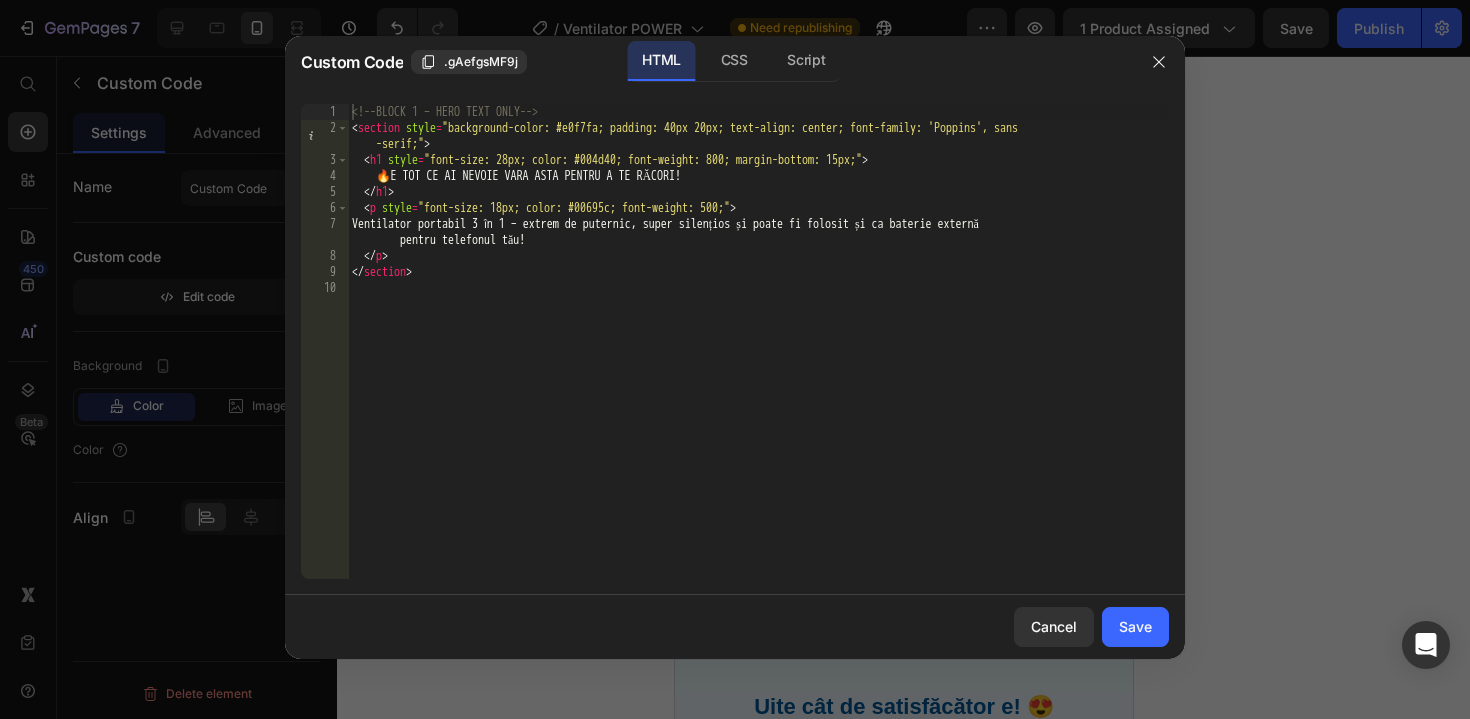 click on "<!--  BLOCK 1 – HERO TEXT ONLY  --> < section   style = "background-color: #e0f7fa; padding: 40px 20px; text-align: center; font-family: 'Poppins', sans      -serif;" >    < h1   style = "font-size: 28px; color: #004d40; font-weight: 800; margin-bottom: 15px;" >      🔥  E TOT CE AI NEVOIE VARA ASTA PENTRU A TE RĂCORI!    </ h1 >    < p   style = "font-size: 18px; color: #00695c; font-weight: 500;" >     Ventilator portabil 3 în 1 – extrem de puternic, super silențios și poate fi folosit și ca baterie externă           pentru telefonul tău!    </ p > </ section >" at bounding box center [758, 357] 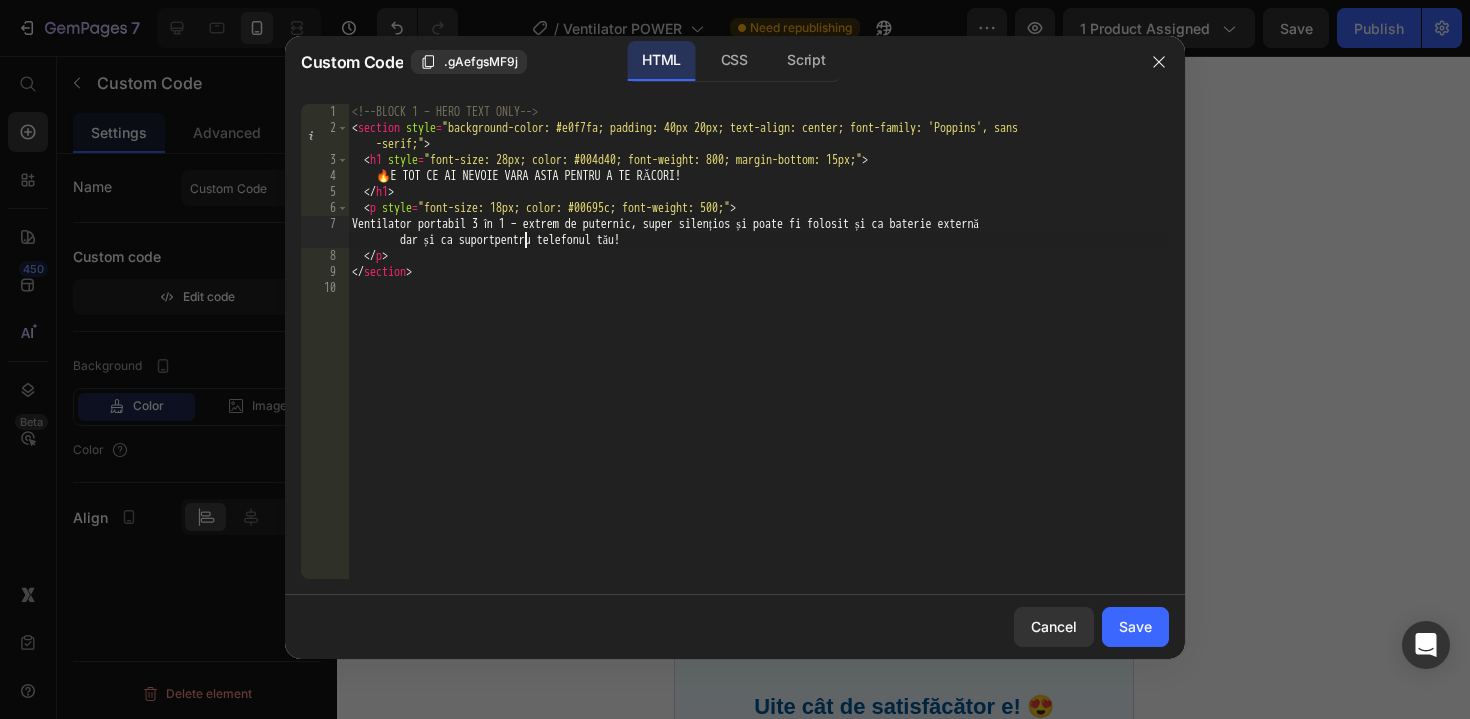 scroll, scrollTop: 0, scrollLeft: 76, axis: horizontal 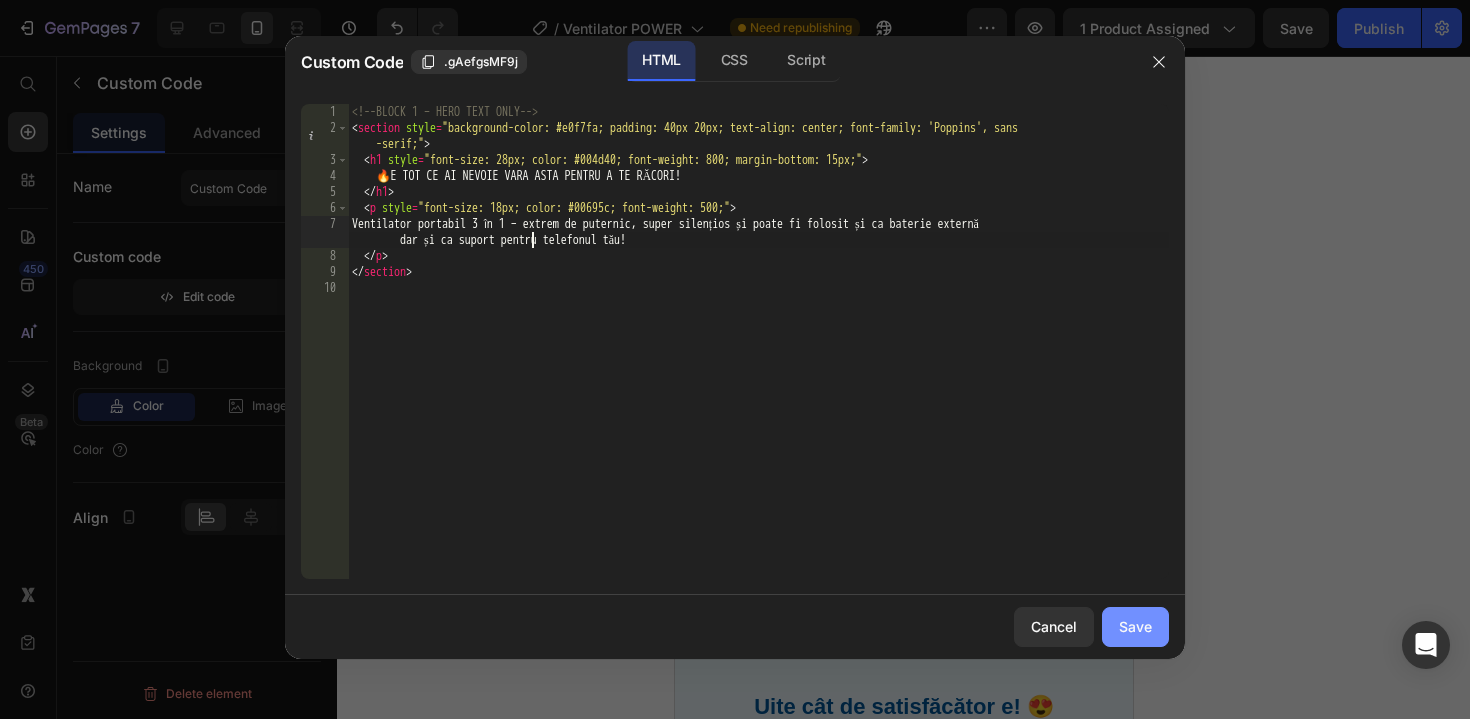 type on "Ventilator portabil 3 în 1 – extrem de puternic, super silențios și poate fi folosit și ca baterie externă dar și ca suport pentru telefonul tău!" 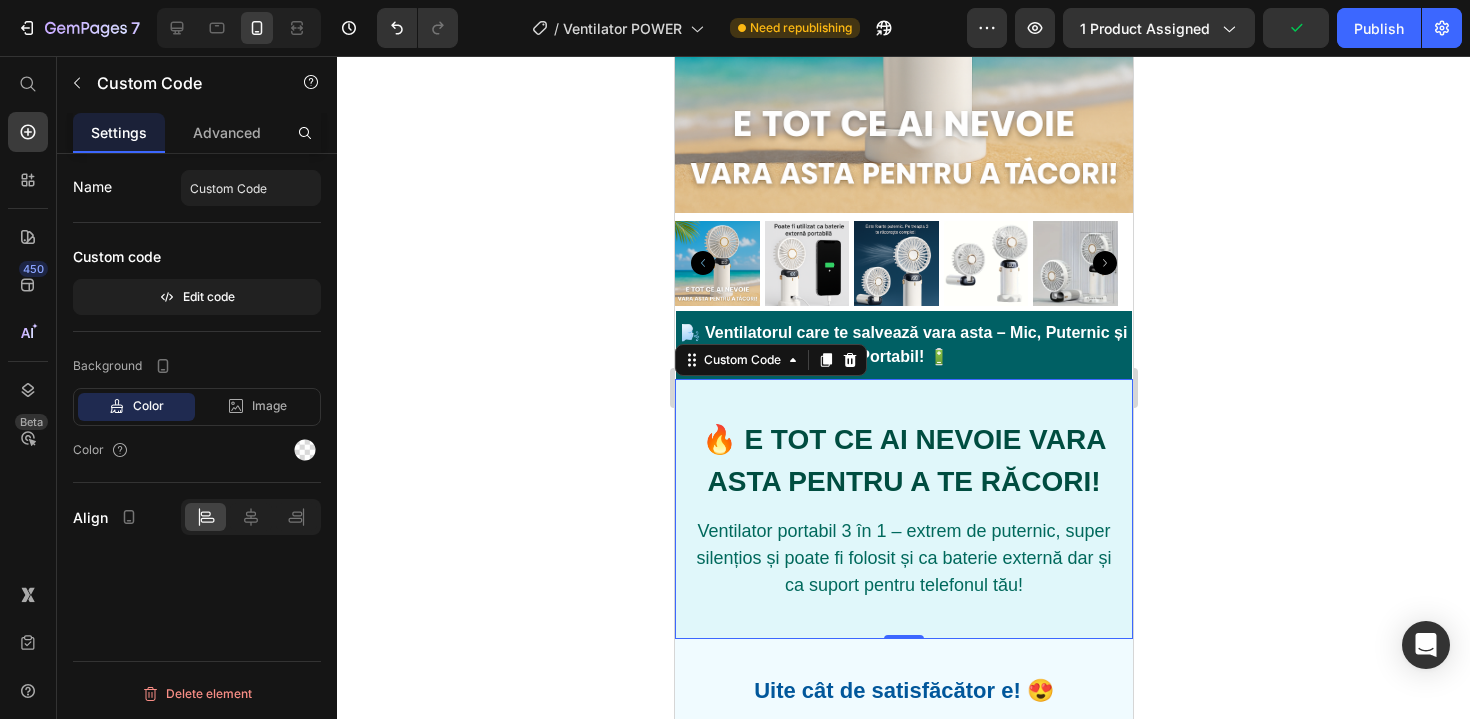 scroll, scrollTop: 425, scrollLeft: 0, axis: vertical 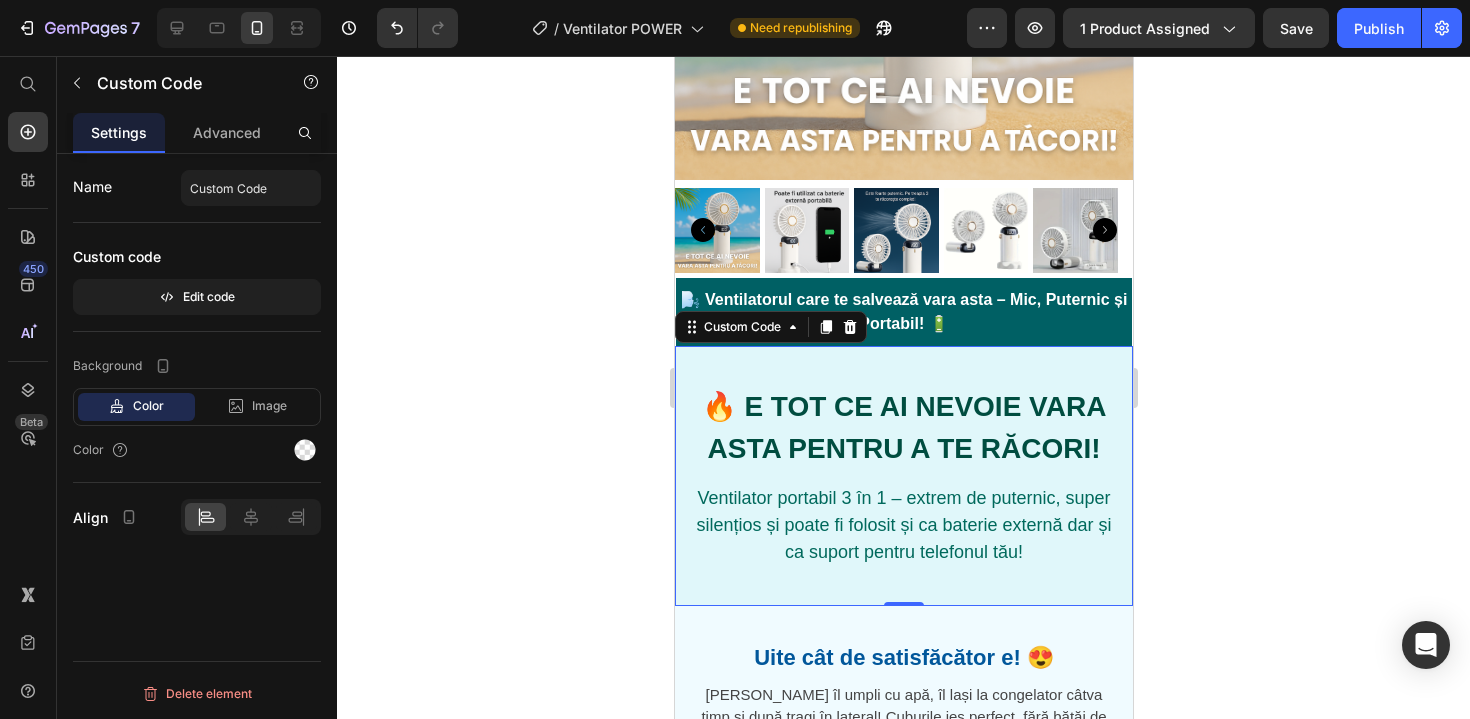 click on "🔥 E TOT CE AI NEVOIE VARA ASTA PENTRU A TE RĂCORI!" at bounding box center (903, 428) 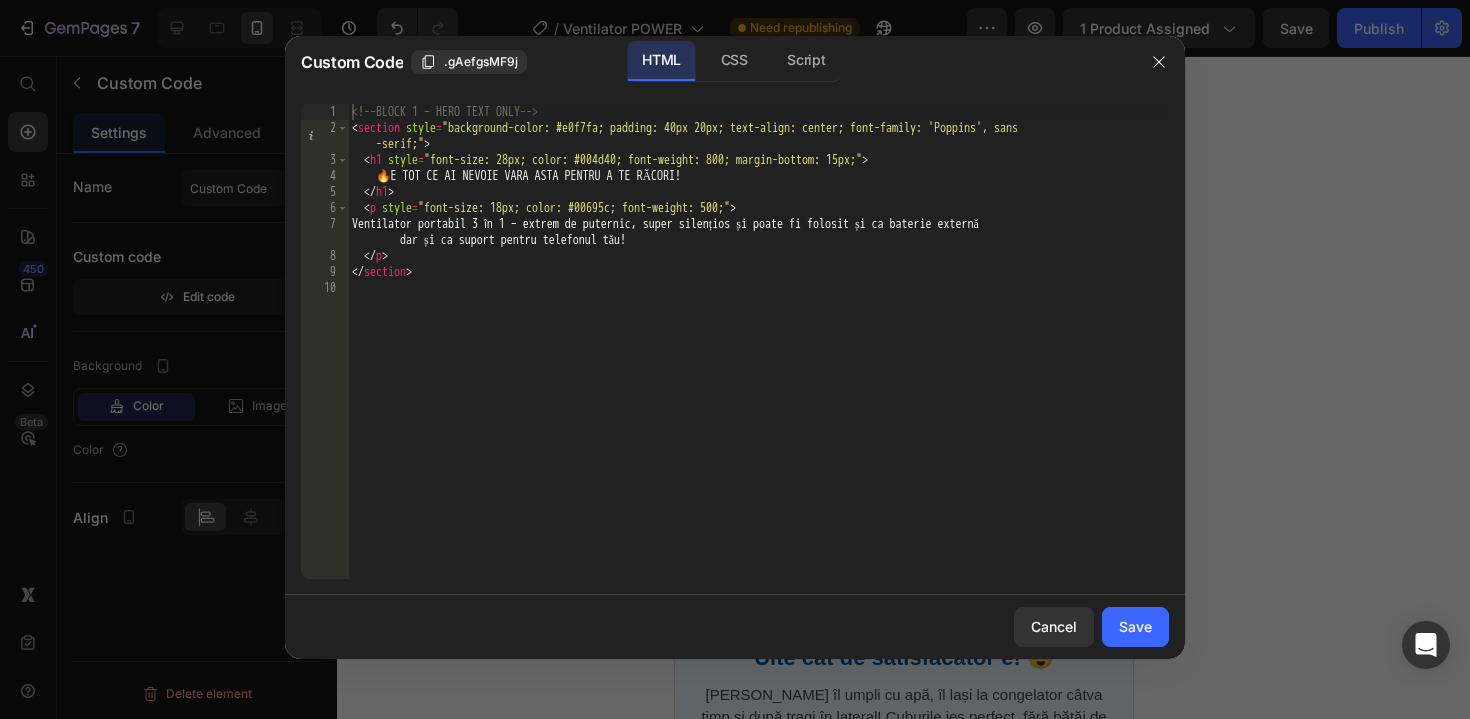 click on "<!--  BLOCK 1 – HERO TEXT ONLY  --> < section   style = "background-color: #e0f7fa; padding: 40px 20px; text-align: center; font-family: 'Poppins', sans      -serif;" >    < h1   style = "font-size: 28px; color: #004d40; font-weight: 800; margin-bottom: 15px;" >      🔥  E TOT CE AI NEVOIE VARA ASTA PENTRU A TE RĂCORI!    </ h1 >    < p   style = "font-size: 18px; color: #00695c; font-weight: 500;" >     Ventilator portabil 3 în 1 – extrem de puternic, super silențios și poate fi folosit și ca baterie externă           dar și ca suport pentru telefonul tău!    </ p > </ section >" at bounding box center (758, 357) 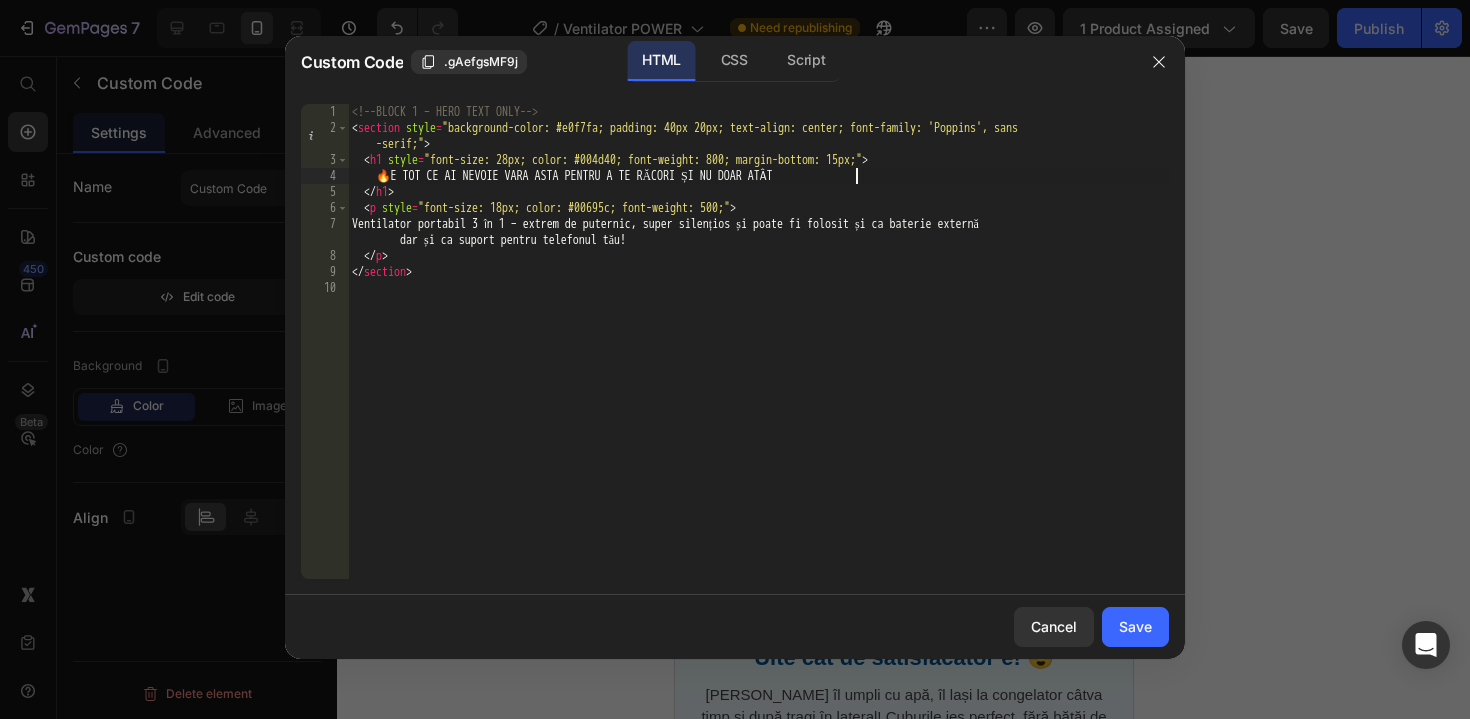 scroll, scrollTop: 0, scrollLeft: 41, axis: horizontal 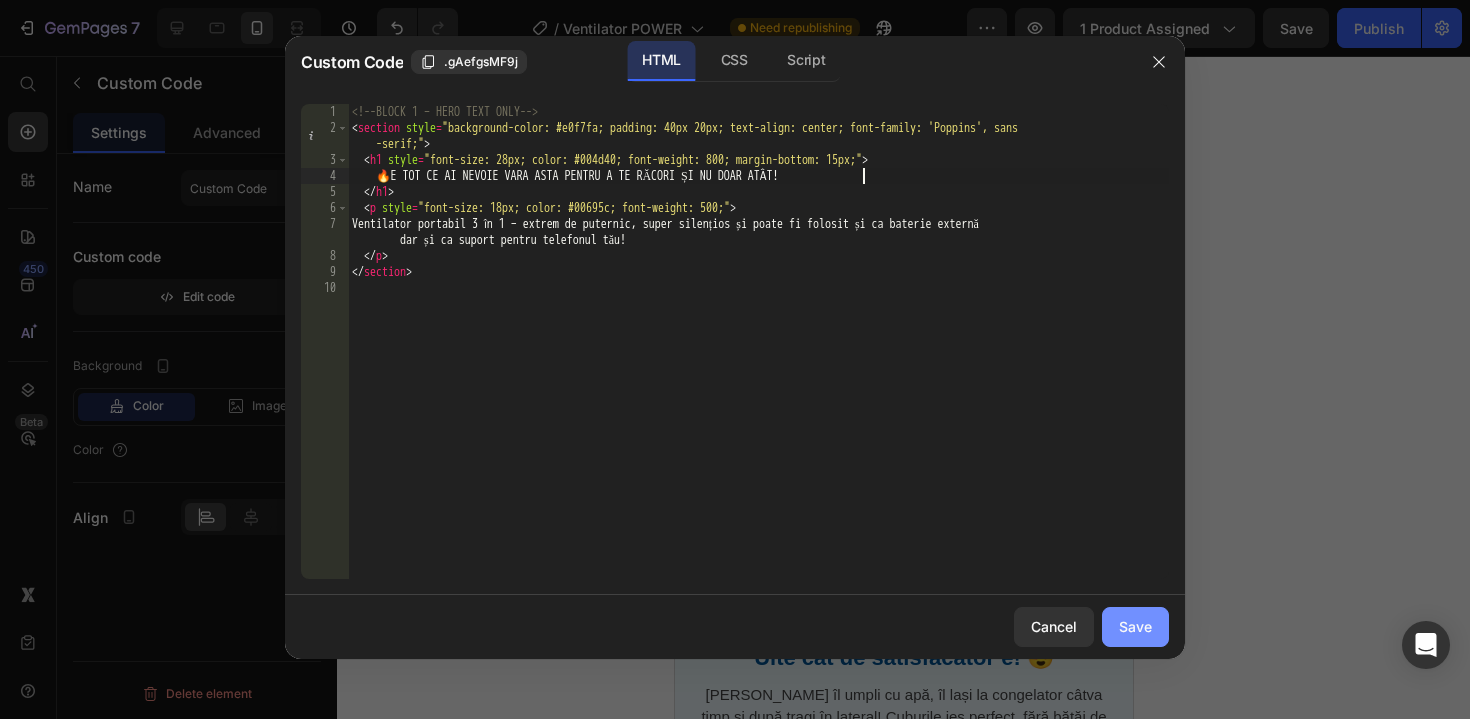 type on "🔥 E TOT CE AI NEVOIE VARA ASTA PENTRU A TE RĂCORI ȘI NU DOAR ATÂT!" 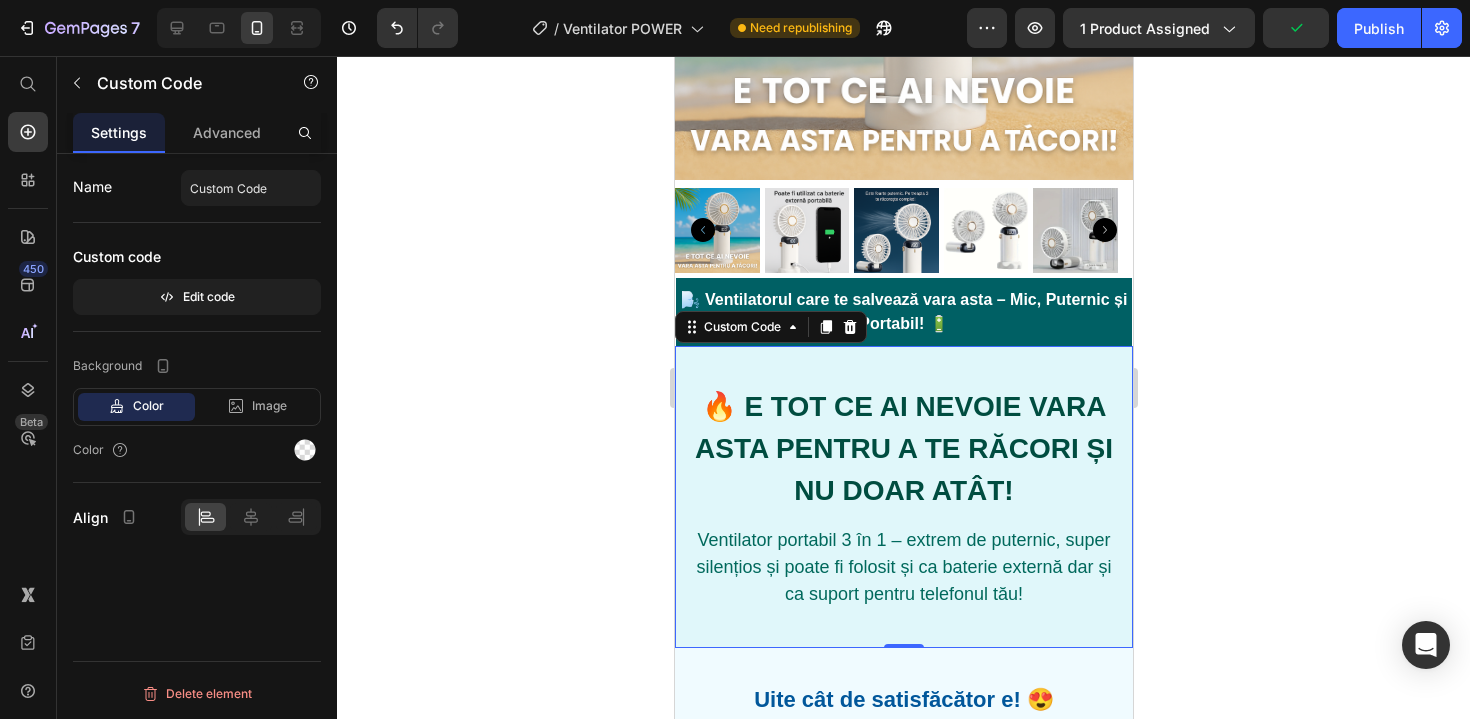 click on "Ventilator portabil 3 în 1 – extrem de puternic, super silențios și poate fi folosit și ca baterie externă dar și ca suport pentru telefonul tău!" at bounding box center [903, 567] 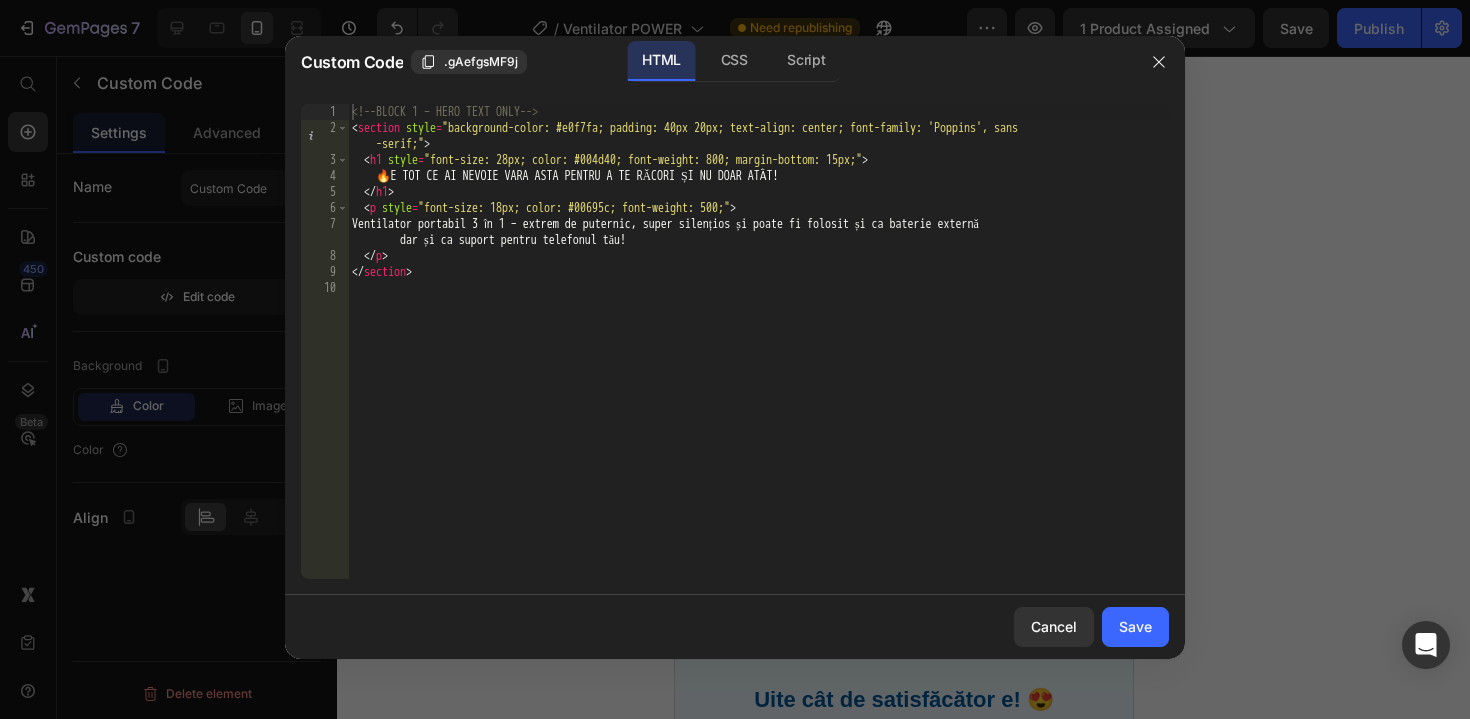 click on "<!--  BLOCK 1 – HERO TEXT ONLY  --> < section   style = "background-color: #e0f7fa; padding: 40px 20px; text-align: center; font-family: 'Poppins', sans      -serif;" >    < h1   style = "font-size: 28px; color: #004d40; font-weight: 800; margin-bottom: 15px;" >      🔥  E TOT CE AI NEVOIE VARA ASTA PENTRU A TE RĂCORI ȘI NU DOAR ATÂT!    </ h1 >    < p   style = "font-size: 18px; color: #00695c; font-weight: 500;" >     Ventilator portabil 3 în 1 – extrem de puternic, super silențios și poate fi folosit și ca baterie externă           dar și ca suport pentru telefonul tău!    </ p > </ section >" at bounding box center (758, 357) 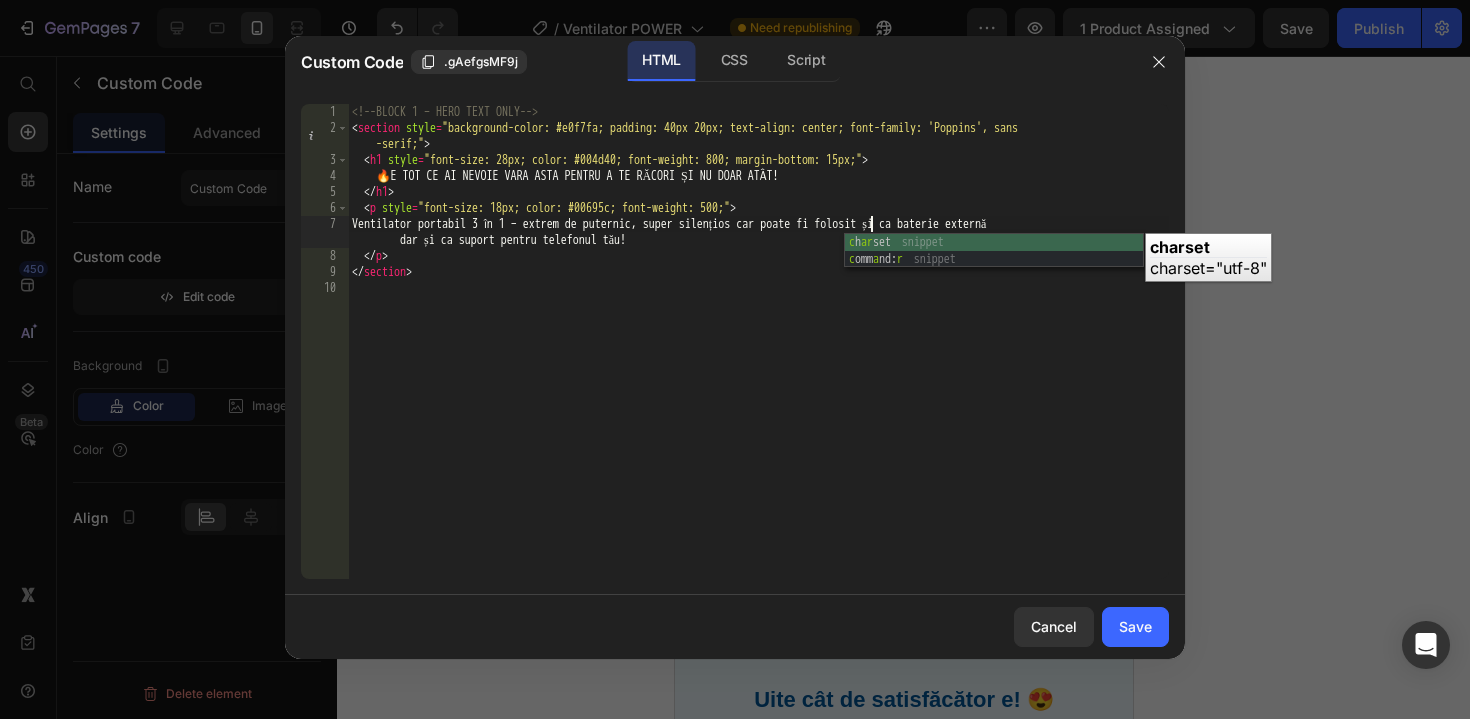 scroll, scrollTop: 0, scrollLeft: 43, axis: horizontal 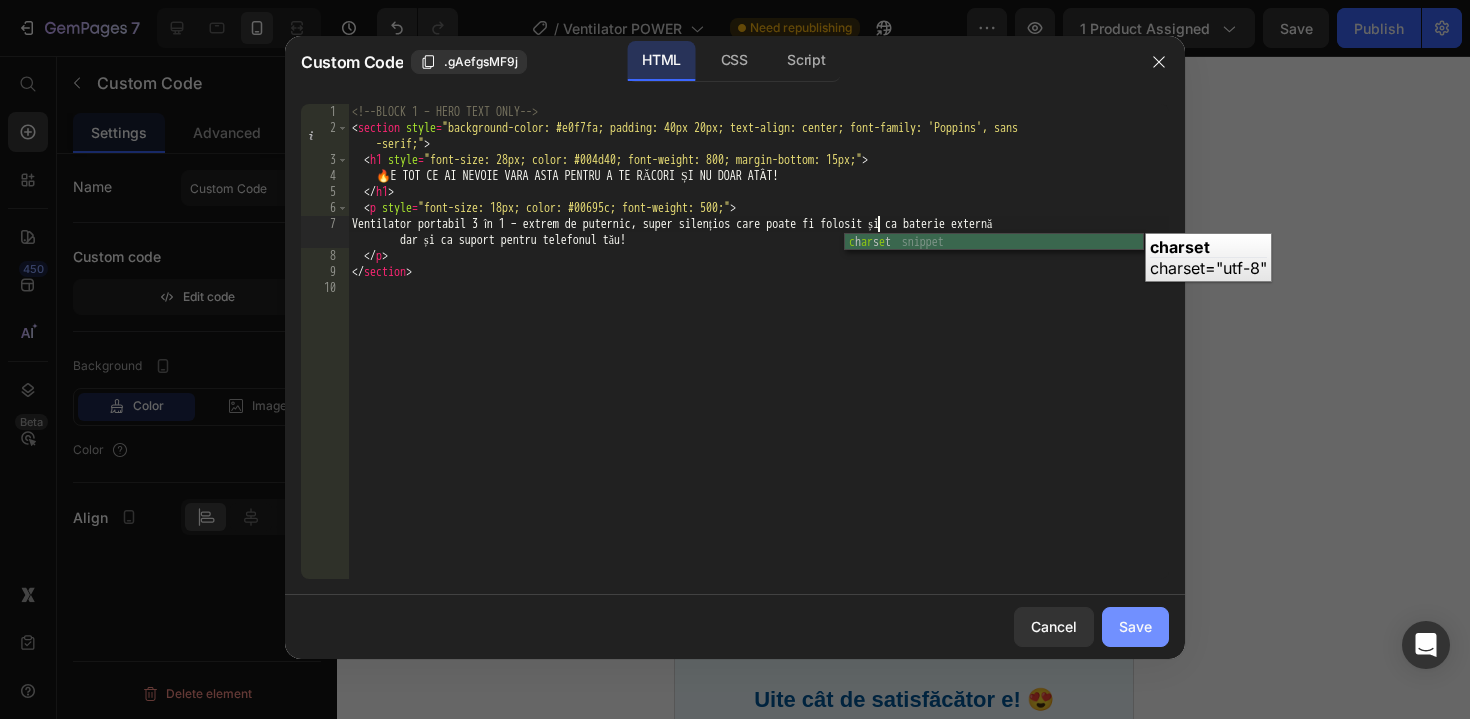 type on "Ventilator portabil 3 în 1 – extrem de puternic, super silențios care poate fi folosit și ca baterie externă dar și ca suport pentru telefonul tău!" 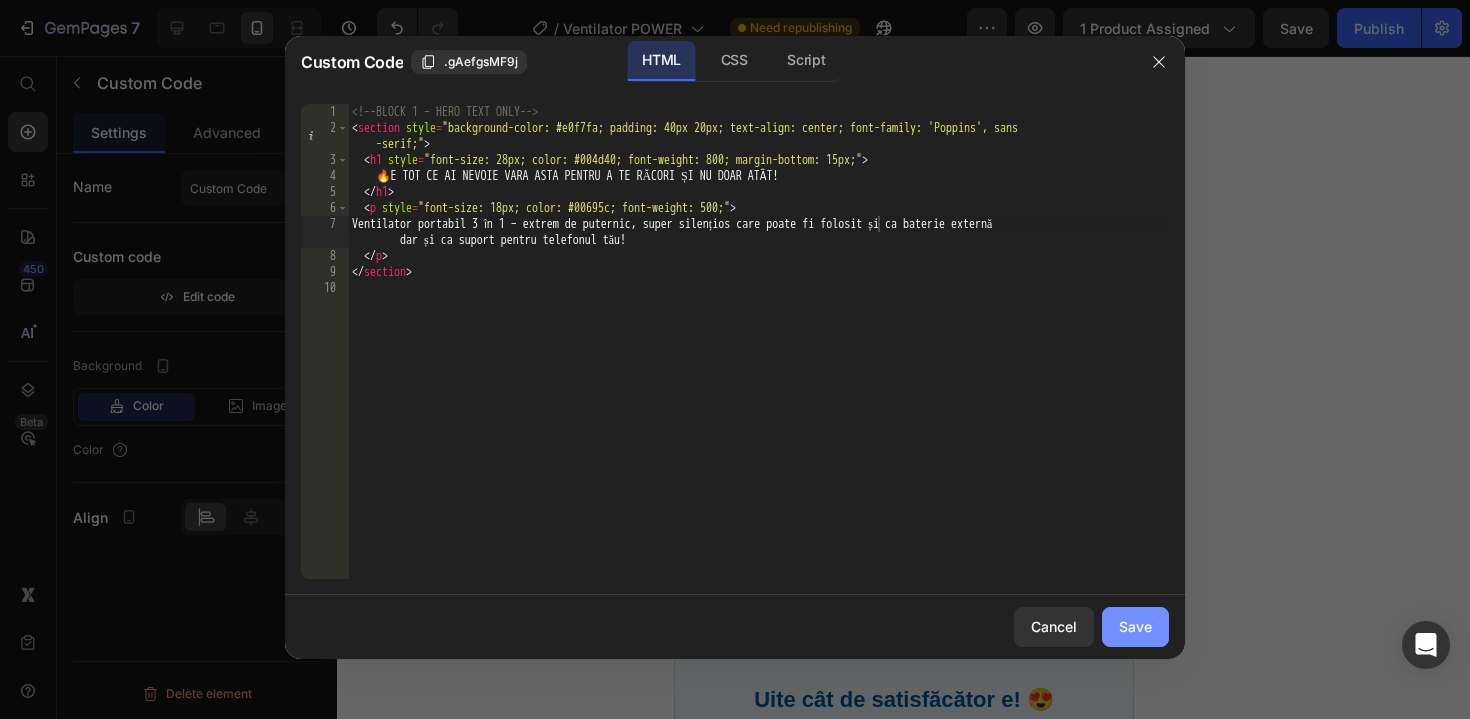 drag, startPoint x: 1110, startPoint y: 609, endPoint x: 435, endPoint y: 551, distance: 677.48724 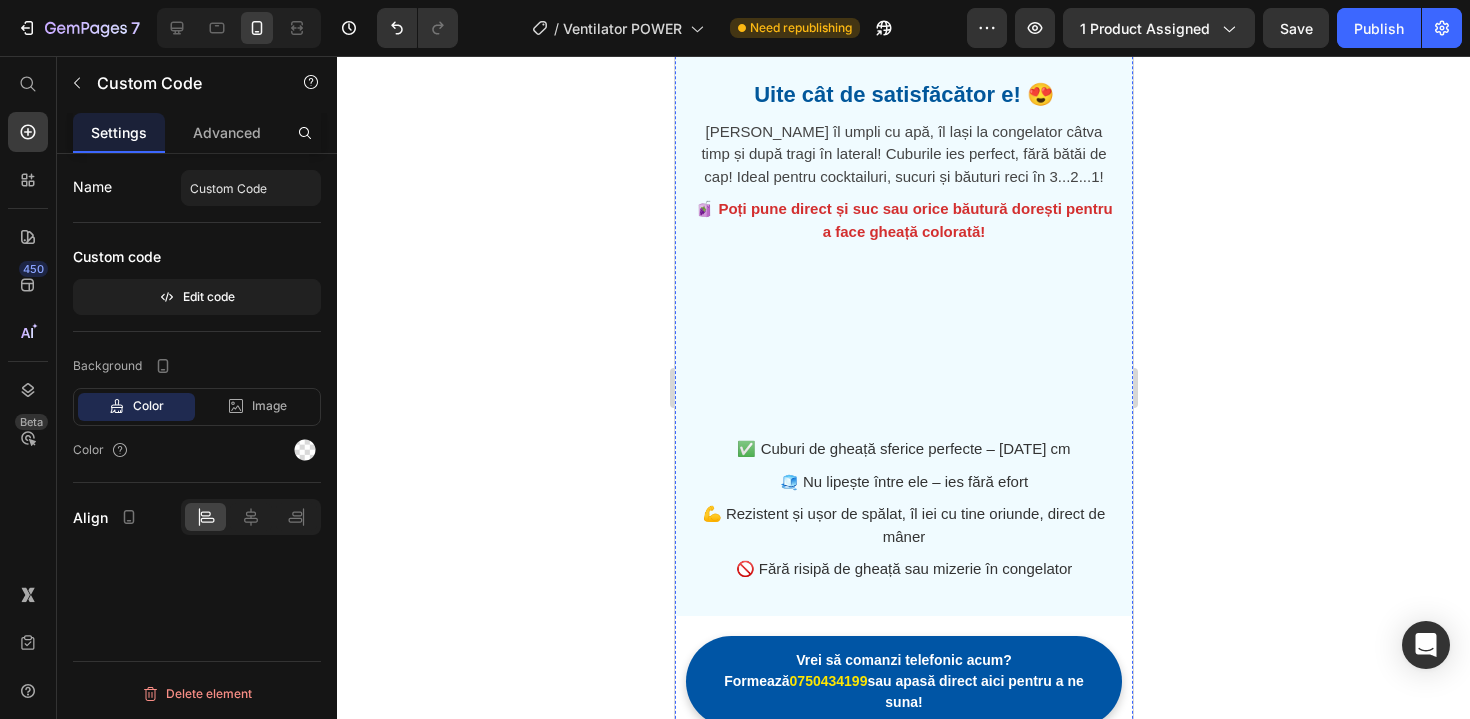 scroll, scrollTop: 741, scrollLeft: 0, axis: vertical 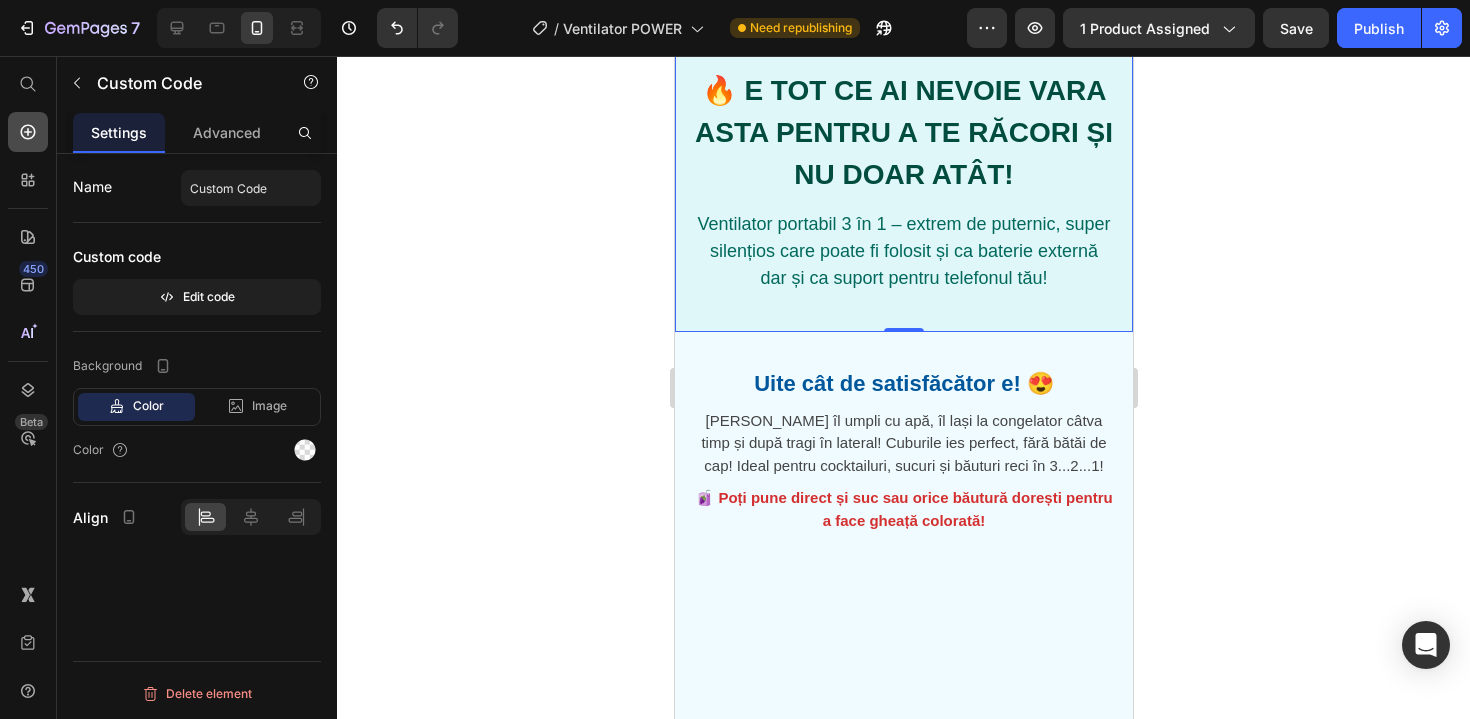 click 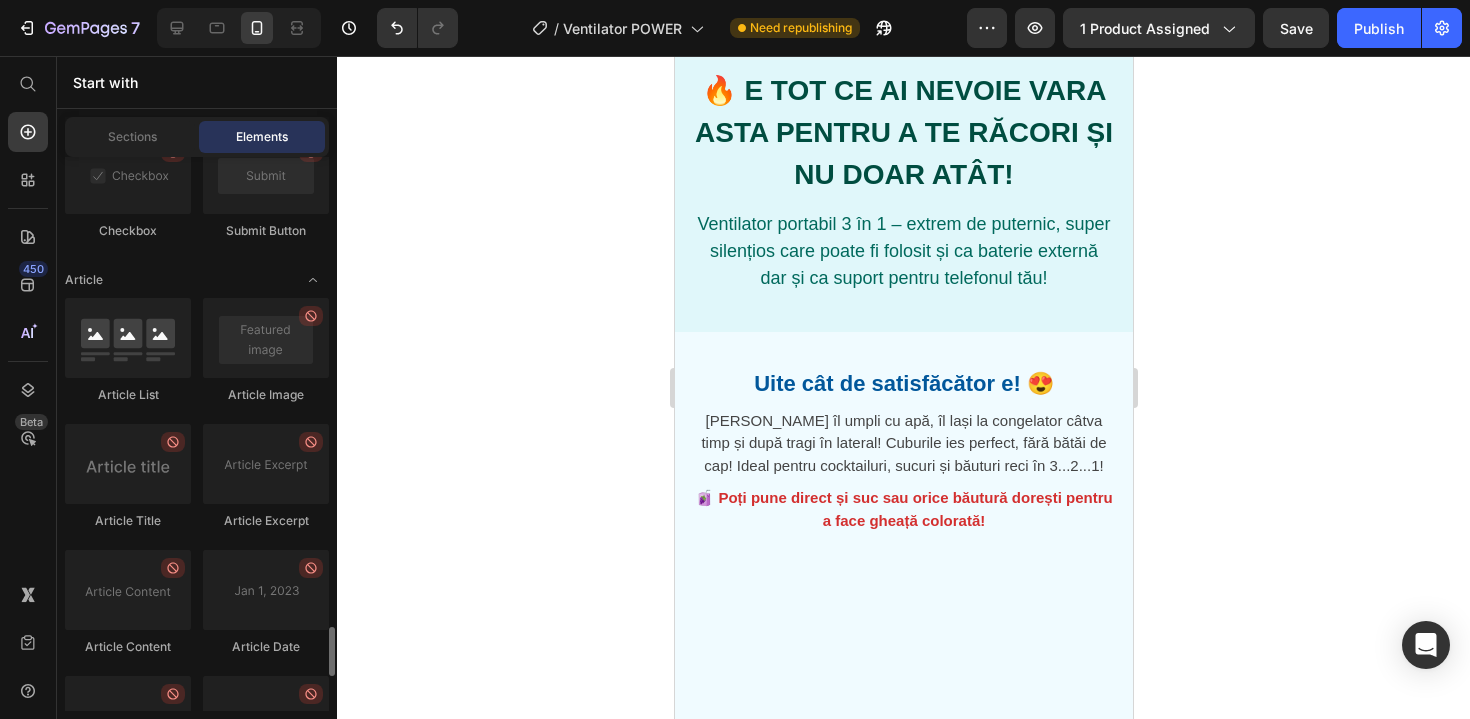 scroll, scrollTop: 5631, scrollLeft: 0, axis: vertical 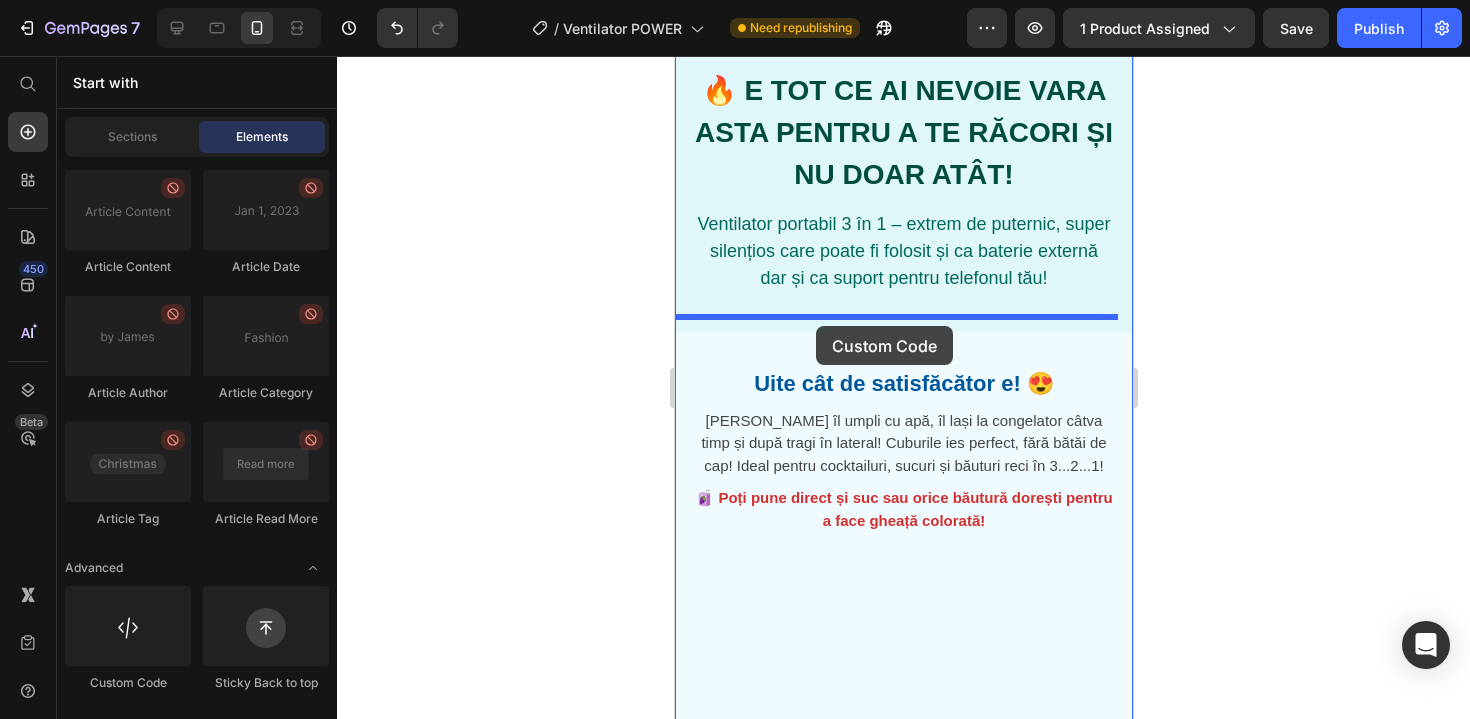 drag, startPoint x: 808, startPoint y: 664, endPoint x: 816, endPoint y: 324, distance: 340.09412 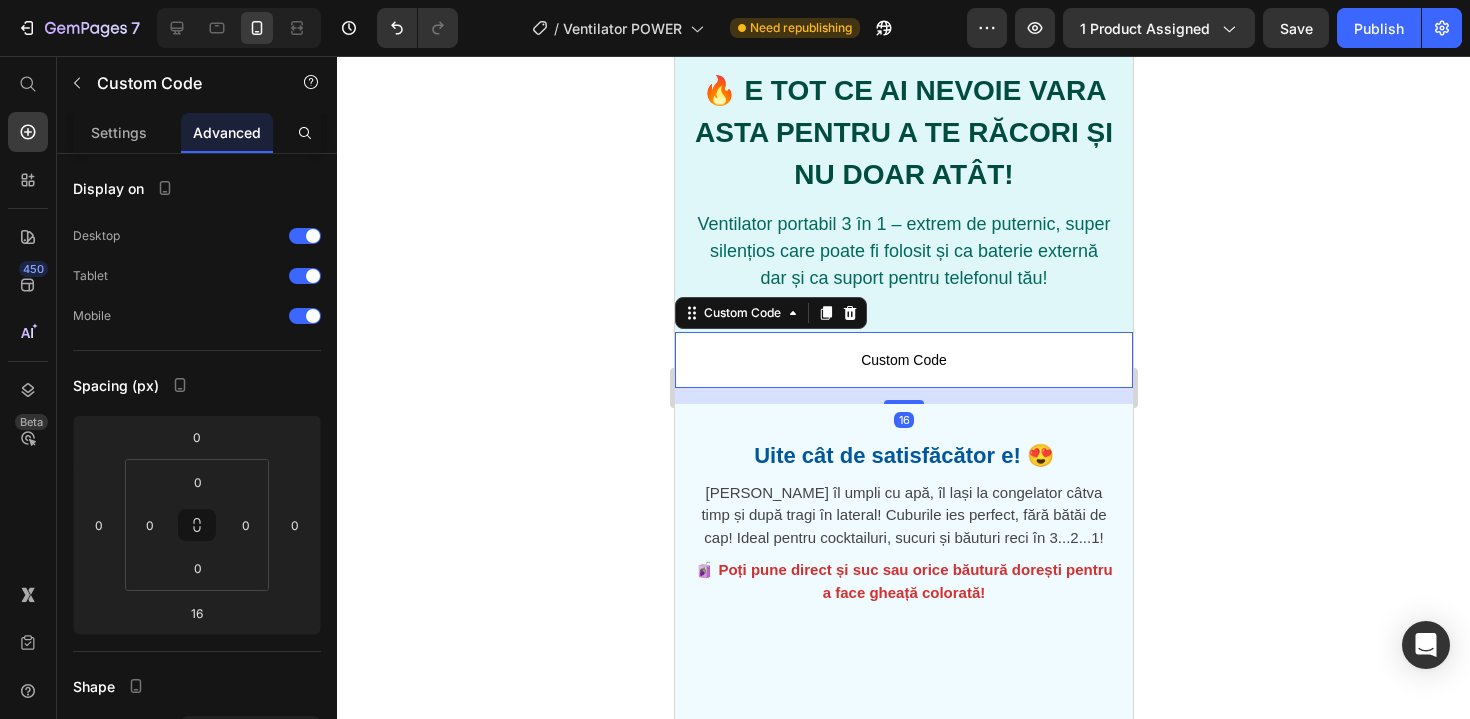 click on "Custom Code" at bounding box center [903, 360] 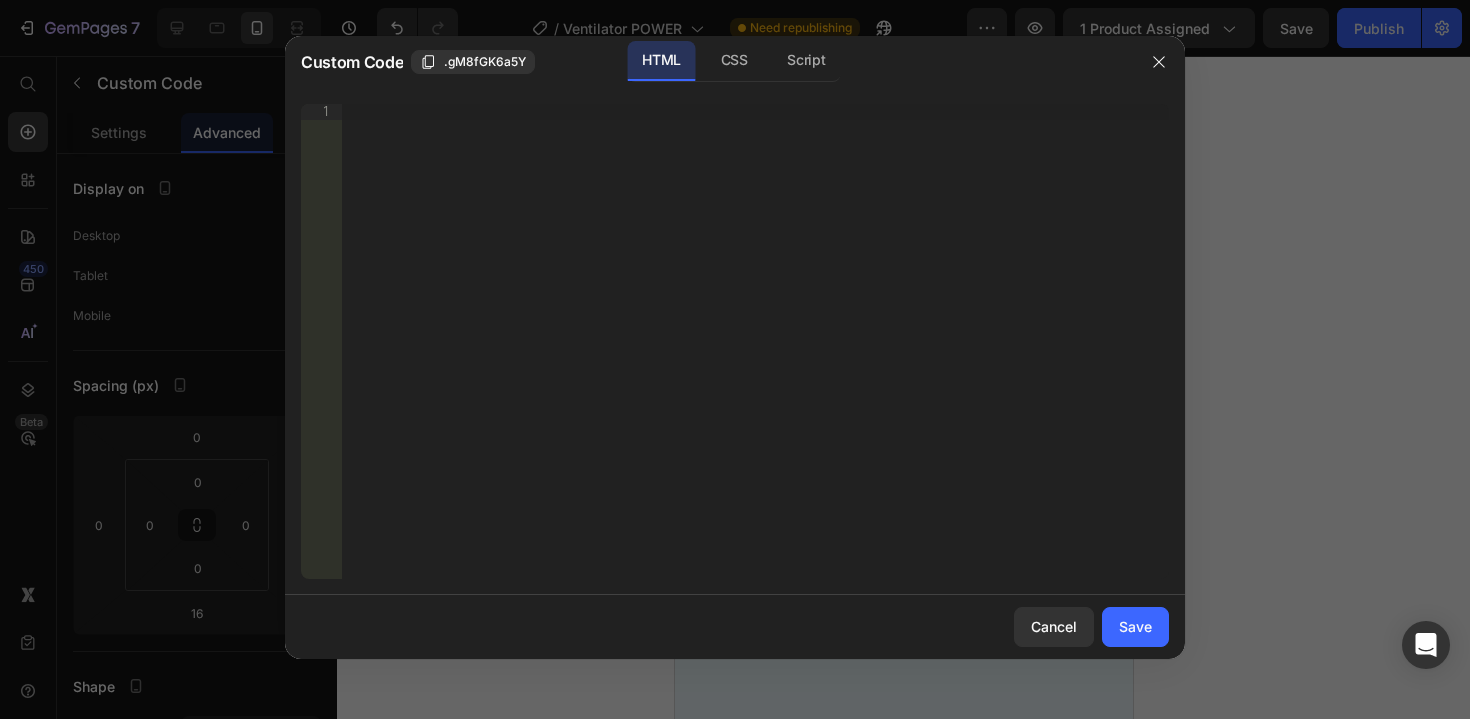 type 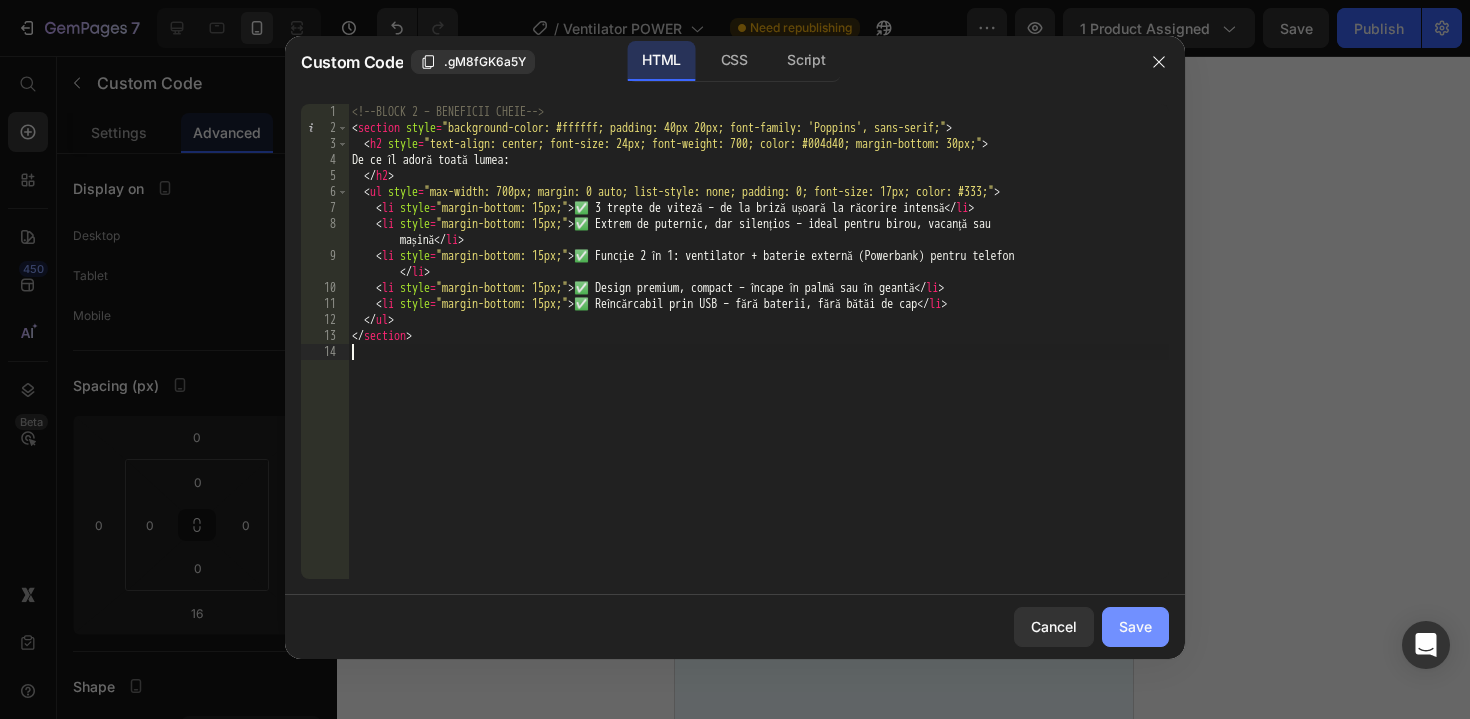 click on "Save" at bounding box center (1135, 626) 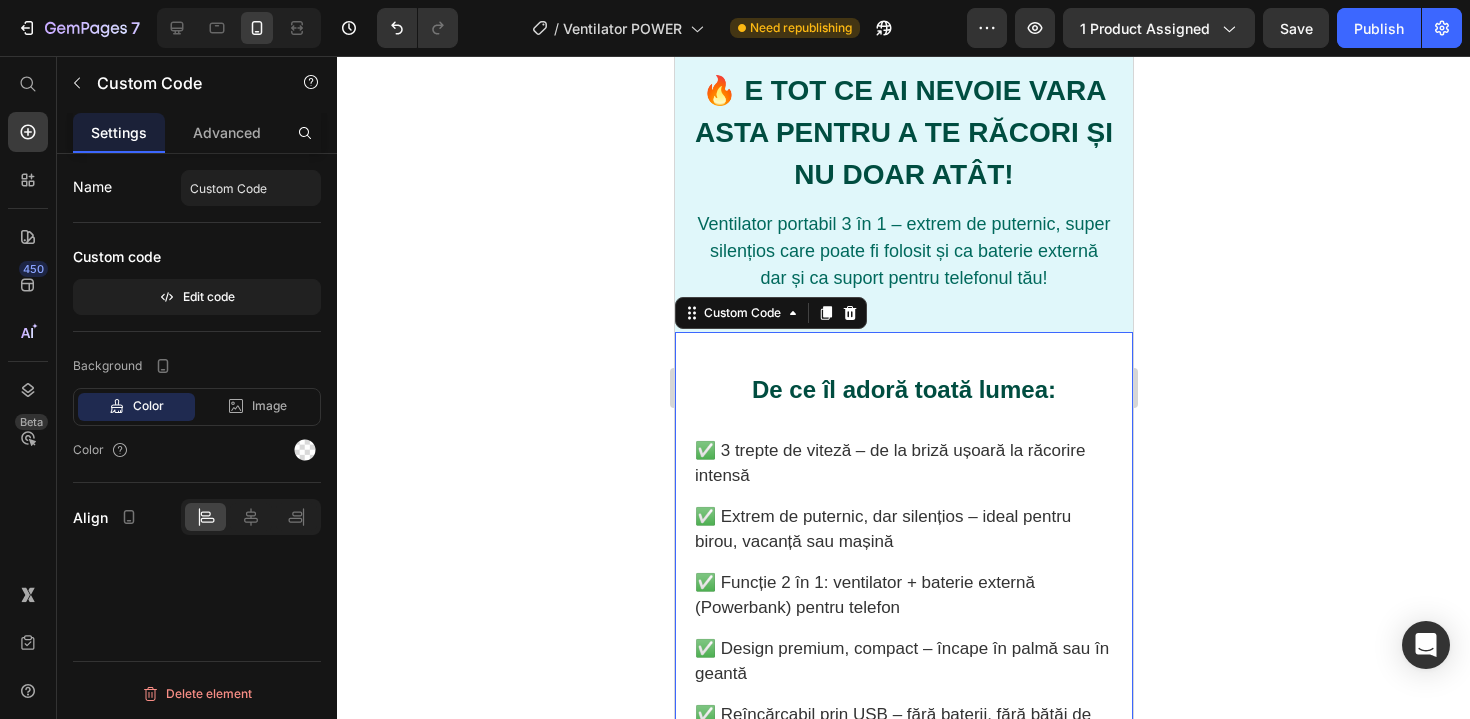 click 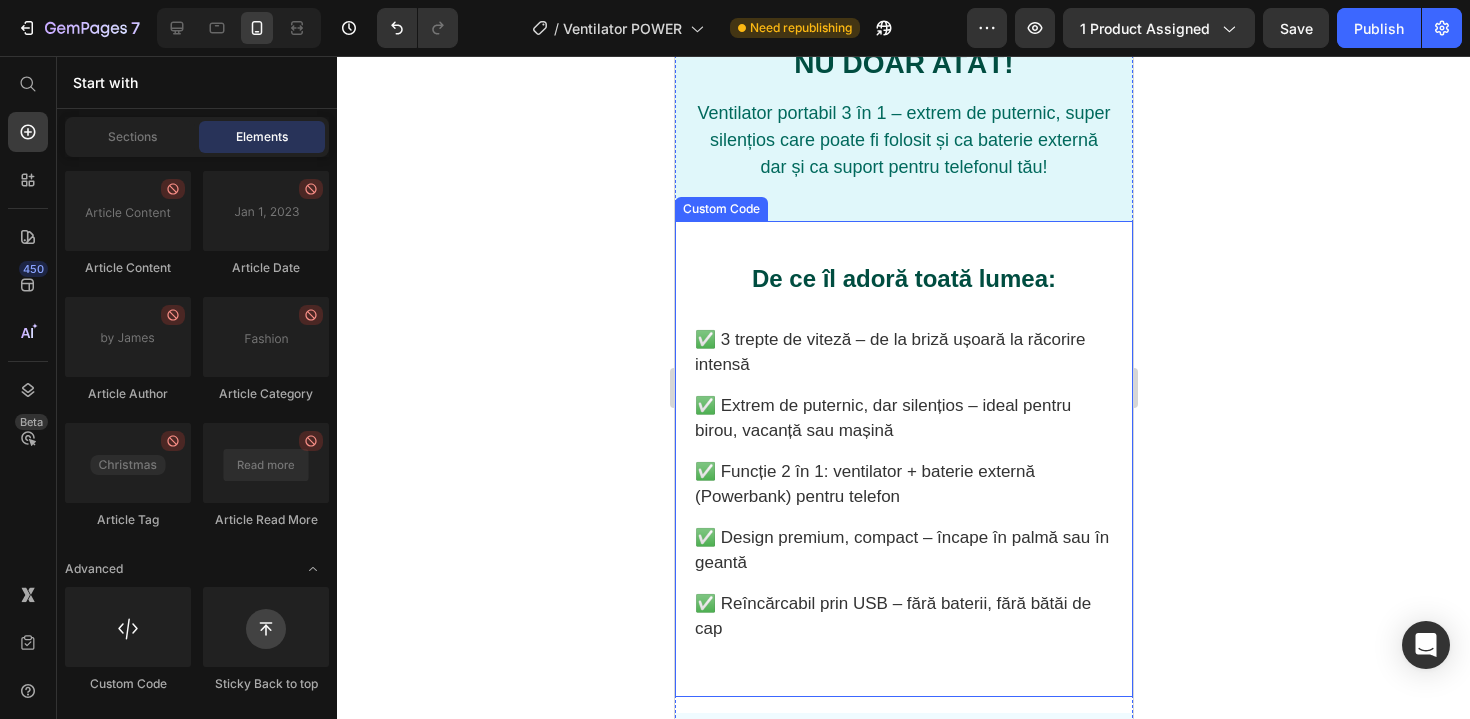 scroll, scrollTop: 855, scrollLeft: 0, axis: vertical 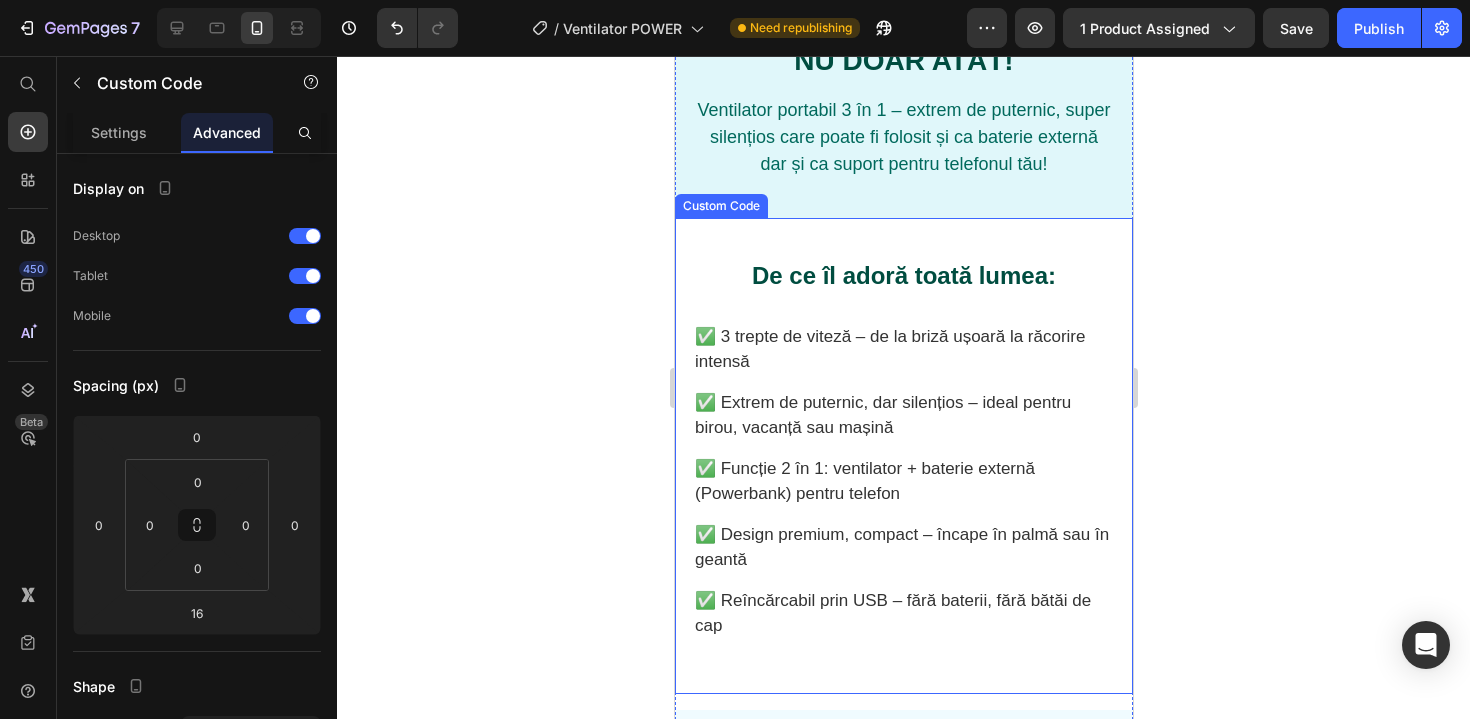 click on "✅ Funcție 2 în 1: ventilator + baterie externă (Powerbank) pentru telefon" at bounding box center (903, 481) 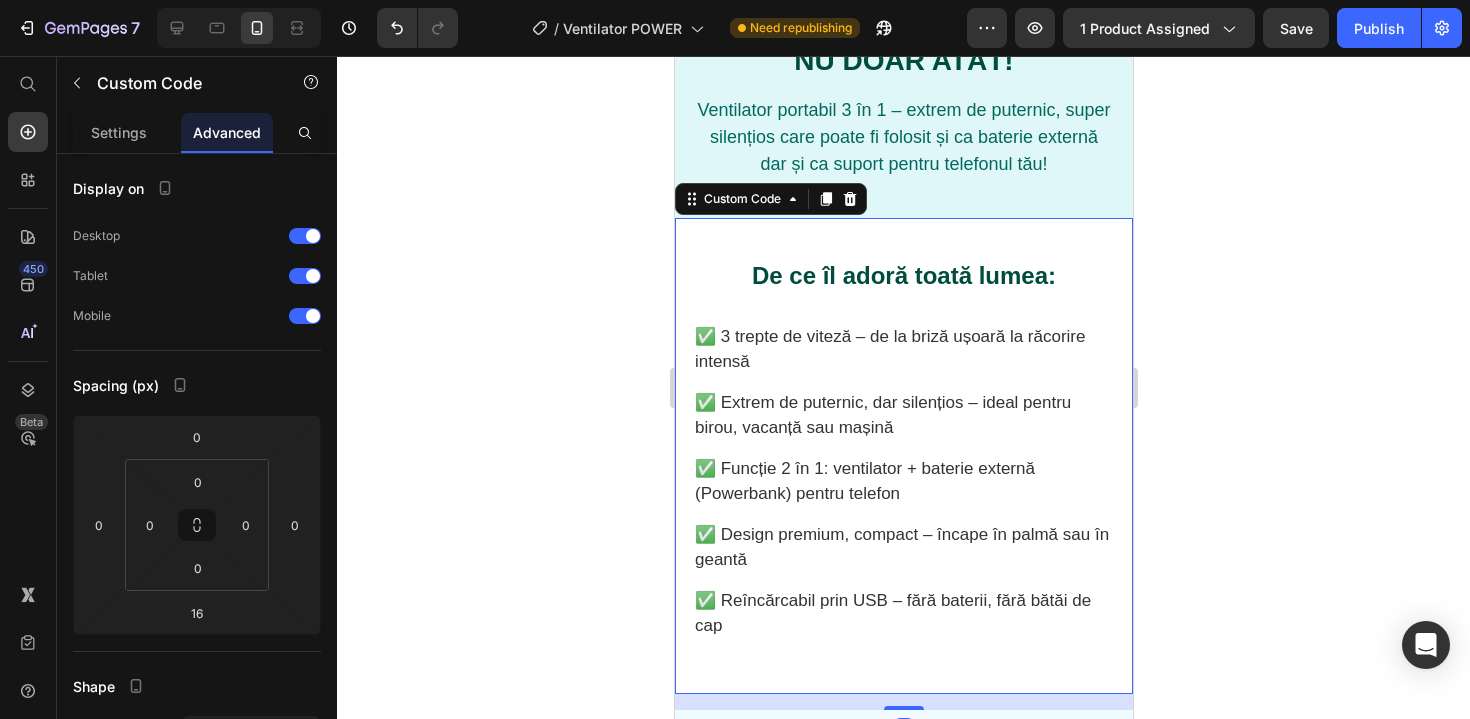 click on "✅ Funcție 2 în 1: ventilator + baterie externă (Powerbank) pentru telefon" at bounding box center [903, 481] 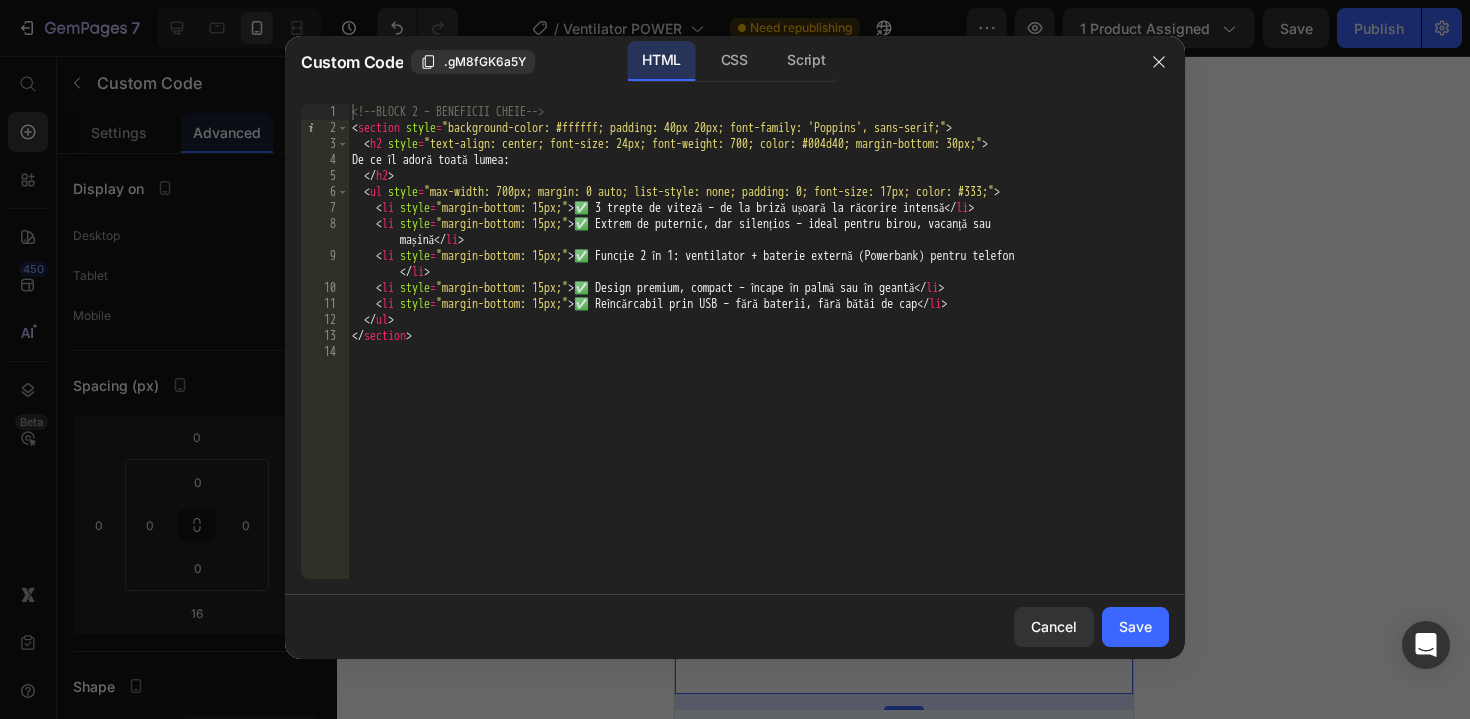 click on "<!--  BLOCK 2 – BENEFICII CHEIE  --> < section   style = "background-color: #ffffff; padding: 40px 20px; font-family: 'Poppins', sans-serif;" >    < h2   style = "text-align: center; font-size: 24px; font-weight: 700; color: #004d40; margin-bottom: 30px;" >     De ce îl adoră toată lumea:    </ h2 >    < ul   style = "max-width: 700px; margin: 0 auto; list-style: none; padding: 0; font-size: 17px; color: #333;" >      < li   style = "margin-bottom: 15px;" > ✅ 3 trepte de viteză – de la briză ușoară la răcorire intensă </ li >      < li   style = "margin-bottom: 15px;" > ✅ Extrem de puternic, dar silențios – ideal pentru birou, vacanță sau           mașină </ li >      < li   style = "margin-bottom: 15px;" > ✅ Funcție 2 în 1: ventilator + baterie externă (Powerbank) pentru telefon          </ li >      < li   style = "margin-bottom: 15px;" > ✅ Design premium, compact – încape în palmă sau în geantă </ li >      < li   style = "margin-bottom: 15px;" > </ li" at bounding box center [758, 357] 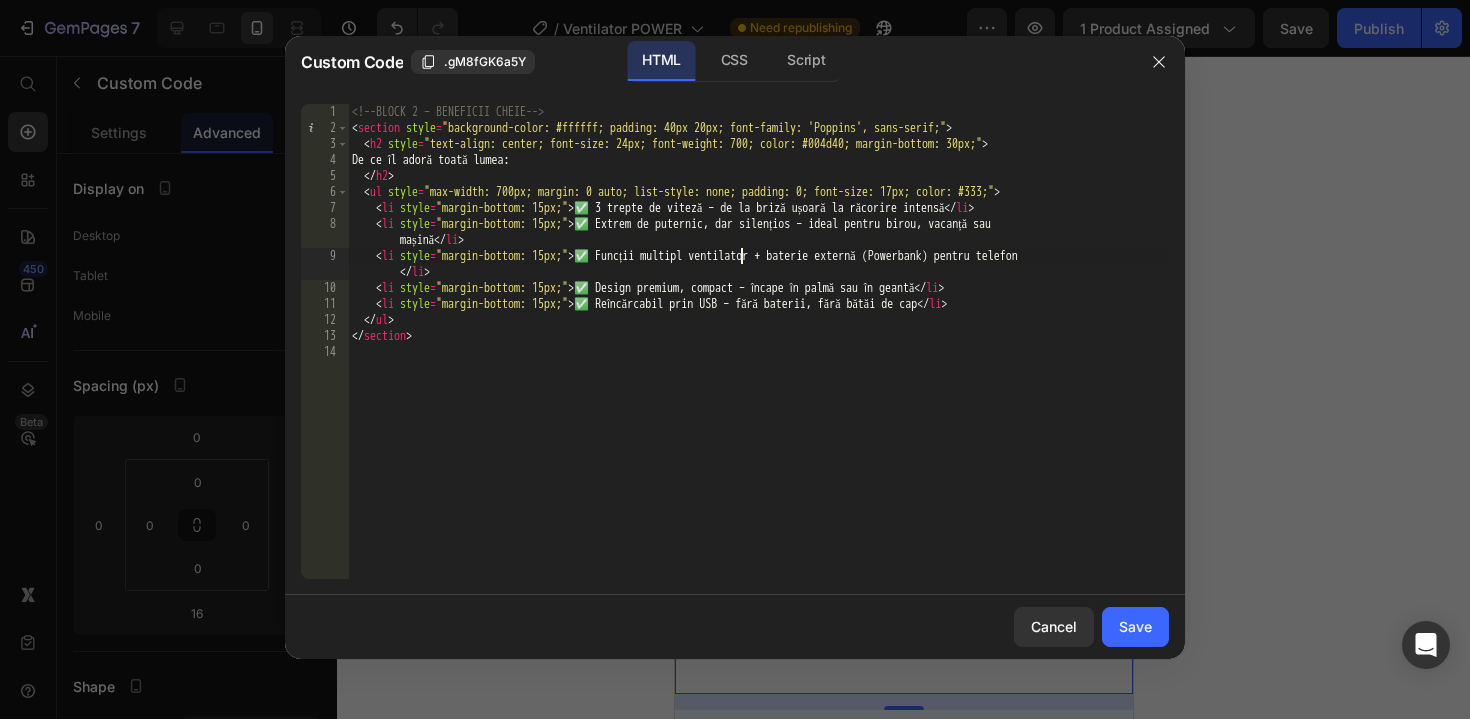 scroll, scrollTop: 0, scrollLeft: 33, axis: horizontal 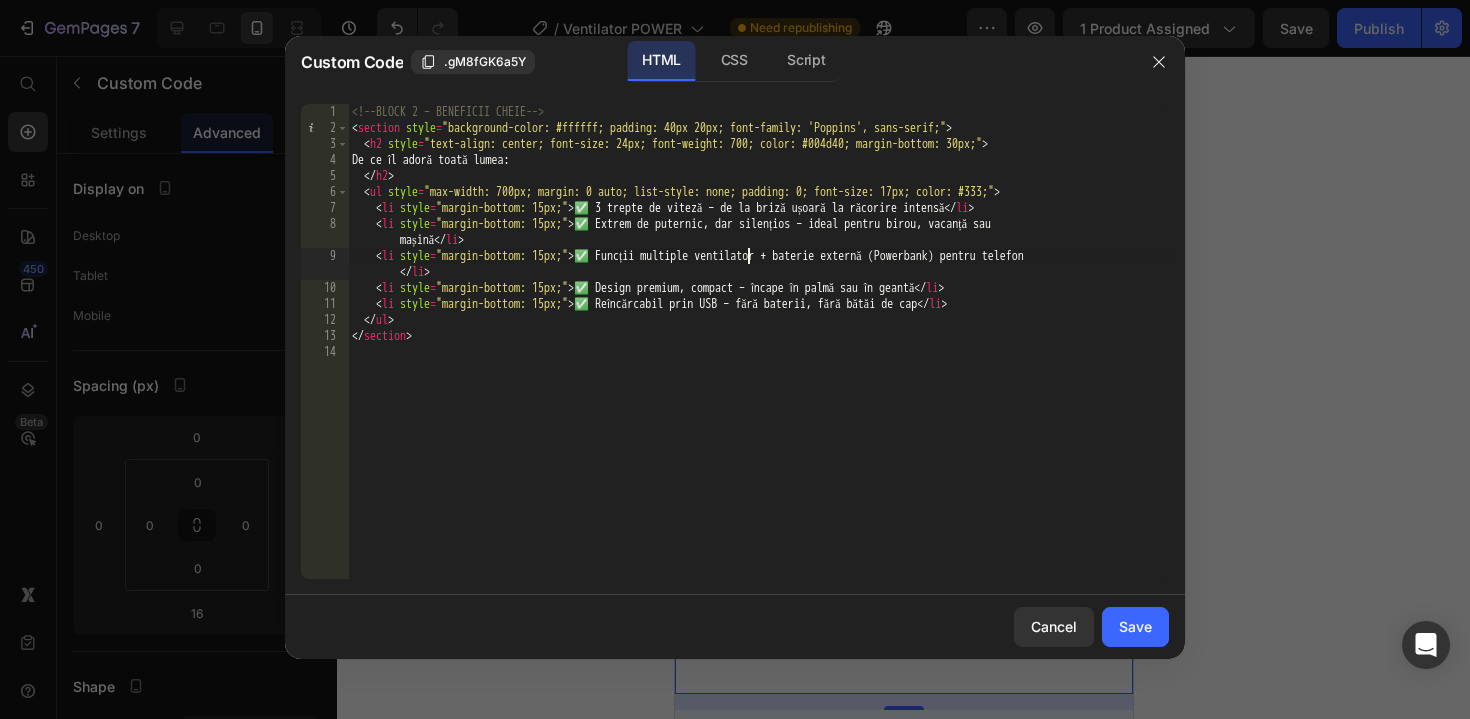 click on "<!--  BLOCK 2 – BENEFICII CHEIE  --> < section   style = "background-color: #ffffff; padding: 40px 20px; font-family: 'Poppins', sans-serif;" >    < h2   style = "text-align: center; font-size: 24px; font-weight: 700; color: #004d40; margin-bottom: 30px;" >     De ce îl adoră toată lumea:    </ h2 >    < ul   style = "max-width: 700px; margin: 0 auto; list-style: none; padding: 0; font-size: 17px; color: #333;" >      < li   style = "margin-bottom: 15px;" > ✅ 3 trepte de viteză – de la briză ușoară la răcorire intensă </ li >      < li   style = "margin-bottom: 15px;" > ✅ Extrem de puternic, dar silențios – ideal pentru birou, vacanță sau           mașină </ li >      < li   style = "margin-bottom: 15px;" > ✅ Funcții multiple ventilator + baterie externă (Powerbank) pentru telefon          </ li >      < li   style = "margin-bottom: 15px;" > ✅ Design premium, compact – încape în palmă sau în geantă </ li >      < li   style = "margin-bottom: 15px;" > </ li" at bounding box center [758, 357] 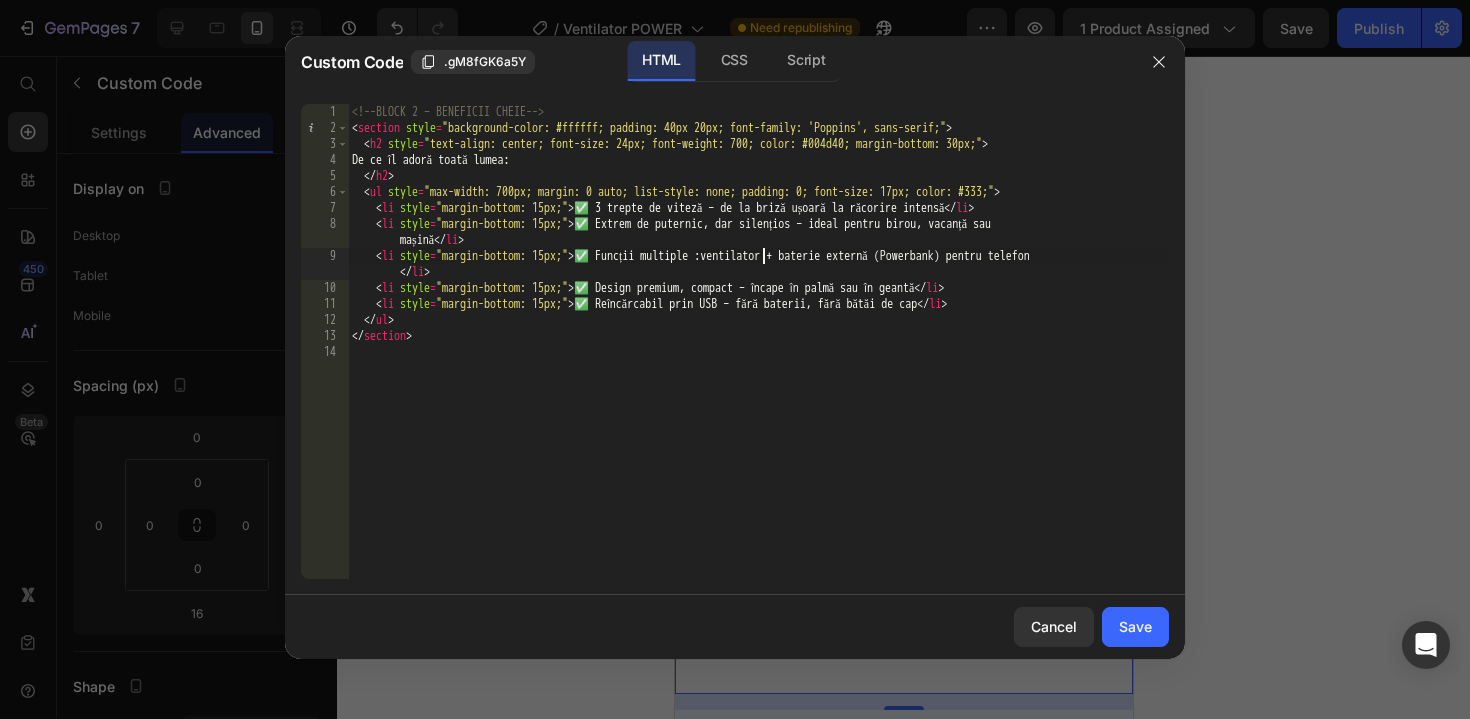 scroll, scrollTop: 0, scrollLeft: 34, axis: horizontal 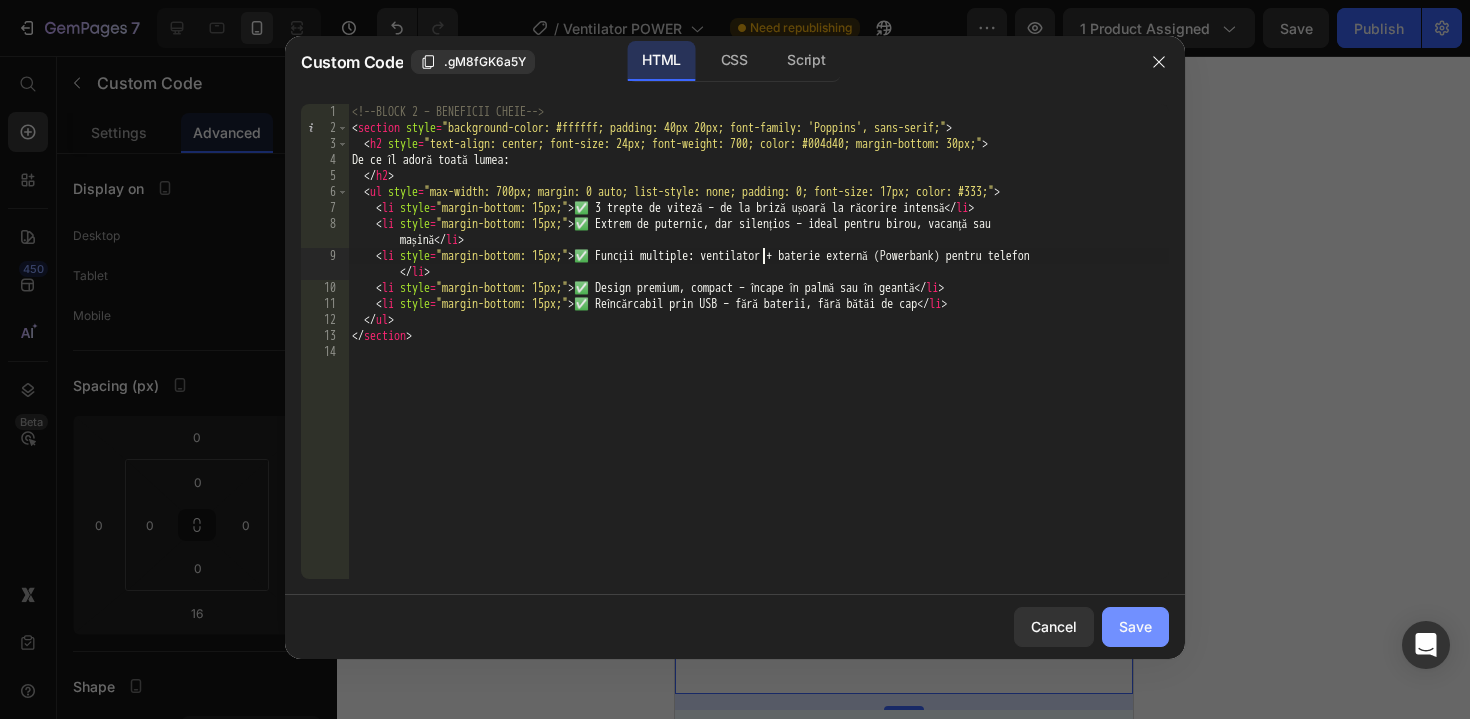 type on "<li style="margin-bottom: 15px;">✅ Funcții multiple: ventilator + baterie externă (Powerbank) pentru telefon</li>" 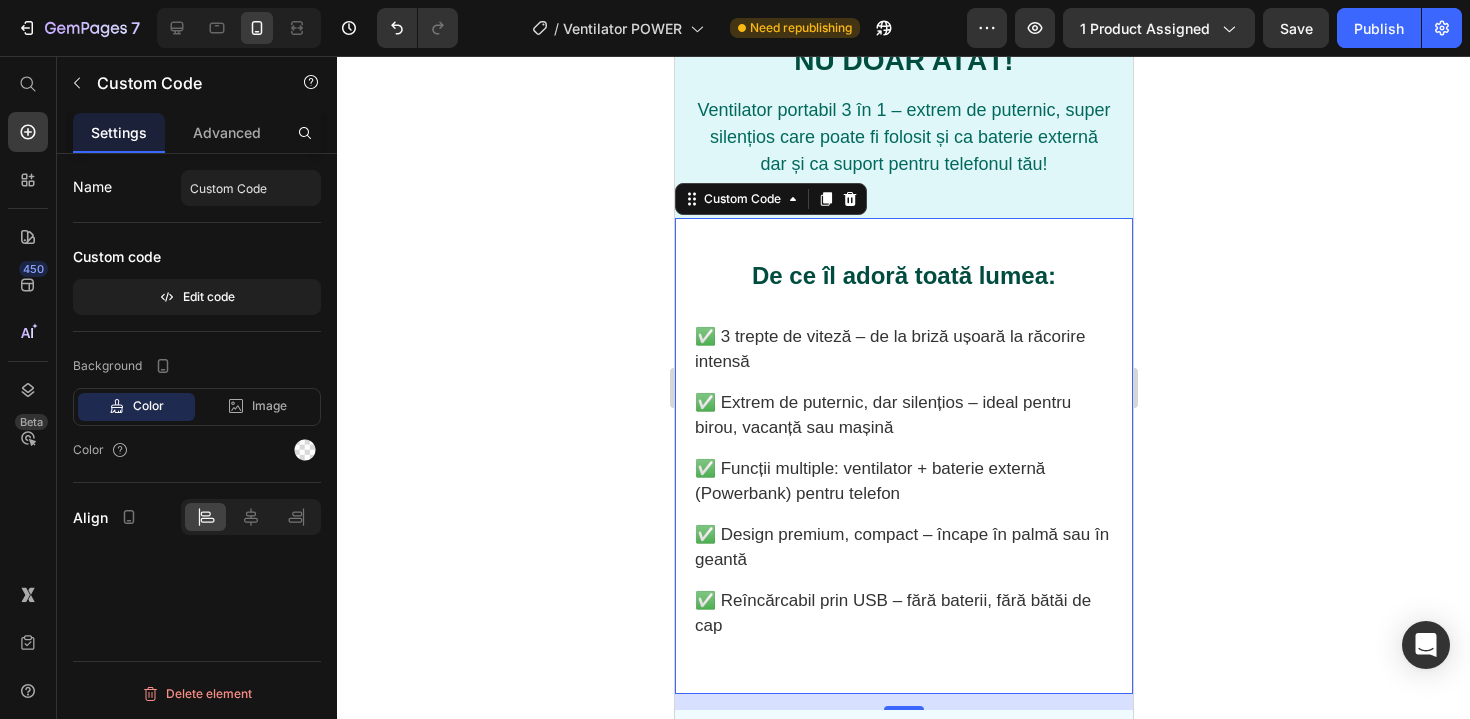 click on "✅ Design premium, compact – încape în palmă sau în geantă" at bounding box center (903, 547) 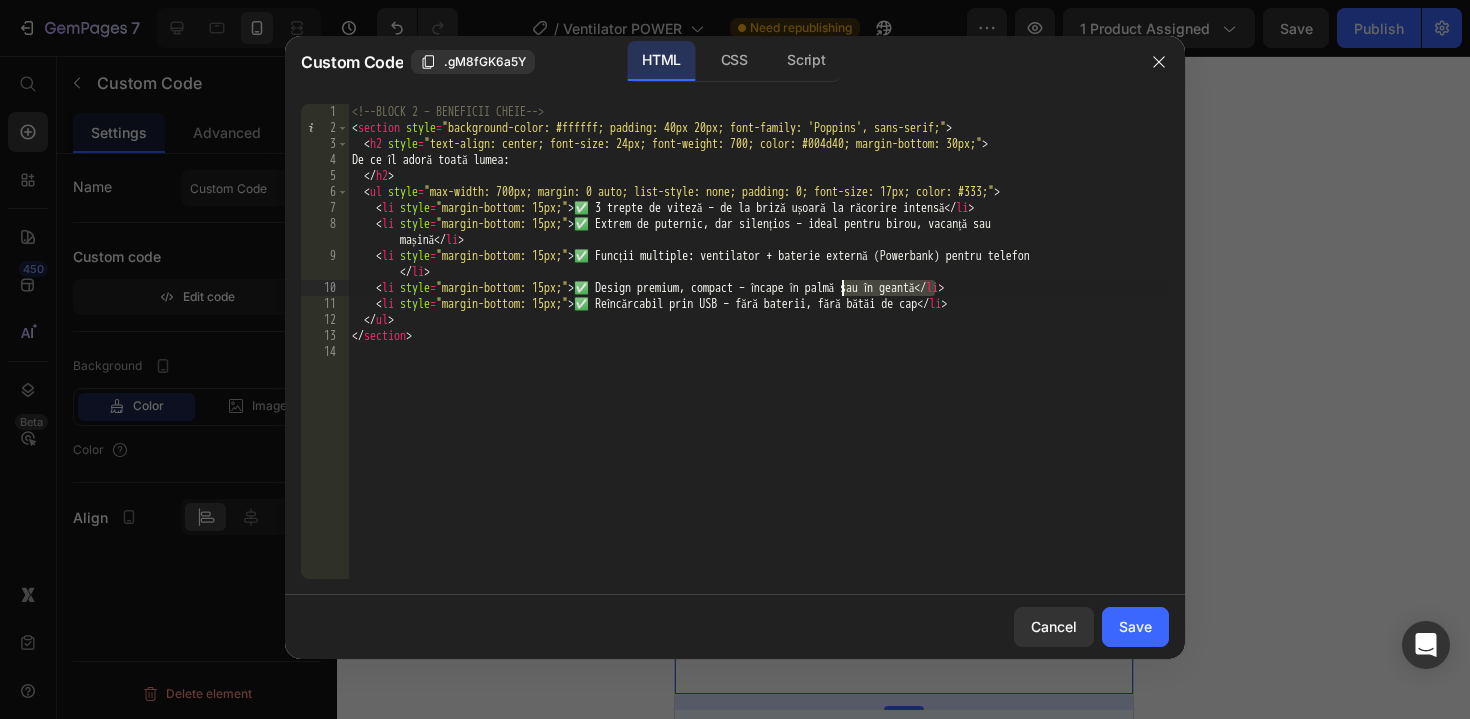 drag, startPoint x: 936, startPoint y: 288, endPoint x: 838, endPoint y: 287, distance: 98.005104 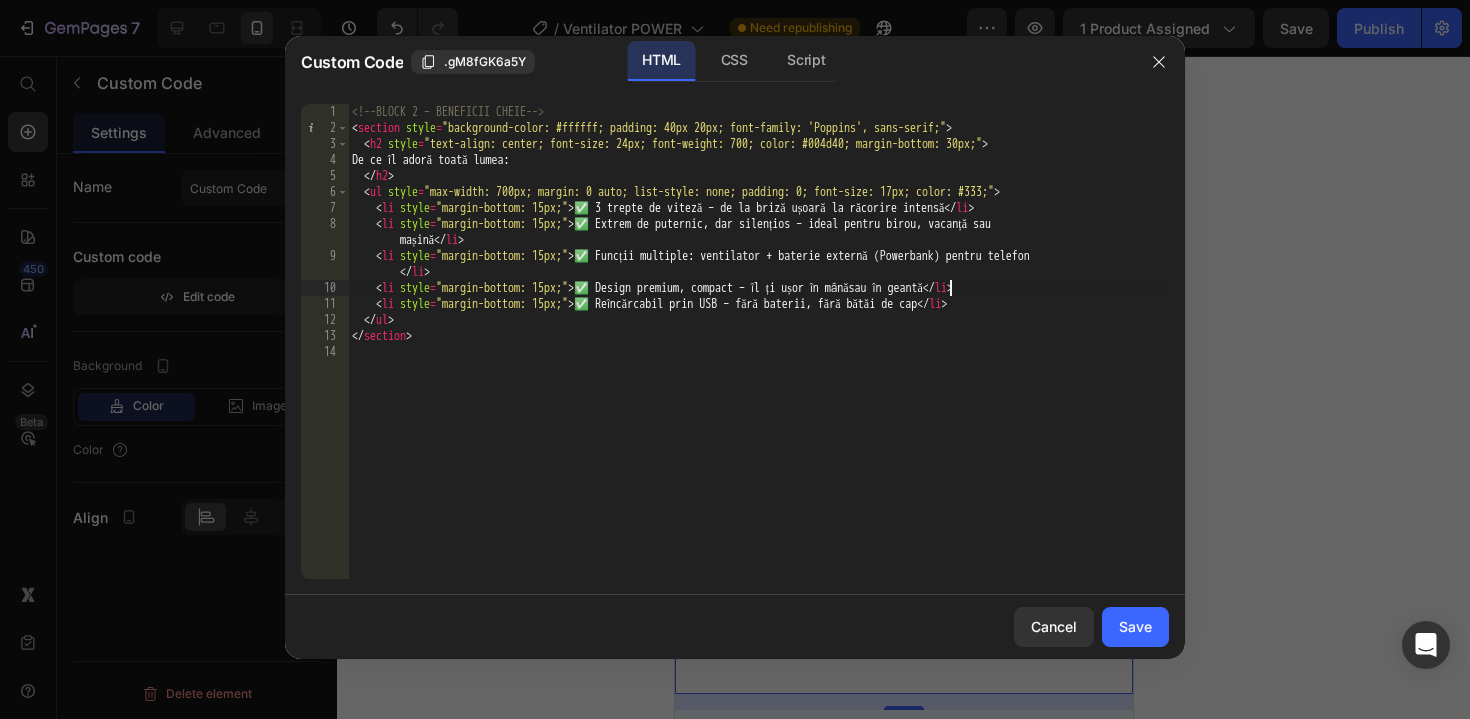 scroll, scrollTop: 0, scrollLeft: 51, axis: horizontal 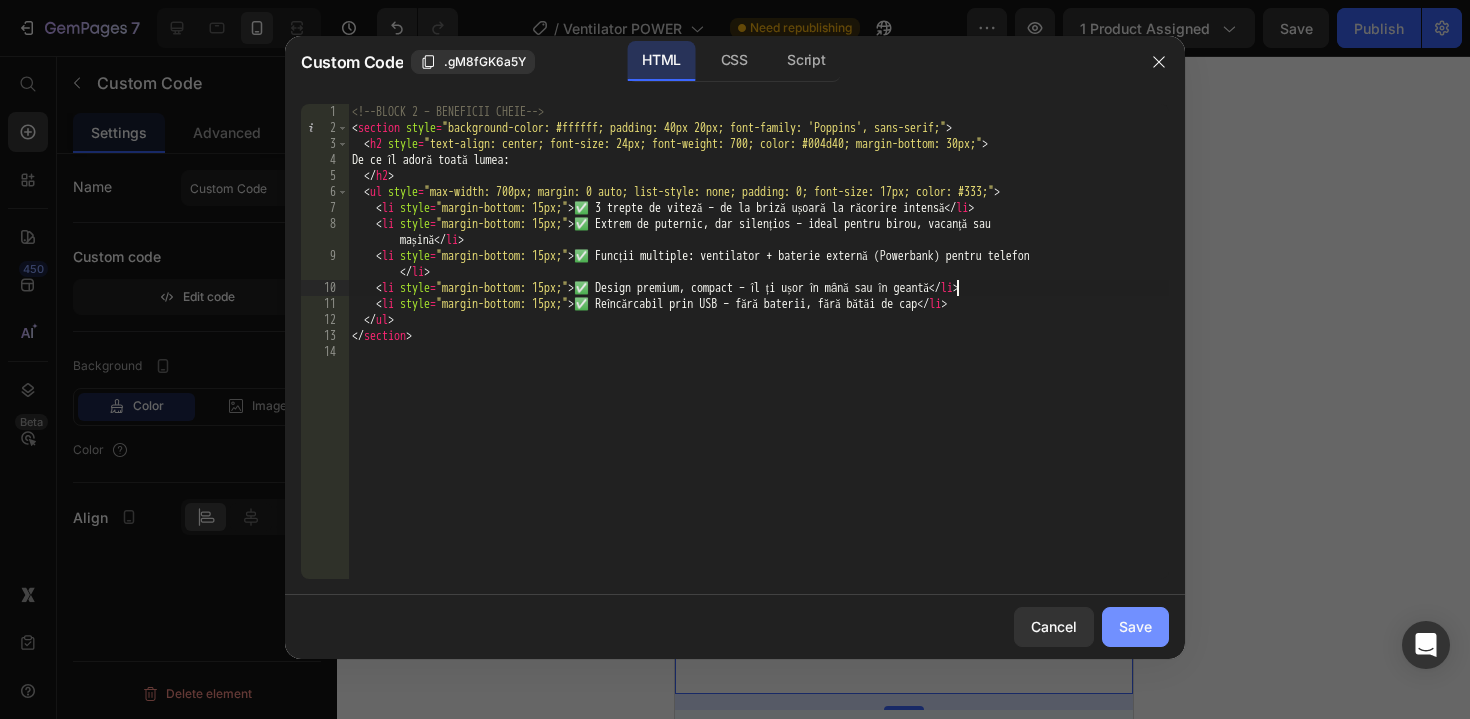 type on "<li style="margin-bottom: 15px;">✅ Design premium, compact – îl ți ușor în mână sau în geantă</li>" 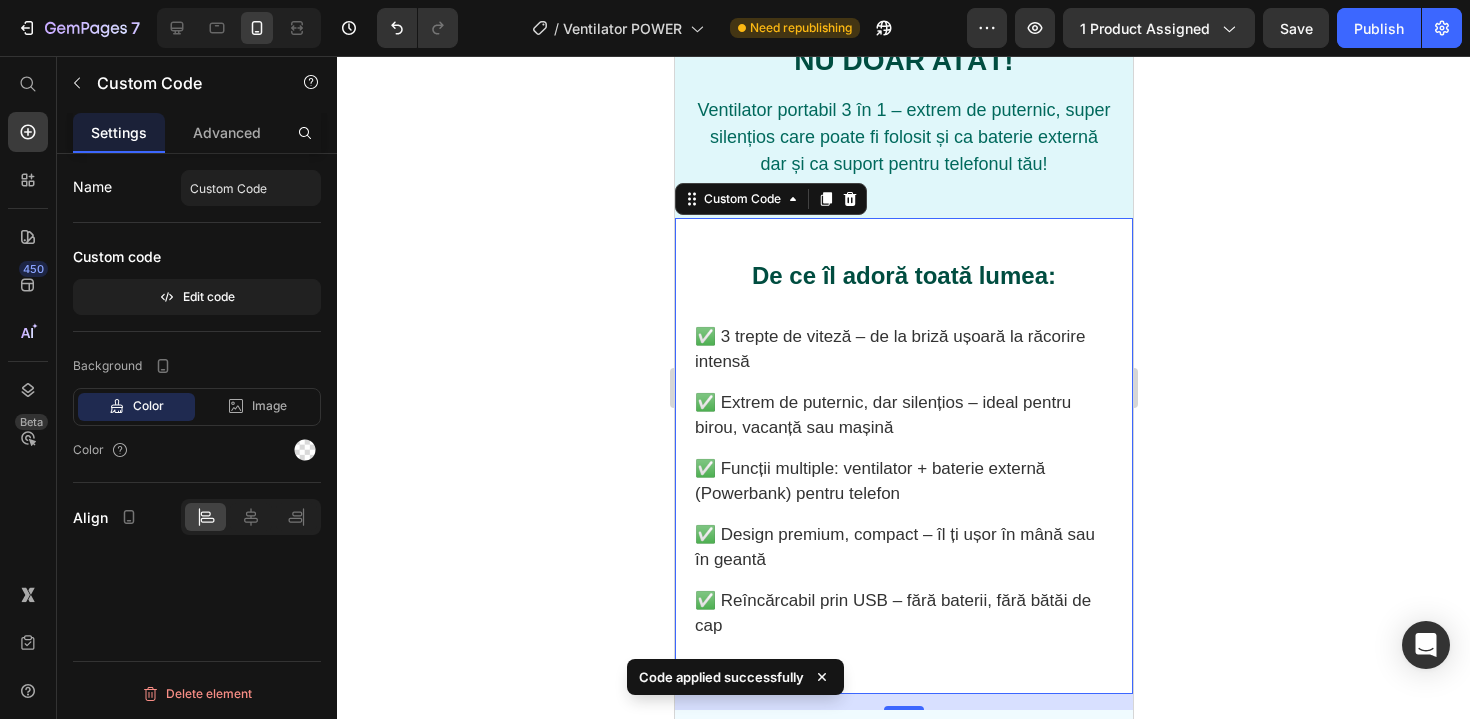 click on "✅ Design premium, compact – îl ți ușor în mână sau în geantă" at bounding box center (903, 547) 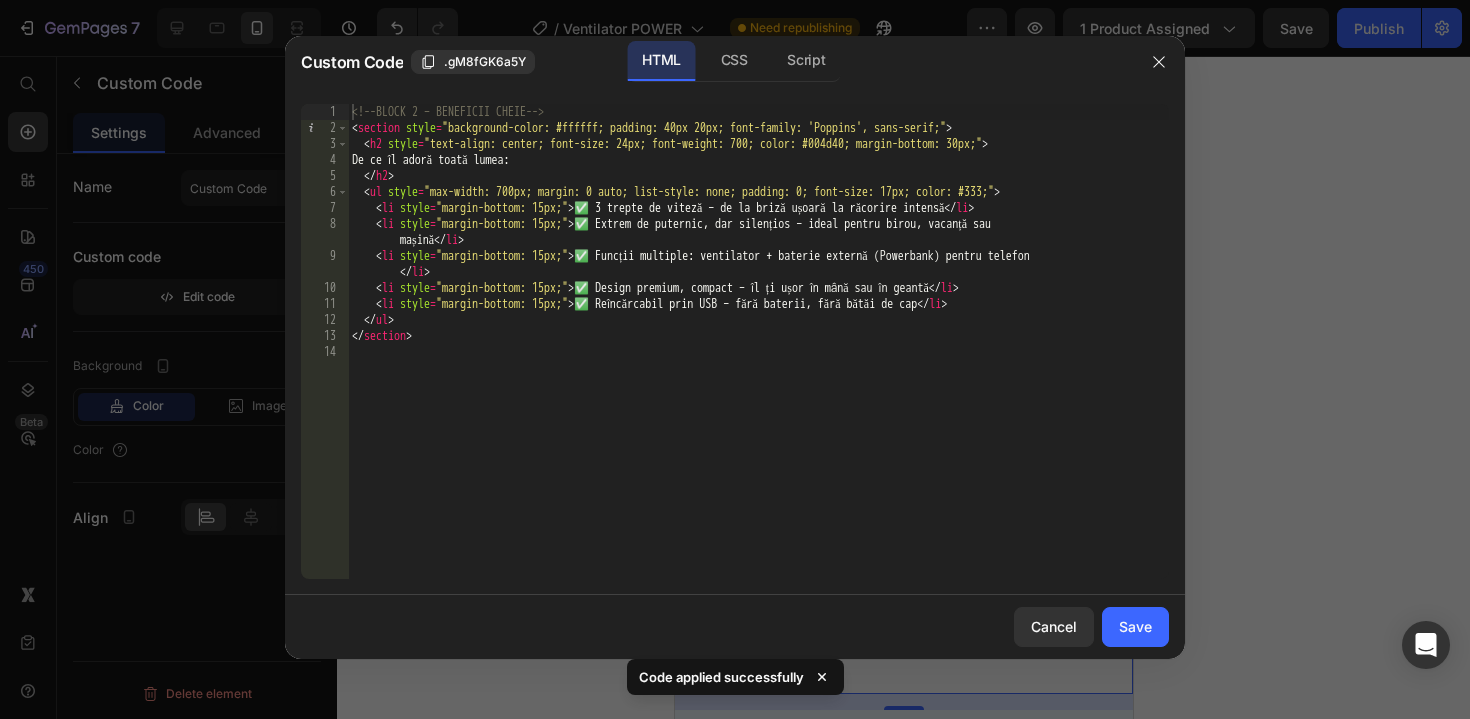 click on "<!--  BLOCK 2 – BENEFICII CHEIE  --> < section   style = "background-color: #ffffff; padding: 40px 20px; font-family: 'Poppins', sans-serif;" >    < h2   style = "text-align: center; font-size: 24px; font-weight: 700; color: #004d40; margin-bottom: 30px;" >     De ce îl adoră toată lumea:    </ h2 >    < ul   style = "max-width: 700px; margin: 0 auto; list-style: none; padding: 0; font-size: 17px; color: #333;" >      < li   style = "margin-bottom: 15px;" > ✅ 3 trepte de viteză – de la briză ușoară la răcorire intensă </ li >      < li   style = "margin-bottom: 15px;" > ✅ Extrem de puternic, dar silențios – ideal pentru birou, vacanță sau           mașină </ li >      < li   style = "margin-bottom: 15px;" > ✅ Funcții multiple: ventilator + baterie externă (Powerbank) pentru telefon          </ li >      < li   style = "margin-bottom: 15px;" > ✅ Design premium, compact – îl ți ușor în mână sau în geantă </ li >      < li   style = "margin-bottom: 15px;" >" at bounding box center [758, 357] 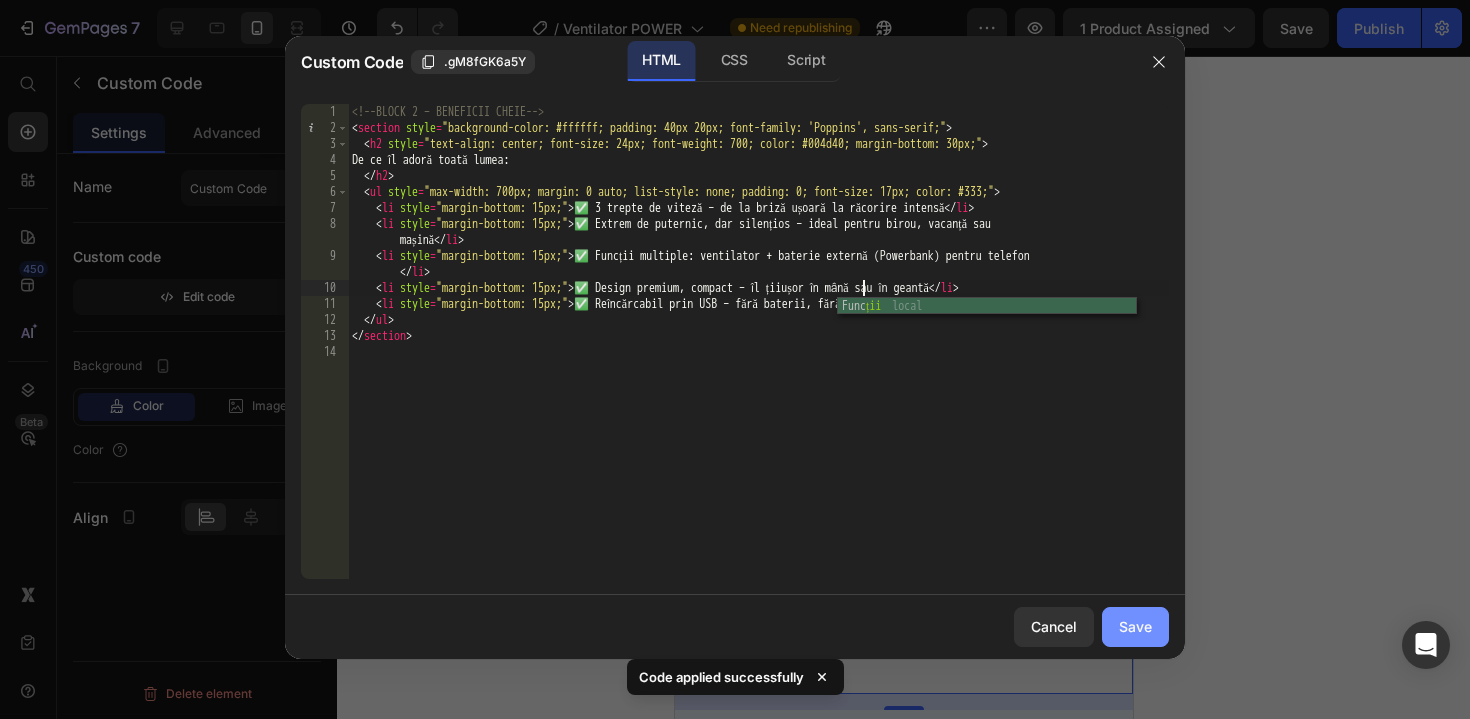 scroll, scrollTop: 0, scrollLeft: 43, axis: horizontal 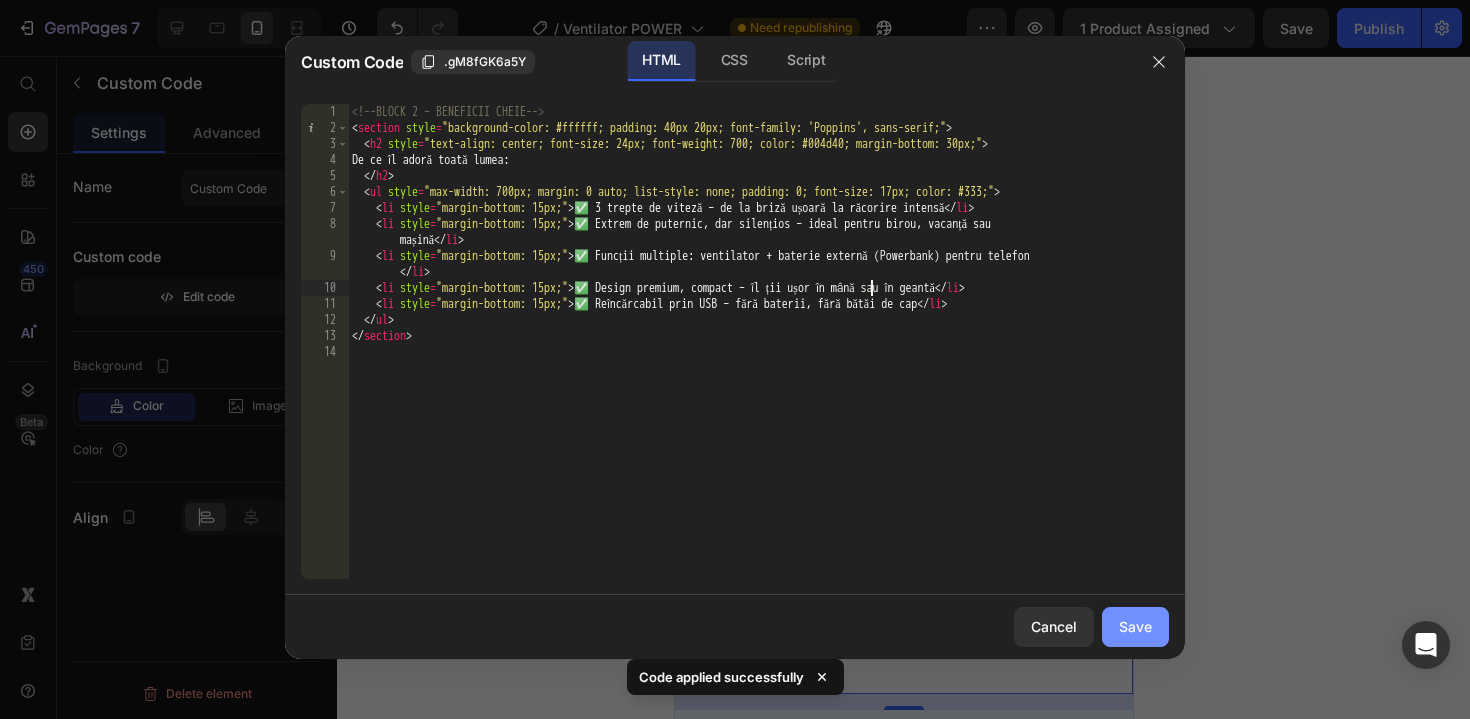 type on "<li style="margin-bottom: 15px;">✅ Design premium, compact – îl ții ușor în mână sau în geantă</li>" 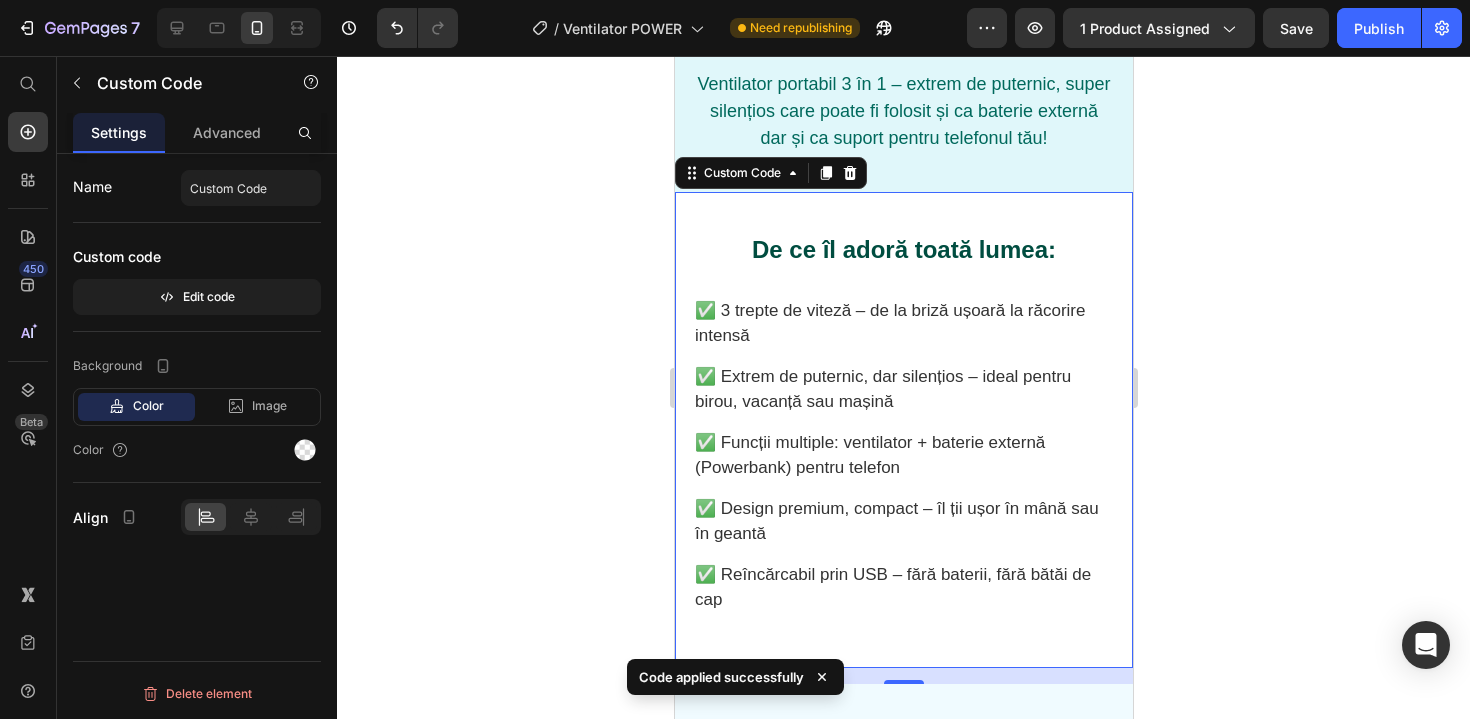 scroll, scrollTop: 883, scrollLeft: 0, axis: vertical 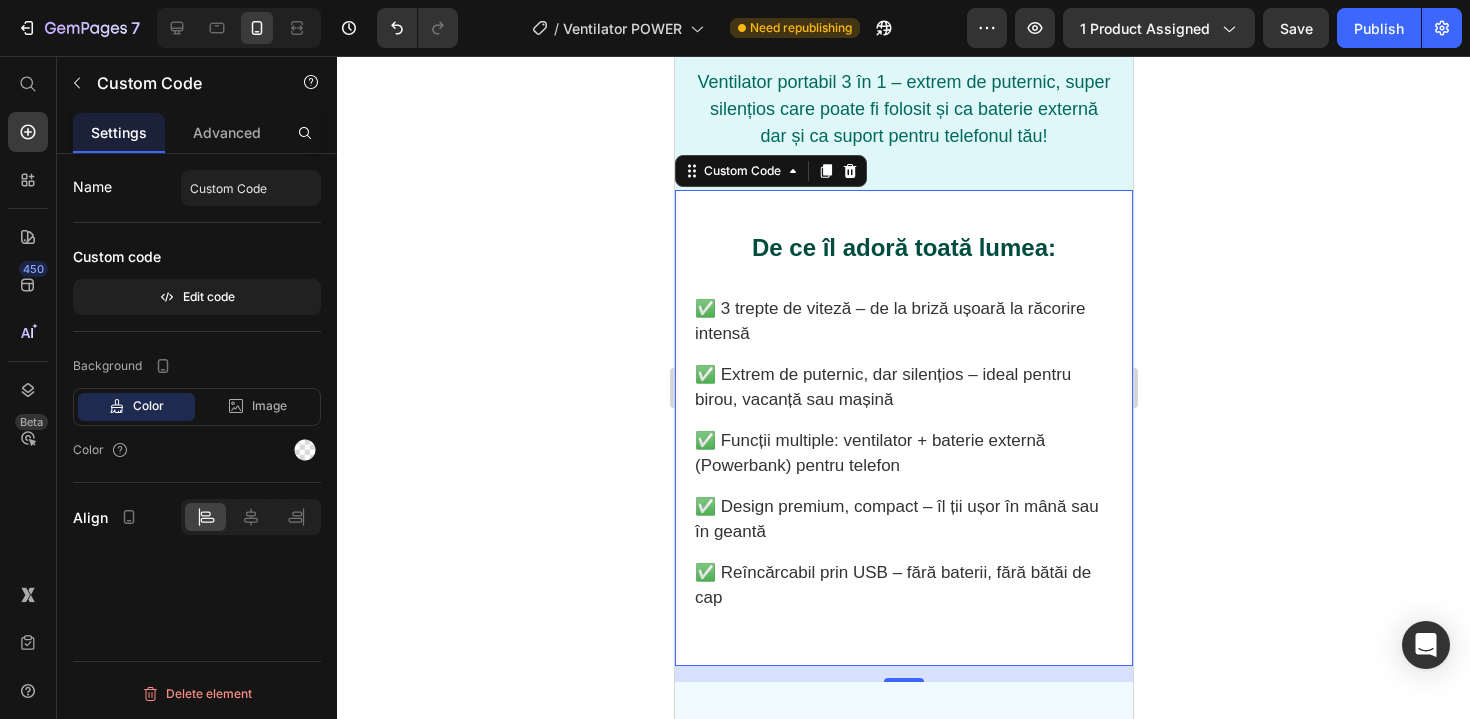 click on "✅ Reîncărcabil prin USB – fără baterii, fără bătăi de cap" at bounding box center [903, 585] 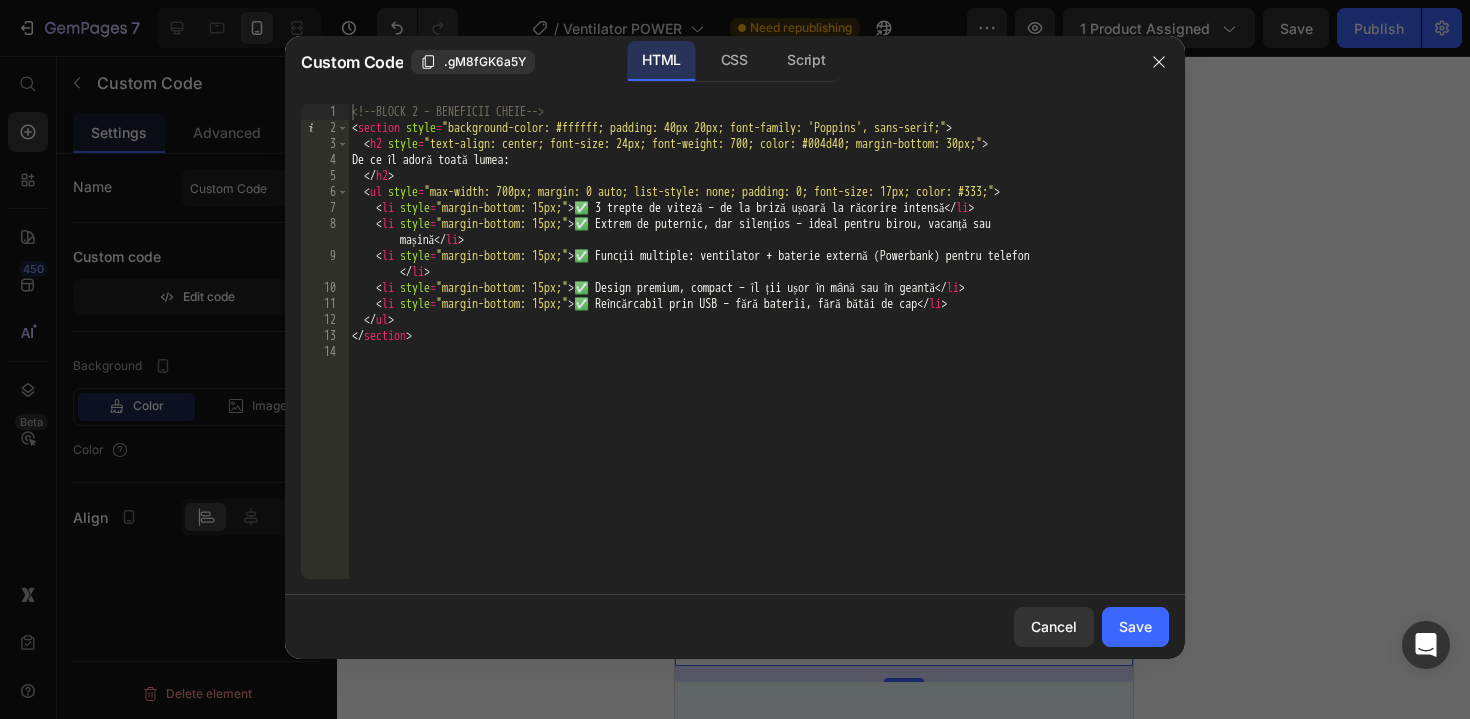 click on "<!--  BLOCK 2 – BENEFICII CHEIE  --> < section   style = "background-color: #ffffff; padding: 40px 20px; font-family: 'Poppins', sans-serif;" >    < h2   style = "text-align: center; font-size: 24px; font-weight: 700; color: #004d40; margin-bottom: 30px;" >     De ce îl adoră toată lumea:    </ h2 >    < ul   style = "max-width: 700px; margin: 0 auto; list-style: none; padding: 0; font-size: 17px; color: #333;" >      < li   style = "margin-bottom: 15px;" > ✅ 3 trepte de viteză – de la briză ușoară la răcorire intensă </ li >      < li   style = "margin-bottom: 15px;" > ✅ Extrem de puternic, dar silențios – ideal pentru birou, vacanță sau           mașină </ li >      < li   style = "margin-bottom: 15px;" > ✅ Funcții multiple: ventilator + baterie externă (Powerbank) pentru telefon          </ li >      < li   style = "margin-bottom: 15px;" > ✅ Design premium, compact – îl ții ușor în mână sau în geantă </ li >      < li   style = "margin-bottom: 15px;"" at bounding box center [758, 357] 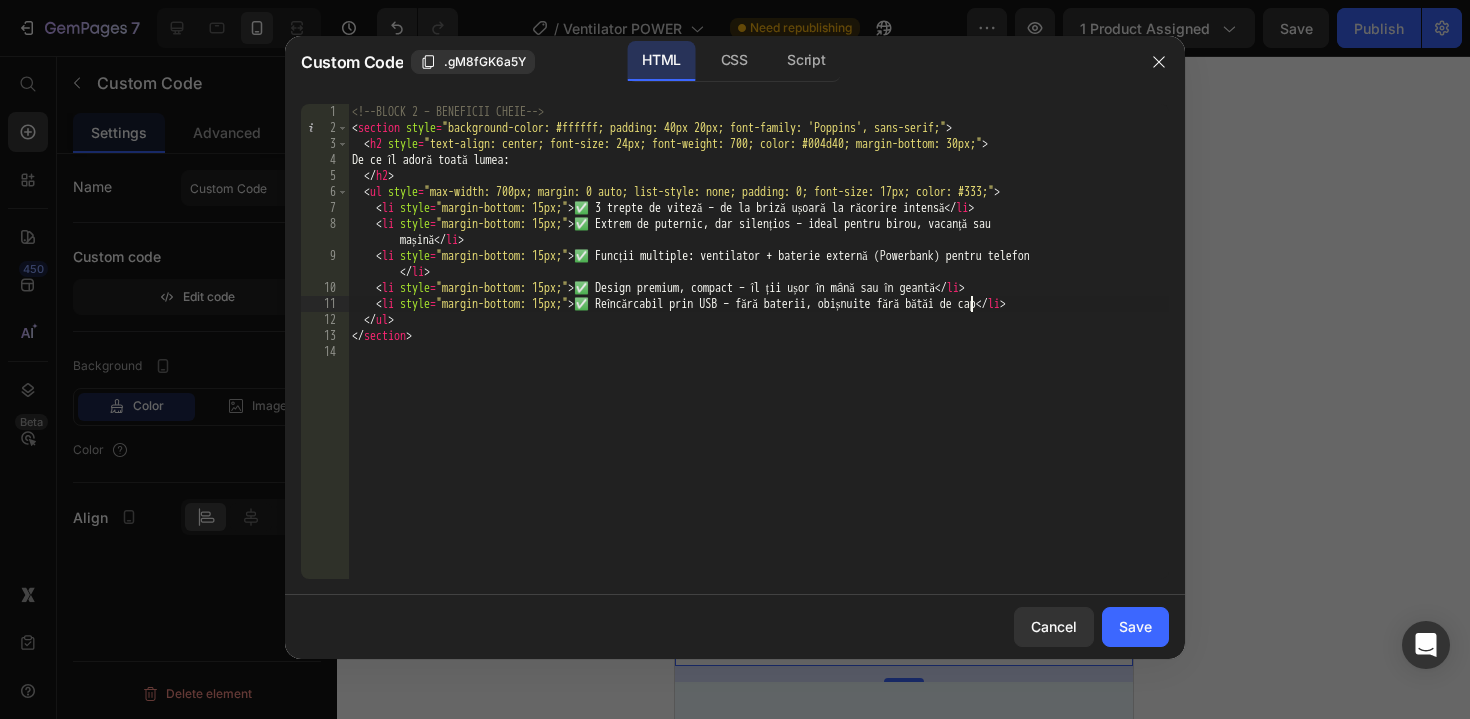 scroll, scrollTop: 0, scrollLeft: 52, axis: horizontal 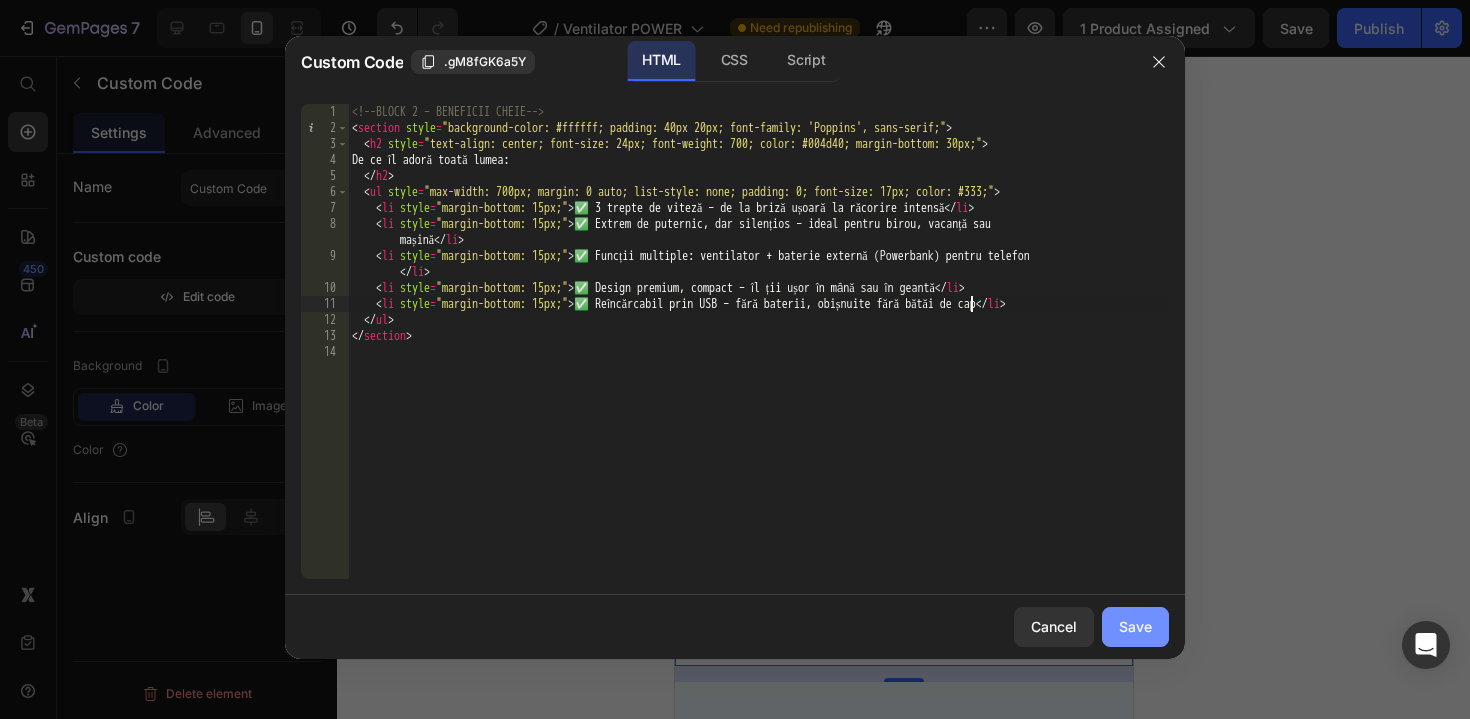 type on "<li style="margin-bottom: 15px;">✅ Reîncărcabil prin USB – fără baterii, obișnuite fără bătăi de cap</li>" 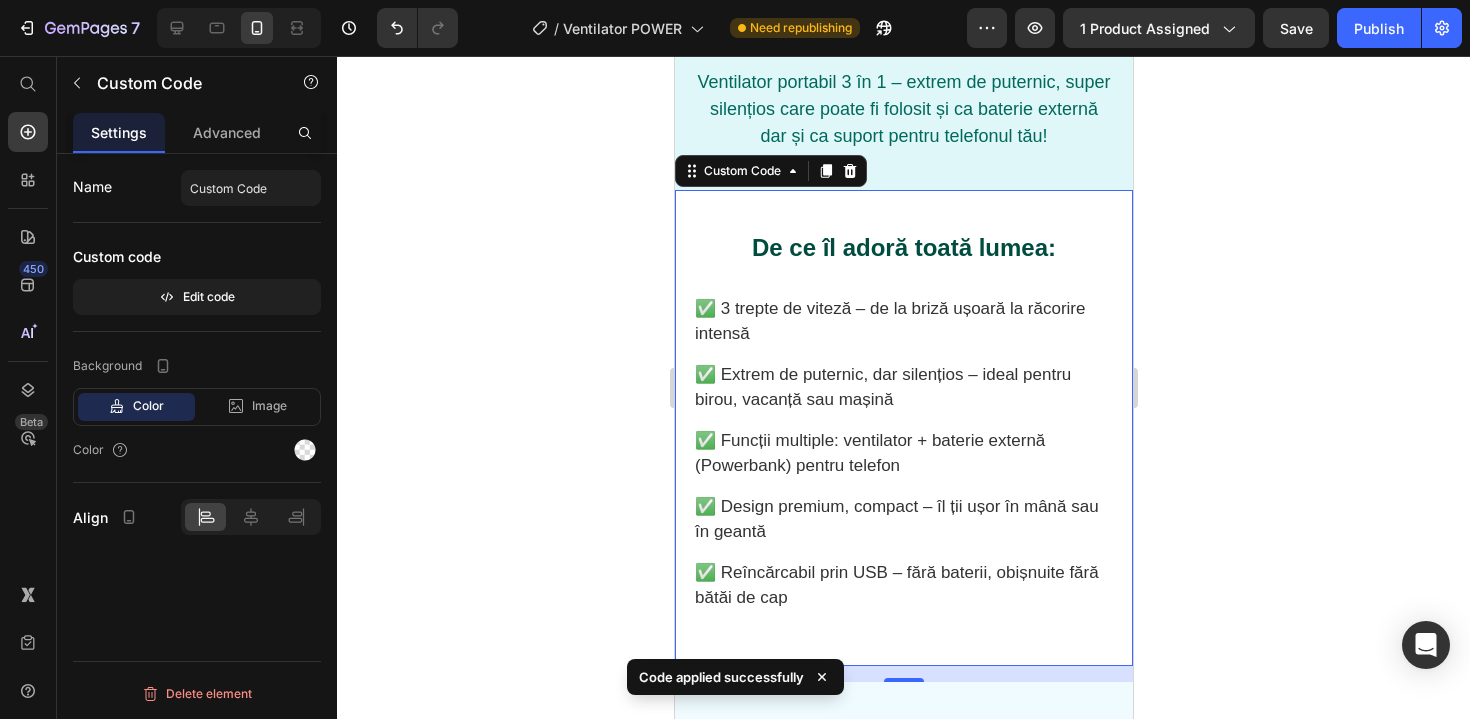 click on "✅ Reîncărcabil prin USB – fără baterii, obișnuite fără bătăi de cap" at bounding box center (903, 585) 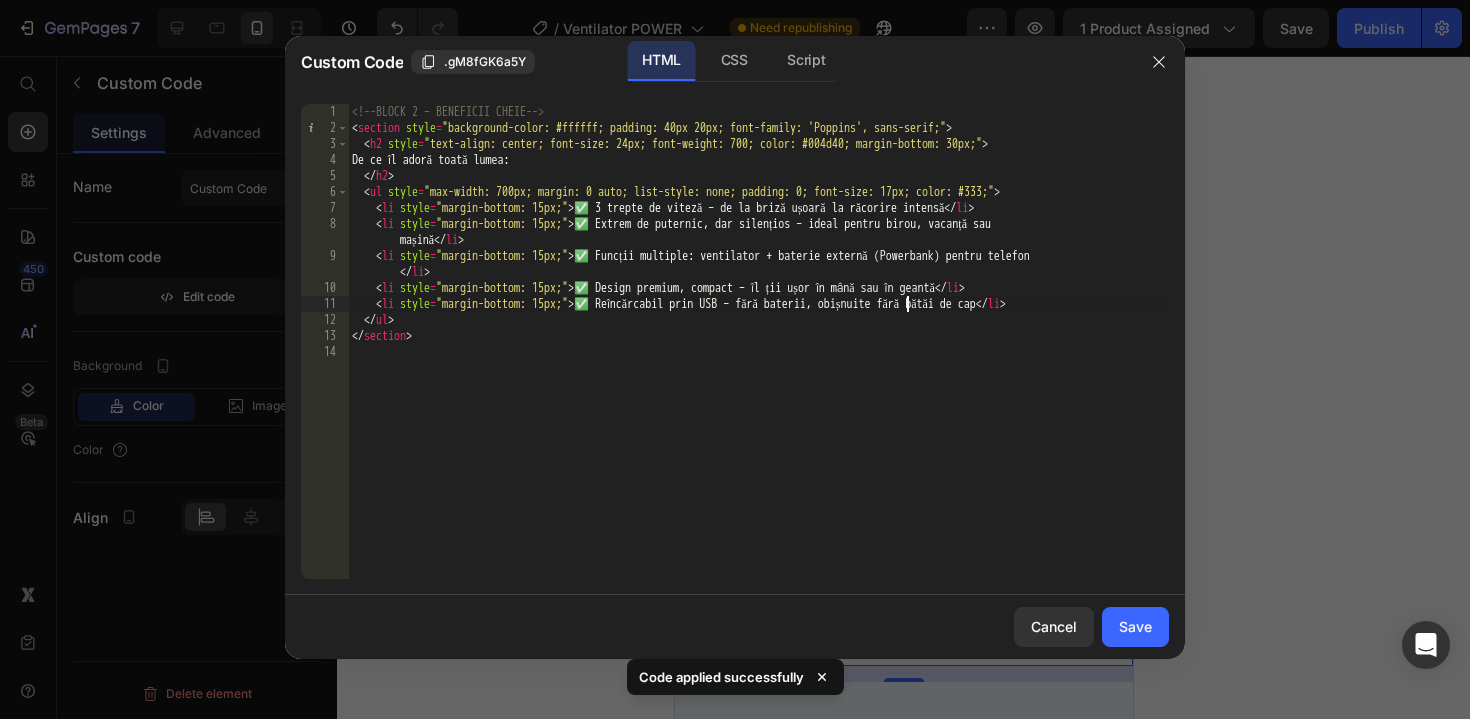 click on "<!--  BLOCK 2 – BENEFICII CHEIE  --> < section   style = "background-color: #ffffff; padding: 40px 20px; font-family: 'Poppins', sans-serif;" >    < h2   style = "text-align: center; font-size: 24px; font-weight: 700; color: #004d40; margin-bottom: 30px;" >     De ce îl adoră toată lumea:    </ h2 >    < ul   style = "max-width: 700px; margin: 0 auto; list-style: none; padding: 0; font-size: 17px; color: #333;" >      < li   style = "margin-bottom: 15px;" > ✅ 3 trepte de viteză – de la briză ușoară la răcorire intensă </ li >      < li   style = "margin-bottom: 15px;" > ✅ Extrem de puternic, dar silențios – ideal pentru birou, vacanță sau           mașină </ li >      < li   style = "margin-bottom: 15px;" > ✅ Funcții multiple: ventilator + baterie externă (Powerbank) pentru telefon          </ li >      < li   style = "margin-bottom: 15px;" > ✅ Design premium, compact – îl ții ușor în mână sau în geantă </ li >      < li   style = "margin-bottom: 15px;"" at bounding box center [758, 357] 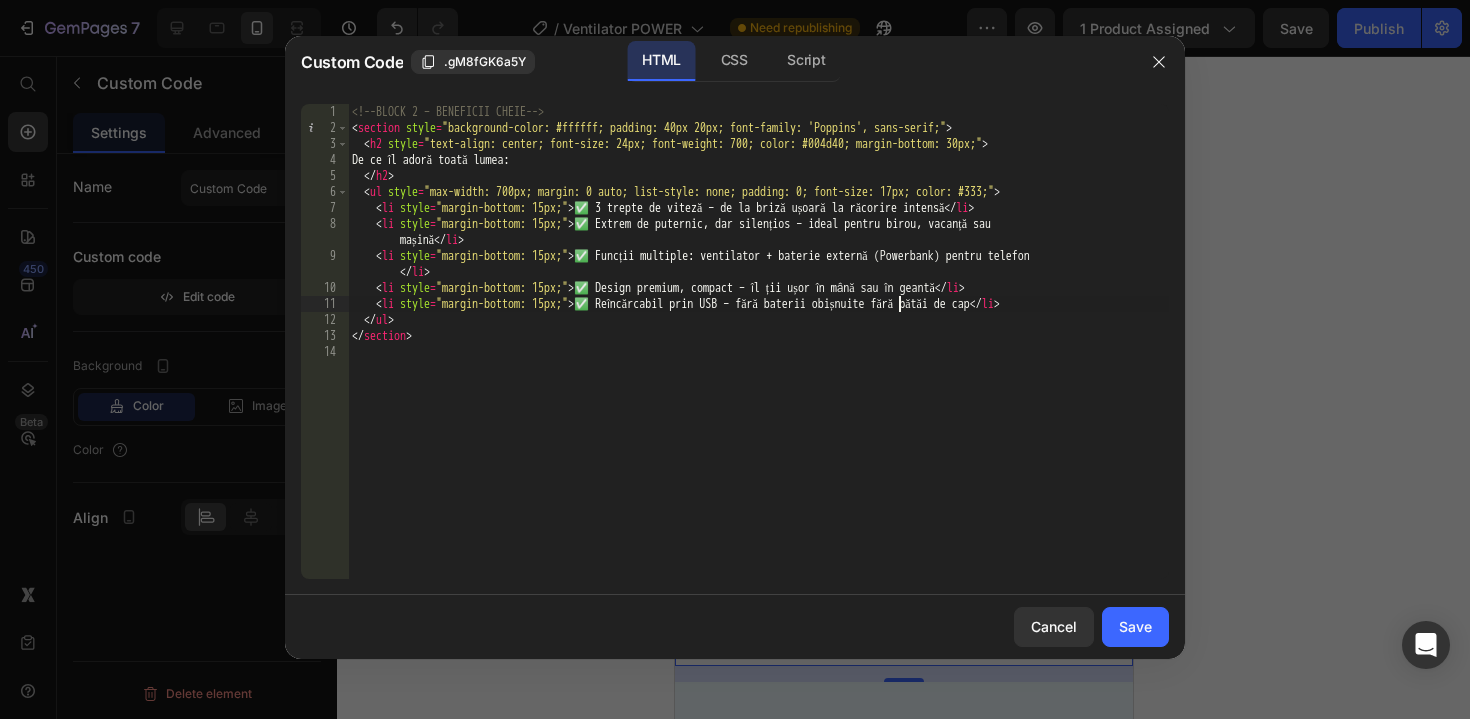 scroll, scrollTop: 0, scrollLeft: 46, axis: horizontal 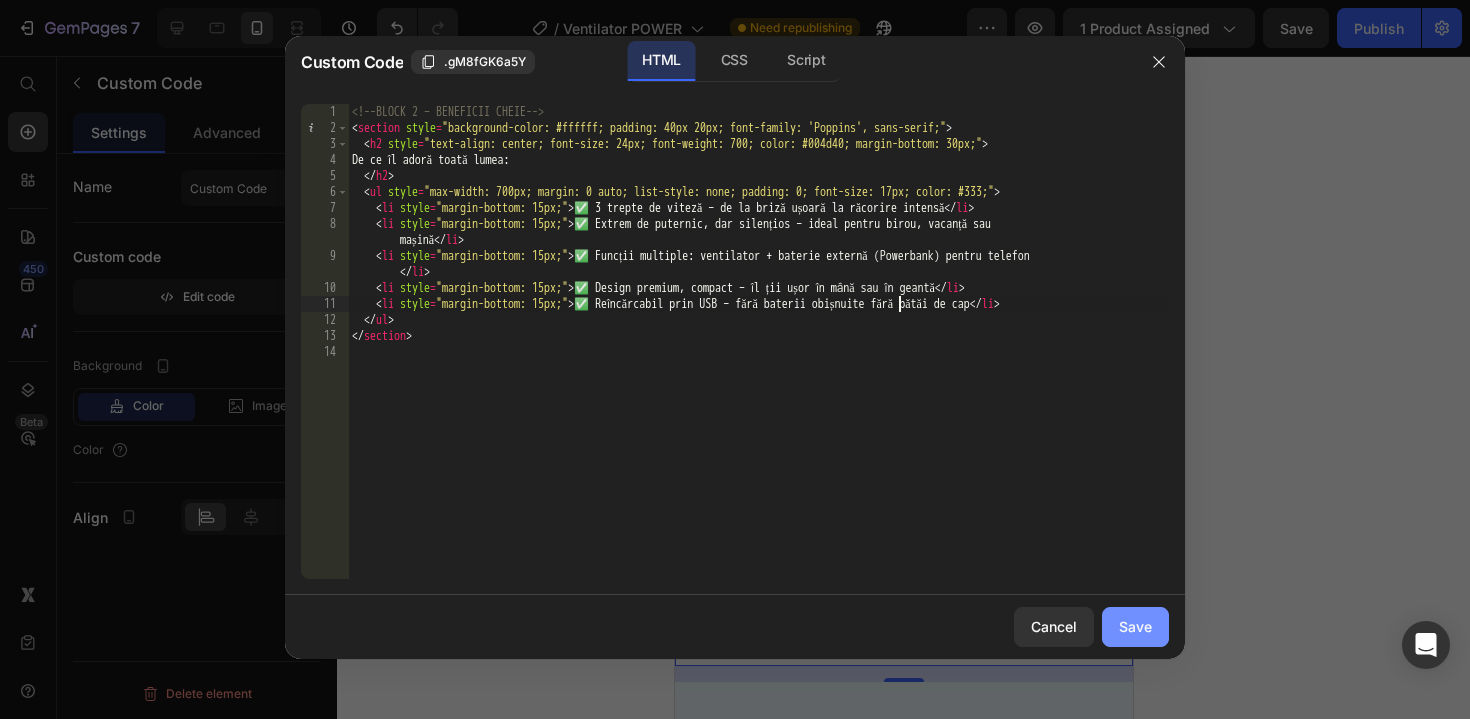 type on "<li style="margin-bottom: 15px;">✅ Reîncărcabil prin USB – fără baterii obișnuite fără bătăi de cap</li>" 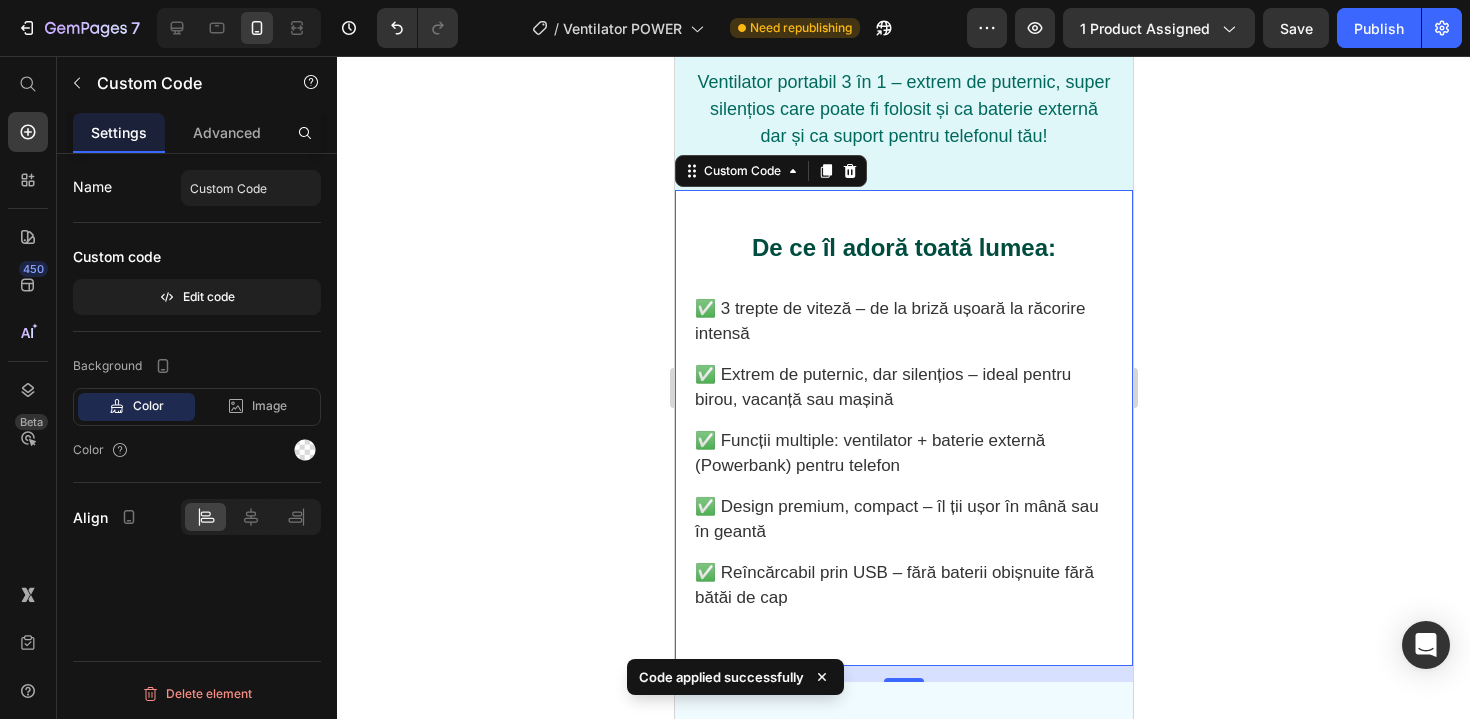 click on "✅ Reîncărcabil prin USB – fără baterii obișnuite fără bătăi de cap" at bounding box center (903, 585) 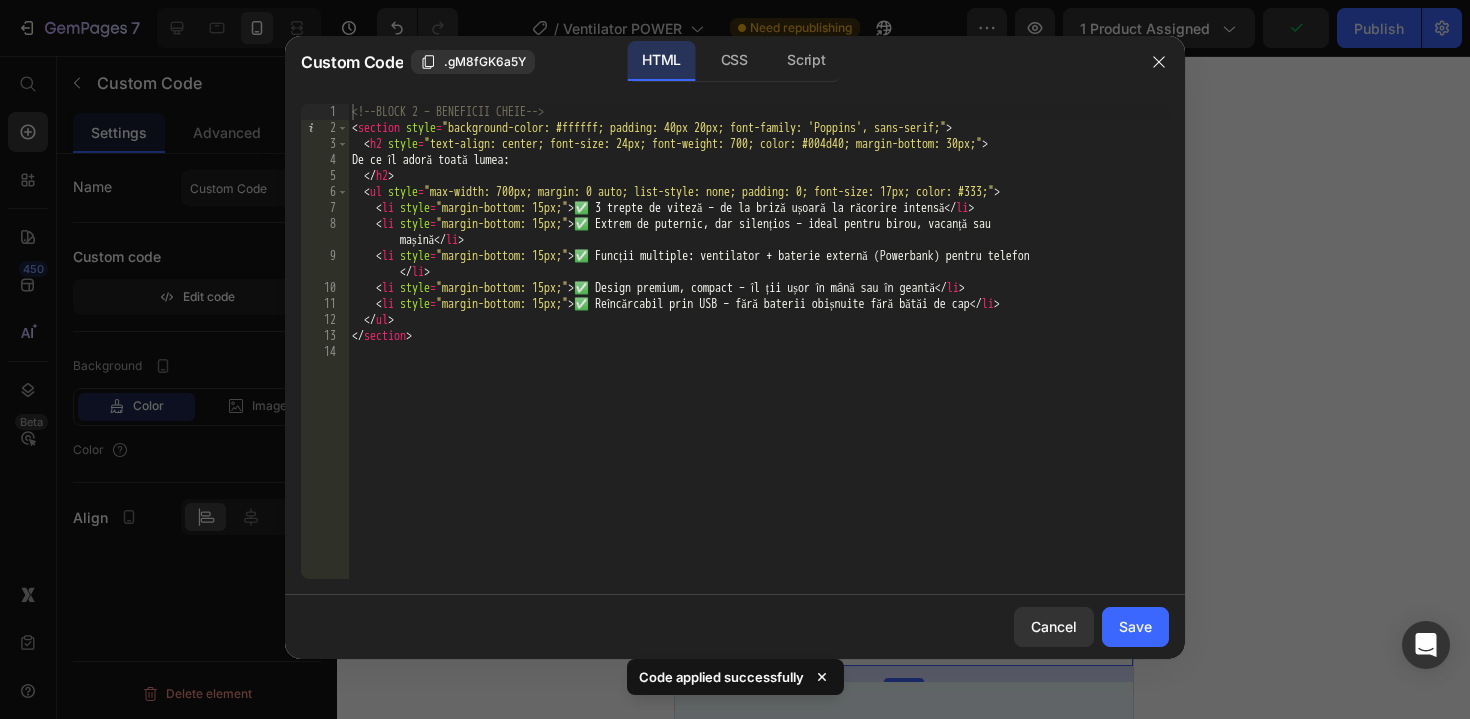 click on "<!--  BLOCK 2 – BENEFICII CHEIE  --> < section   style = "background-color: #ffffff; padding: 40px 20px; font-family: 'Poppins', sans-serif;" >    < h2   style = "text-align: center; font-size: 24px; font-weight: 700; color: #004d40; margin-bottom: 30px;" >     De ce îl adoră toată lumea:    </ h2 >    < ul   style = "max-width: 700px; margin: 0 auto; list-style: none; padding: 0; font-size: 17px; color: #333;" >      < li   style = "margin-bottom: 15px;" > ✅ 3 trepte de viteză – de la briză ușoară la răcorire intensă </ li >      < li   style = "margin-bottom: 15px;" > ✅ Extrem de puternic, dar silențios – ideal pentru birou, vacanță sau           mașină </ li >      < li   style = "margin-bottom: 15px;" > ✅ Funcții multiple: ventilator + baterie externă (Powerbank) pentru telefon          </ li >      < li   style = "margin-bottom: 15px;" > ✅ Design premium, compact – îl ții ușor în mână sau în geantă </ li >      < li   style = "margin-bottom: 15px;"" at bounding box center [758, 357] 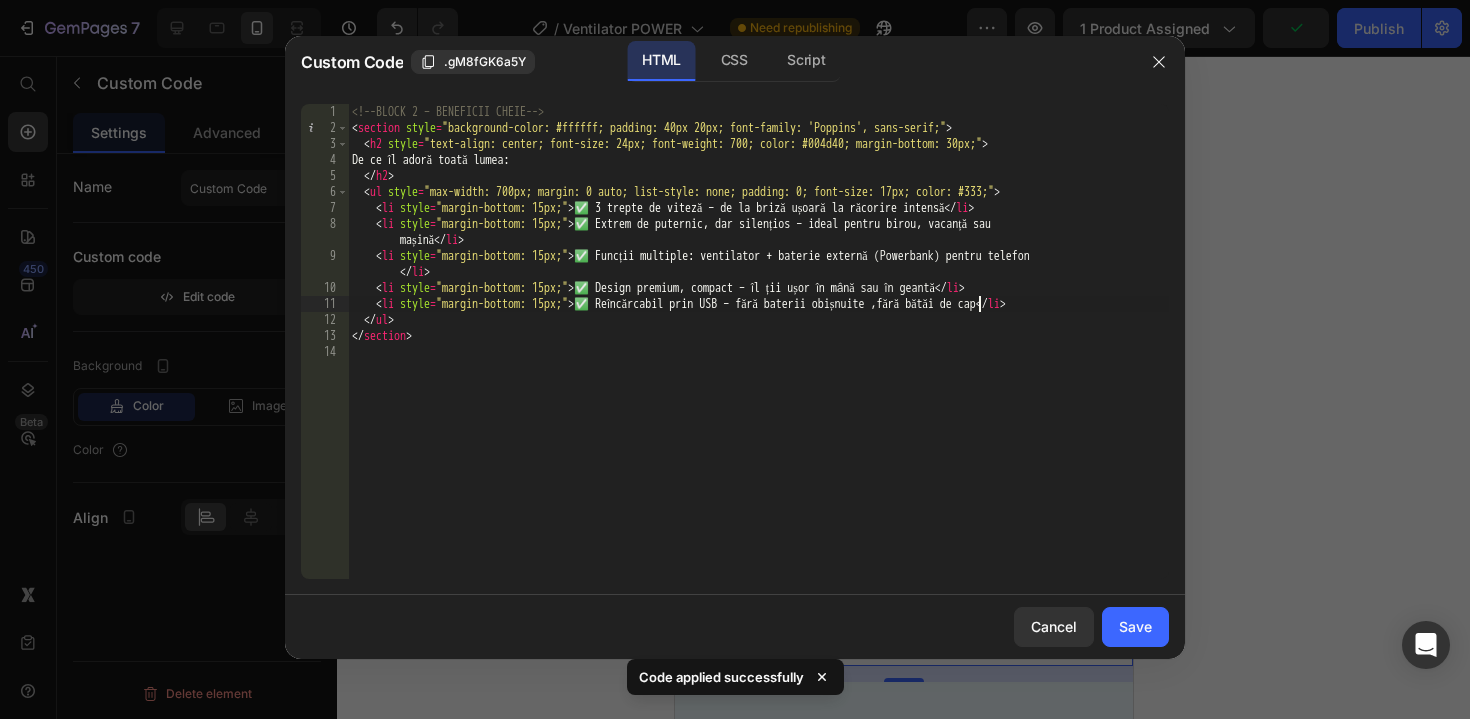 scroll, scrollTop: 0, scrollLeft: 52, axis: horizontal 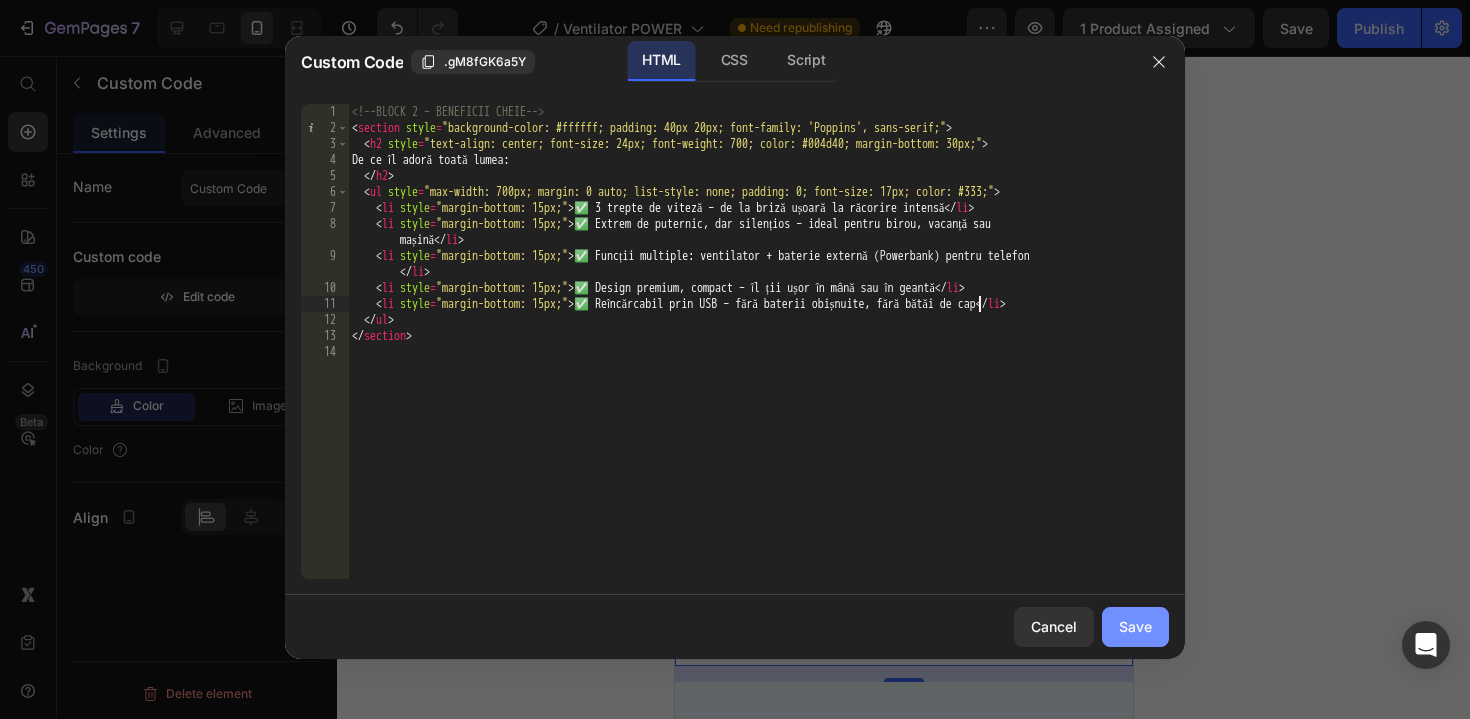 type on "<li style="margin-bottom: 15px;">✅ Reîncărcabil prin USB – fără baterii obișnuite, fără bătăi de cap</li>" 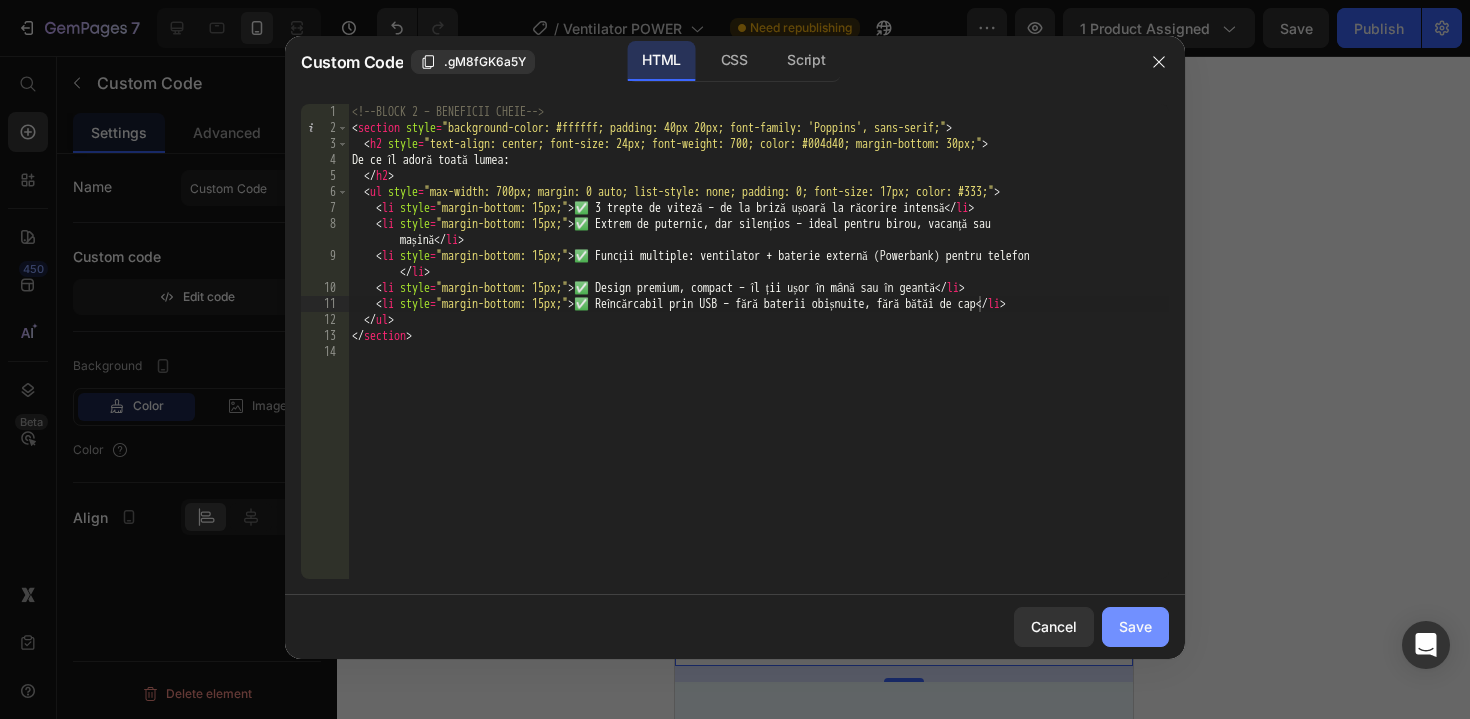 click on "Save" 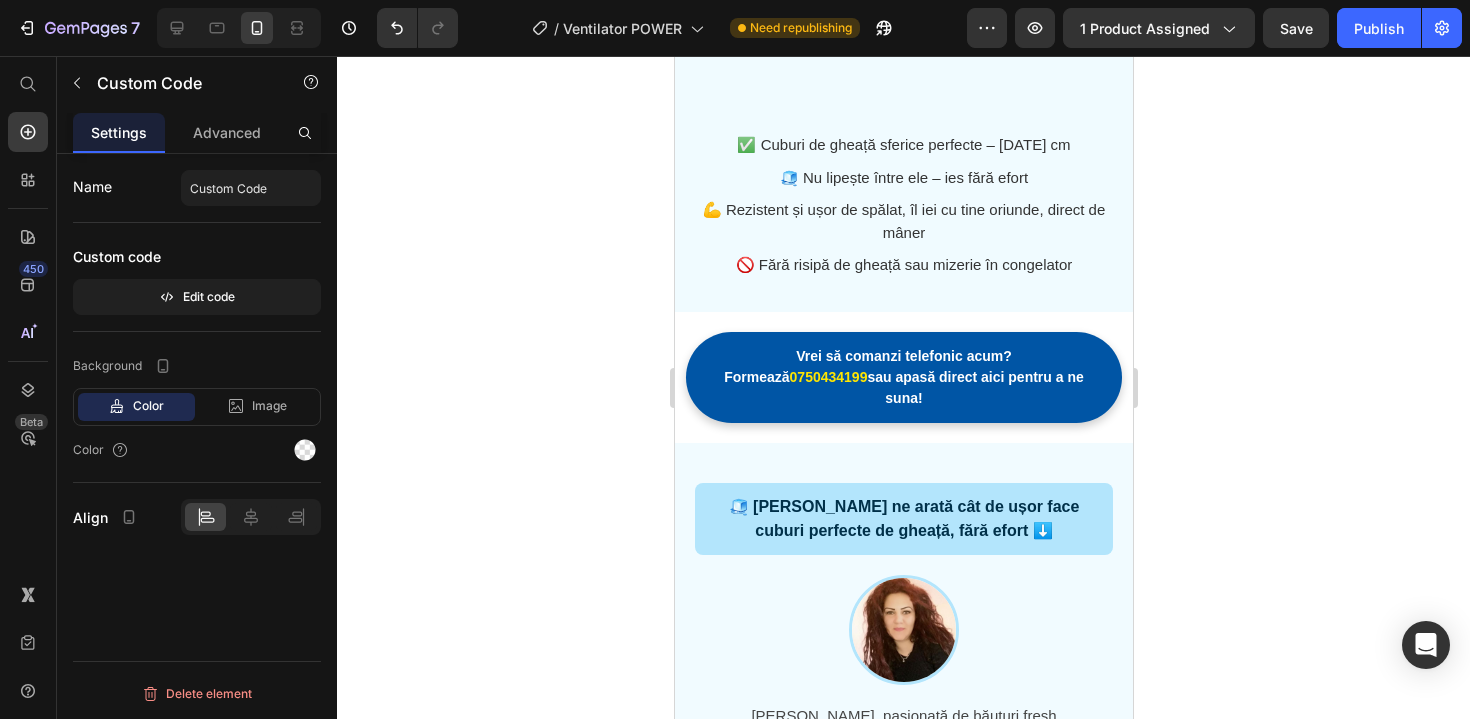 scroll, scrollTop: 1688, scrollLeft: 0, axis: vertical 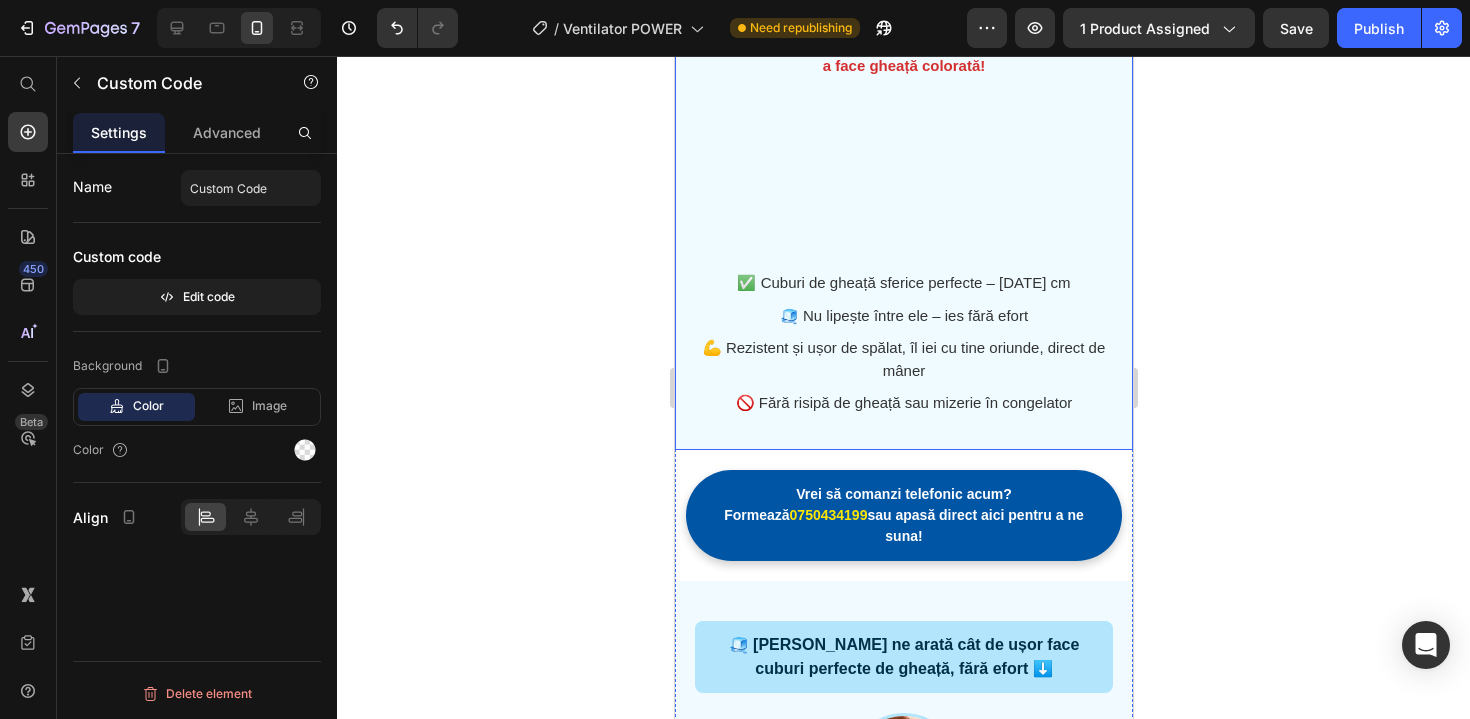 click on "✅ Cuburi de gheață sferice perfecte – de 3 cm
🧊 Nu lipește între ele – ies fără efort
💪 Rezistent și ușor de spălat, îl iei cu tine oriunde, direct de mâner
🚫 Fără risipă de gheață sau mizerie în congelator" at bounding box center [903, 343] 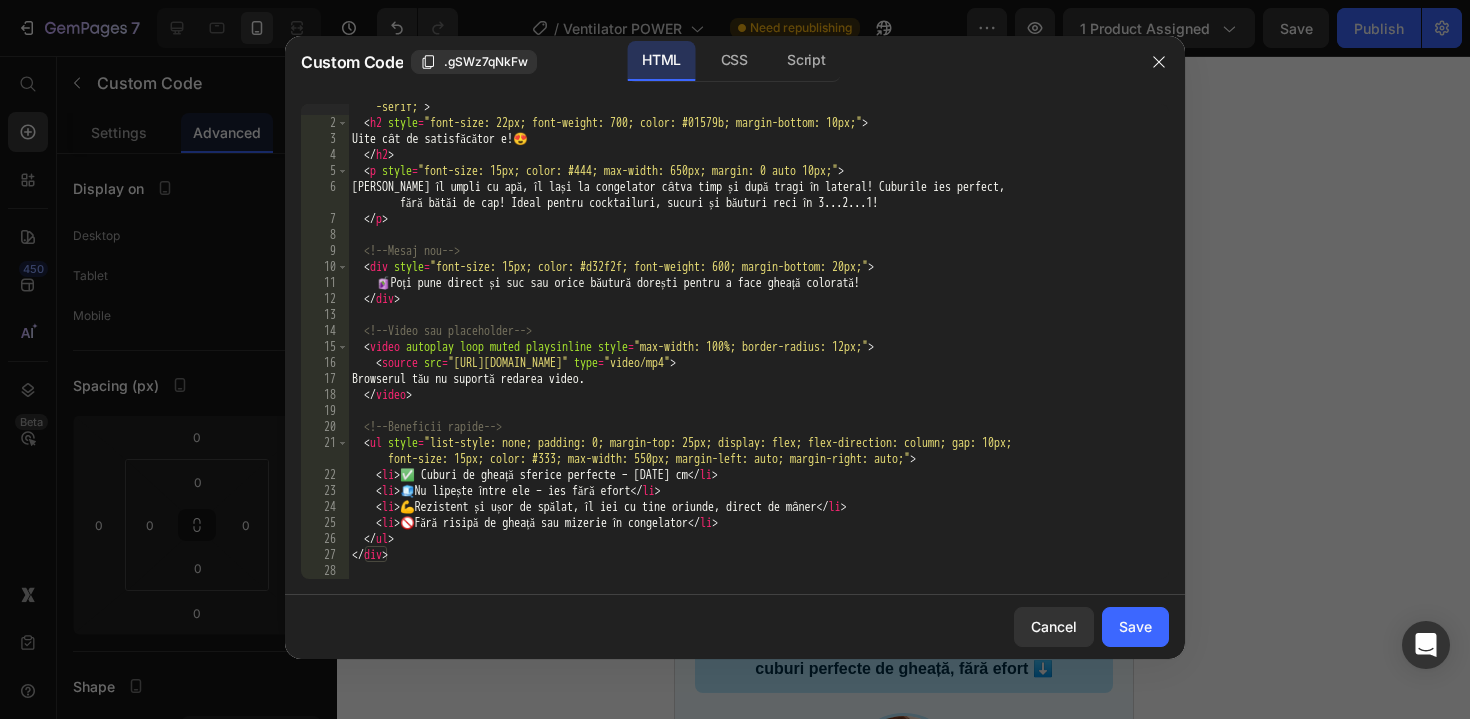 scroll, scrollTop: 21, scrollLeft: 0, axis: vertical 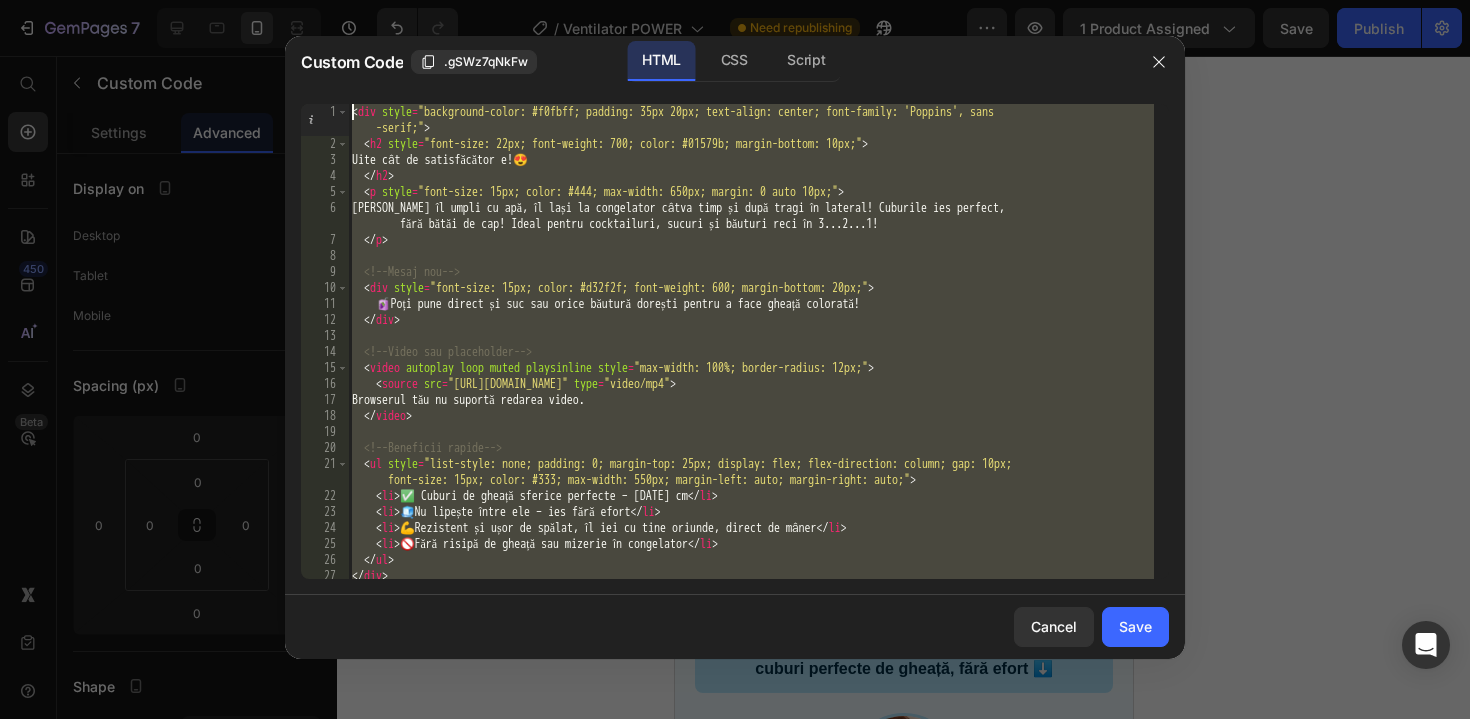 drag, startPoint x: 481, startPoint y: 575, endPoint x: 314, endPoint y: 33, distance: 567.1446 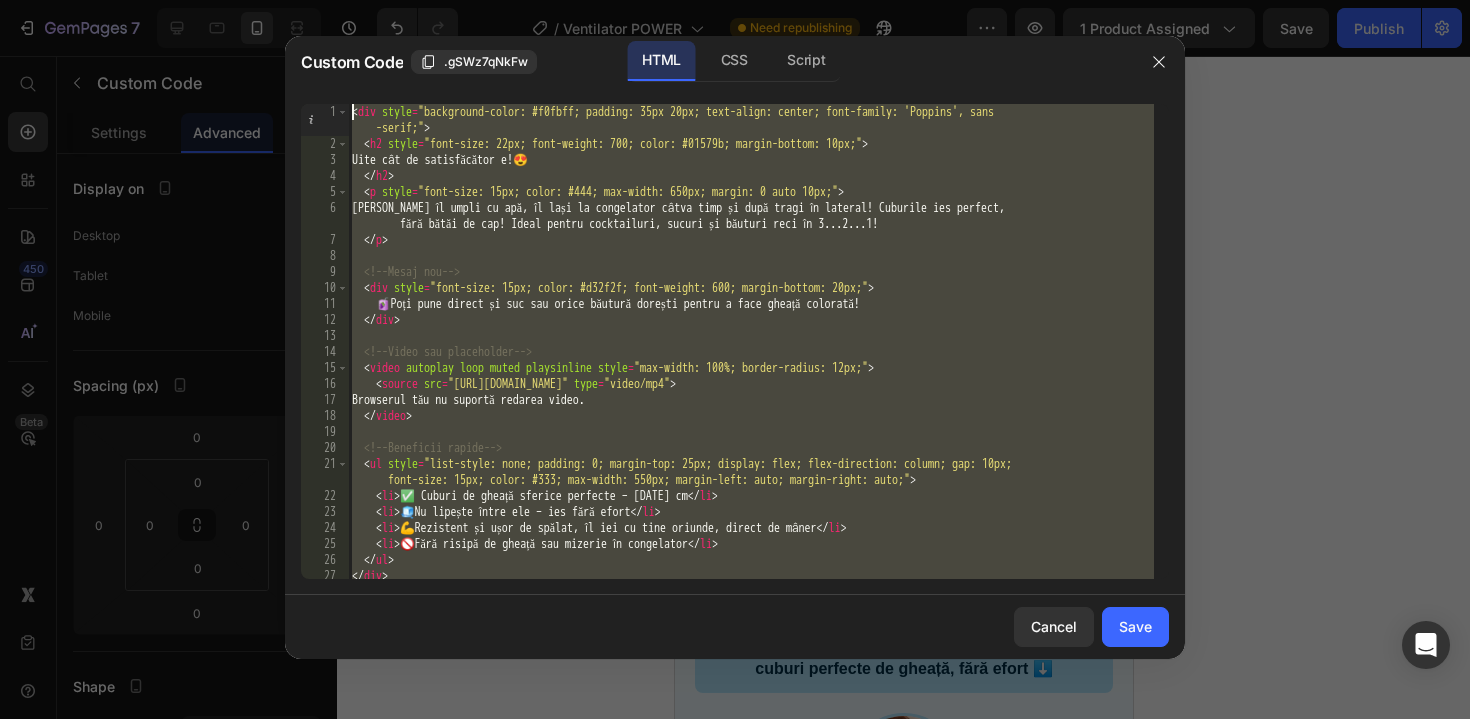 click on "Custom Code .gSWz7qNkFw HTML CSS Script 1 2 3 4 5 6 7 8 9 10 11 12 13 14 15 16 17 18 19 20 21 22 23 24 25 26 27 28 < div   style = "background-color: #f0fbff; padding: 35px 20px; text-align: center; font-family: 'Poppins', sans      -serif;" >    < h2   style = "font-size: 22px; font-weight: 700; color: #01579b; margin-bottom: 10px;" >     Uite cât de satisfăcător e!  😍    </ h2 >    < p   style = "font-size: 15px; color: #444; max-width: 650px; margin: 0 auto 10px;" >     Doar îl umpli cu apă, îl lași la congelator câtva timp și după tragi în lateral! Cuburile ies perfect,           fără bătăi de cap! Ideal pentru cocktailuri, sucuri și băuturi reci în 3...2...1!    </ p >    <!--  Mesaj nou  -->    < div   style = "font-size: 15px; color: #d32f2f; font-weight: 600; margin-bottom: 20px;" >      🧃  Poți pune direct și suc sau orice băutură dorești pentru a face gheață colorată!    </ div >    <!--  Video sau placeholder  -->    < video   autoplay   loop   muted" 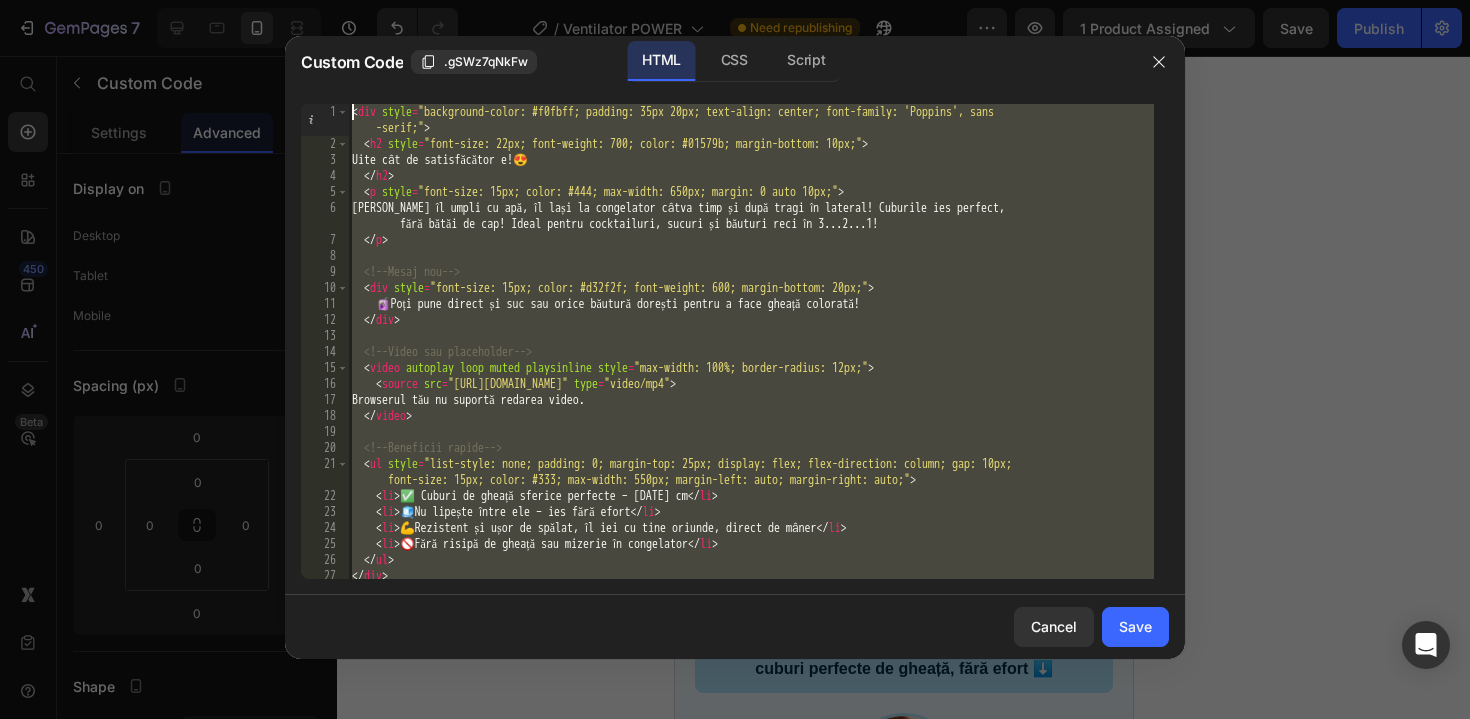 type on "<div style="background-color: #f0fbff; padding: 35px 20px; text-align: center; font-family: 'Poppins', sans-serif;">
<h2 style="font-size: 22px; font-weight: 700; color: #01579b; margin-bottom: 10px;">" 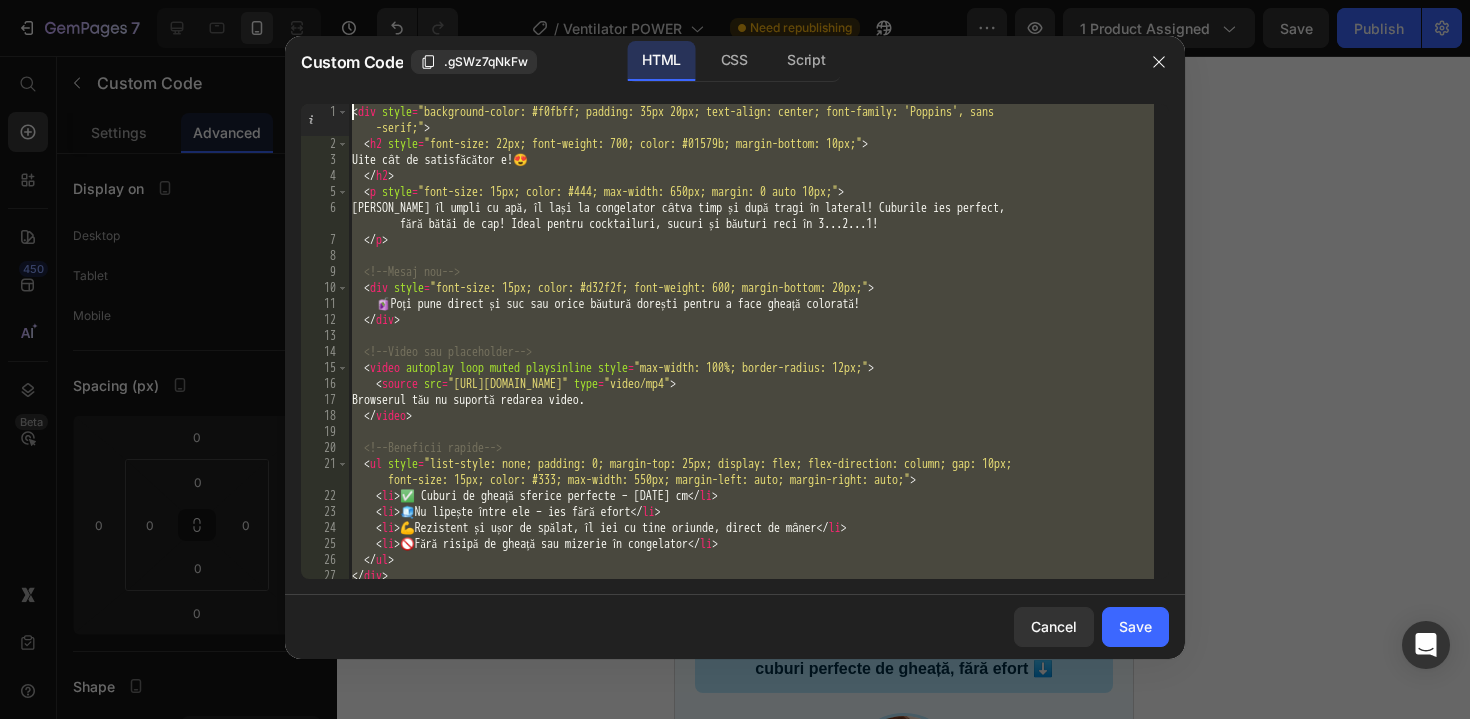 paste 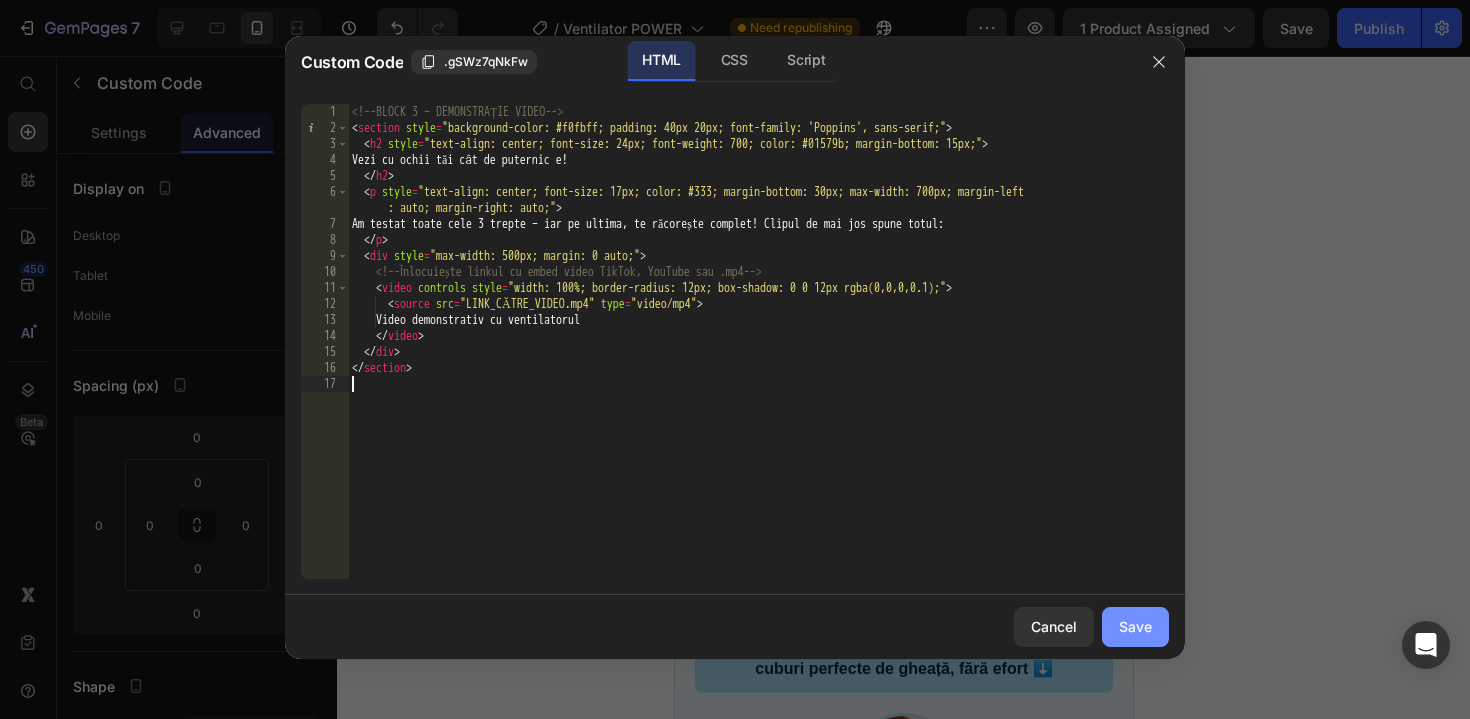 click on "Save" at bounding box center (1135, 626) 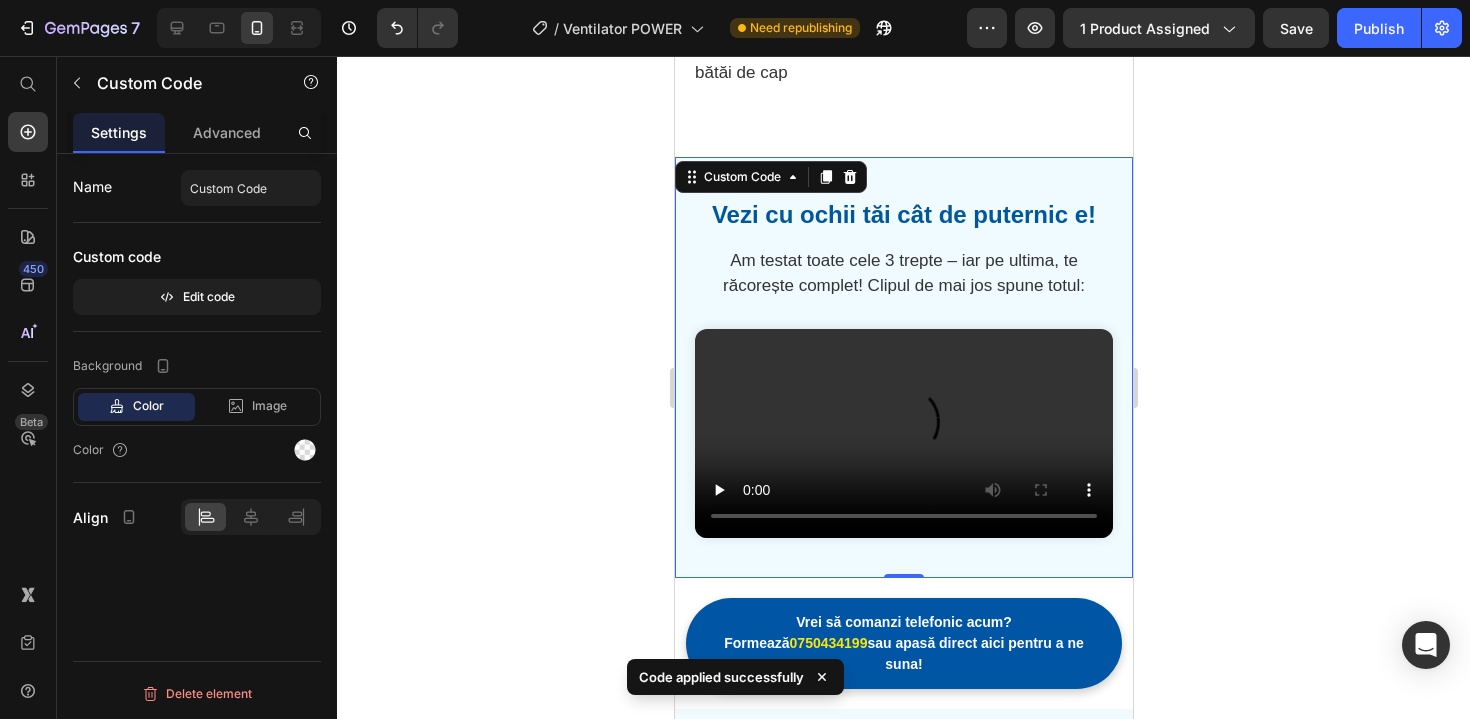 scroll, scrollTop: 1299, scrollLeft: 0, axis: vertical 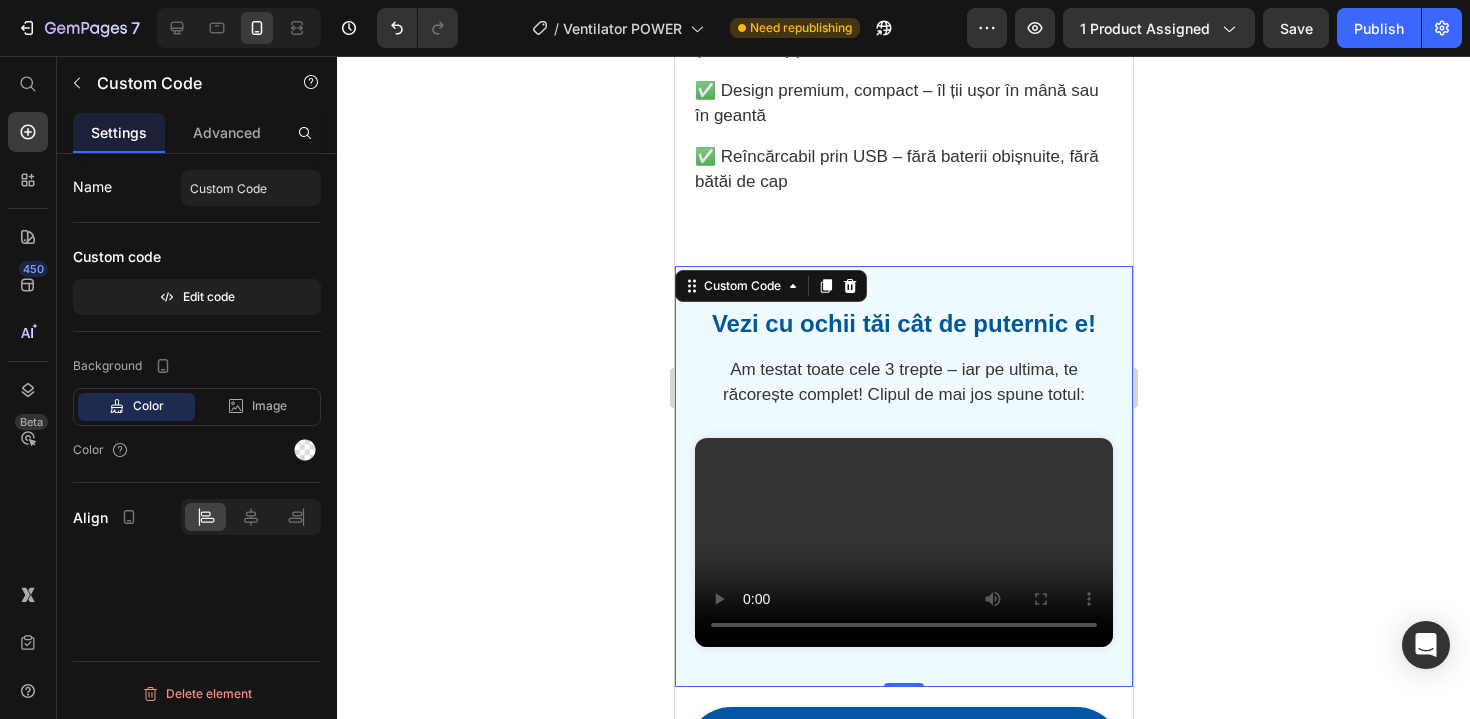 click on "Am testat toate cele 3 trepte – iar pe ultima, te răcorește complet! Clipul de mai jos spune totul:" at bounding box center (903, 382) 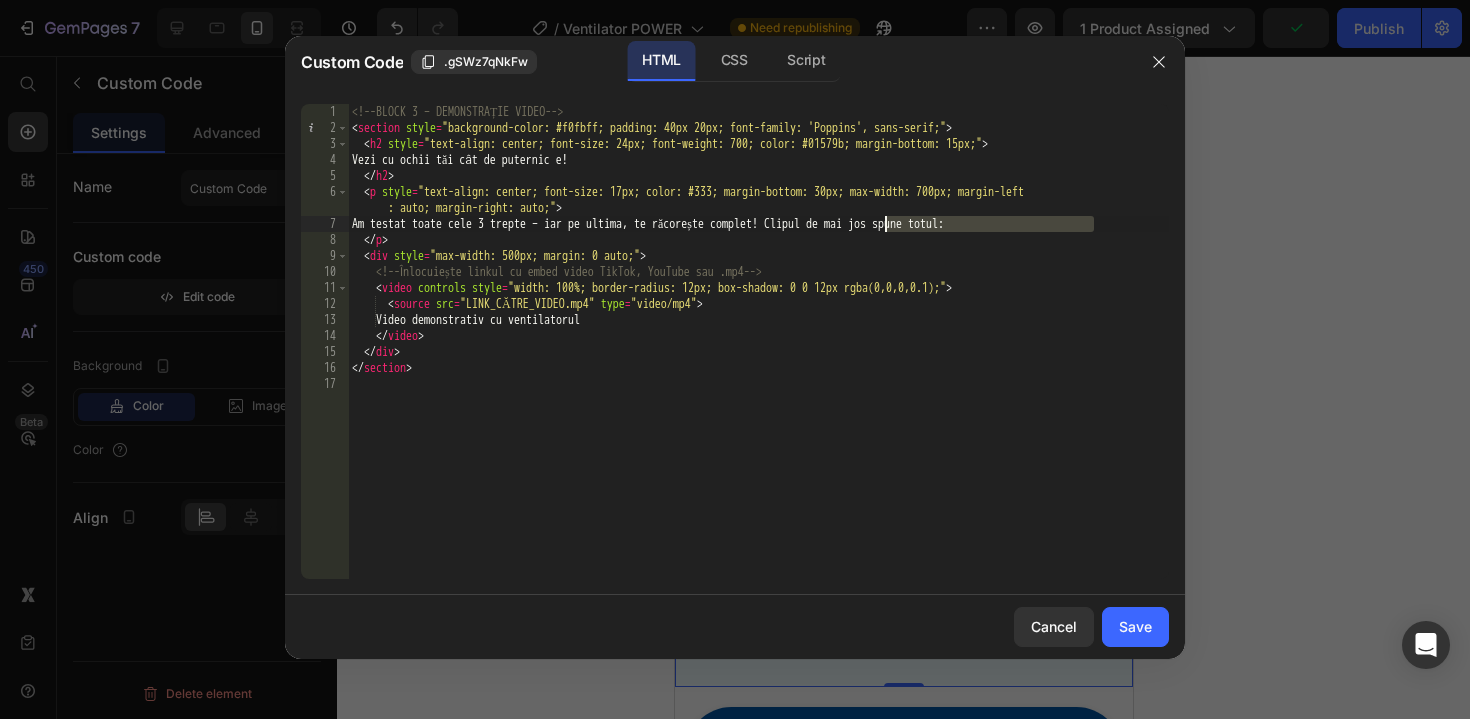drag, startPoint x: 1096, startPoint y: 227, endPoint x: 881, endPoint y: 230, distance: 215.02094 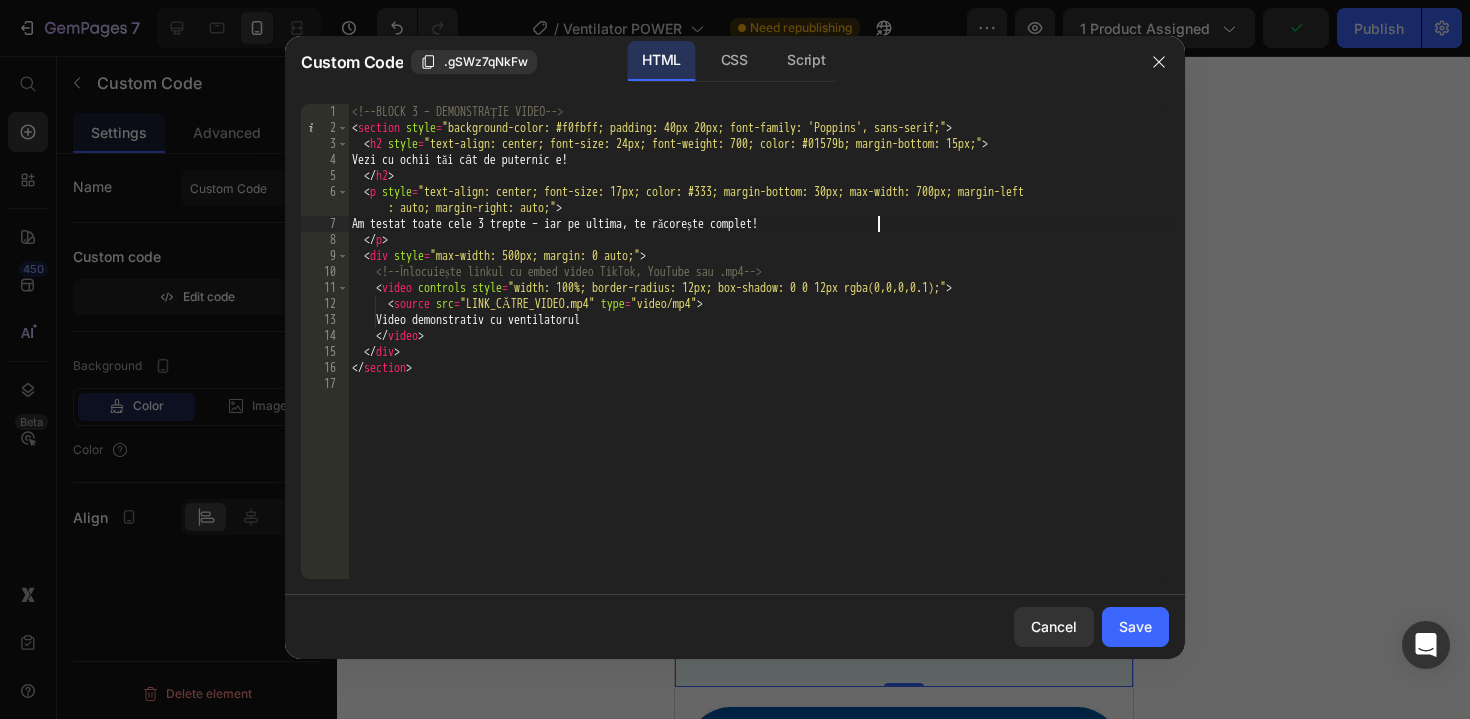 type on "Am testat toate cele 3 trepte – iar pe ultima, te răcorește complet!" 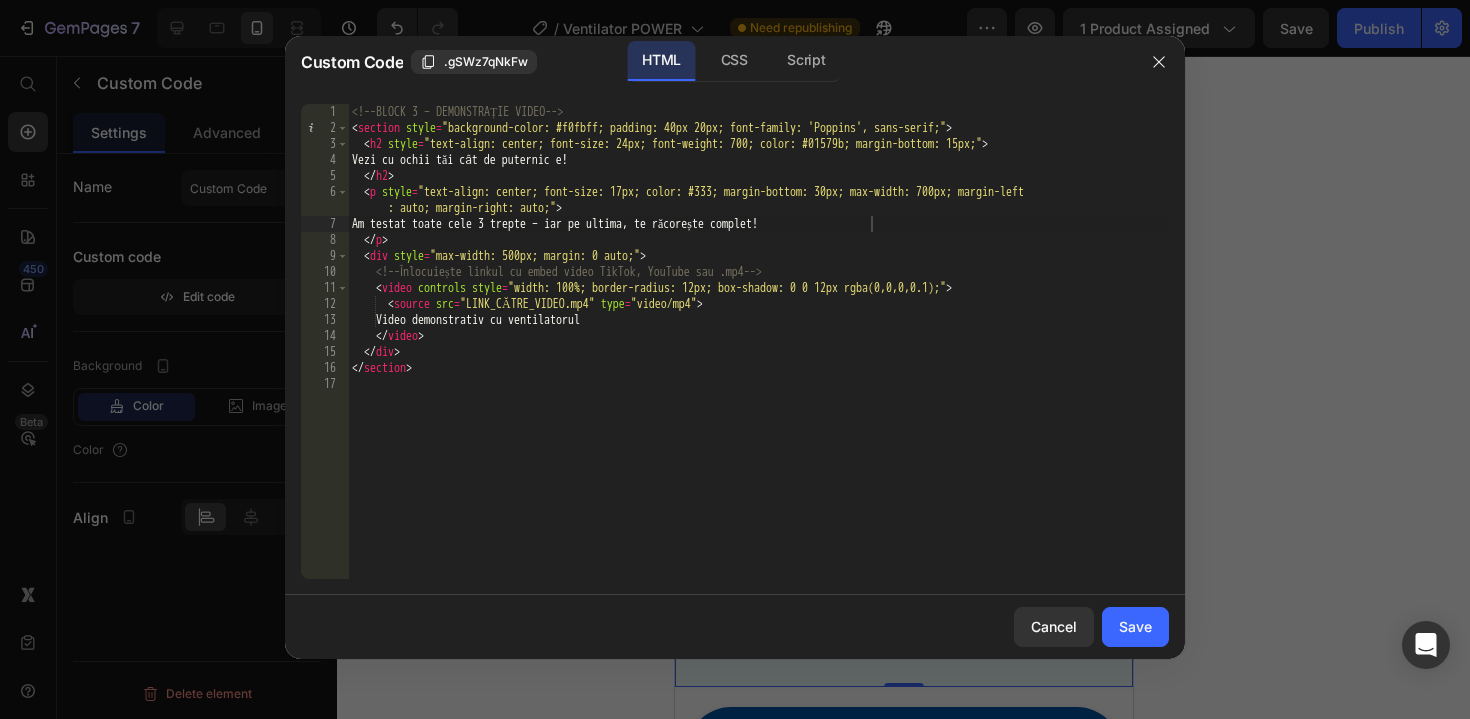 click on "Save" 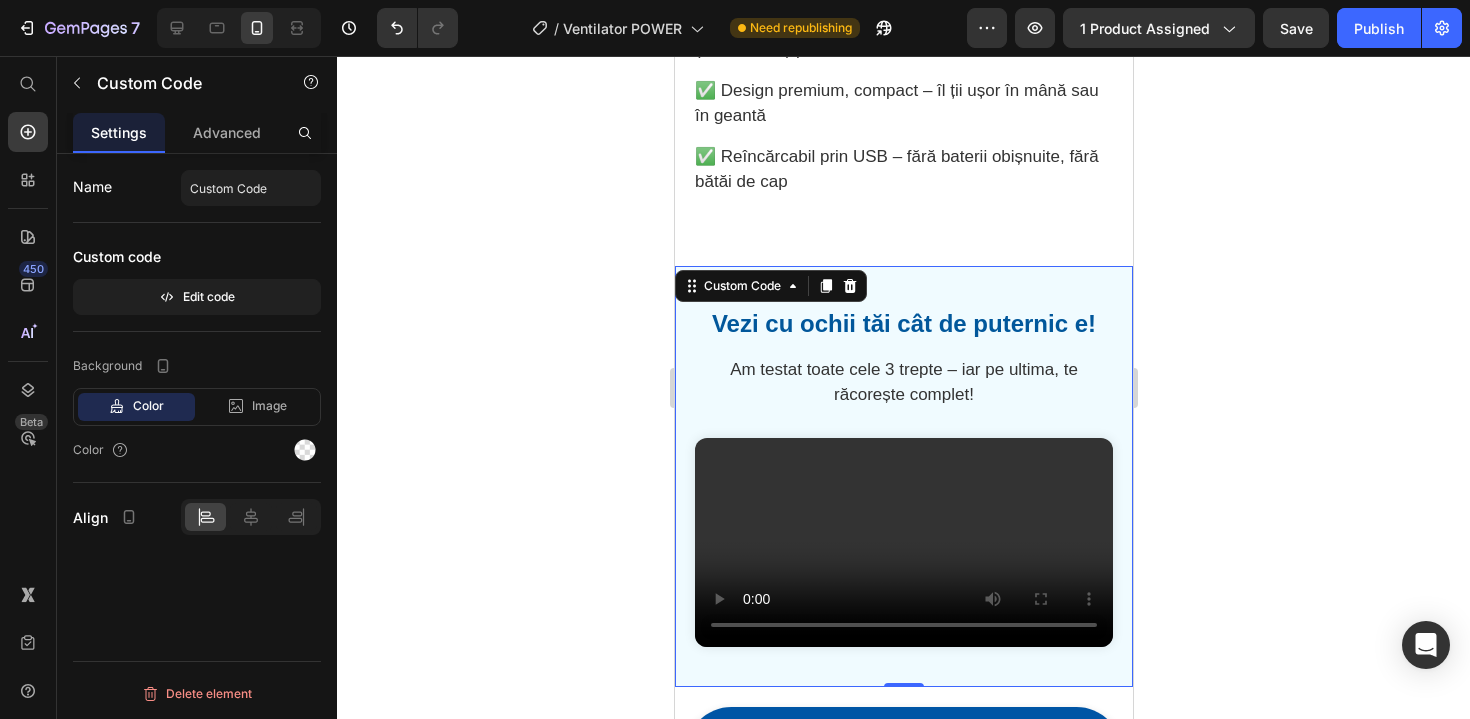 click on "Am testat toate cele 3 trepte – iar pe ultima, te răcorește complet!" at bounding box center (903, 382) 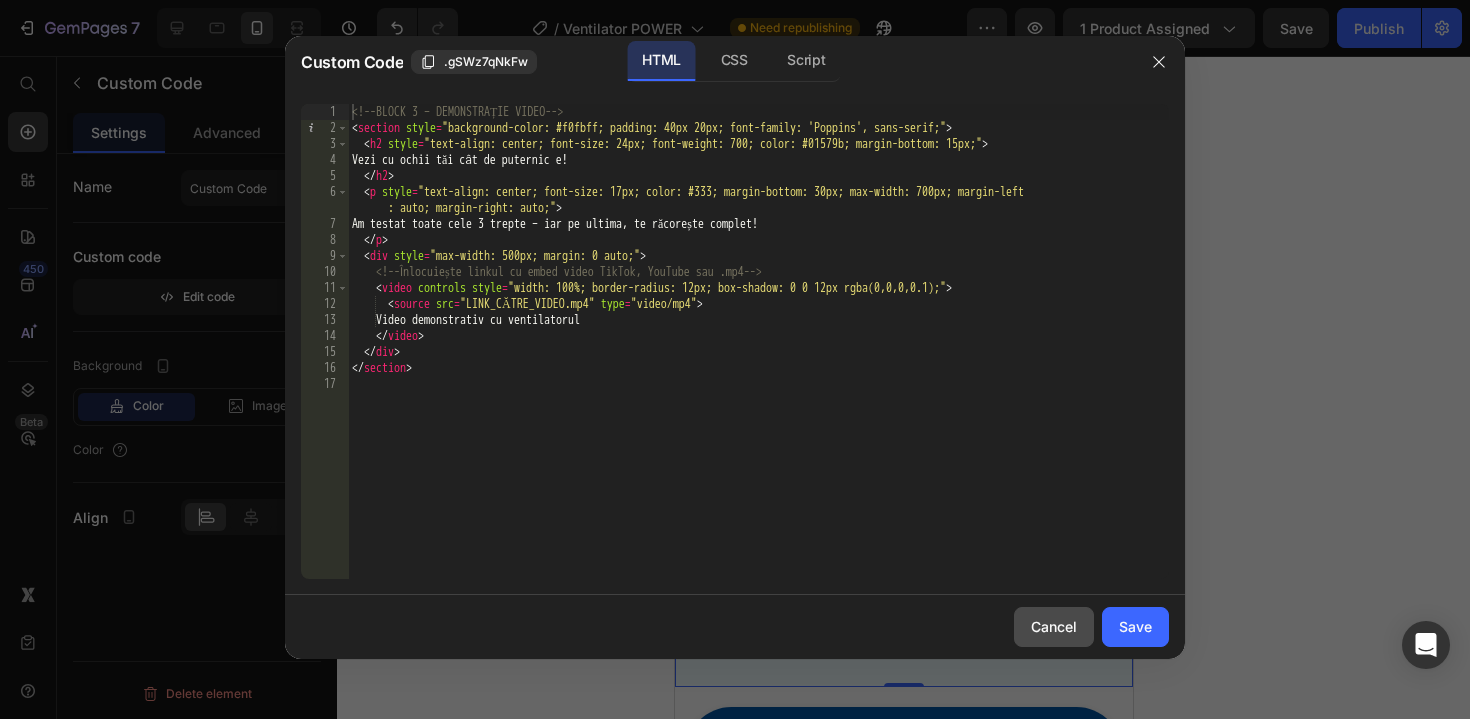 click on "Cancel" at bounding box center [1054, 626] 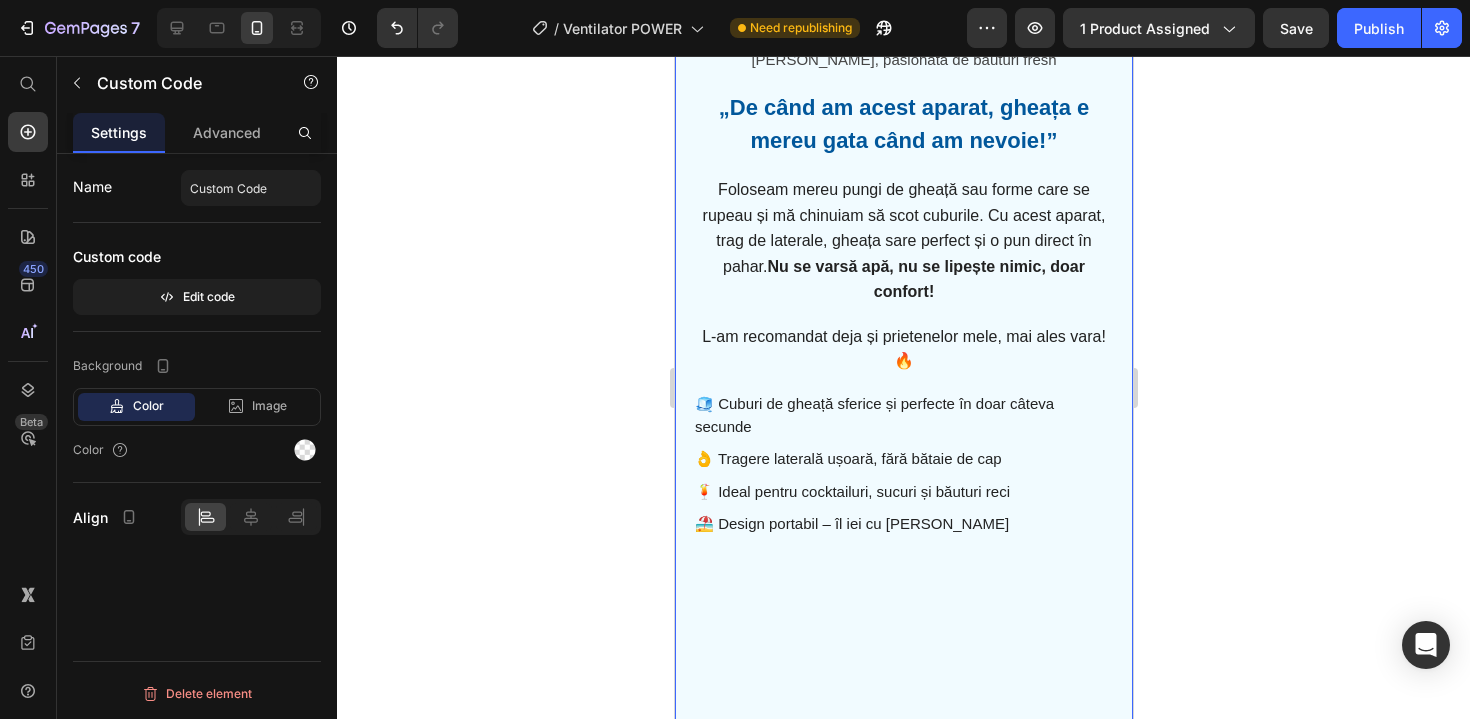 scroll, scrollTop: 2284, scrollLeft: 0, axis: vertical 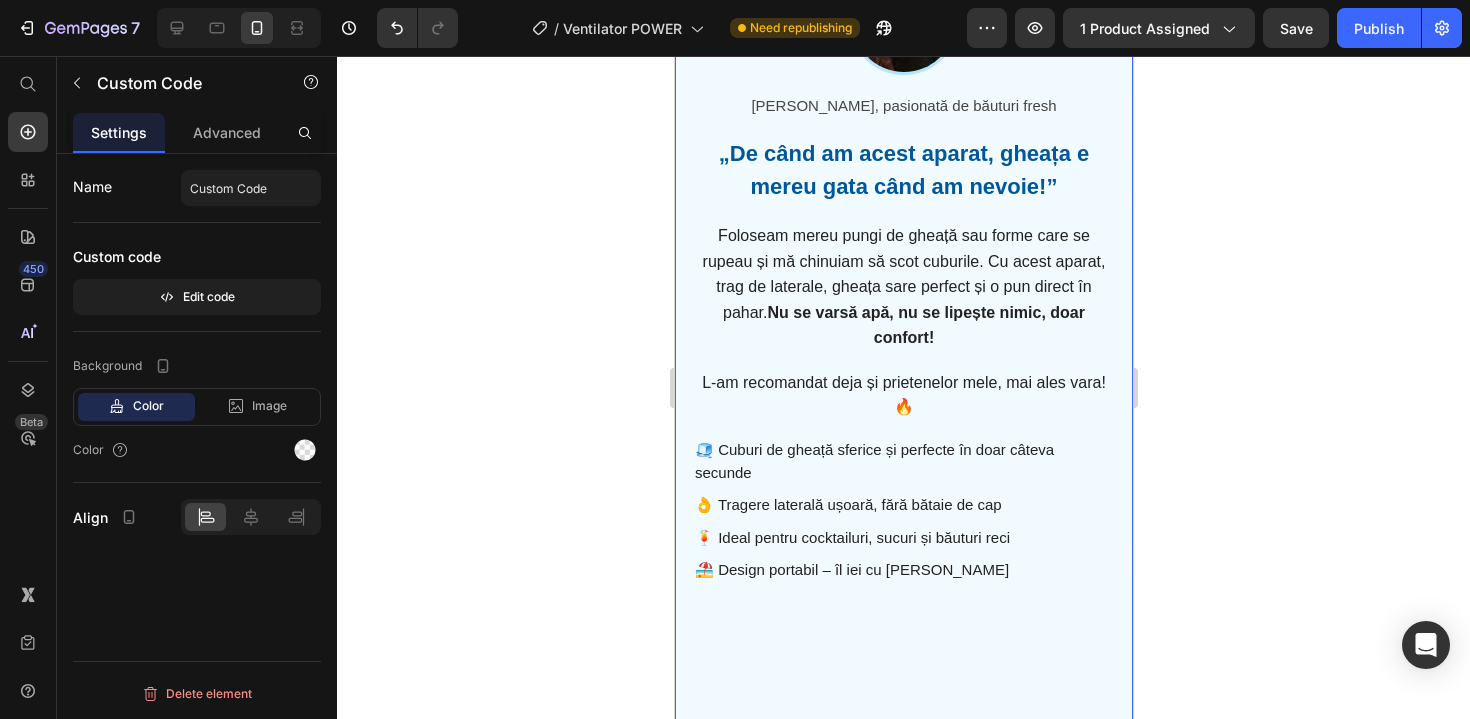 click on "Adriana, pasionată de băuturi fresh
„De când am acest aparat, gheața e mereu gata când am nevoie!”
Foloseam mereu pungi de gheață sau forme care se rupeau și mă chinuiam să scot cuburile. Cu acest aparat, trag de laterale, gheața sare perfect și o pun direct în pahar.  Nu se varsă apă, nu se lipește nimic, doar confort!
L-am recomandat deja și prietenelor mele, mai ales vara! 🔥
🧊 Cuburi de gheață sferice și perfecte în doar câteva secunde
👌 Tragere laterală ușoară, fără bătaie de cap
🍹 Ideal pentru cocktailuri, sucuri și băuturi reci
🏖️ Design portabil – îl iei cu tine oriunde
Browserul tău nu suportă redarea video.
*Peste  1.200 de români" at bounding box center (903, 412) 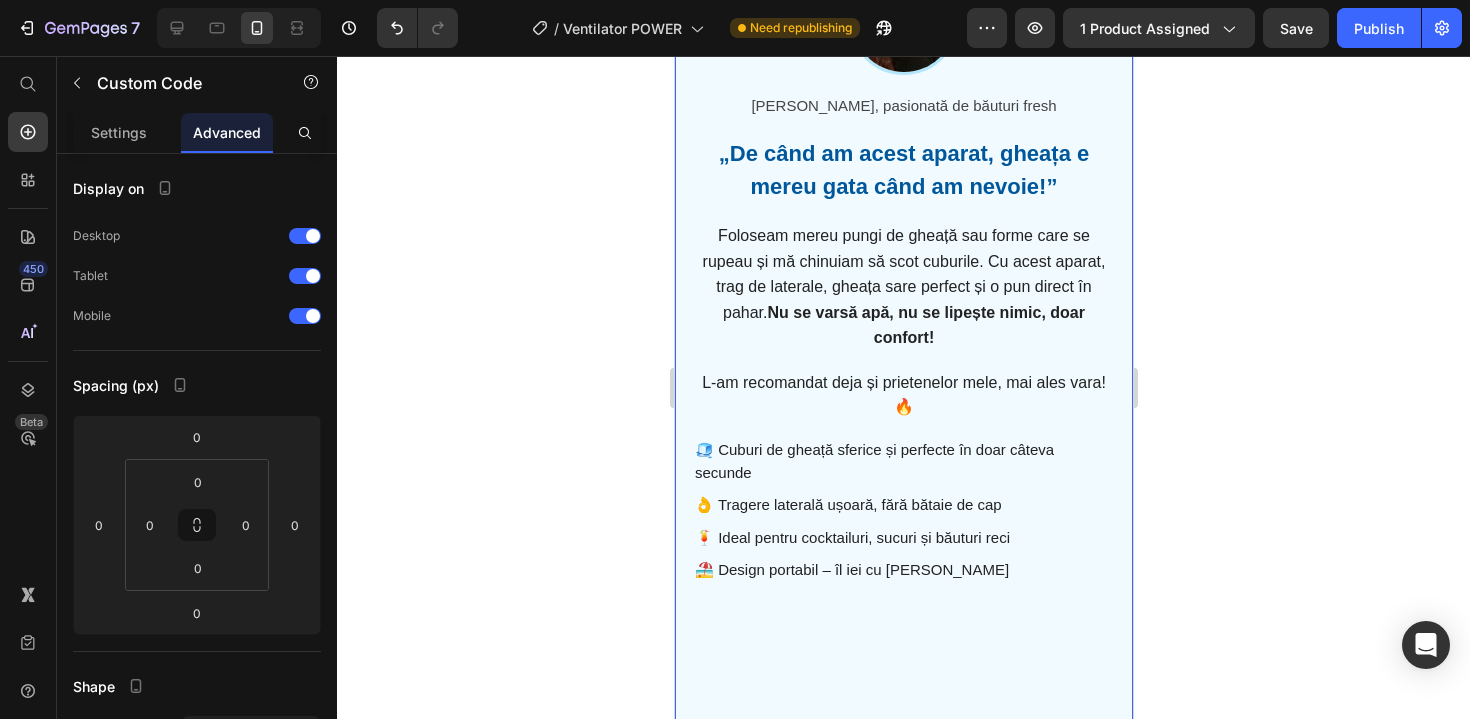 click on "Adriana, pasionată de băuturi fresh
„De când am acest aparat, gheața e mereu gata când am nevoie!”
Foloseam mereu pungi de gheață sau forme care se rupeau și mă chinuiam să scot cuburile. Cu acest aparat, trag de laterale, gheața sare perfect și o pun direct în pahar.  Nu se varsă apă, nu se lipește nimic, doar confort!
L-am recomandat deja și prietenelor mele, mai ales vara! 🔥
🧊 Cuburi de gheață sferice și perfecte în doar câteva secunde
👌 Tragere laterală ușoară, fără bătaie de cap
🍹 Ideal pentru cocktailuri, sucuri și băuturi reci
🏖️ Design portabil – îl iei cu tine oriunde
Browserul tău nu suportă redarea video.
*Peste  1.200 de români" at bounding box center (903, 412) 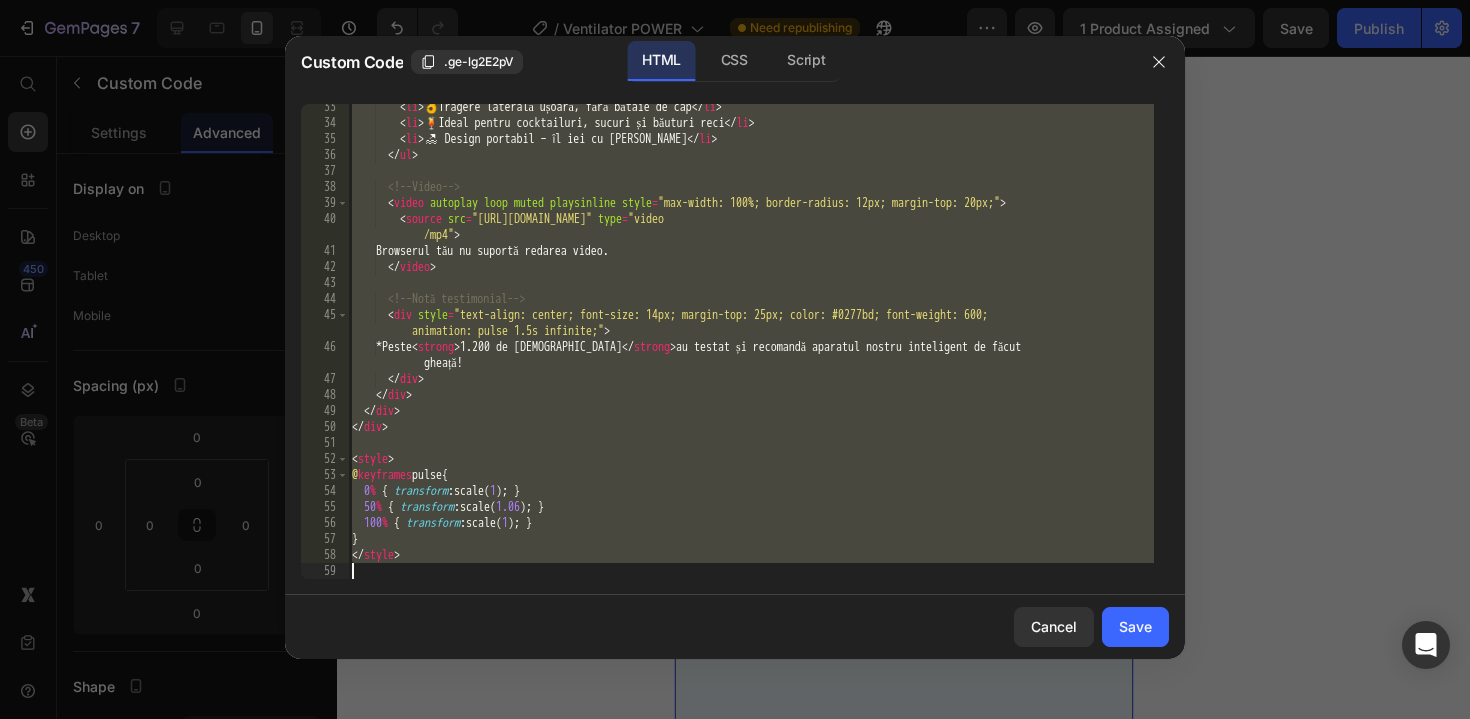 scroll, scrollTop: 613, scrollLeft: 0, axis: vertical 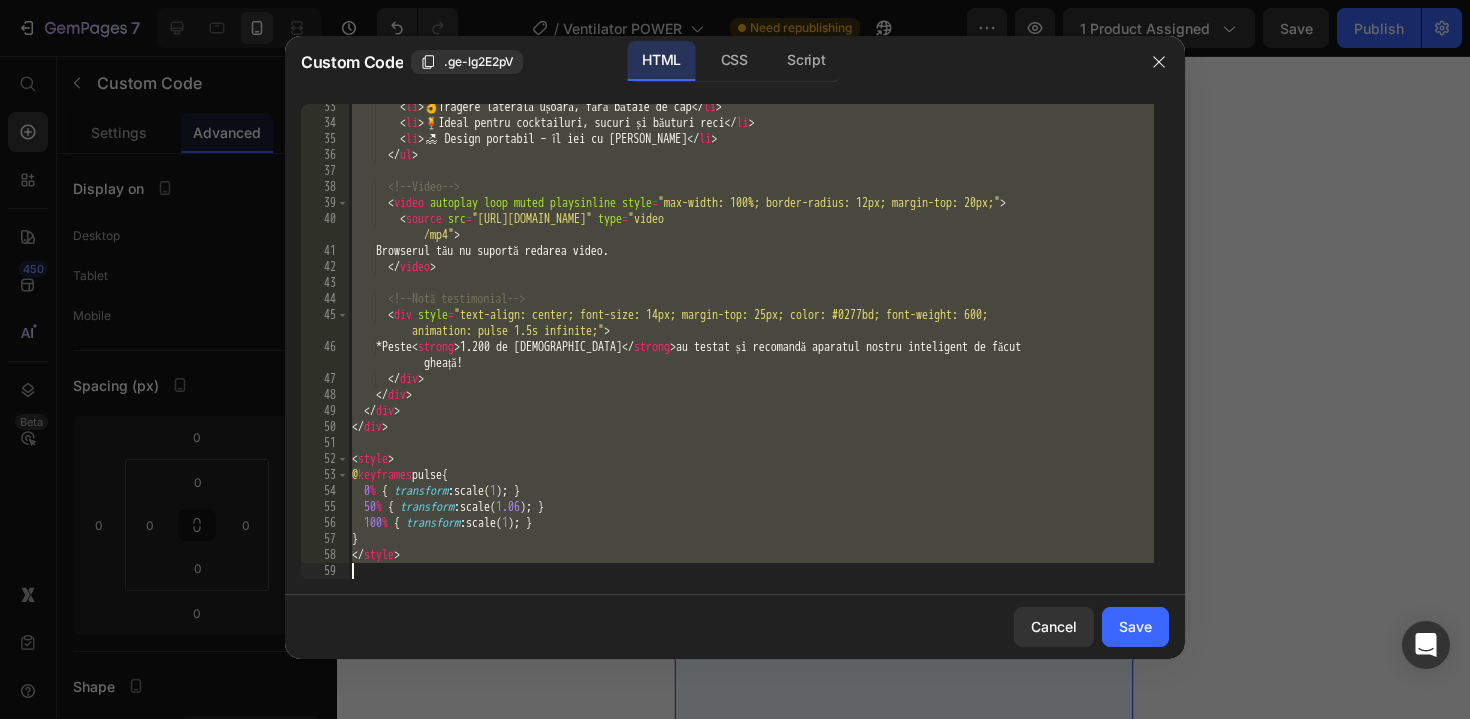drag, startPoint x: 354, startPoint y: 111, endPoint x: 780, endPoint y: 677, distance: 708.401 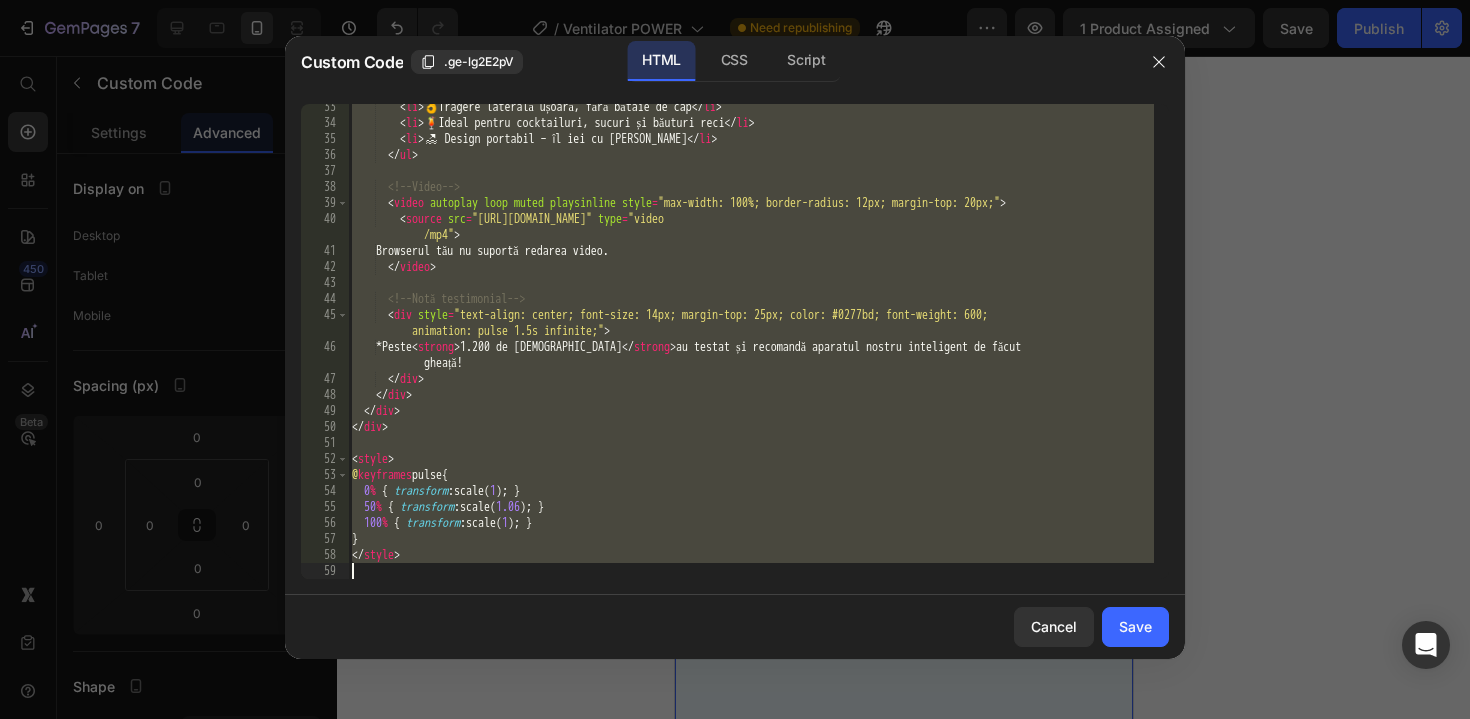 paste 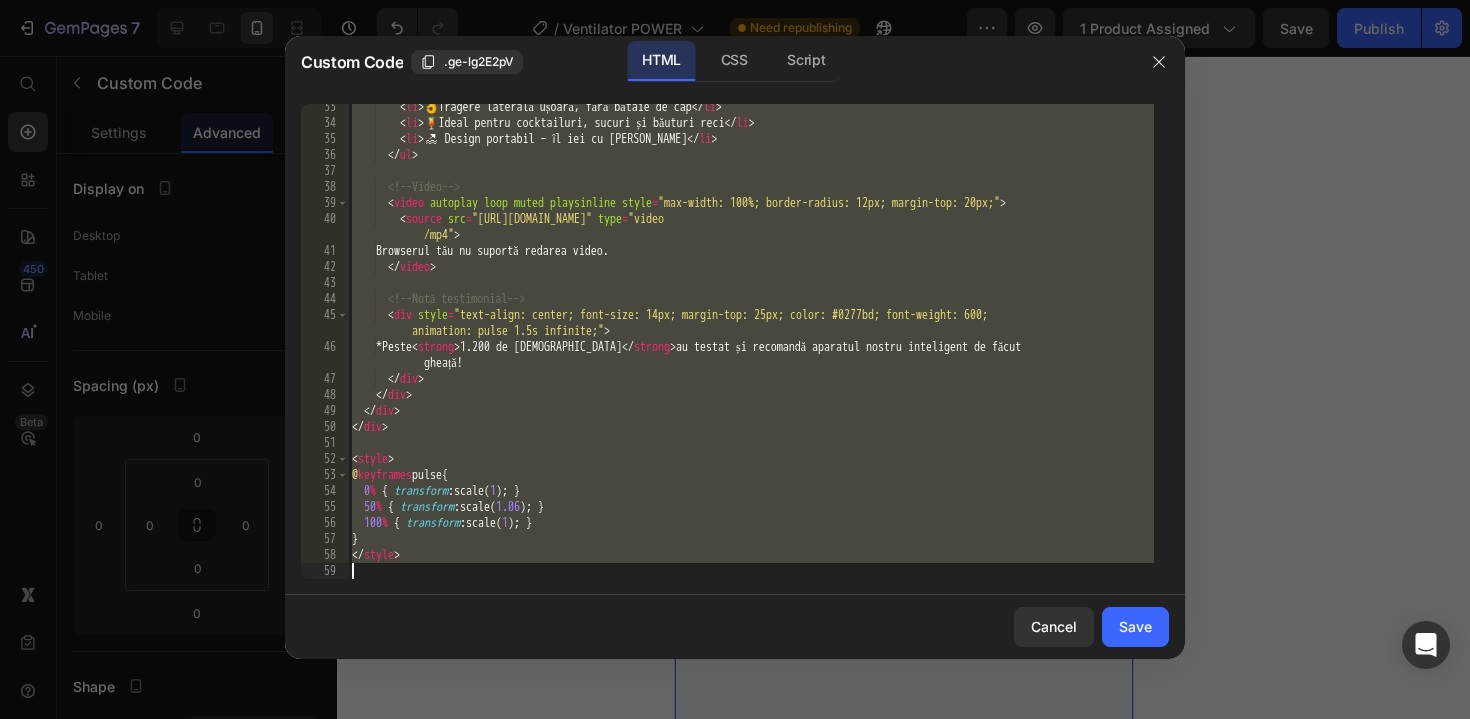 type 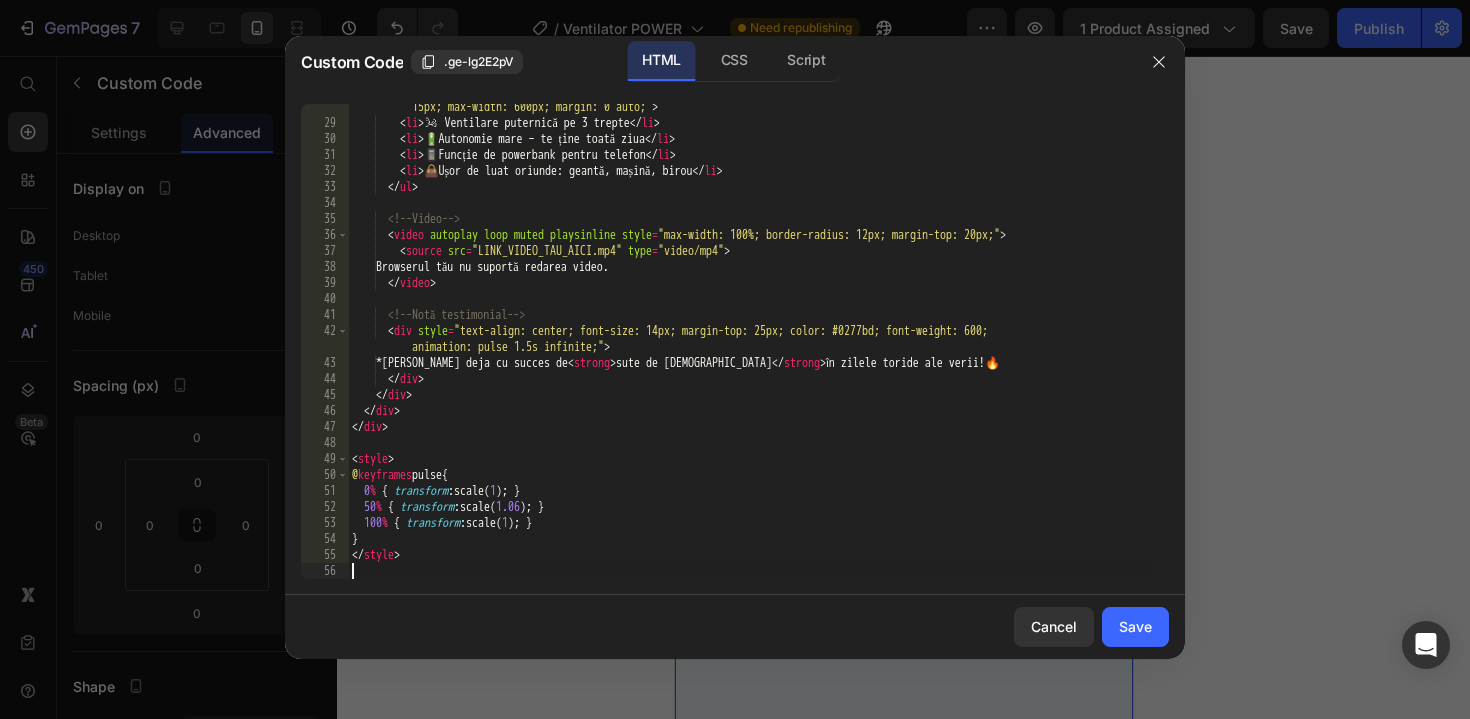 scroll, scrollTop: 517, scrollLeft: 0, axis: vertical 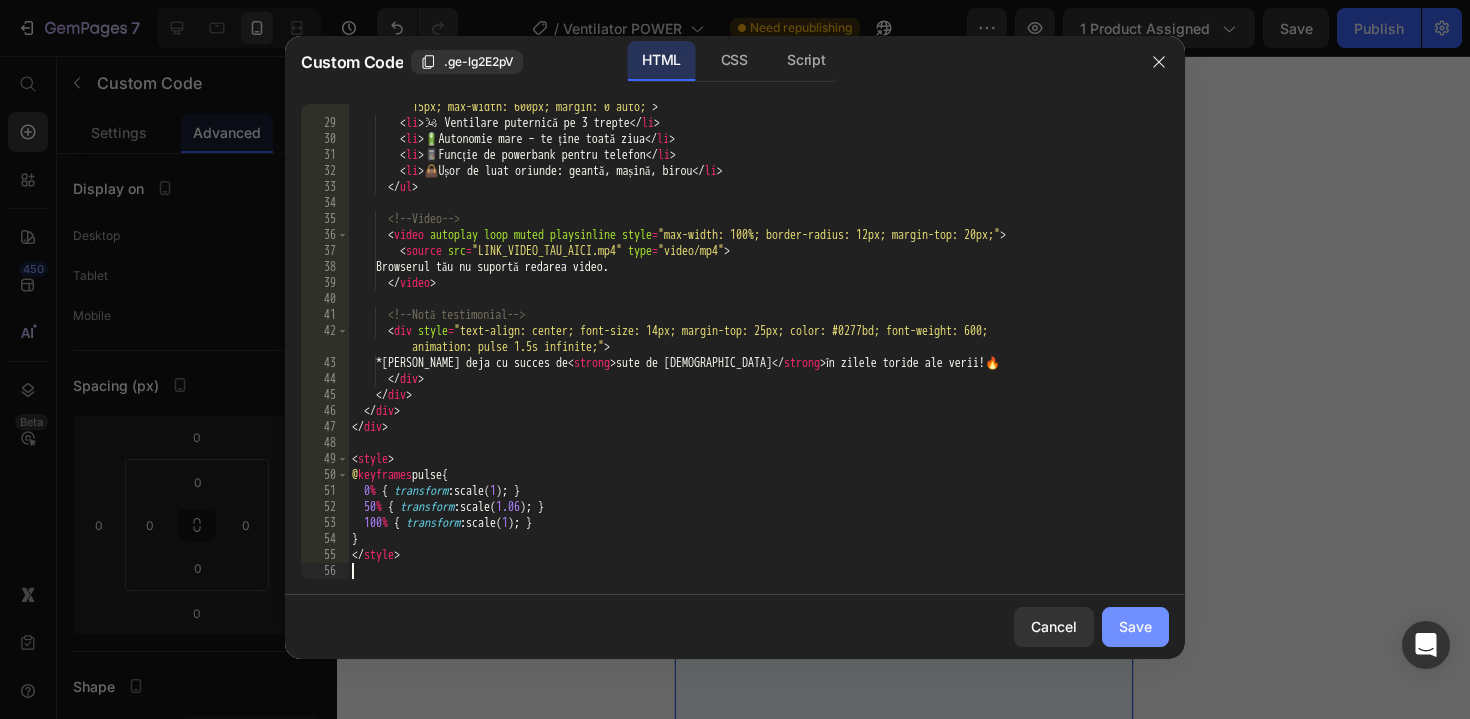 click on "Save" at bounding box center [1135, 626] 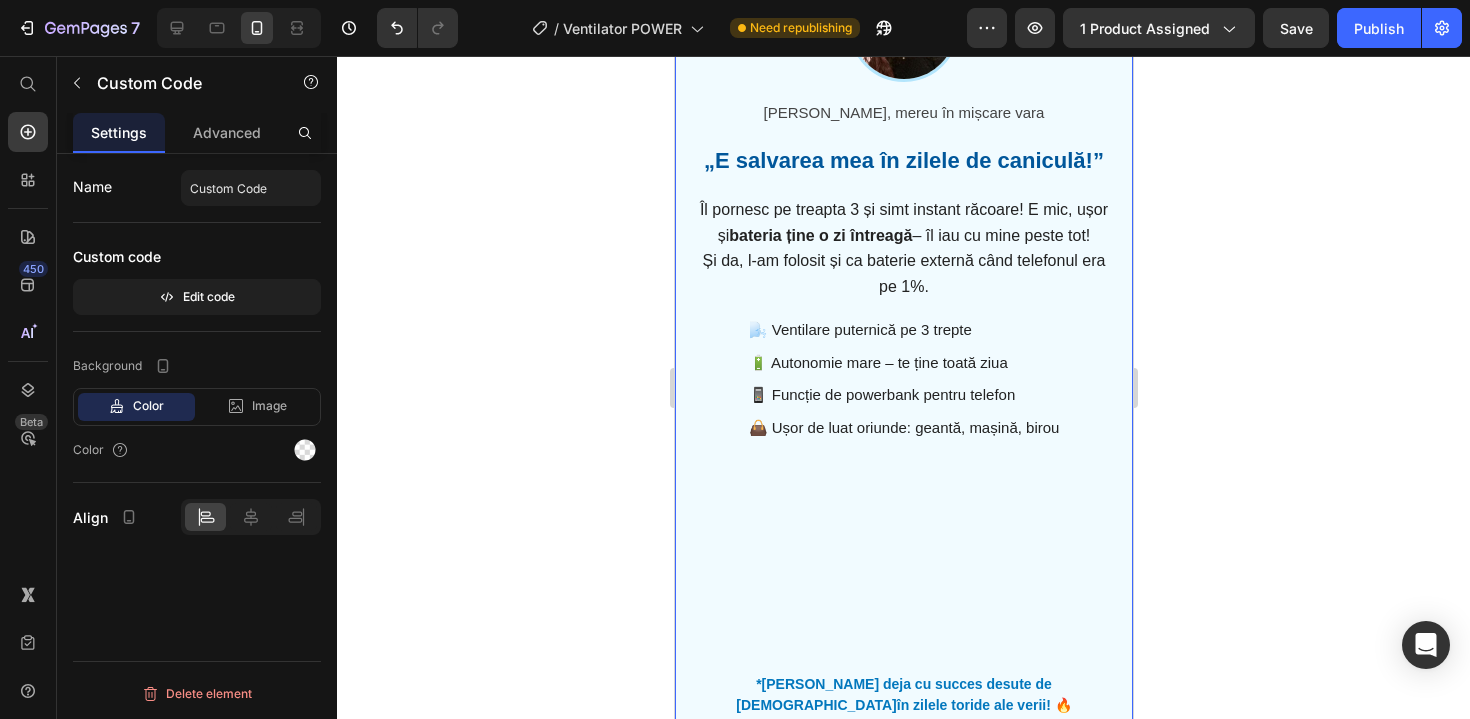 scroll, scrollTop: 2280, scrollLeft: 0, axis: vertical 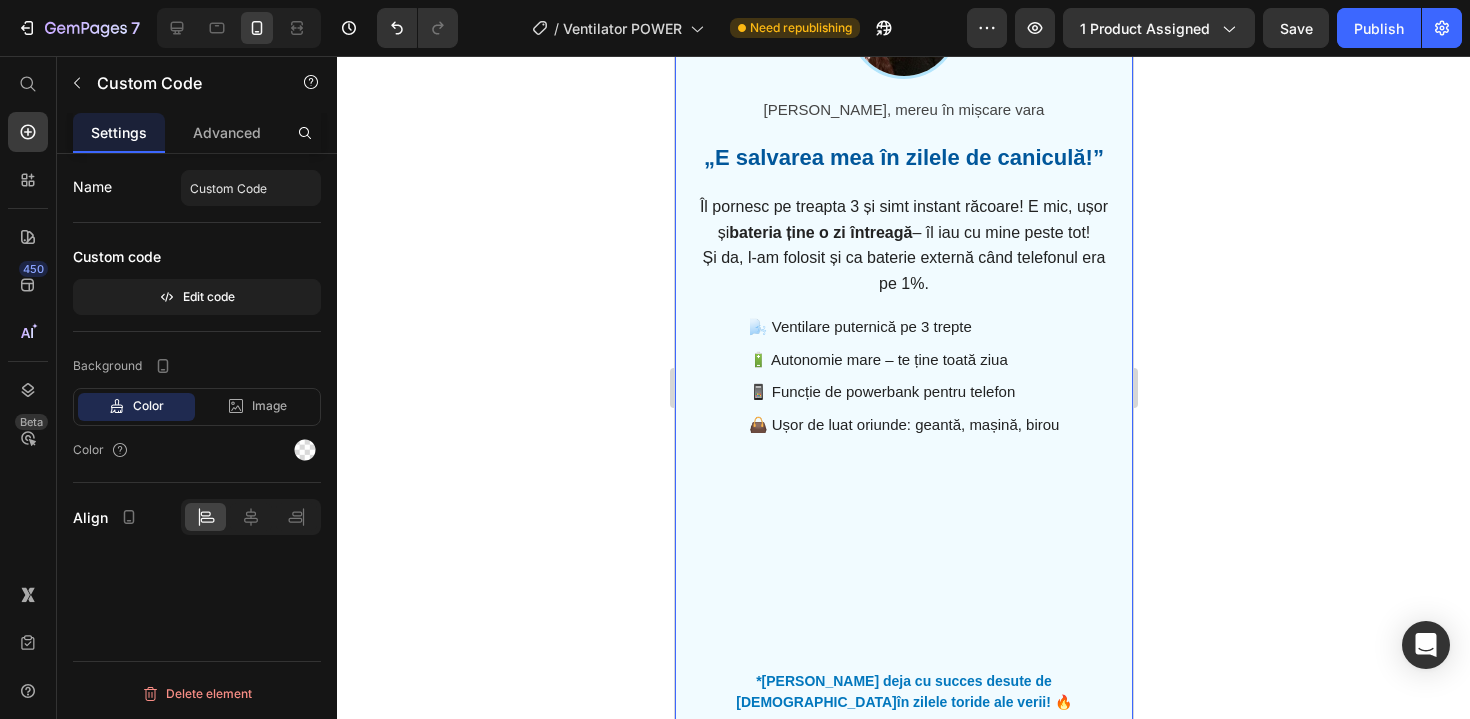click on "Adriana, mereu în mișcare vara
„E salvarea mea în zilele de caniculă!”
Îl pornesc pe treapta 3 și simt instant răcoare! E mic, ușor și  bateria ține o zi întreagă  – îl iau cu mine peste tot!
Și da, l-am folosit și ca baterie externă când telefonul era pe 1%.
🌬️ Ventilare puternică pe 3 trepte
🔋 Autonomie mare – te ține toată ziua
📱 Funcție de powerbank pentru telefon
👜 Ușor de luat oriunde: geantă, mașină, birou
Browserul tău nu suportă redarea video.
*Folosit deja cu succes de  sute de români  în zilele toride ale verii! 🔥" at bounding box center [903, 341] 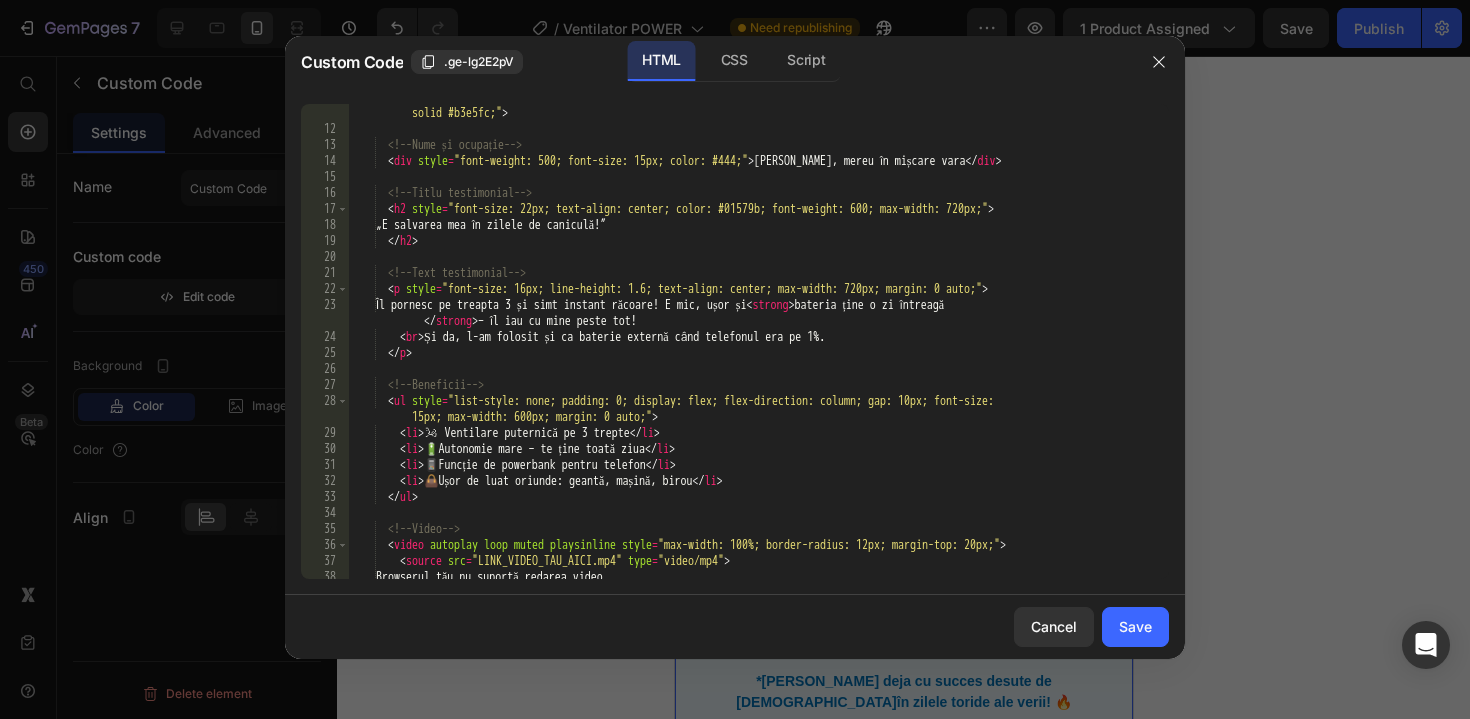 scroll, scrollTop: 298, scrollLeft: 0, axis: vertical 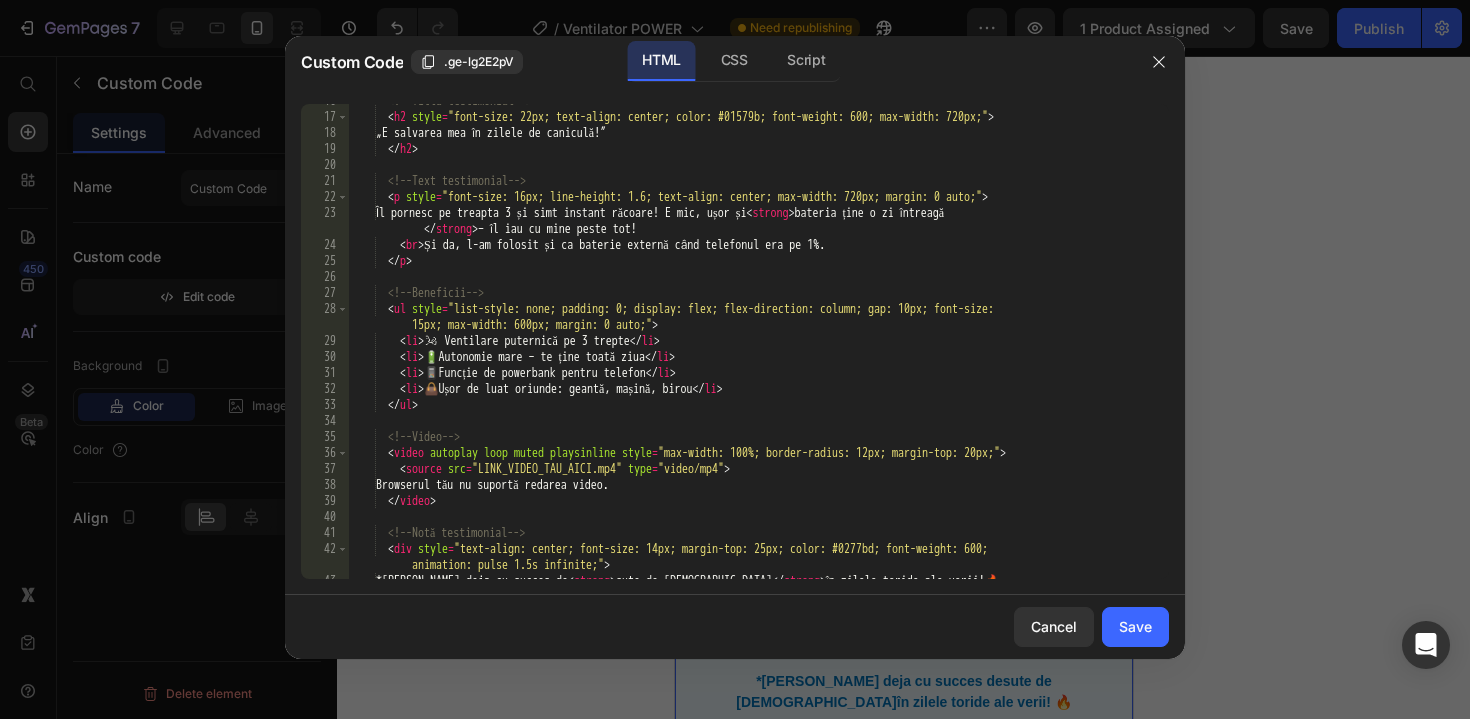 click on "<!--  Titlu testimonial  -->         < h2   style = "font-size: 22px; text-align: center; color: #01579b; font-weight: 600; max-width: 720px;" >          „E salvarea mea în zilele de caniculă!”         </ h2 >         <!--  Text testimonial  -->         < p   style = "font-size: 16px; line-height: 1.6; text-align: center; max-width: 720px; margin: 0 auto;" >          Îl pornesc pe treapta 3 și simt instant răcoare! E mic, ușor și  < strong > bateria ține o zi întreagă              </ strong >  – îl iau cu mine peste tot!           < br > Și da, l-am folosit și ca baterie externă când telefonul era pe 1%.         </ p >         <!--  Beneficii  -->         < ul   style = "list-style: none; padding: 0; display: flex; flex-direction: column; gap: 10px; font-size:             15px; max-width: 600px; margin: 0 auto;" >           < li > 🌬 ️ Ventilare puternică pe 3 trepte </ li >           < li > 🔋  Autonomie mare – te ține toată ziua </ li >" at bounding box center [751, 346] 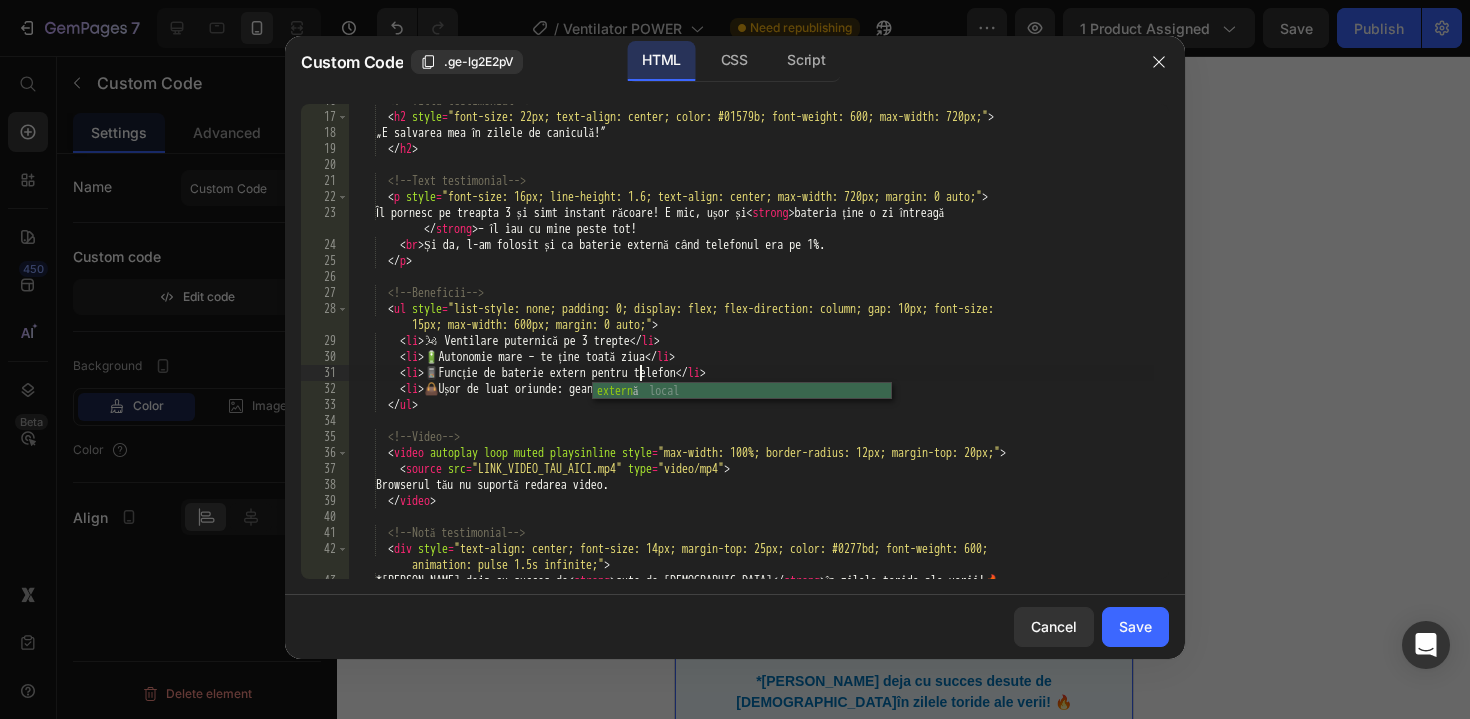 scroll, scrollTop: 0, scrollLeft: 24, axis: horizontal 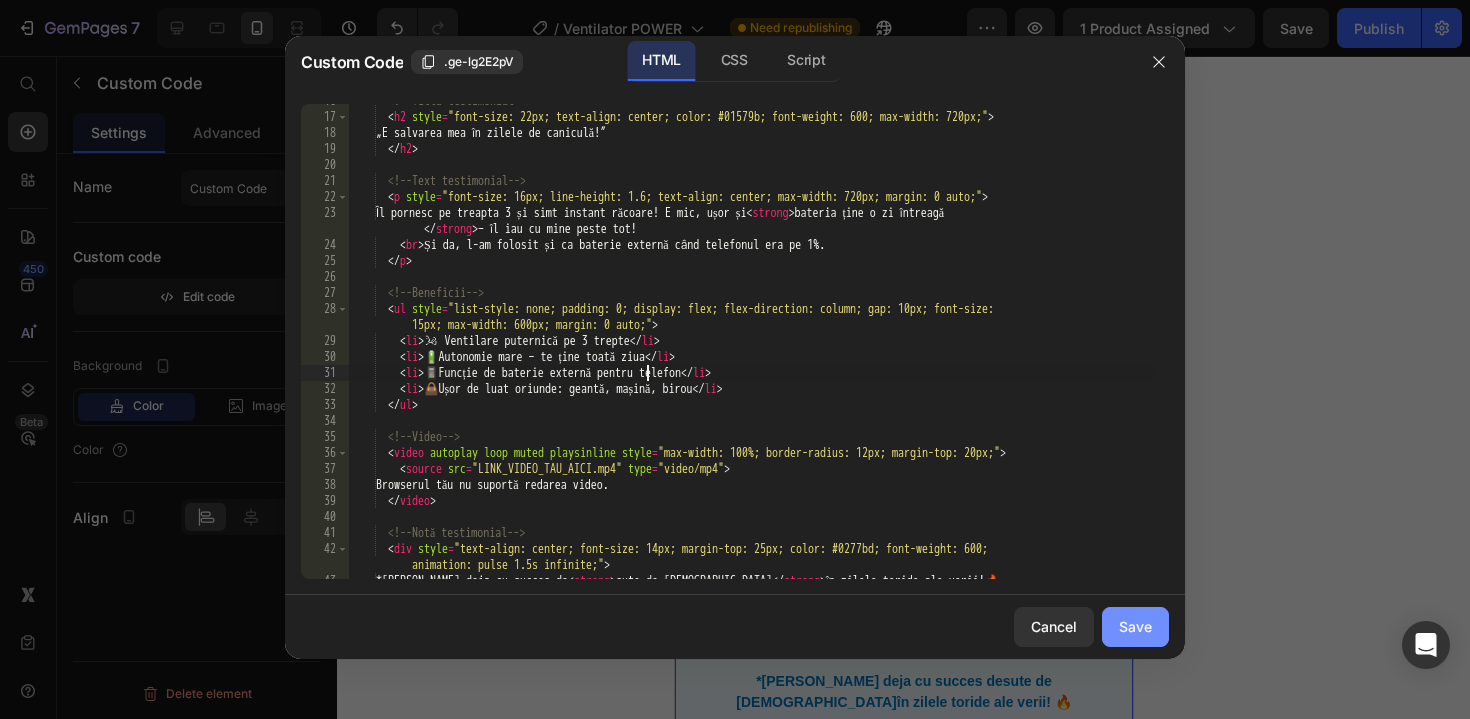 type on "<li>📱 Funcție de baterie externă pentru telefon</li>" 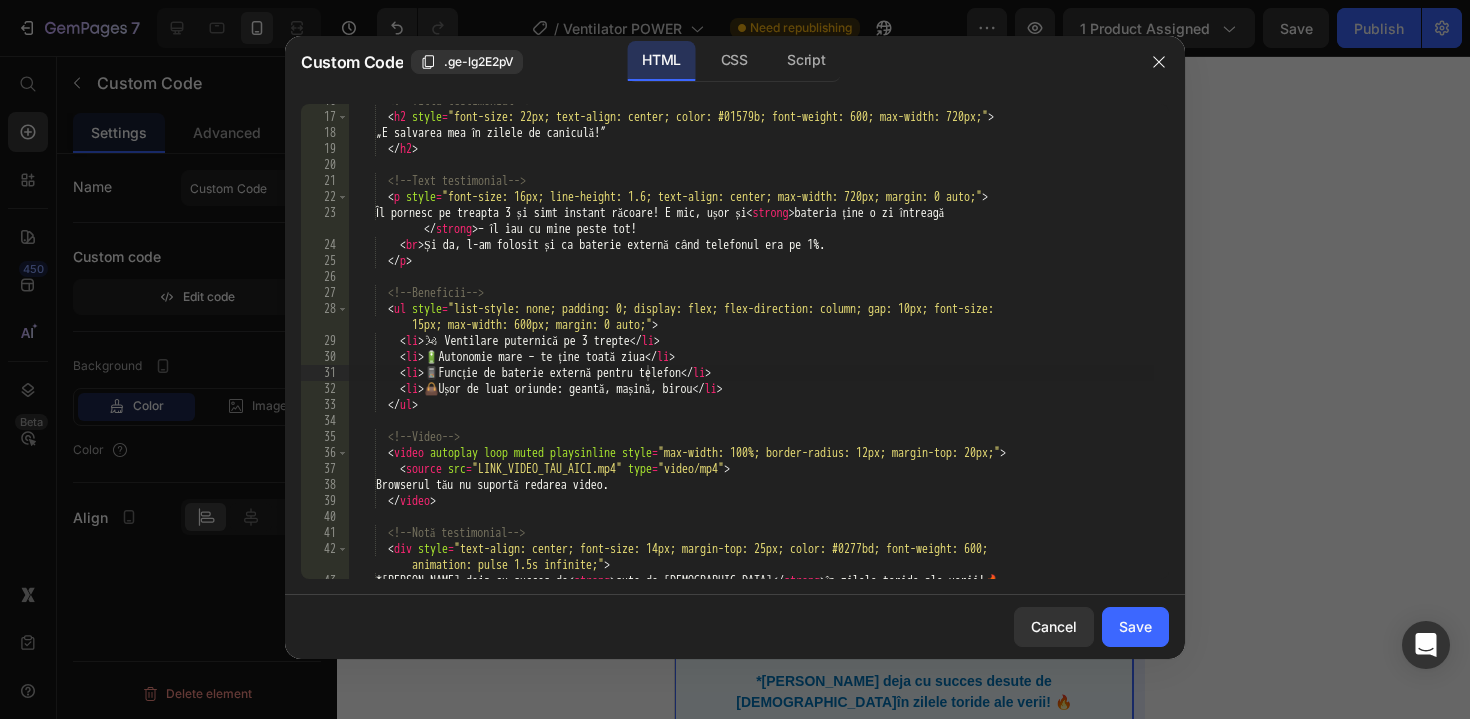 click on "Save" 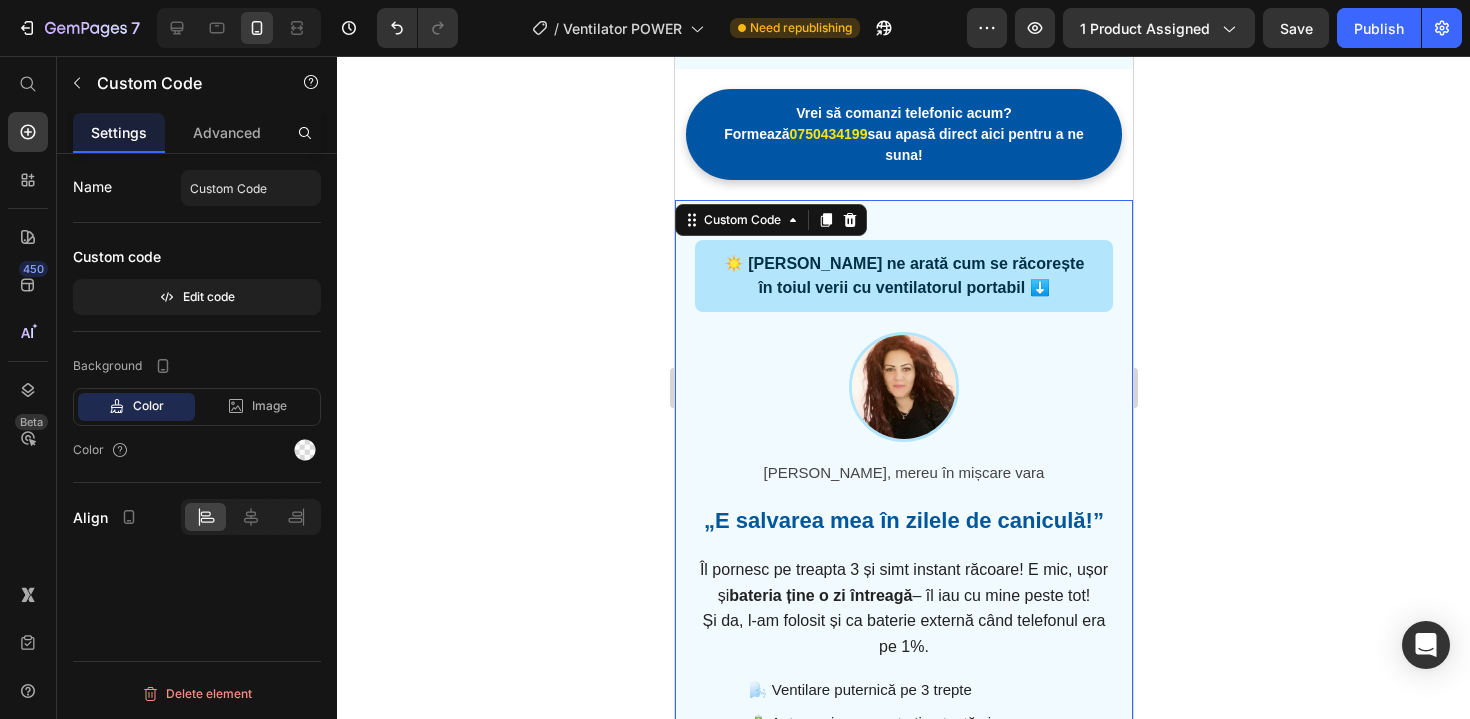 scroll, scrollTop: 1974, scrollLeft: 0, axis: vertical 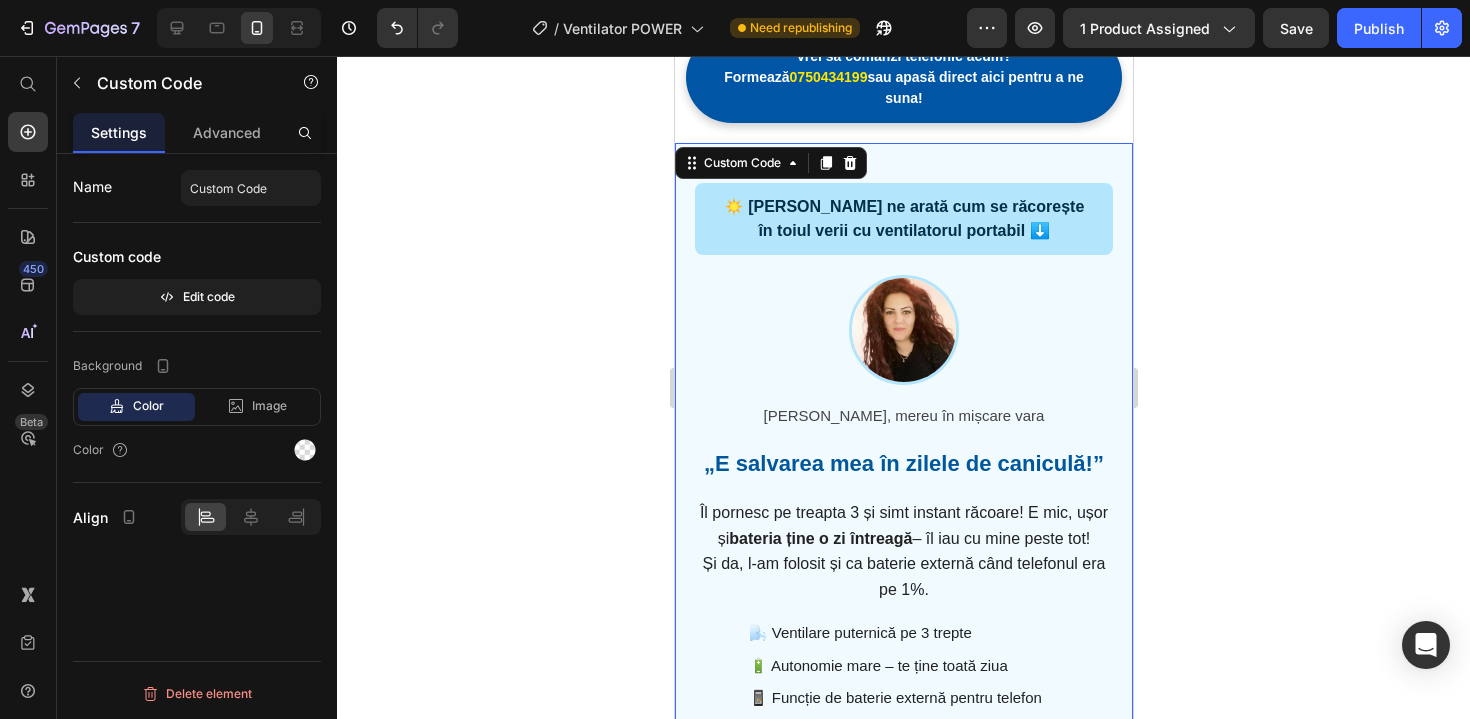 click on "☀️ Adriana ne arată cum se răcorește în toiul verii cu ventilatorul portabil ⬇️" at bounding box center [903, 219] 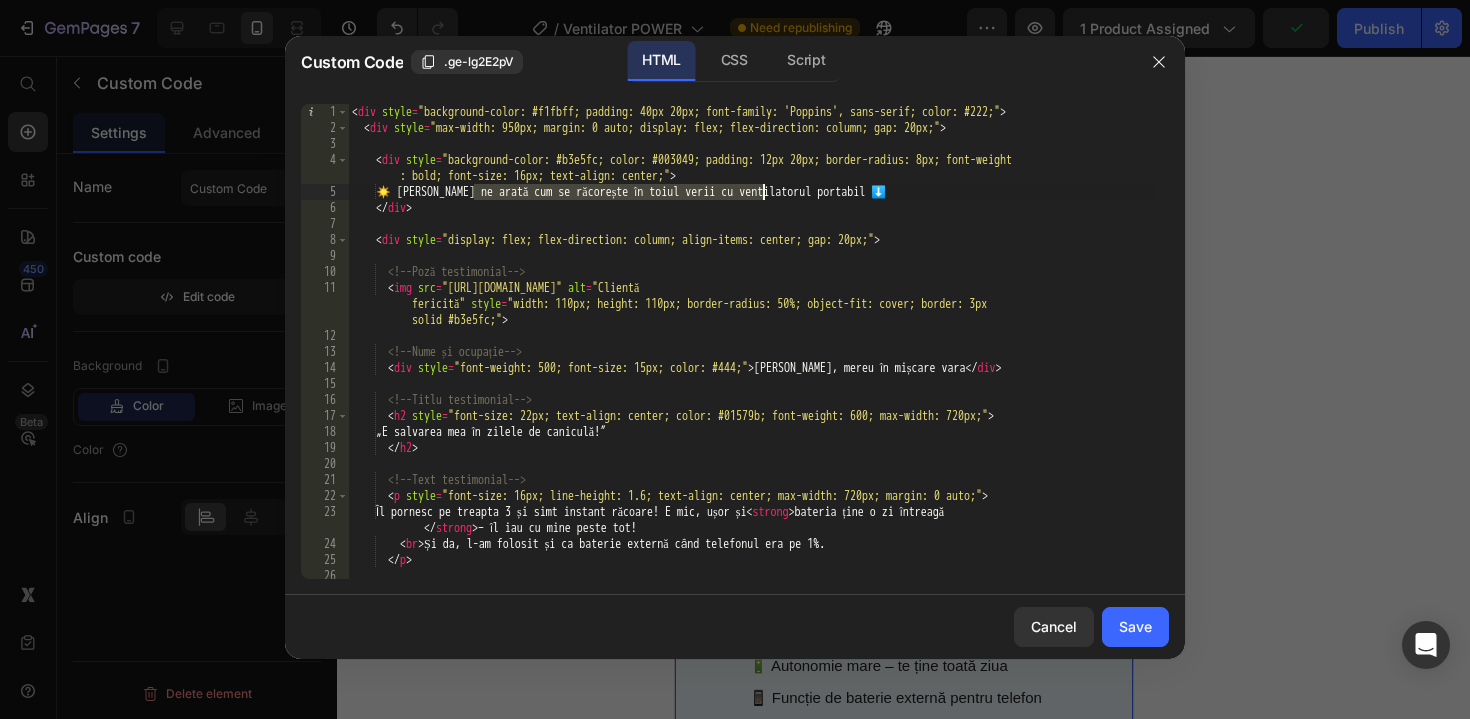 drag, startPoint x: 475, startPoint y: 192, endPoint x: 761, endPoint y: 194, distance: 286.007 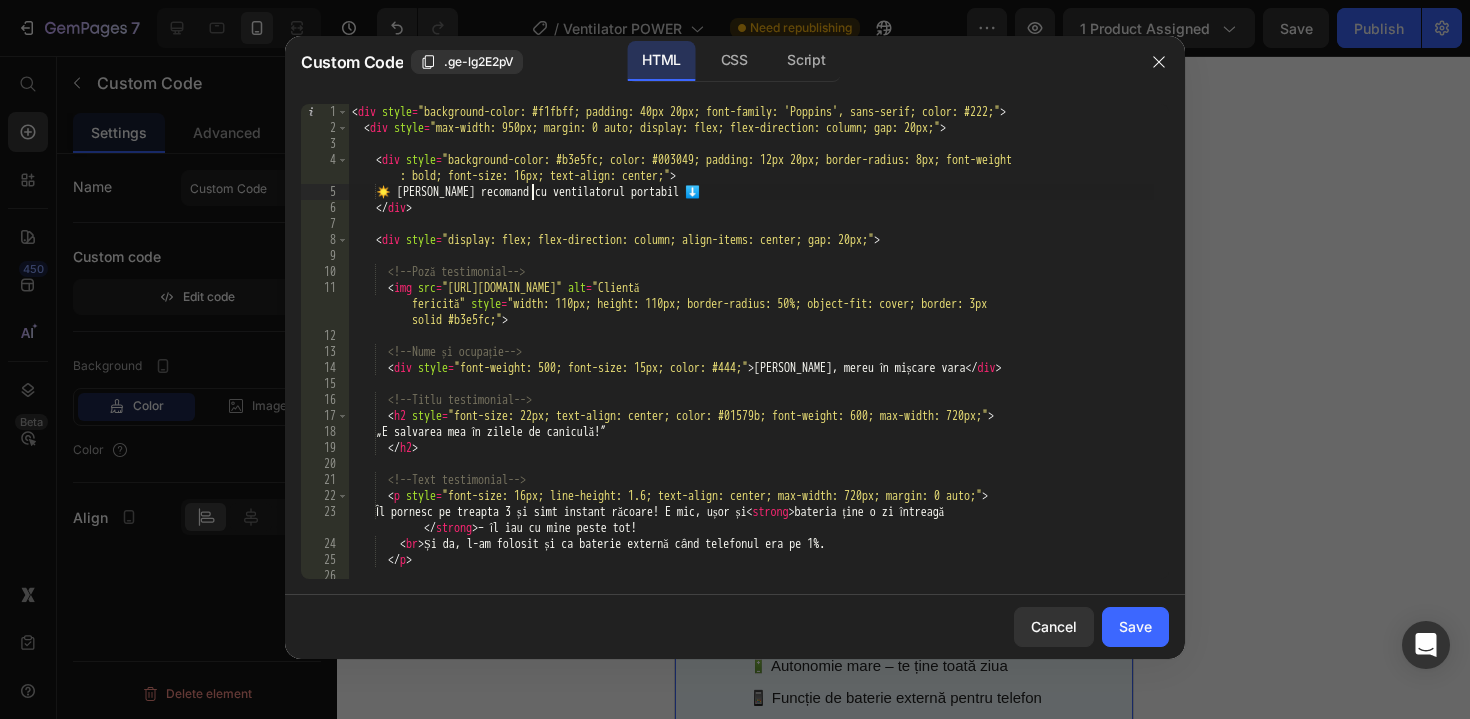 scroll, scrollTop: 0, scrollLeft: 15, axis: horizontal 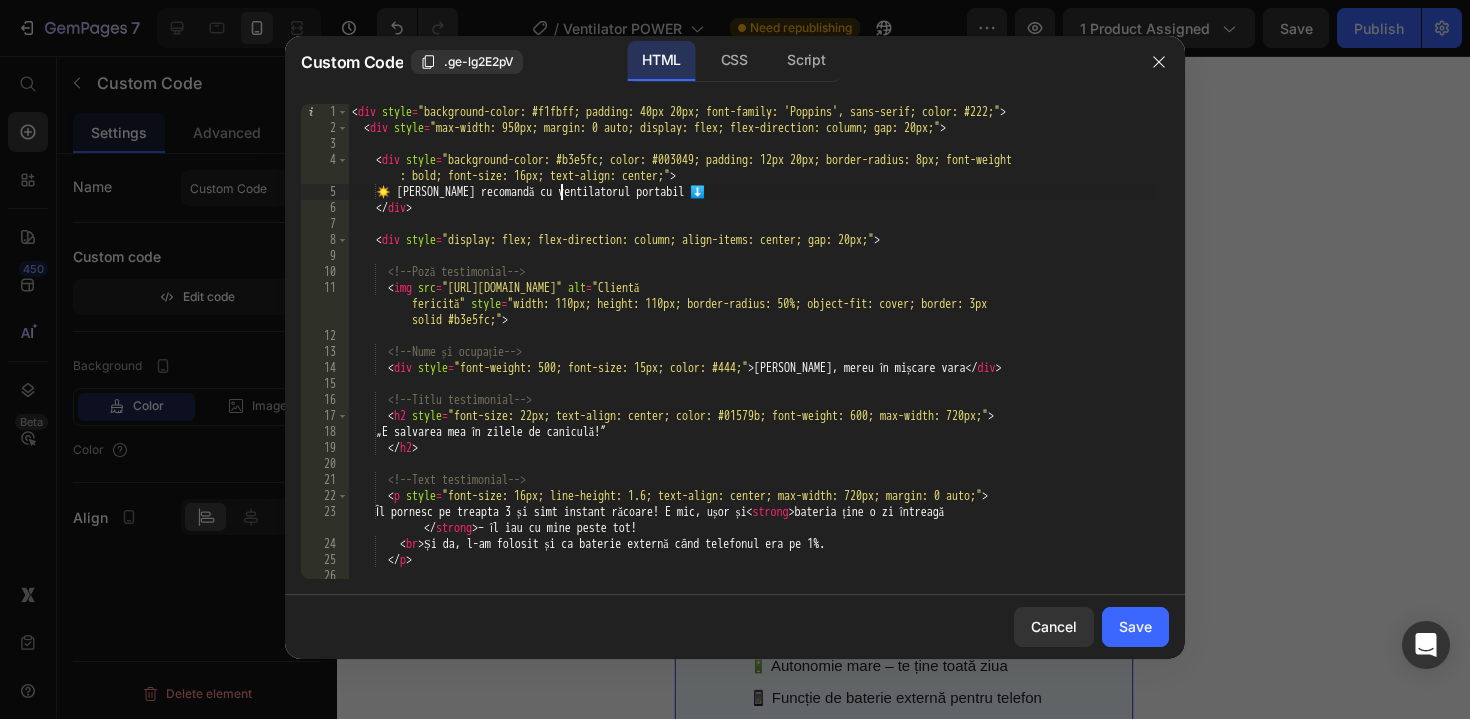 click on "< div   style = "background-color: #f1fbff; padding: 40px 20px; font-family: 'Poppins', sans-serif; color: #222;" >    < div   style = "max-width: 950px; margin: 0 auto; display: flex; flex-direction: column; gap: 20px;" >      < div   style = "background-color: #b3e5fc; color: #003049; padding: 12px 20px; border-radius: 8px; font-weight          : bold; font-size: 16px; text-align: center;" >        ☀️ Adriana recomandă cu ventilatorul portabil ⬇️      </ div >      < div   style = "display: flex; flex-direction: column; align-items: center; gap: 20px;" >         <!--  Poză testimonial  -->         < img   src = "https://cdn.shopify.com/s/files/1/0907/1991/2265/files/maria_2.jpg?v=1746840476"   alt = "Clientă             fericită"   style = "width: 110px; height: 110px; border-radius: 50%; object-fit: cover; border: 3px             solid #b3e5fc;" >         <!--  Nume și ocupație  -->         < div   style = "font-weight: 500; font-size: 15px; color: #444;" > </ div" at bounding box center (751, 357) 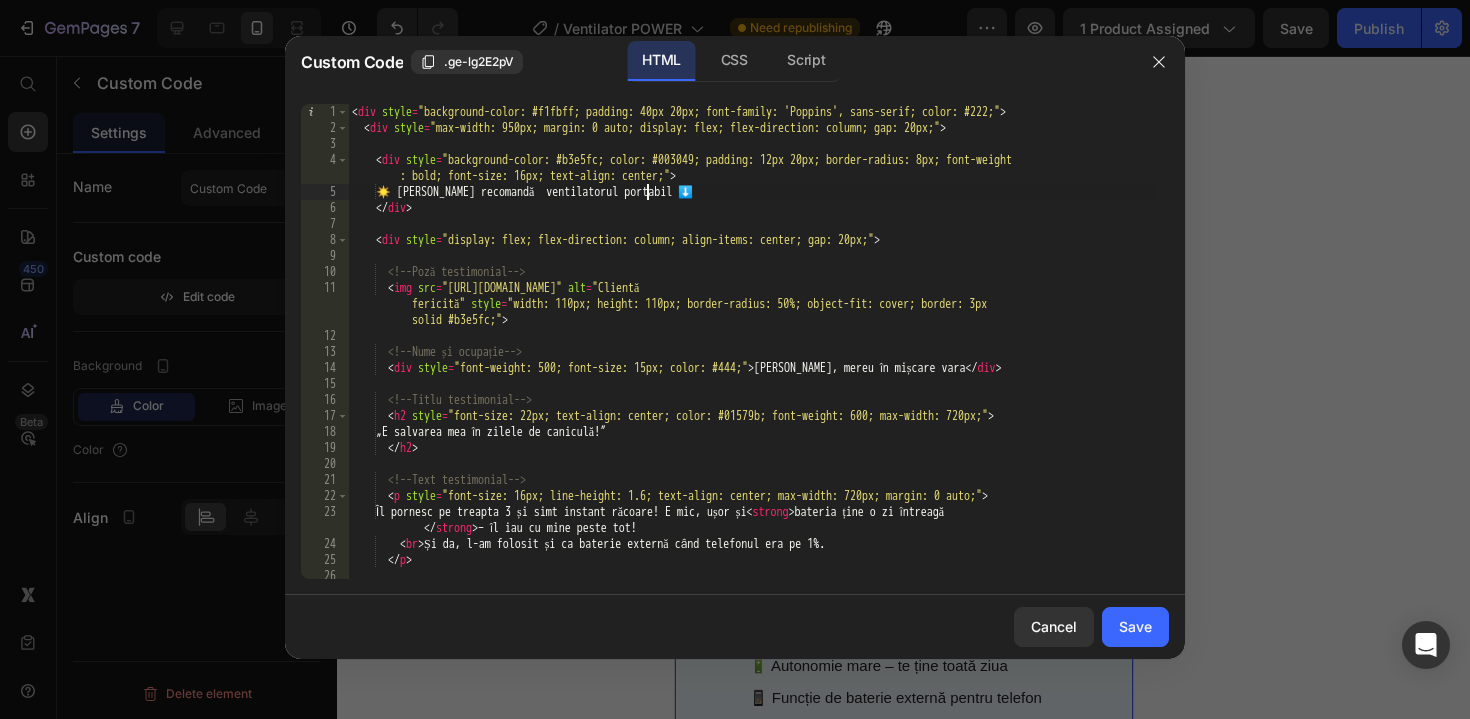 click on "< div   style = "background-color: #f1fbff; padding: 40px 20px; font-family: 'Poppins', sans-serif; color: #222;" >    < div   style = "max-width: 950px; margin: 0 auto; display: flex; flex-direction: column; gap: 20px;" >      < div   style = "background-color: #b3e5fc; color: #003049; padding: 12px 20px; border-radius: 8px; font-weight          : bold; font-size: 16px; text-align: center;" >        ☀️ Adriana recomandă  ventilatorul portabil ⬇️      </ div >      < div   style = "display: flex; flex-direction: column; align-items: center; gap: 20px;" >         <!--  Poză testimonial  -->         < img   src = "https://cdn.shopify.com/s/files/1/0907/1991/2265/files/maria_2.jpg?v=1746840476"   alt = "Clientă             fericită"   style = "width: 110px; height: 110px; border-radius: 50%; object-fit: cover; border: 3px             solid #b3e5fc;" >         <!--  Nume și ocupație  -->         < div   style = "font-weight: 500; font-size: 15px; color: #444;" > </ div >" at bounding box center (751, 357) 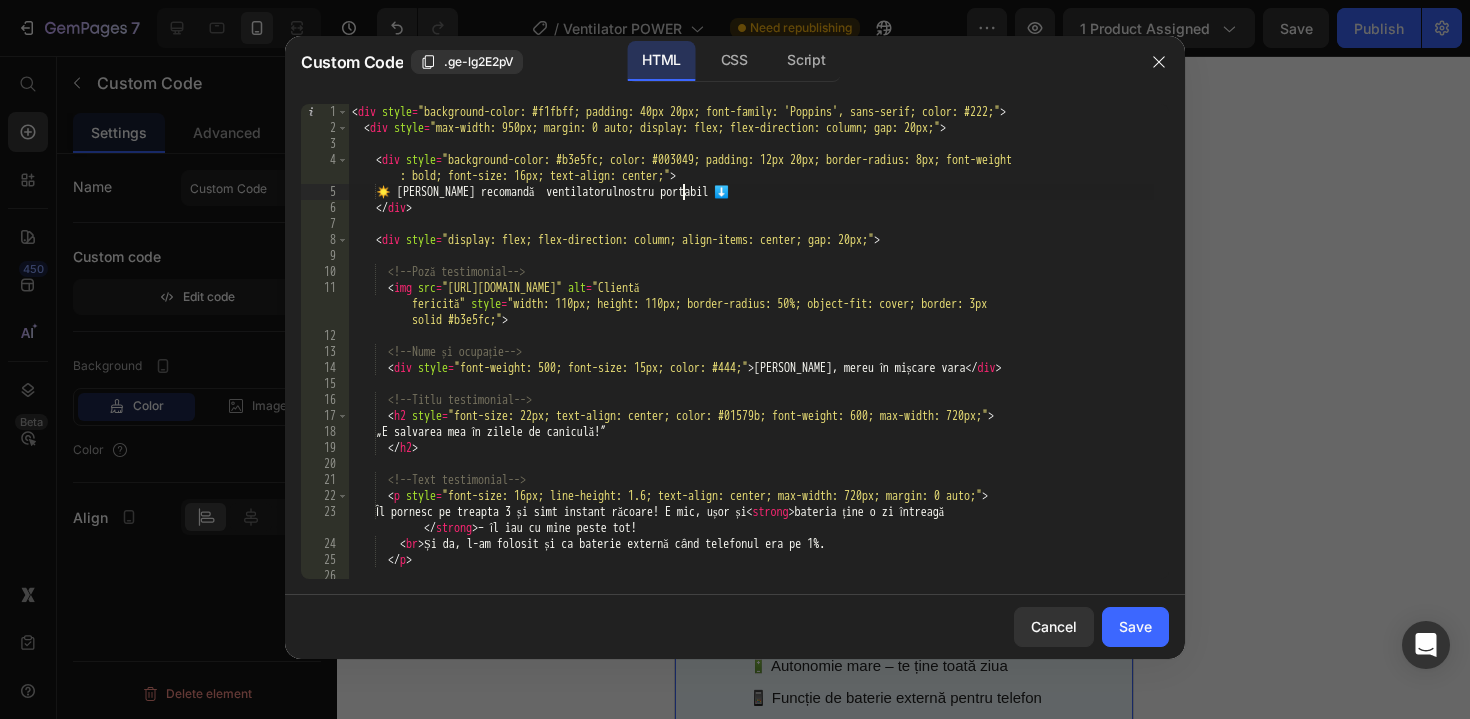 scroll, scrollTop: 0, scrollLeft: 28, axis: horizontal 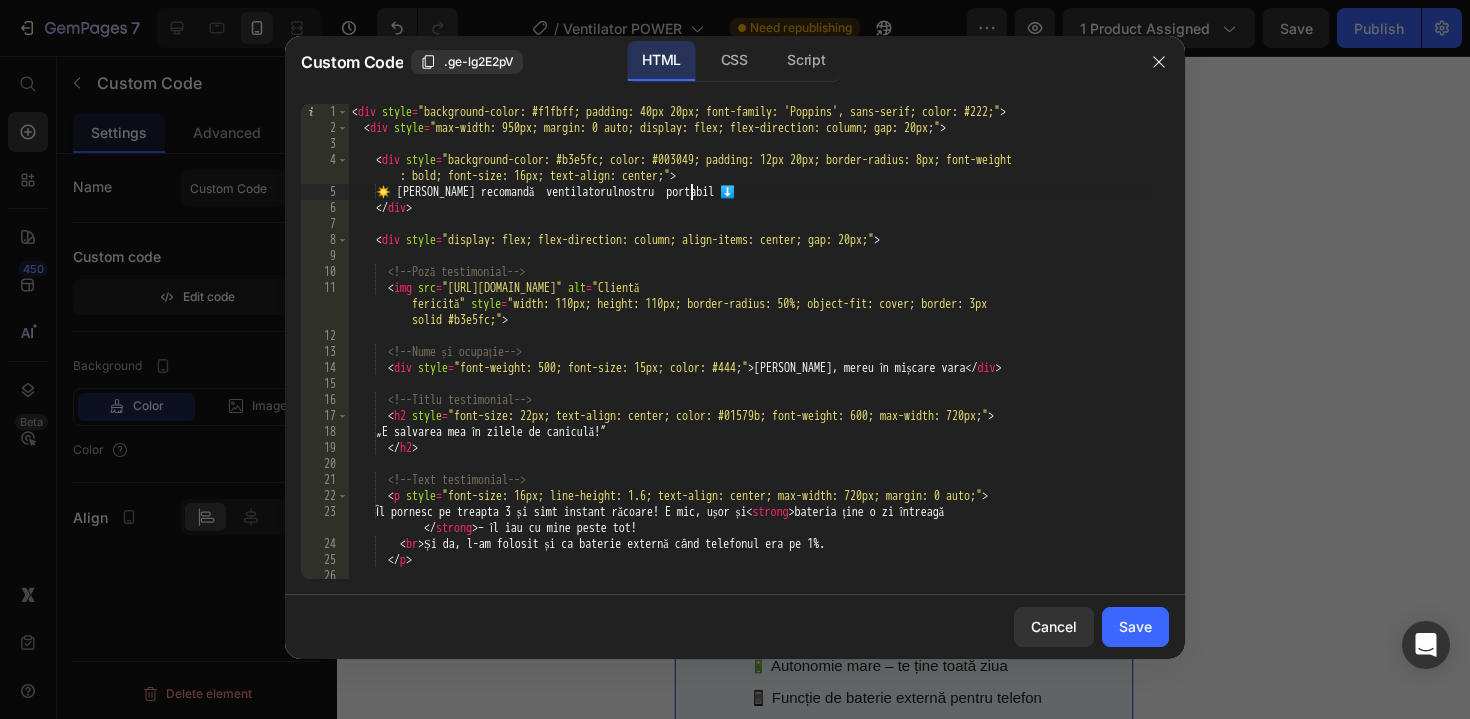 click on "< div   style = "background-color: #f1fbff; padding: 40px 20px; font-family: 'Poppins', sans-serif; color: #222;" >    < div   style = "max-width: 950px; margin: 0 auto; display: flex; flex-direction: column; gap: 20px;" >      < div   style = "background-color: #b3e5fc; color: #003049; padding: 12px 20px; border-radius: 8px; font-weight          : bold; font-size: 16px; text-align: center;" >        ☀️ Adriana recomandă  ventilatorulnostru  portabil ⬇️      </ div >      < div   style = "display: flex; flex-direction: column; align-items: center; gap: 20px;" >         <!--  Poză testimonial  -->         < img   src = "https://cdn.shopify.com/s/files/1/0907/1991/2265/files/maria_2.jpg?v=1746840476"   alt = "Clientă             fericită"   style = "width: 110px; height: 110px; border-radius: 50%; object-fit: cover; border: 3px             solid #b3e5fc;" >         <!--  Nume și ocupație  -->         < div   style = "font-weight: 500; font-size: 15px; color: #444;" > </" at bounding box center [751, 357] 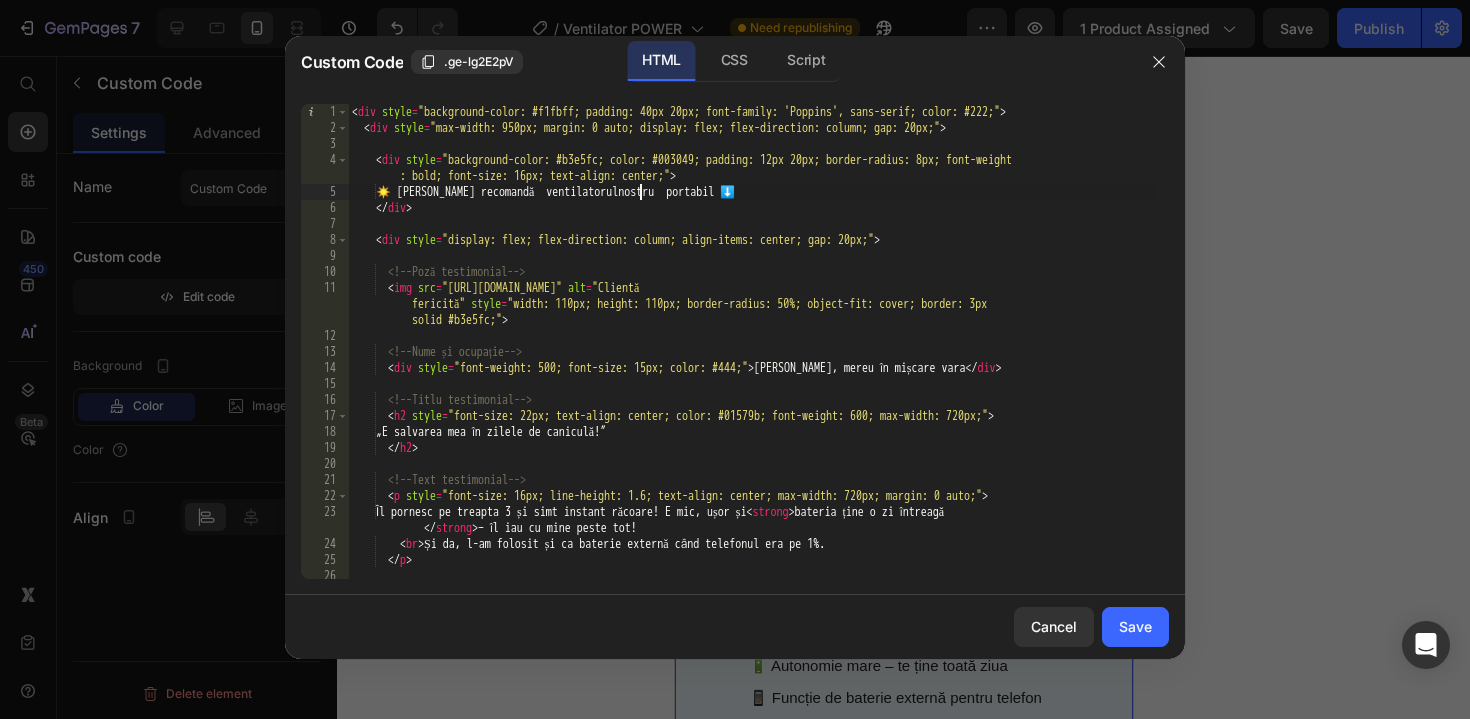 scroll, scrollTop: 0, scrollLeft: 25, axis: horizontal 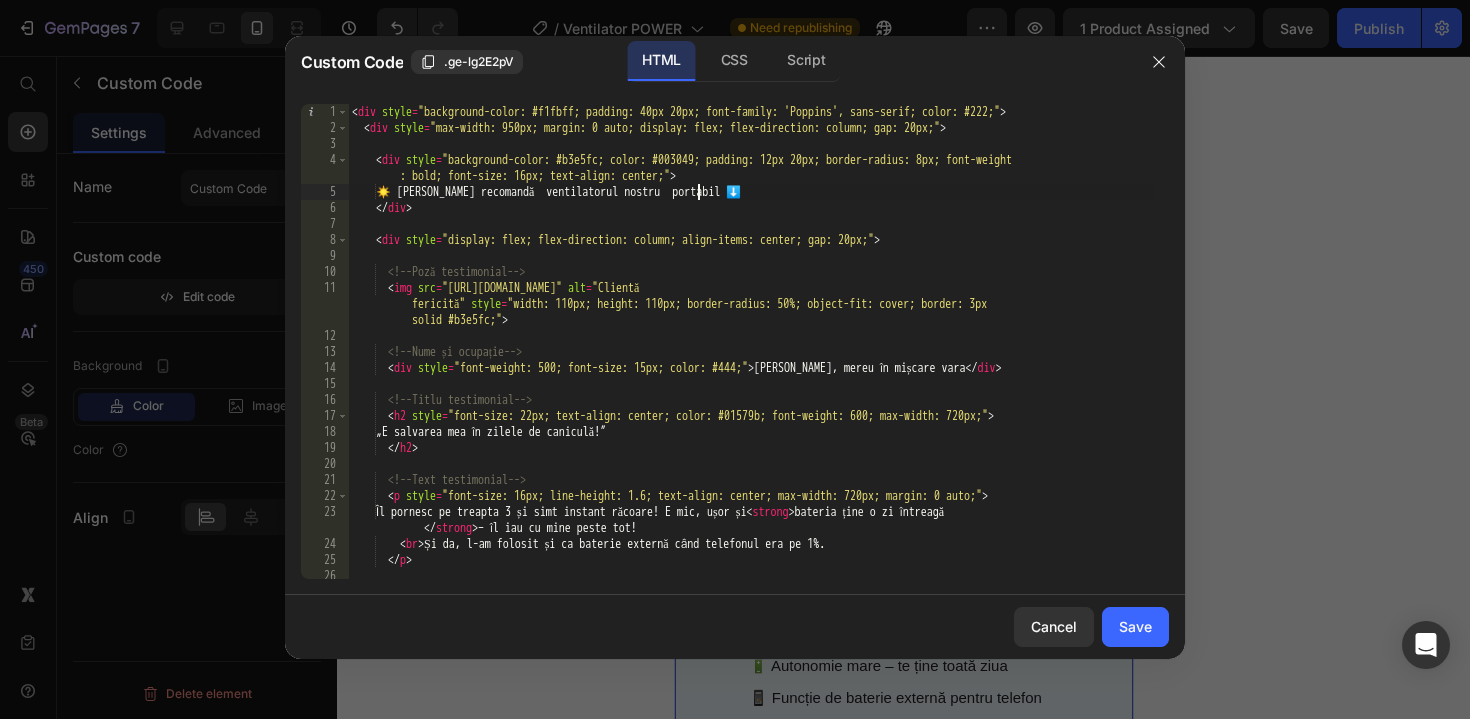 click on "< div   style = "background-color: #f1fbff; padding: 40px 20px; font-family: 'Poppins', sans-serif; color: #222;" >    < div   style = "max-width: 950px; margin: 0 auto; display: flex; flex-direction: column; gap: 20px;" >      < div   style = "background-color: #b3e5fc; color: #003049; padding: 12px 20px; border-radius: 8px; font-weight          : bold; font-size: 16px; text-align: center;" >        ☀️ Adriana recomandă  ventilatorul nostru  portabil ⬇️      </ div >      < div   style = "display: flex; flex-direction: column; align-items: center; gap: 20px;" >         <!--  Poză testimonial  -->         < img   src = "https://cdn.shopify.com/s/files/1/0907/1991/2265/files/maria_2.jpg?v=1746840476"   alt = "Clientă             fericită"   style = "width: 110px; height: 110px; border-radius: 50%; object-fit: cover; border: 3px             solid #b3e5fc;" >         <!--  Nume și ocupație  -->         < div   style = "font-weight: 500; font-size: 15px; color: #444;" > >" at bounding box center (751, 357) 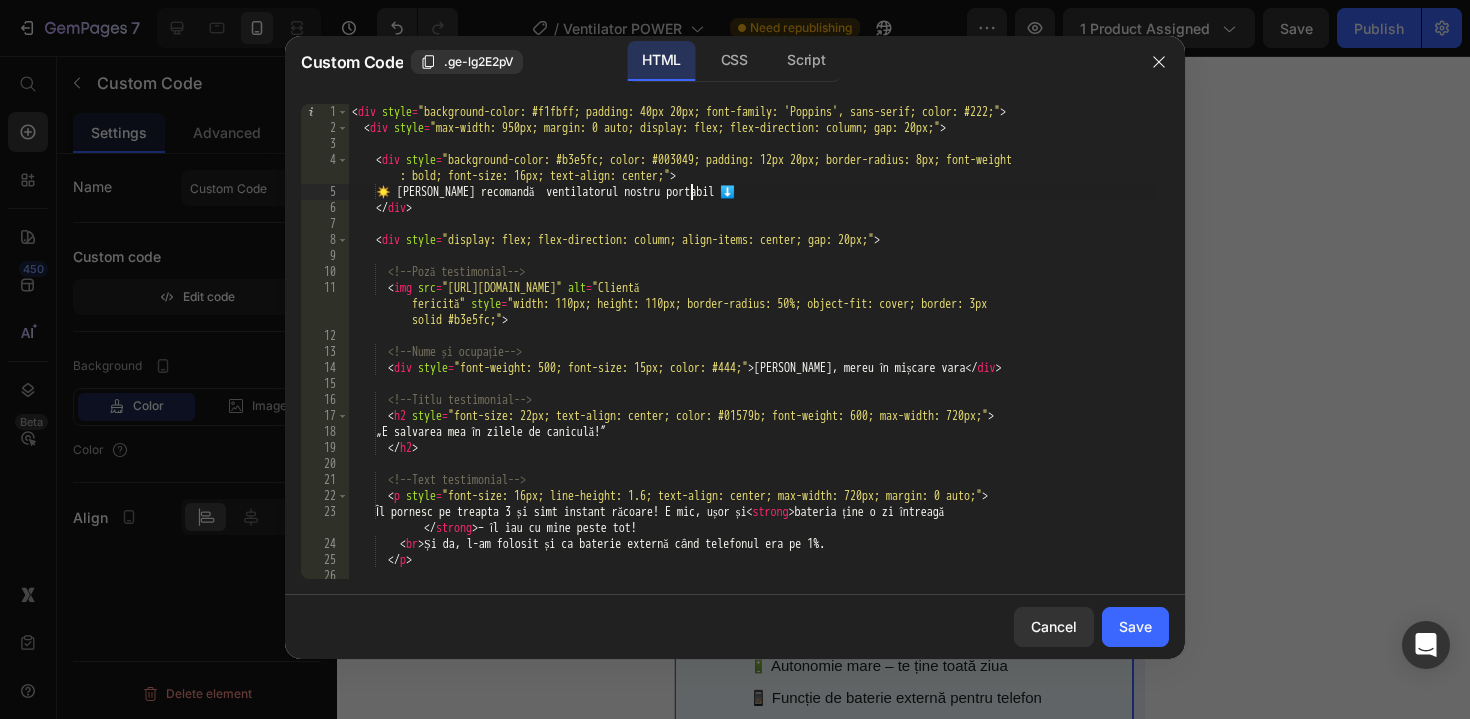 type on "☀️ [PERSON_NAME] recomandă  ventilatorul nostru portabil ⬇️" 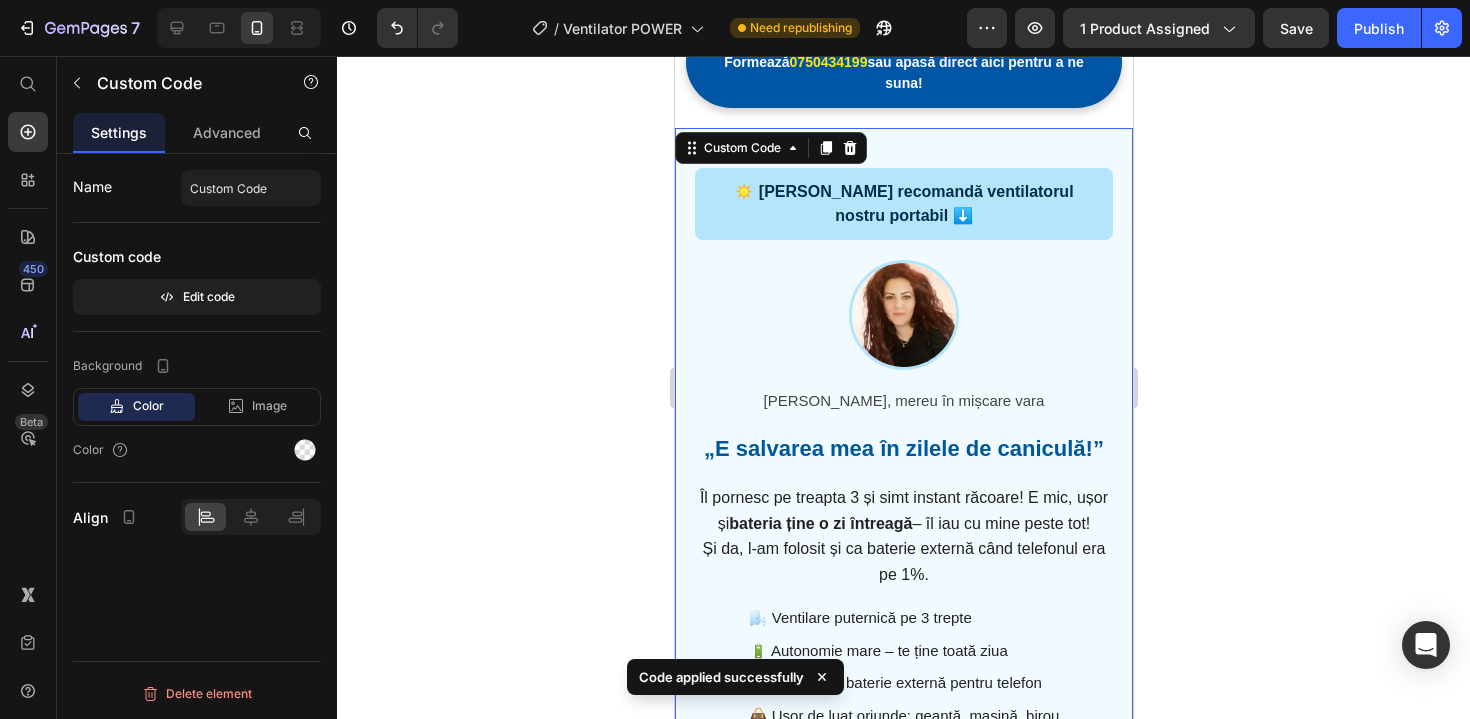 scroll, scrollTop: 1990, scrollLeft: 0, axis: vertical 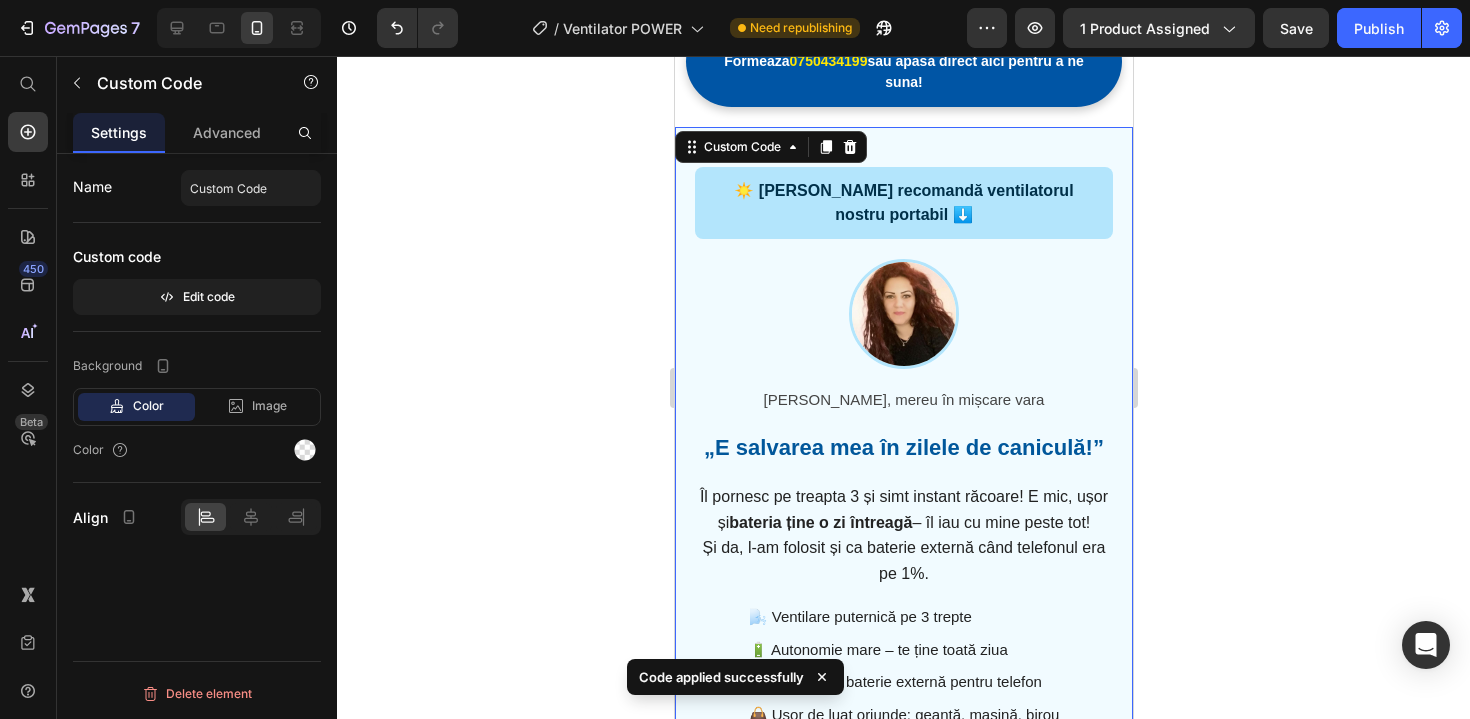 click on "Adriana, mereu în mișcare vara" at bounding box center [903, 400] 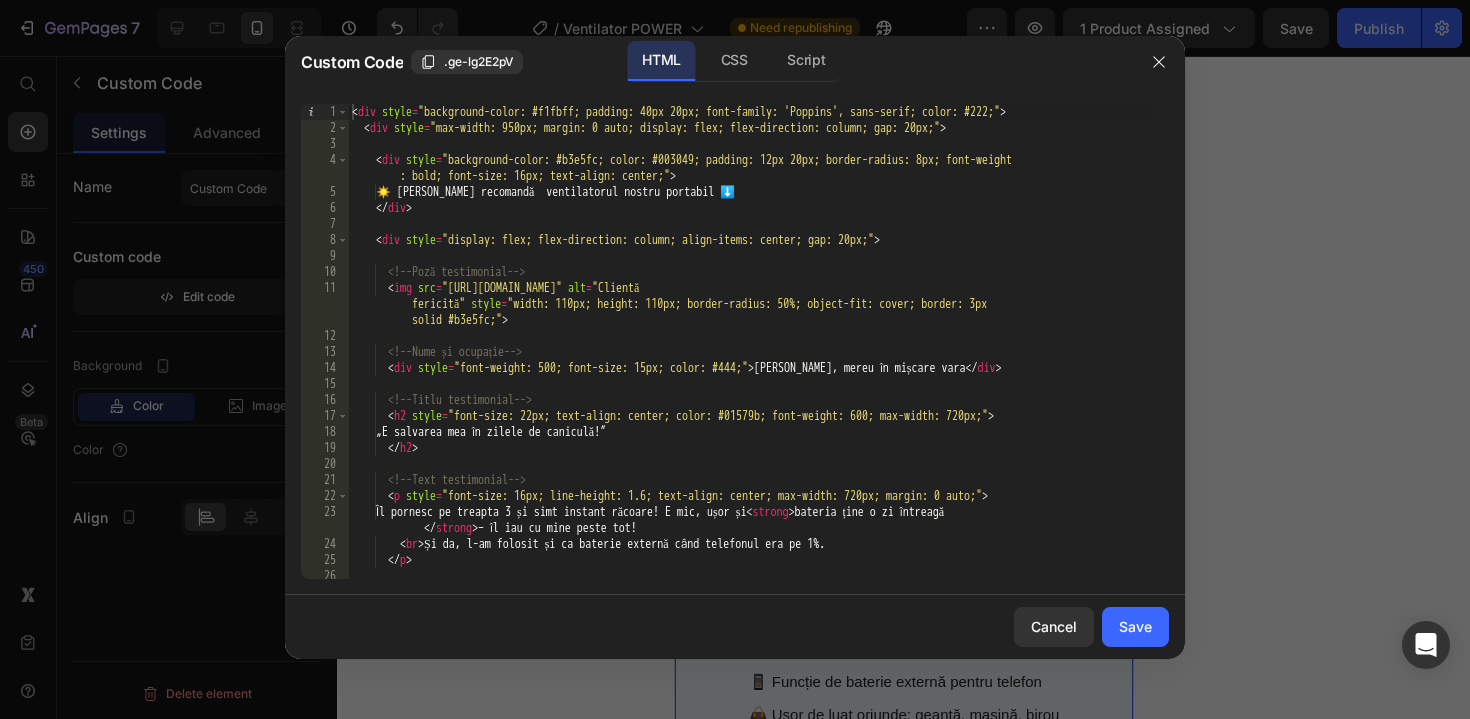 type on "<div style="font-weight: 500; font-size: 15px; color: #444;">Adriana, mereu în mișcare vara</div>" 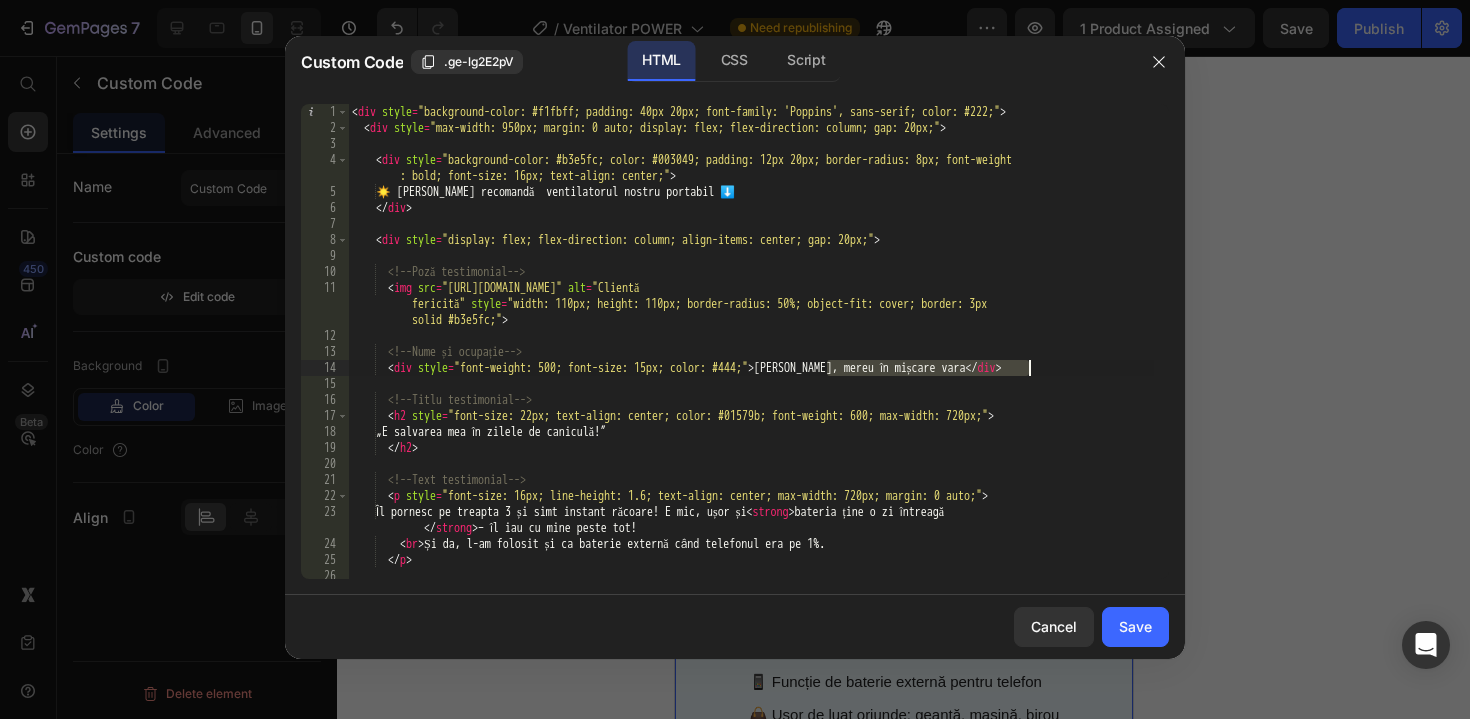 drag, startPoint x: 830, startPoint y: 368, endPoint x: 1029, endPoint y: 374, distance: 199.09044 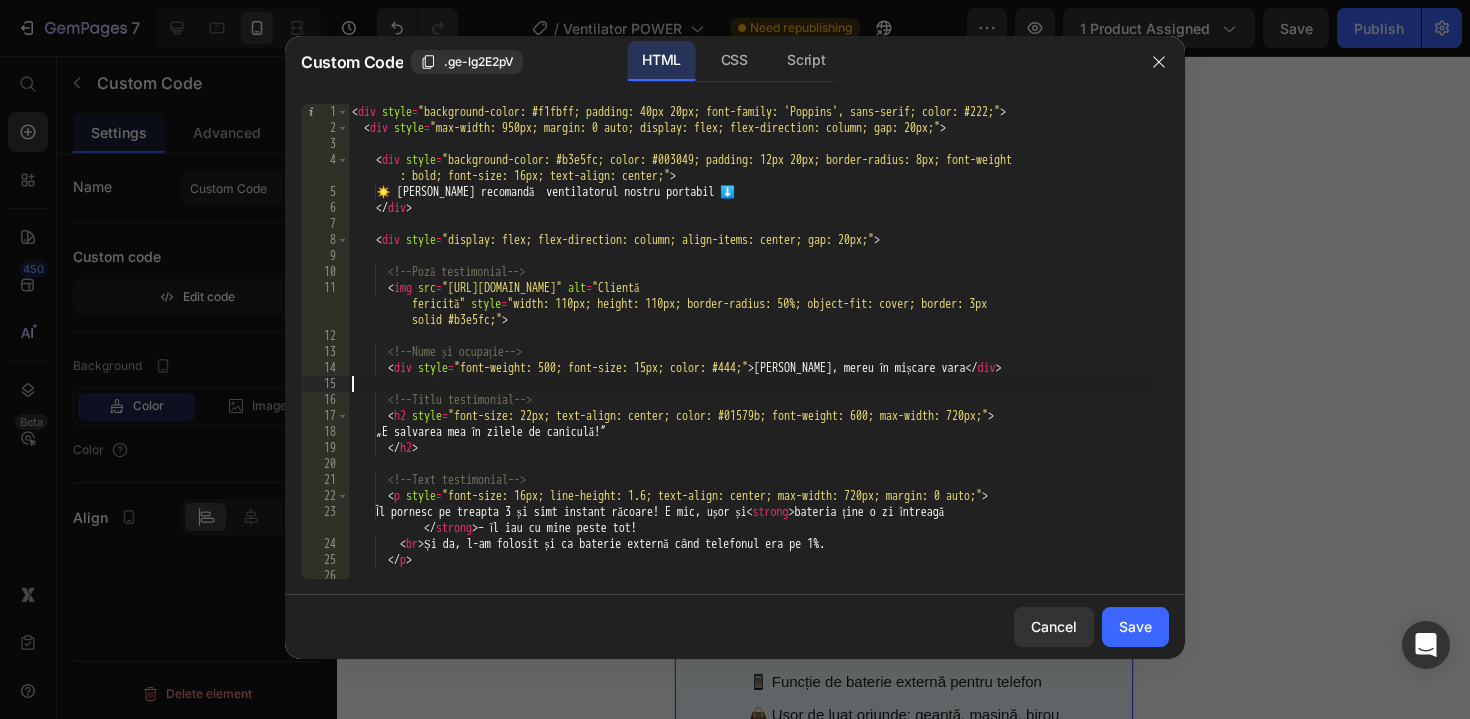 click on "< div   style = "background-color: #f1fbff; padding: 40px 20px; font-family: 'Poppins', sans-serif; color: #222;" >    < div   style = "max-width: 950px; margin: 0 auto; display: flex; flex-direction: column; gap: 20px;" >      < div   style = "background-color: #b3e5fc; color: #003049; padding: 12px 20px; border-radius: 8px; font-weight          : bold; font-size: 16px; text-align: center;" >        ☀️ Adriana recomandă  ventilatorul nostru portabil ⬇️      </ div >      < div   style = "display: flex; flex-direction: column; align-items: center; gap: 20px;" >         <!--  Poză testimonial  -->         < img   src = "https://cdn.shopify.com/s/files/1/0907/1991/2265/files/maria_2.jpg?v=1746840476"   alt = "Clientă             fericită"   style = "width: 110px; height: 110px; border-radius: 50%; object-fit: cover; border: 3px             solid #b3e5fc;" >         <!--  Nume și ocupație  -->         < div   style = "font-weight: 500; font-size: 15px; color: #444;" > </" at bounding box center [751, 357] 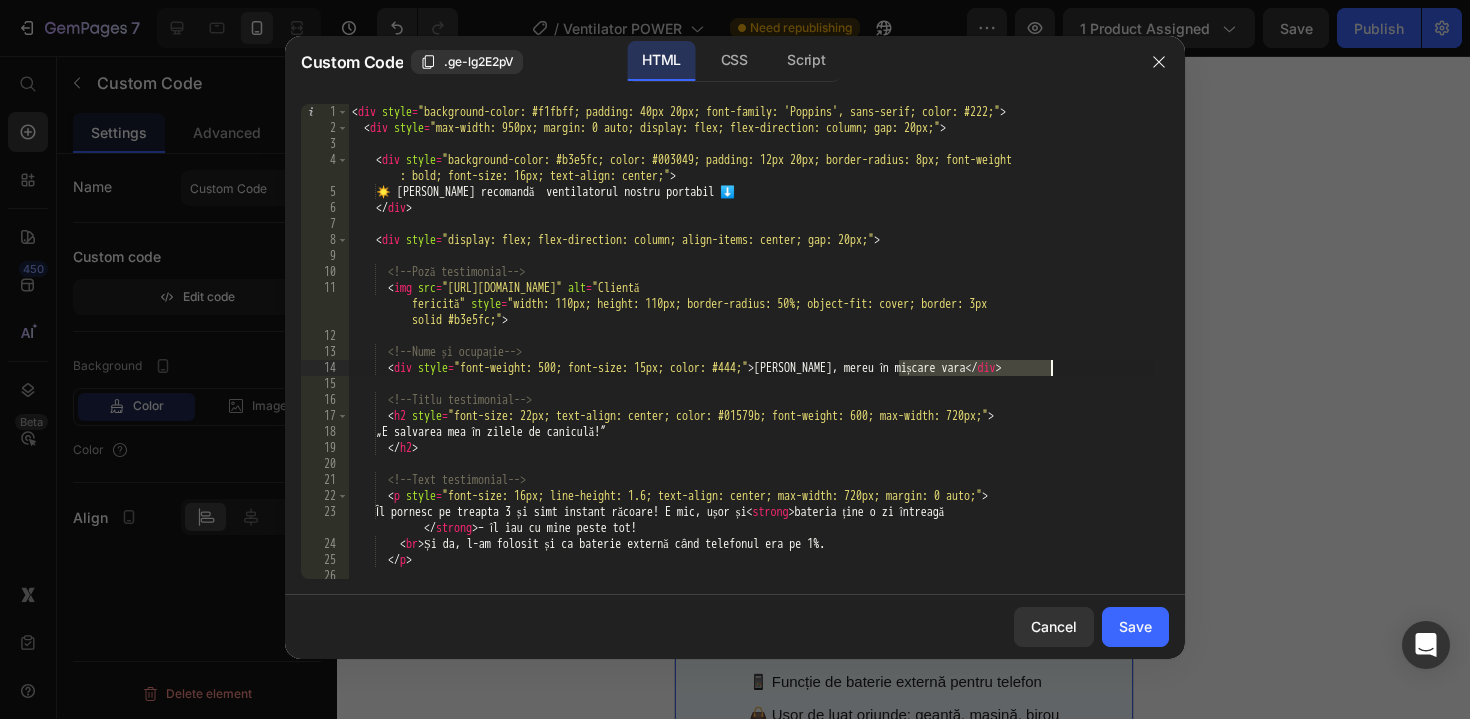 drag, startPoint x: 900, startPoint y: 367, endPoint x: 1051, endPoint y: 372, distance: 151.08276 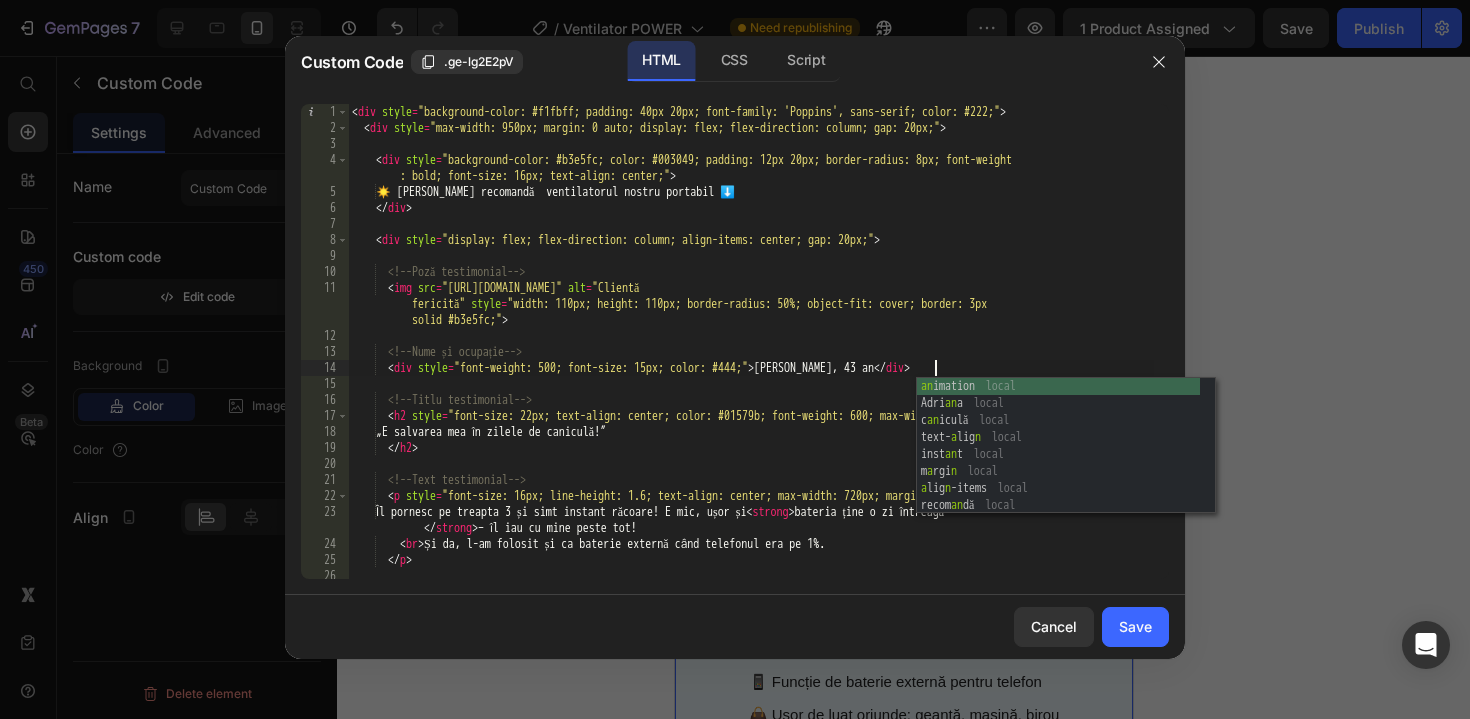 scroll, scrollTop: 0, scrollLeft: 48, axis: horizontal 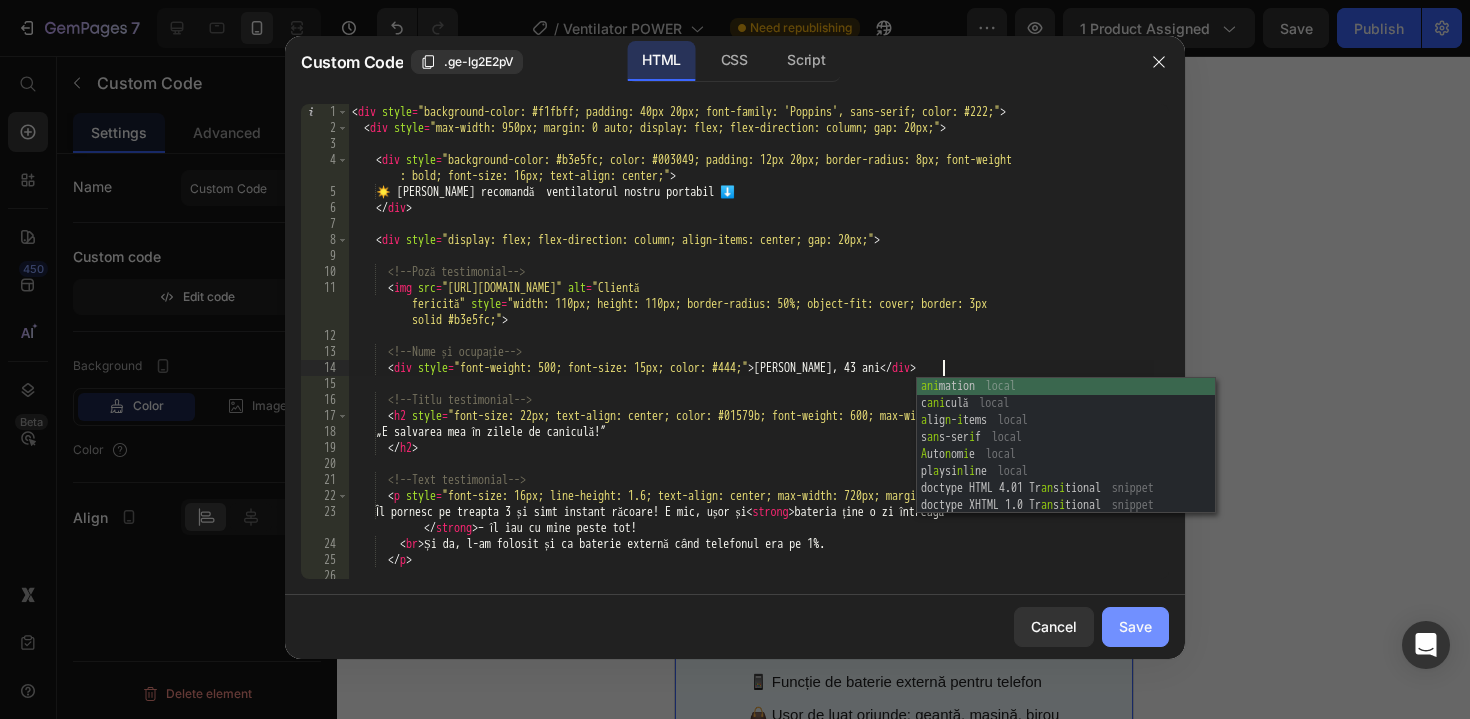 type on "<div style="font-weight: 500; font-size: 15px; color: #444;">Adriana, 43 ani</div>" 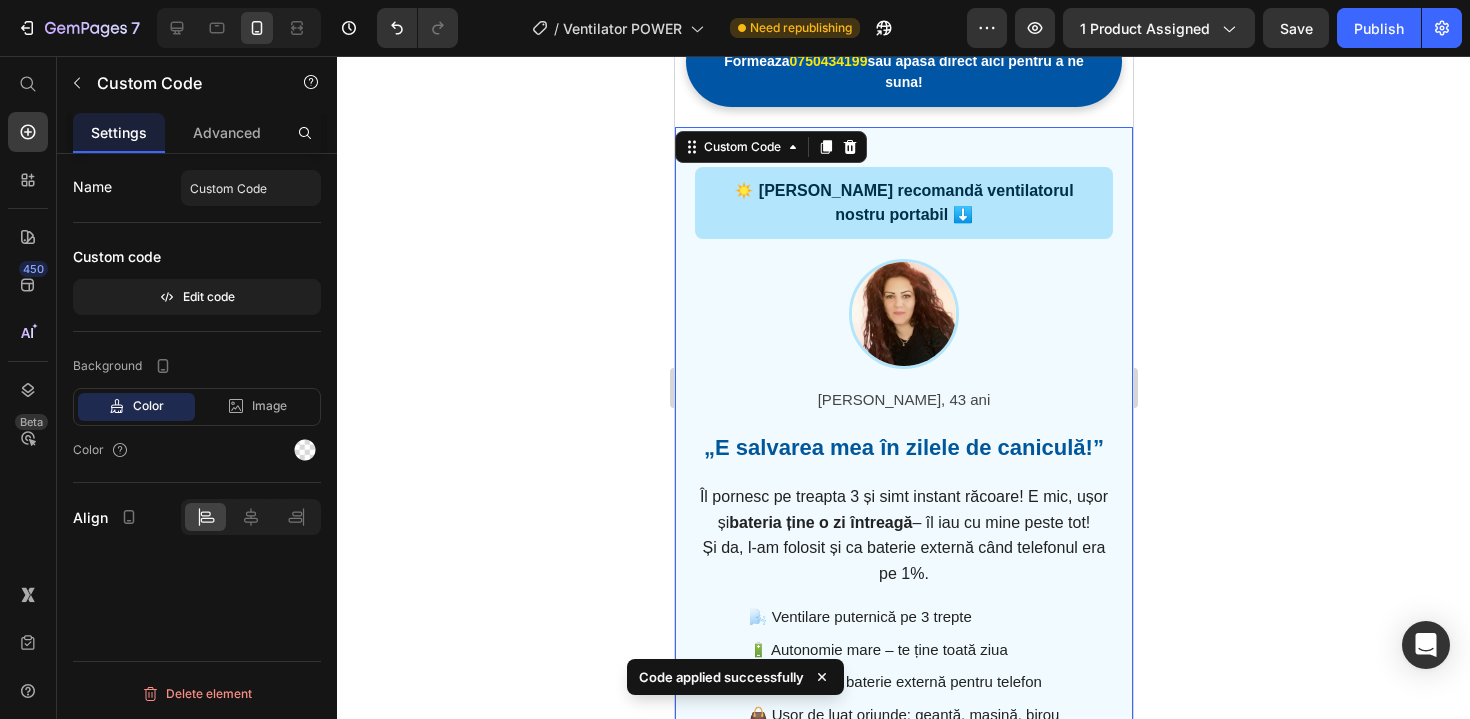 click on "Adriana, 43 ani
„E salvarea mea în zilele de caniculă!”
Îl pornesc pe treapta 3 și simt instant răcoare! E mic, ușor și  bateria ține o zi întreagă  – îl iau cu mine peste tot!
Și da, l-am folosit și ca baterie externă când telefonul era pe 1%.
🌬️ Ventilare puternică pe 3 trepte
🔋 Autonomie mare – te ține toată ziua
📱 Funcție de baterie externă pentru telefon
👜 Ușor de luat oriunde: geantă, mașină, birou
Browserul tău nu suportă redarea video.
*Folosit deja cu succes de  sute de români  în zilele toride ale verii! 🔥" at bounding box center (903, 631) 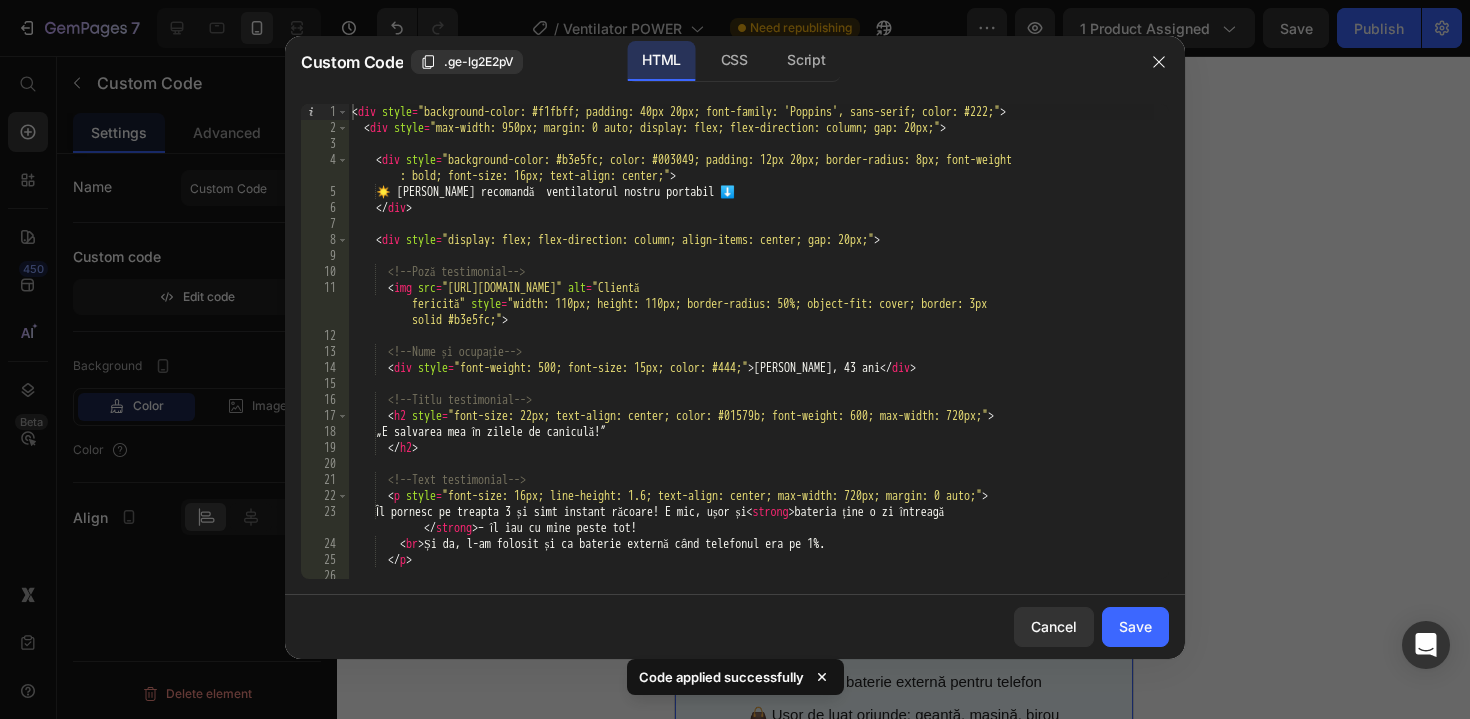 type on "<div style="font-weight: 500; font-size: 15px; color: #444;">Adriana, 43 ani</div>" 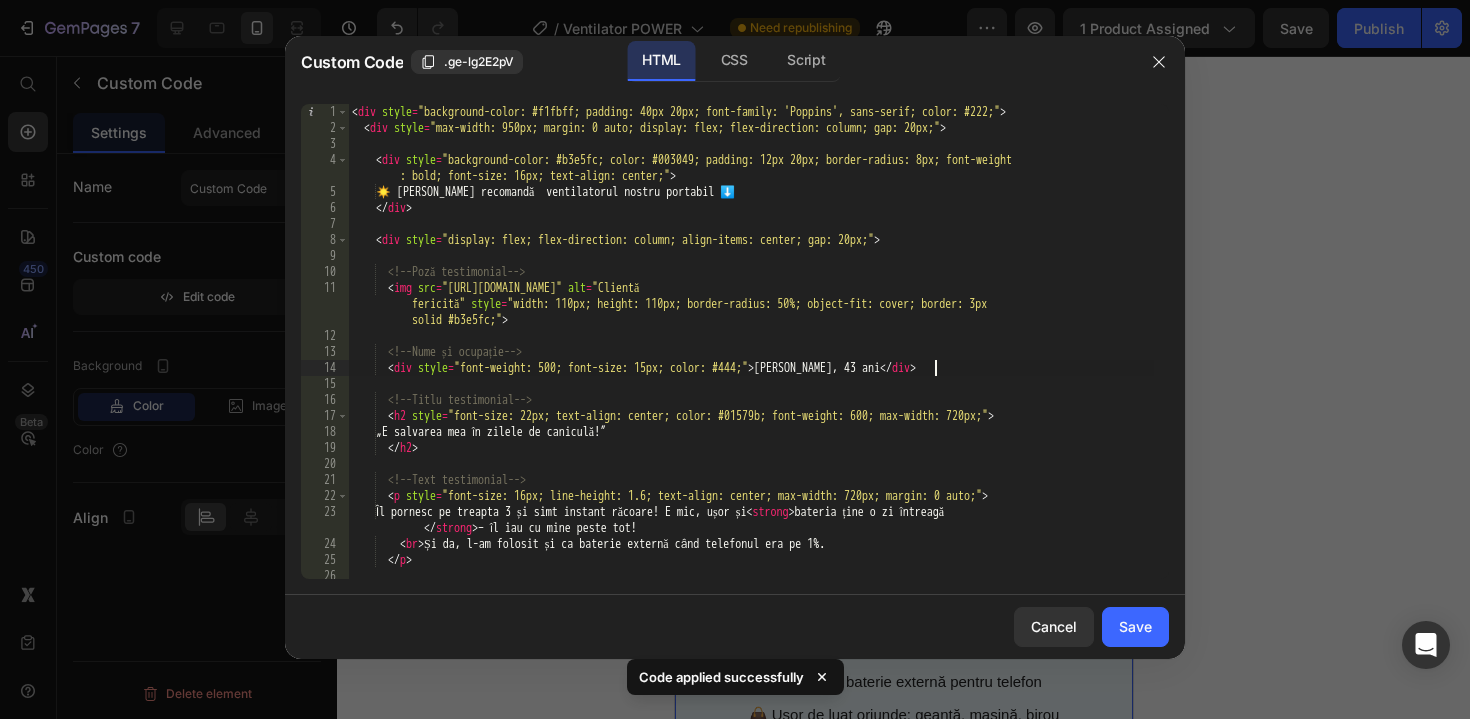 click on "< div   style = "background-color: #f1fbff; padding: 40px 20px; font-family: 'Poppins', sans-serif; color: #222;" >    < div   style = "max-width: 950px; margin: 0 auto; display: flex; flex-direction: column; gap: 20px;" >      < div   style = "background-color: #b3e5fc; color: #003049; padding: 12px 20px; border-radius: 8px; font-weight          : bold; font-size: 16px; text-align: center;" >        ☀️ Adriana recomandă  ventilatorul nostru portabil ⬇️      </ div >      < div   style = "display: flex; flex-direction: column; align-items: center; gap: 20px;" >         <!--  Poză testimonial  -->         < img   src = "https://cdn.shopify.com/s/files/1/0907/1991/2265/files/maria_2.jpg?v=1746840476"   alt = "Clientă             fericită"   style = "width: 110px; height: 110px; border-radius: 50%; object-fit: cover; border: 3px             solid #b3e5fc;" >         <!--  Nume și ocupație  -->         < div   style = "font-weight: 500; font-size: 15px; color: #444;" > </" at bounding box center [751, 357] 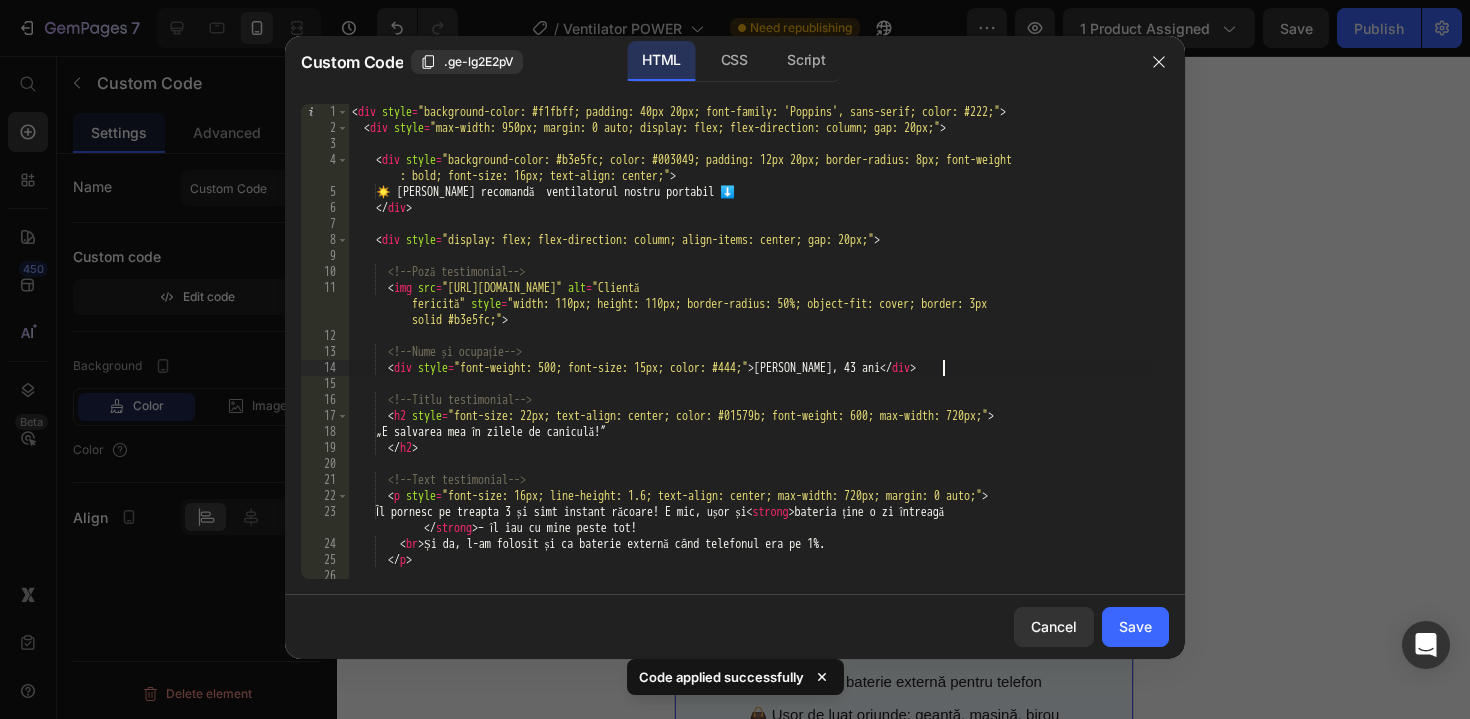 click on "< div   style = "background-color: #f1fbff; padding: 40px 20px; font-family: 'Poppins', sans-serif; color: #222;" >    < div   style = "max-width: 950px; margin: 0 auto; display: flex; flex-direction: column; gap: 20px;" >      < div   style = "background-color: #b3e5fc; color: #003049; padding: 12px 20px; border-radius: 8px; font-weight          : bold; font-size: 16px; text-align: center;" >        ☀️ Adriana recomandă  ventilatorul nostru portabil ⬇️      </ div >      < div   style = "display: flex; flex-direction: column; align-items: center; gap: 20px;" >         <!--  Poză testimonial  -->         < img   src = "https://cdn.shopify.com/s/files/1/0907/1991/2265/files/maria_2.jpg?v=1746840476"   alt = "Clientă             fericită"   style = "width: 110px; height: 110px; border-radius: 50%; object-fit: cover; border: 3px             solid #b3e5fc;" >         <!--  Nume și ocupație  -->         < div   style = "font-weight: 500; font-size: 15px; color: #444;" > </" at bounding box center [751, 357] 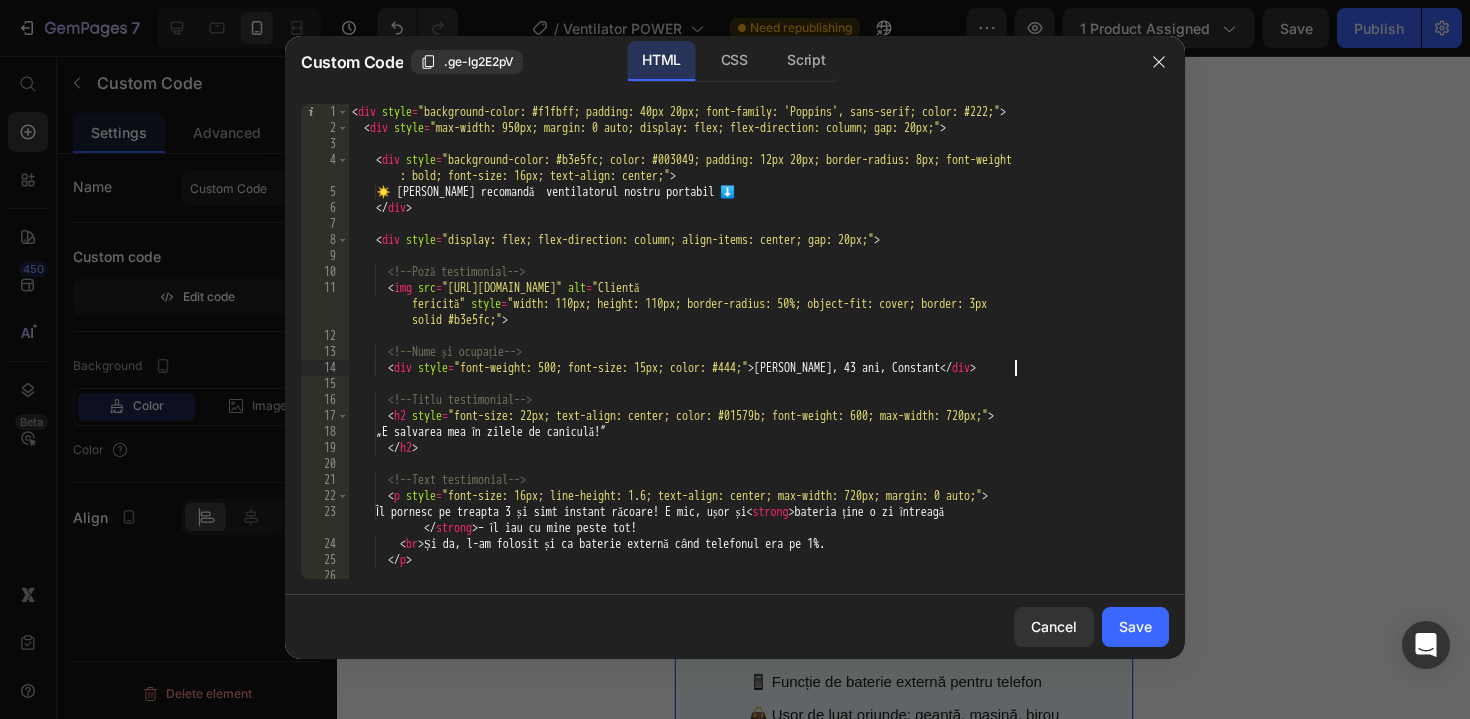 scroll, scrollTop: 0, scrollLeft: 55, axis: horizontal 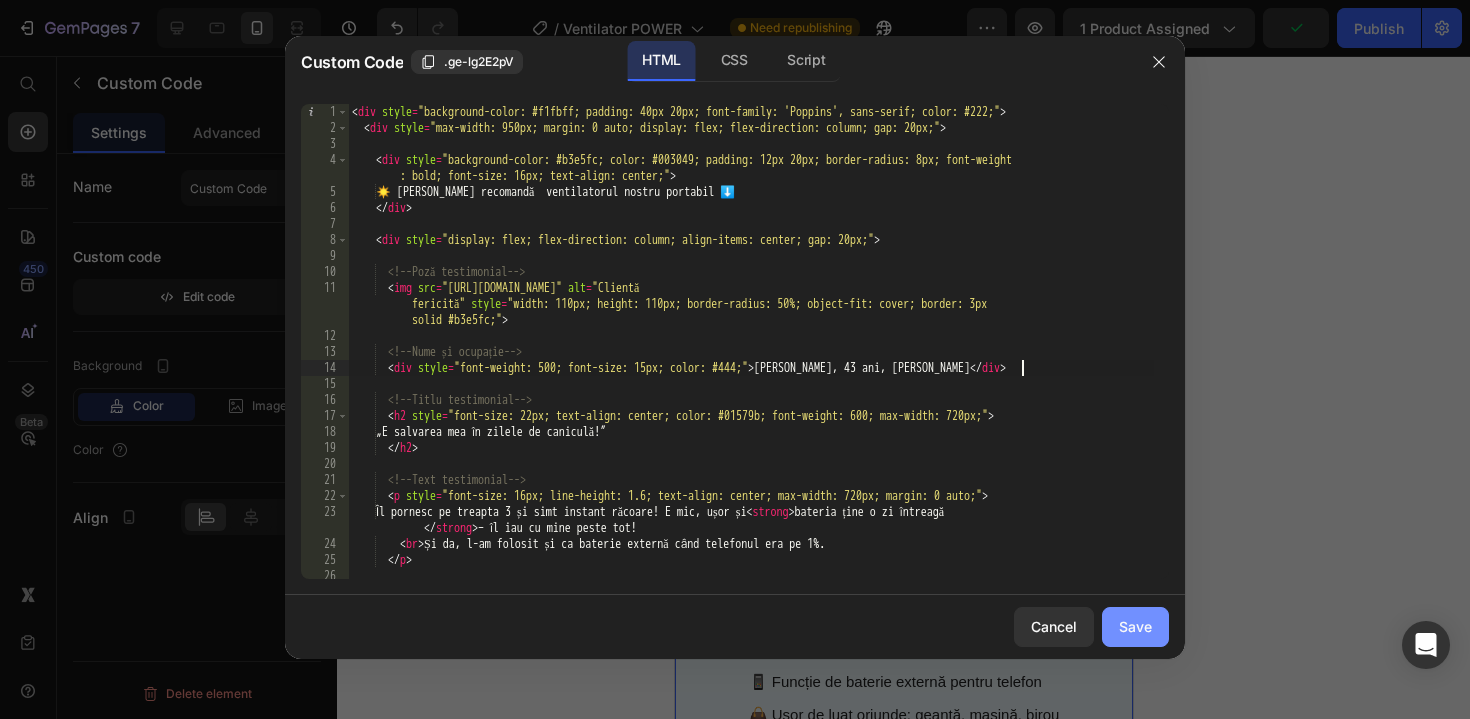 type on "<div style="font-weight: 500; font-size: 15px; color: #444;">Adriana, 43 ani, Constanta</div>" 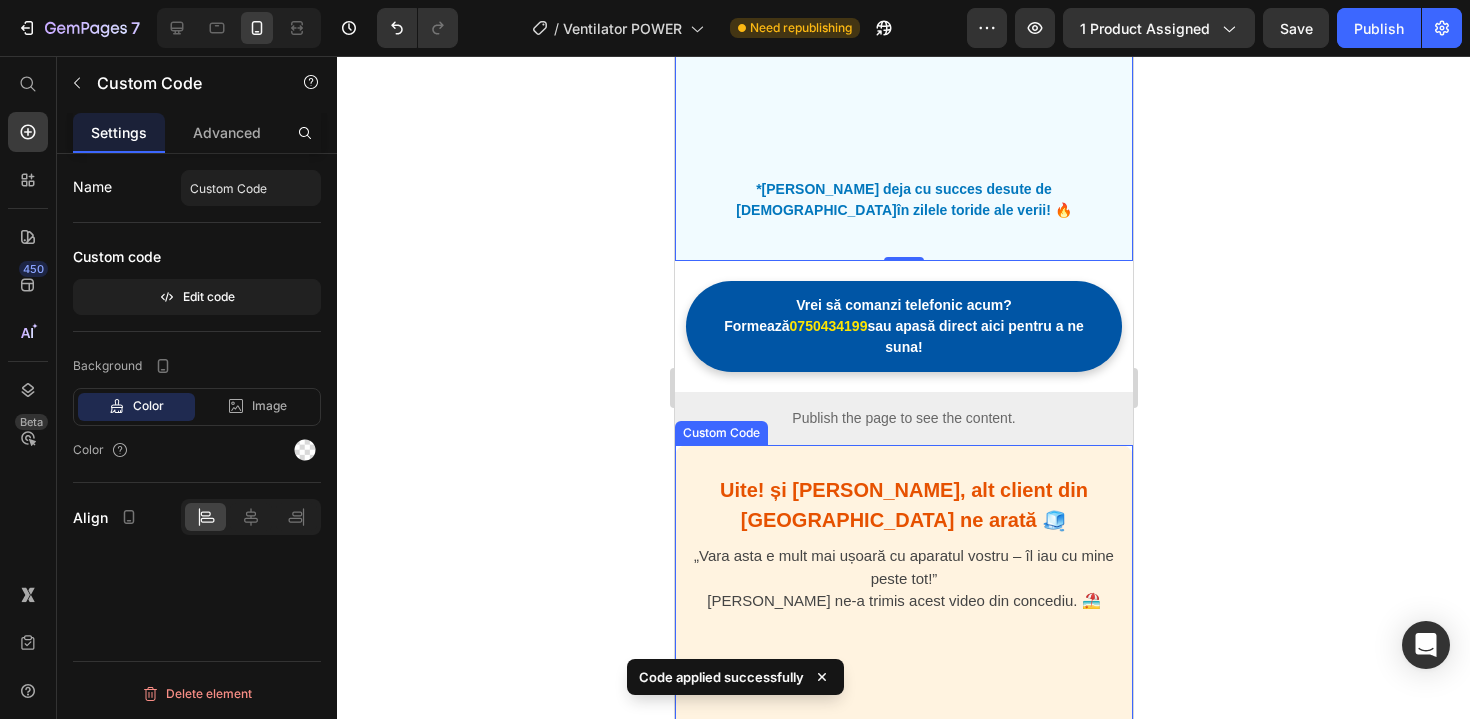 scroll, scrollTop: 2786, scrollLeft: 0, axis: vertical 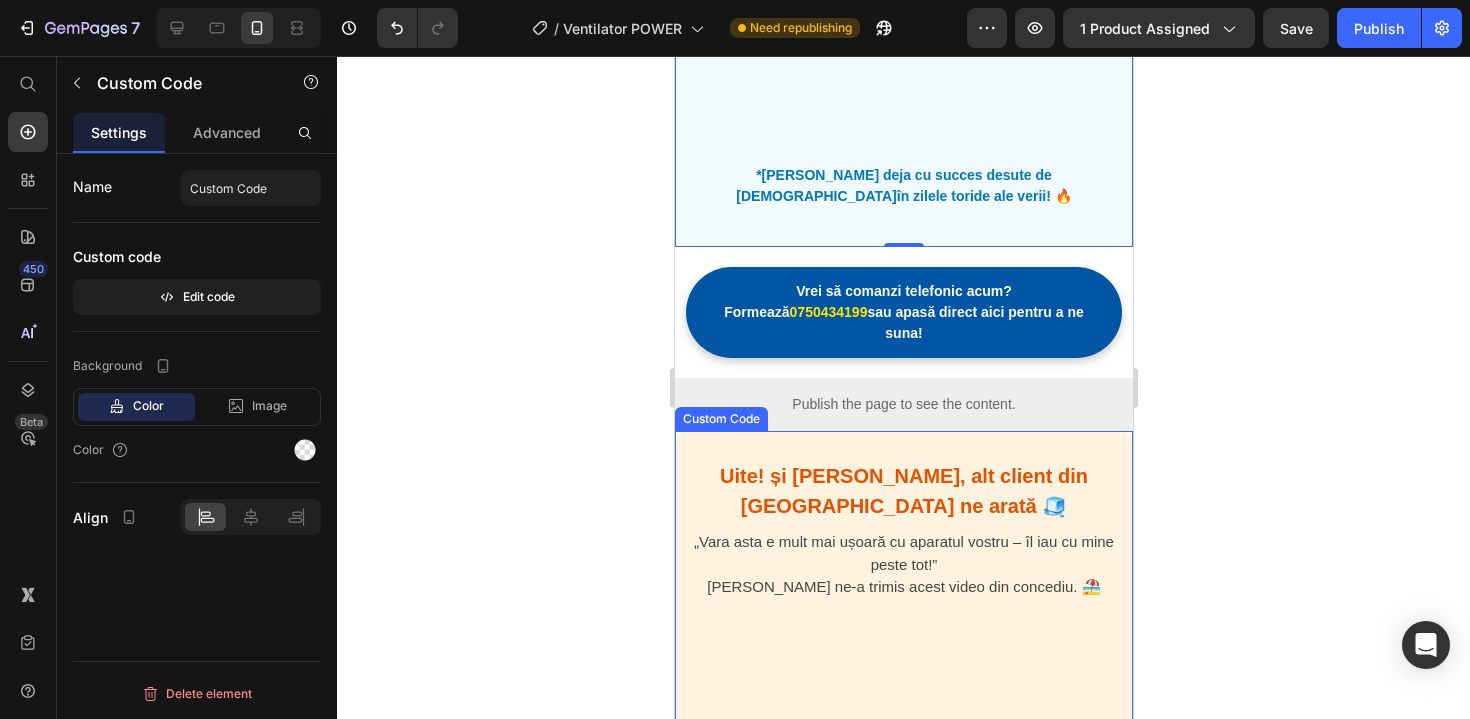 click on "Uite! și Mihai, alt client din Oradea ne arată 🧊
„Vara asta e mult mai ușoară cu aparatul vostru – îl iau cu mine peste tot!”
Mihai ne-a trimis acest video din concediu. 🏖️
Browserul tău nu suportă redarea video." at bounding box center (903, 615) 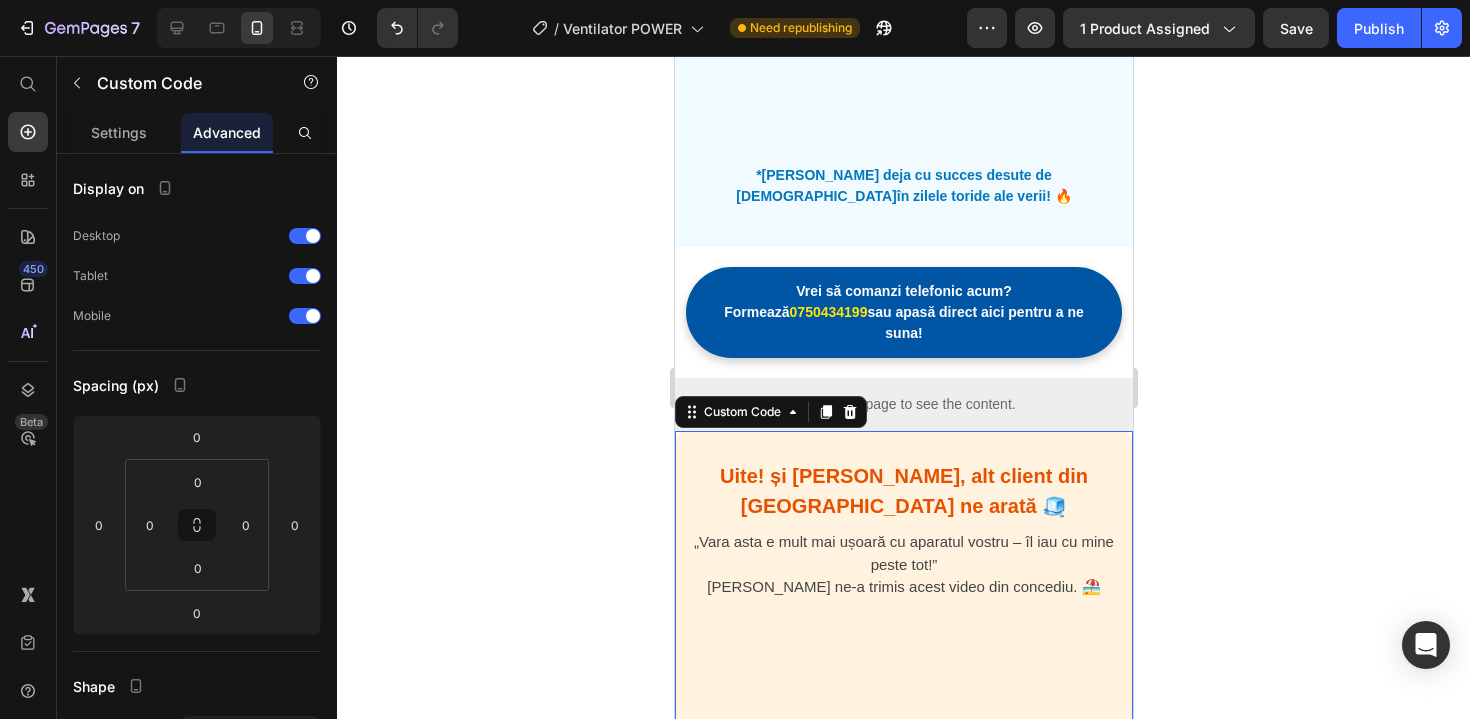 click 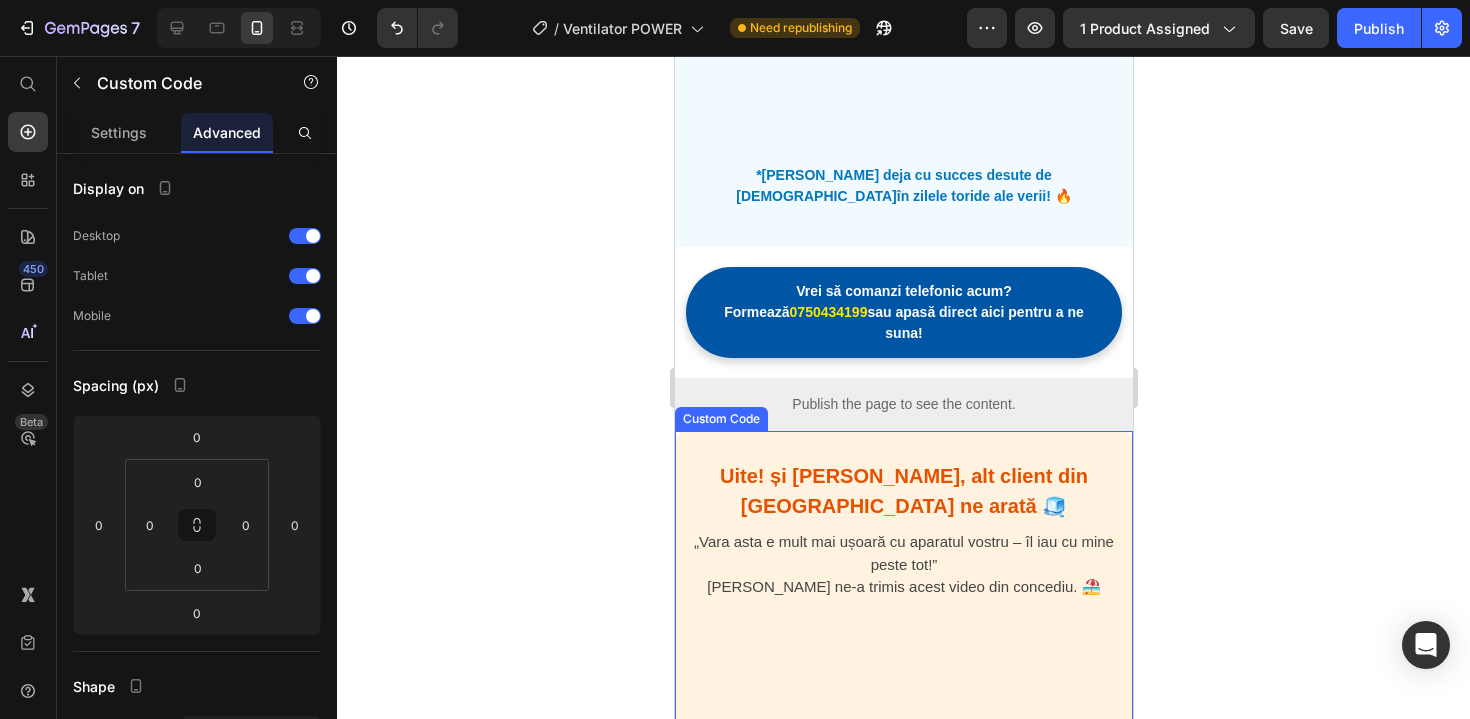 click on "Uite! și Mihai, alt client din Oradea ne arată 🧊" at bounding box center (903, 491) 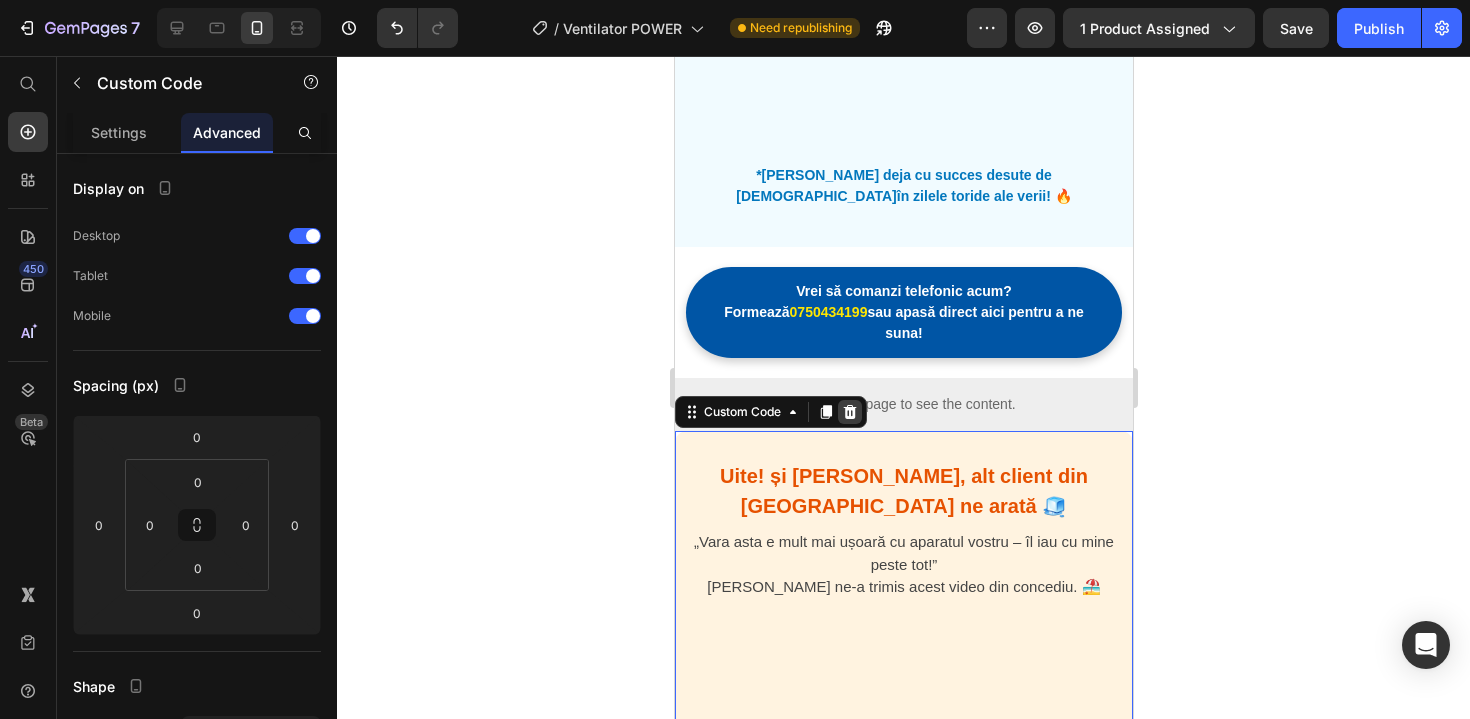 click 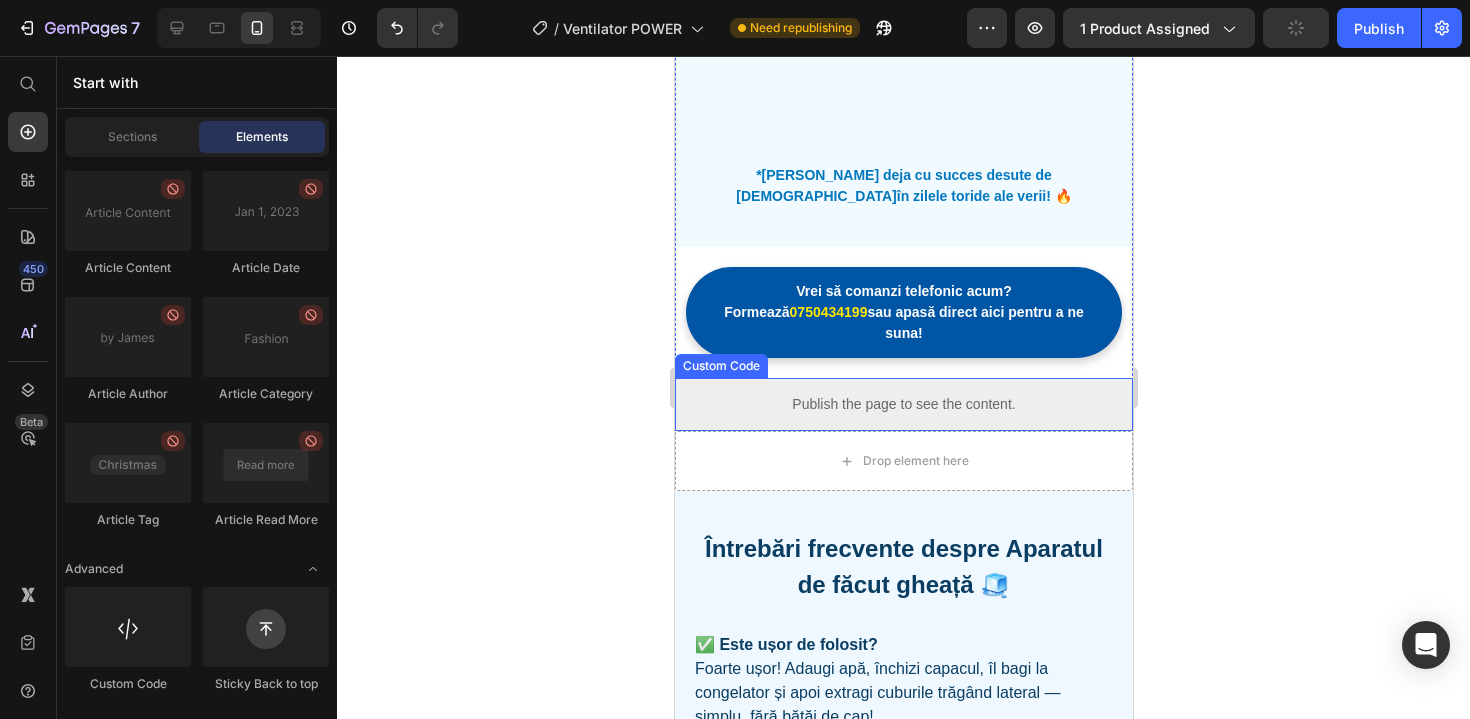 click on "Publish the page to see the content." at bounding box center [903, 404] 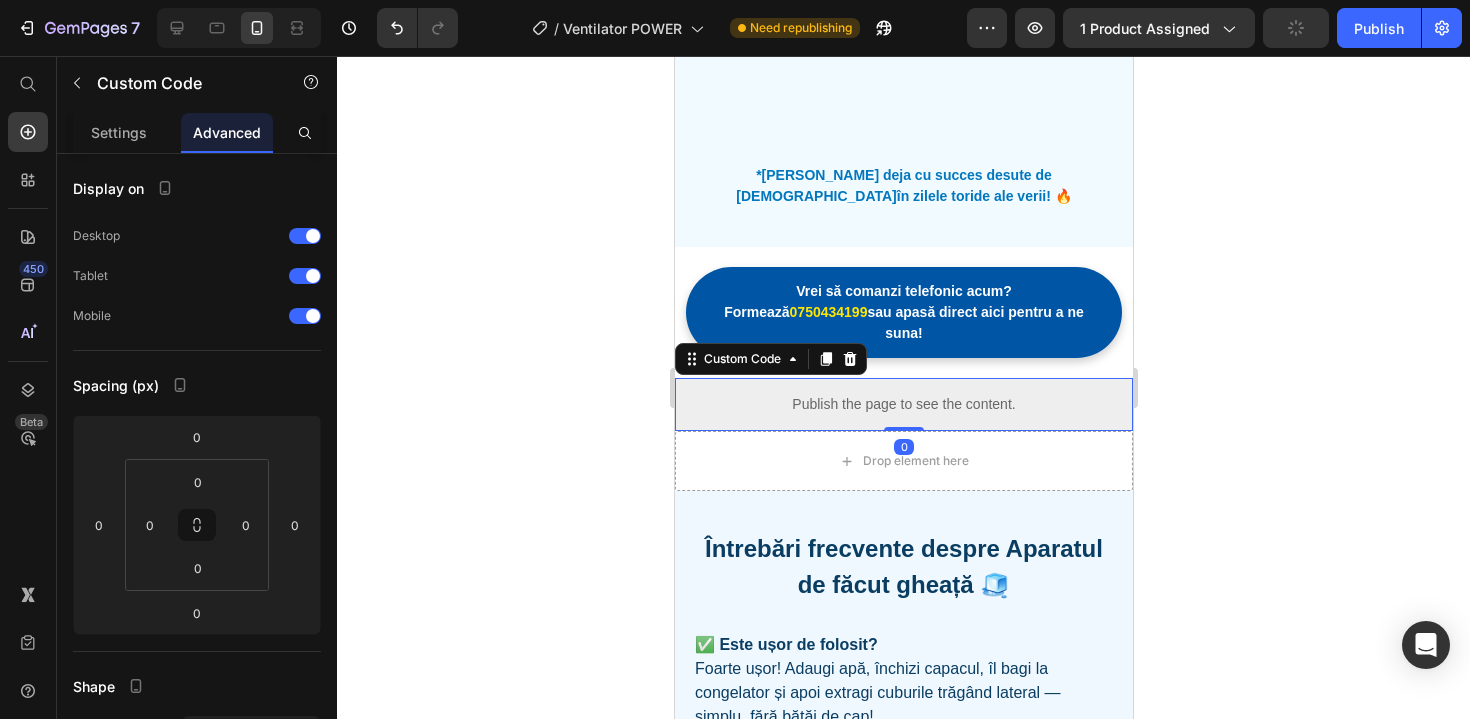 click on "Publish the page to see the content." at bounding box center (903, 404) 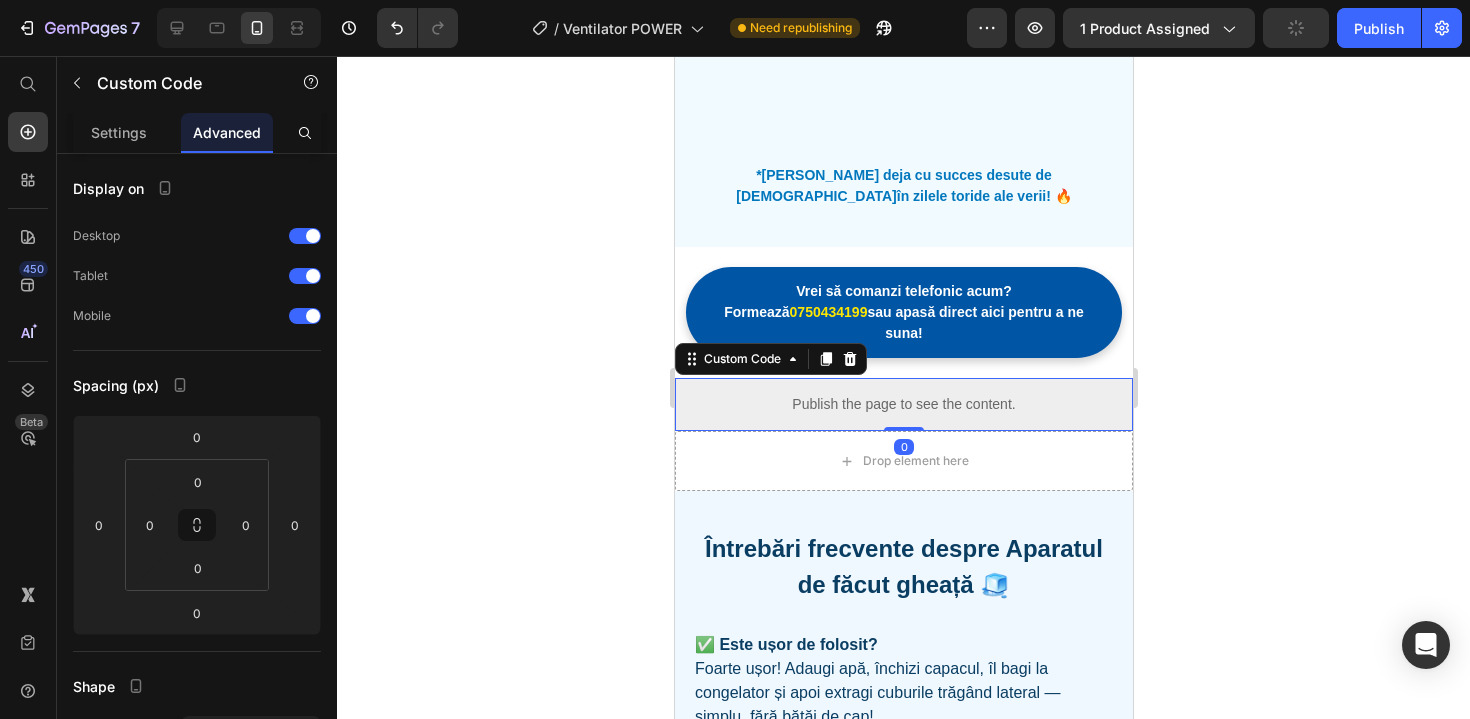 click on "Publish the page to see the content." at bounding box center (903, 404) 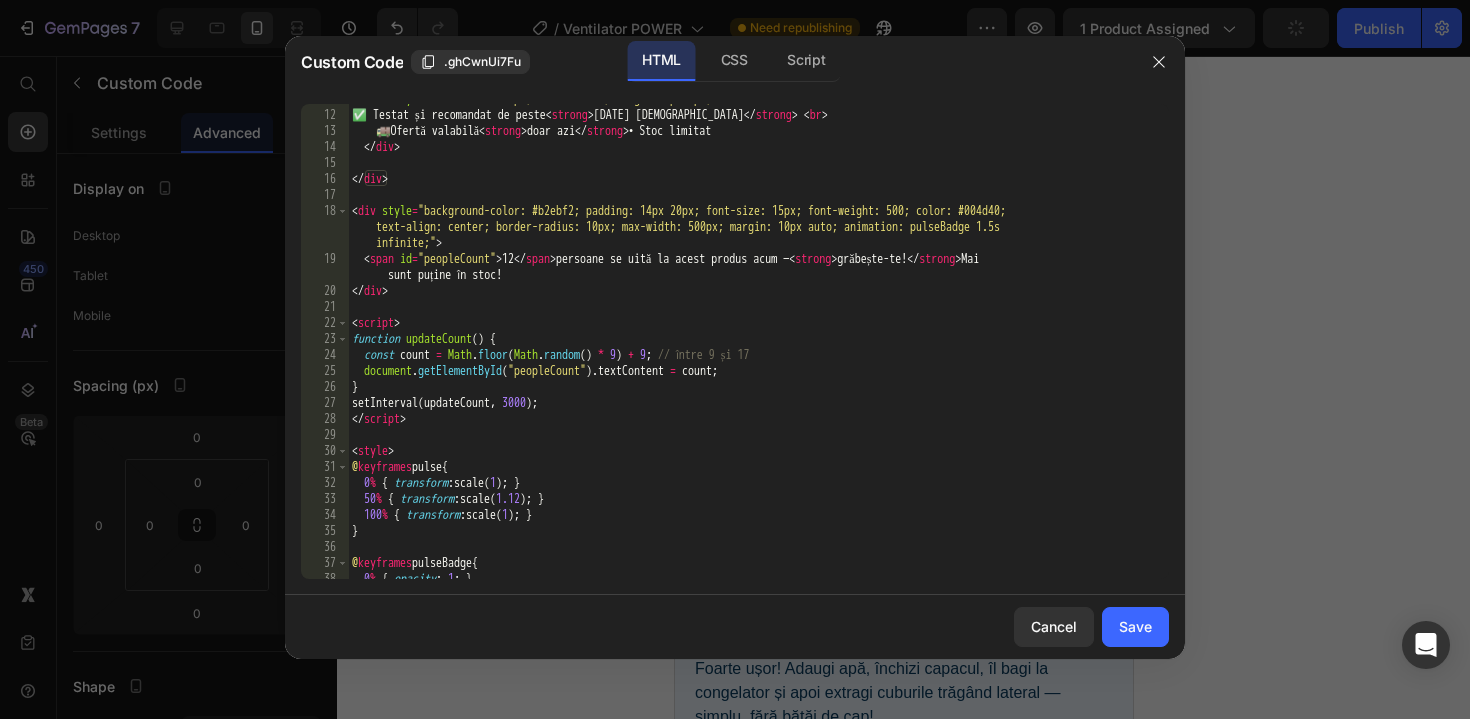 scroll, scrollTop: 437, scrollLeft: 0, axis: vertical 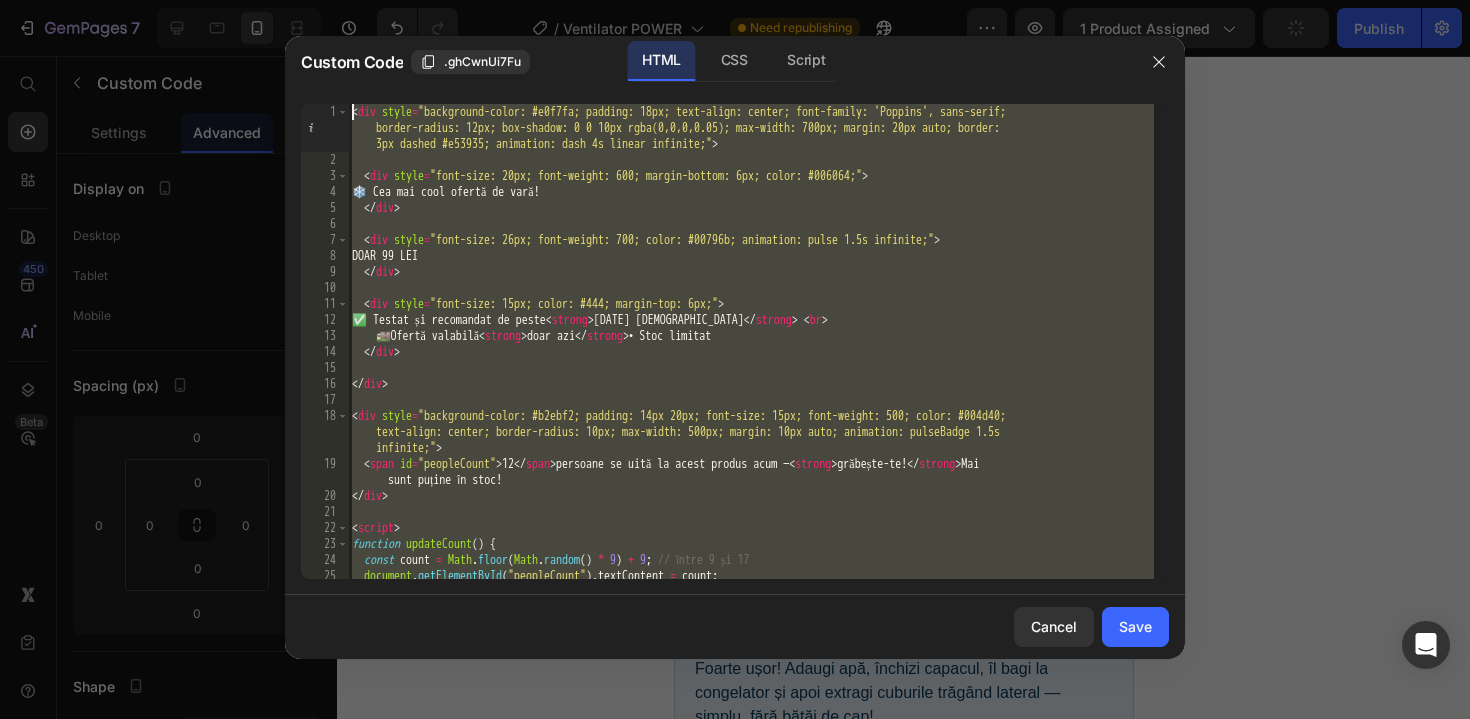 drag, startPoint x: 504, startPoint y: 573, endPoint x: 284, endPoint y: -41, distance: 652.2239 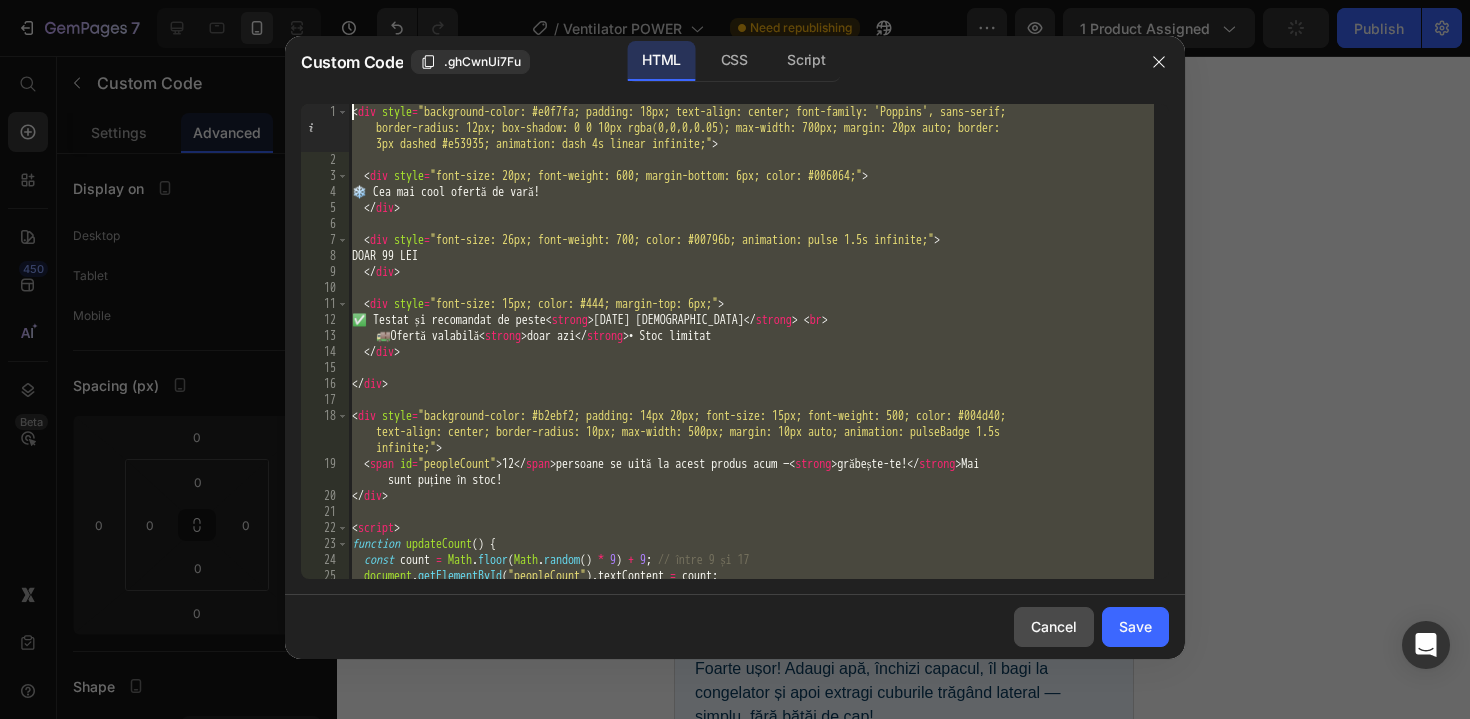 click on "Cancel" at bounding box center [1054, 626] 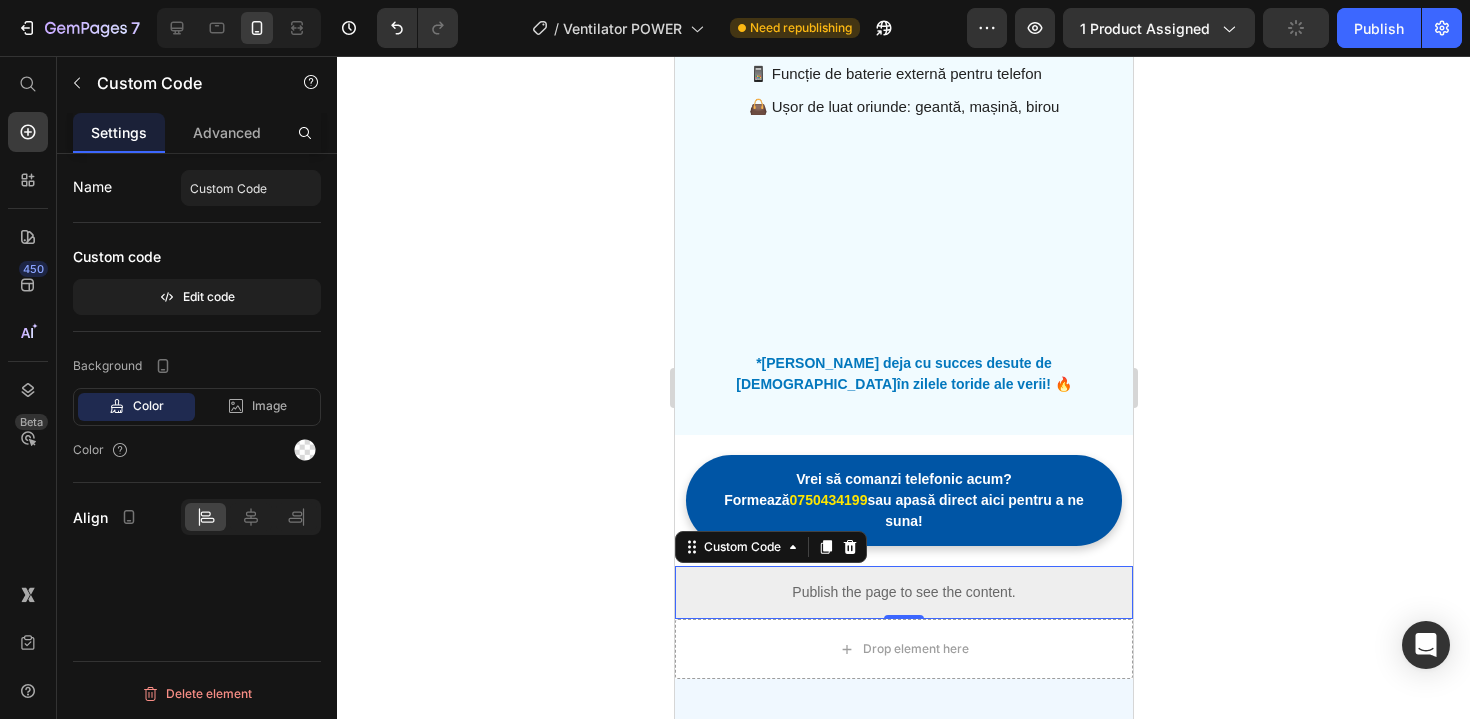 scroll, scrollTop: 2337, scrollLeft: 0, axis: vertical 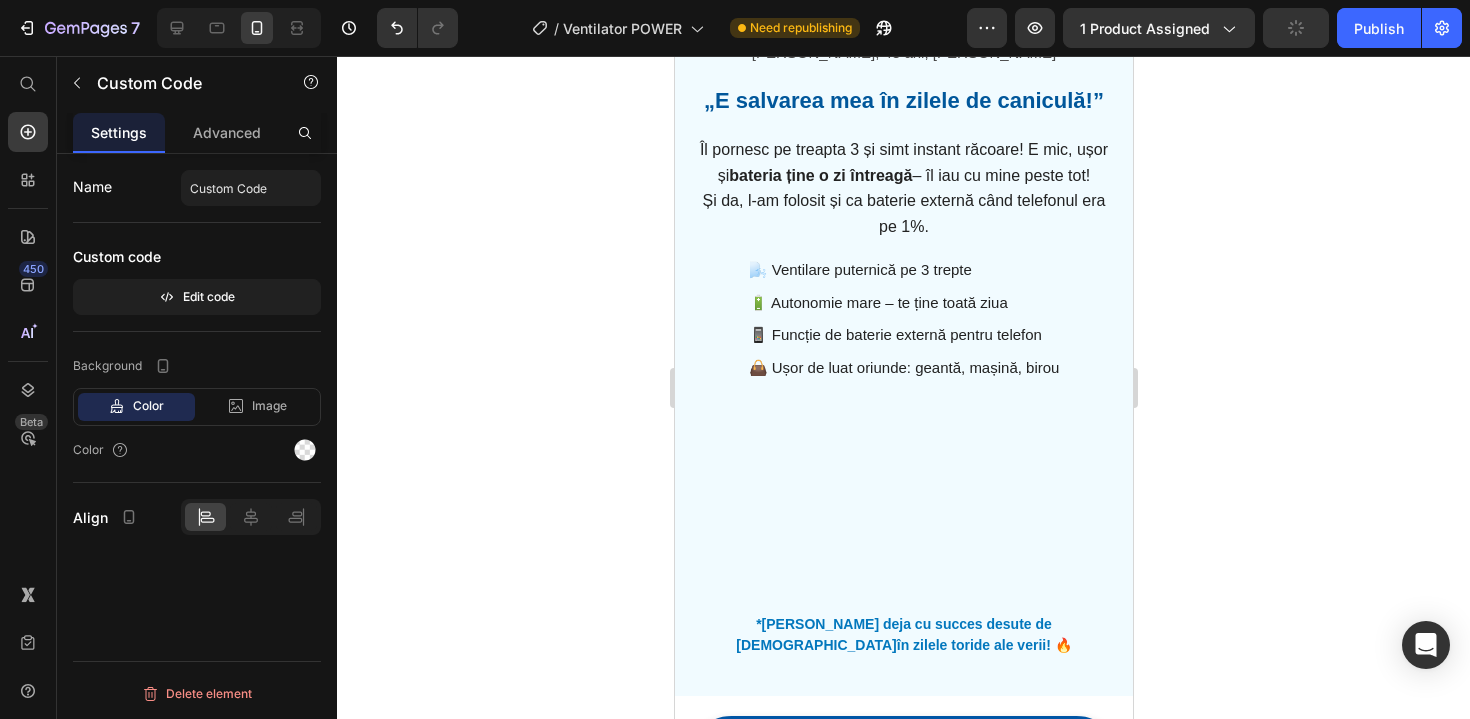 click on "Browserul tău nu suportă redarea video." at bounding box center [903, 494] 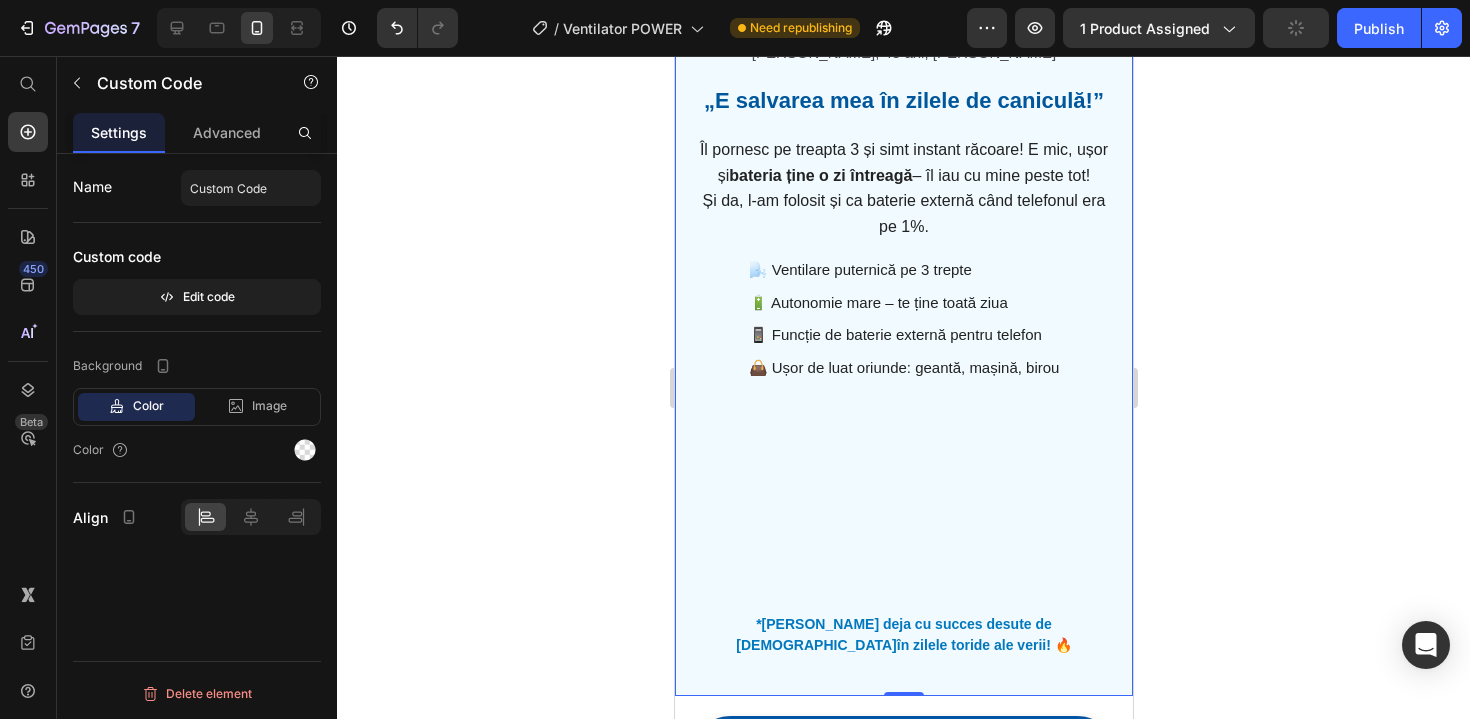 click on "Browserul tău nu suportă redarea video." at bounding box center (903, 494) 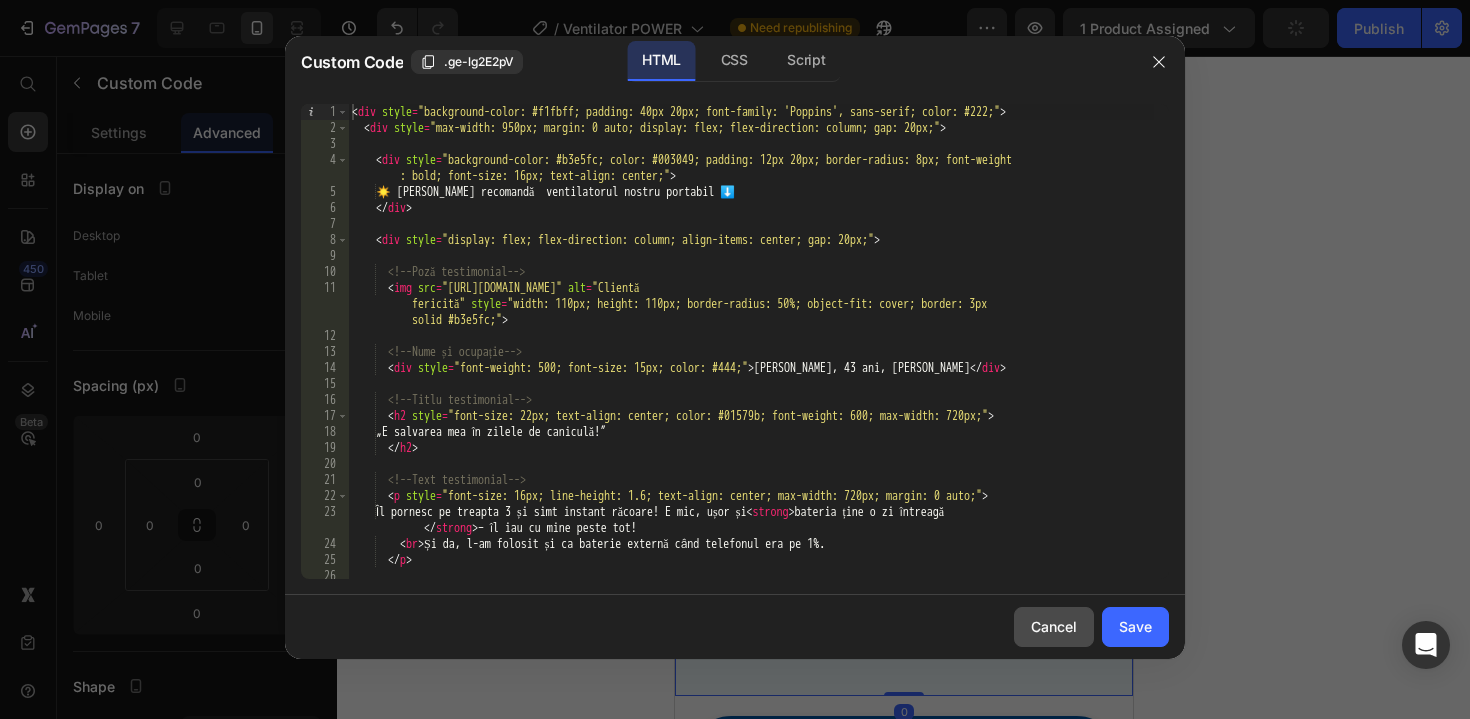 click on "Cancel" 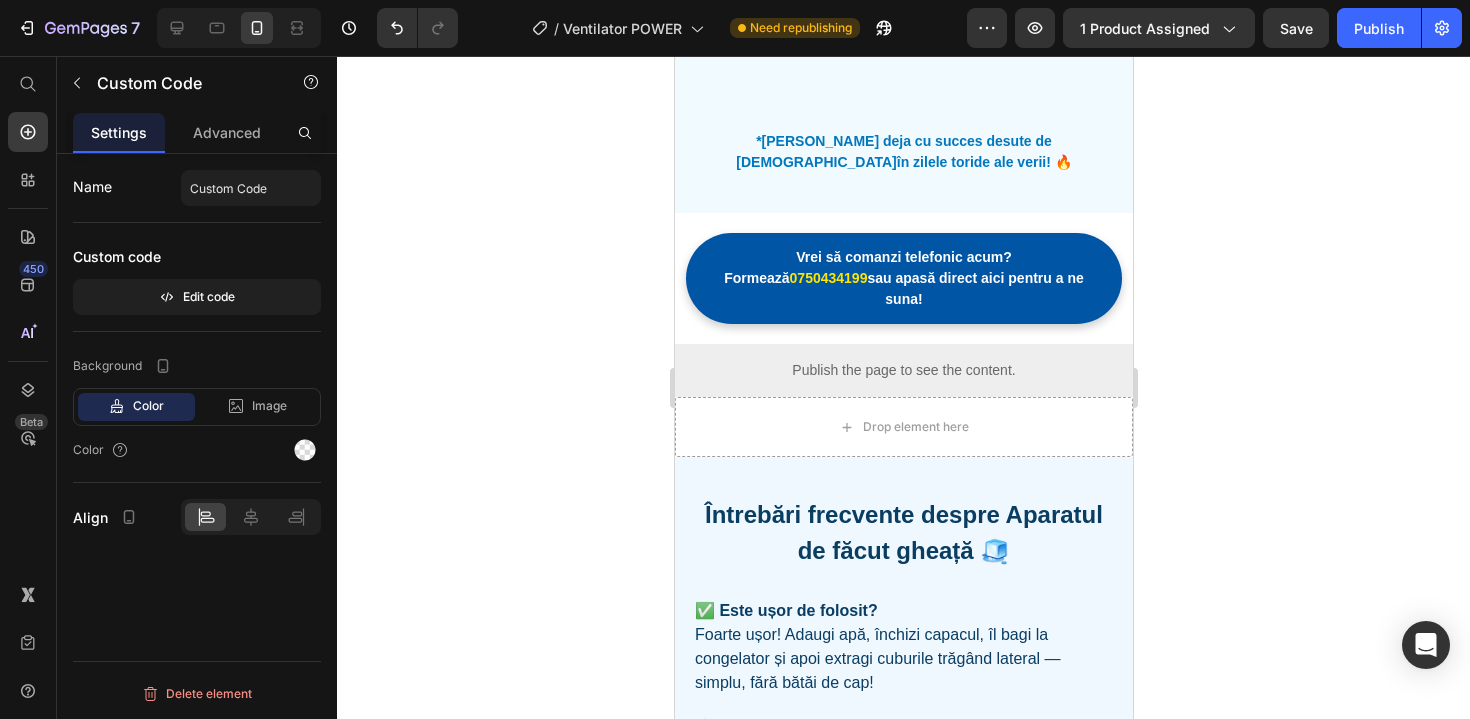 scroll, scrollTop: 2917, scrollLeft: 0, axis: vertical 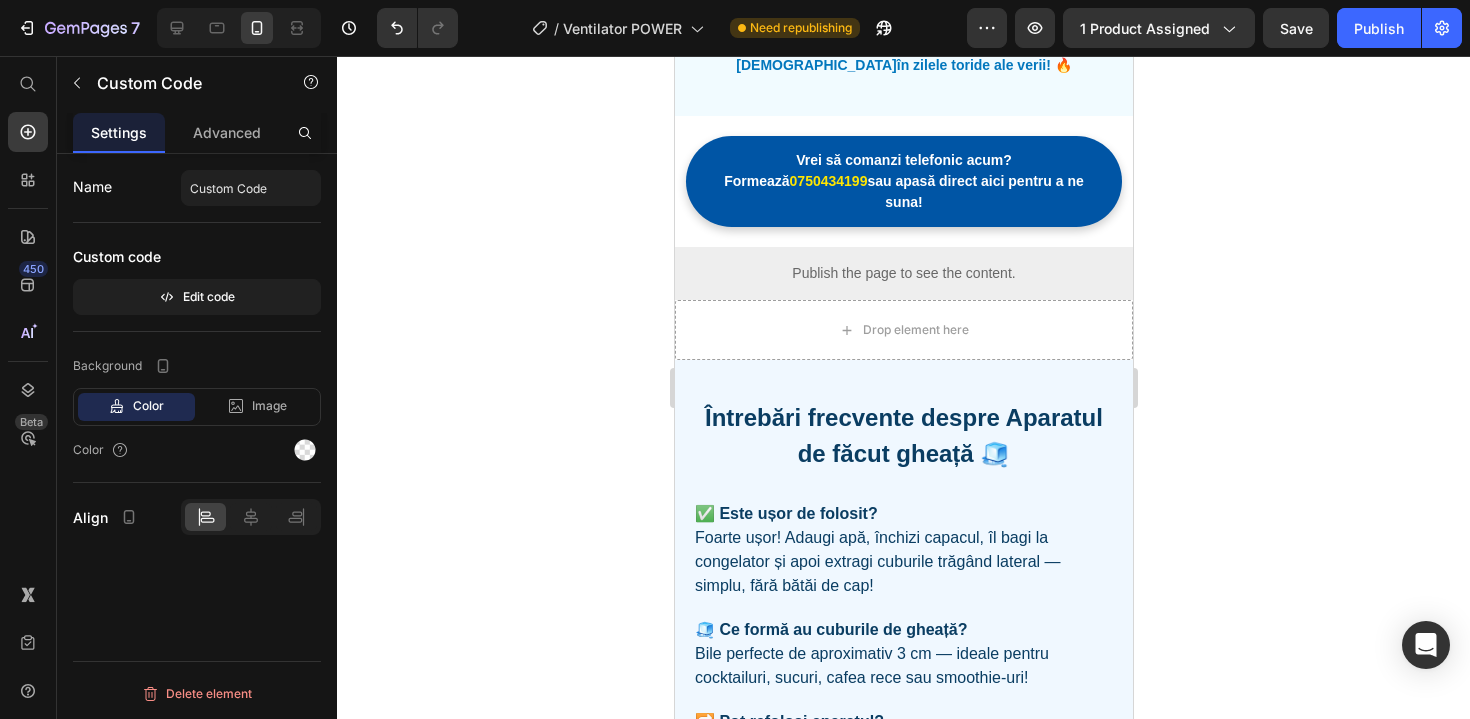 click on "Publish the page to see the content." at bounding box center [903, 273] 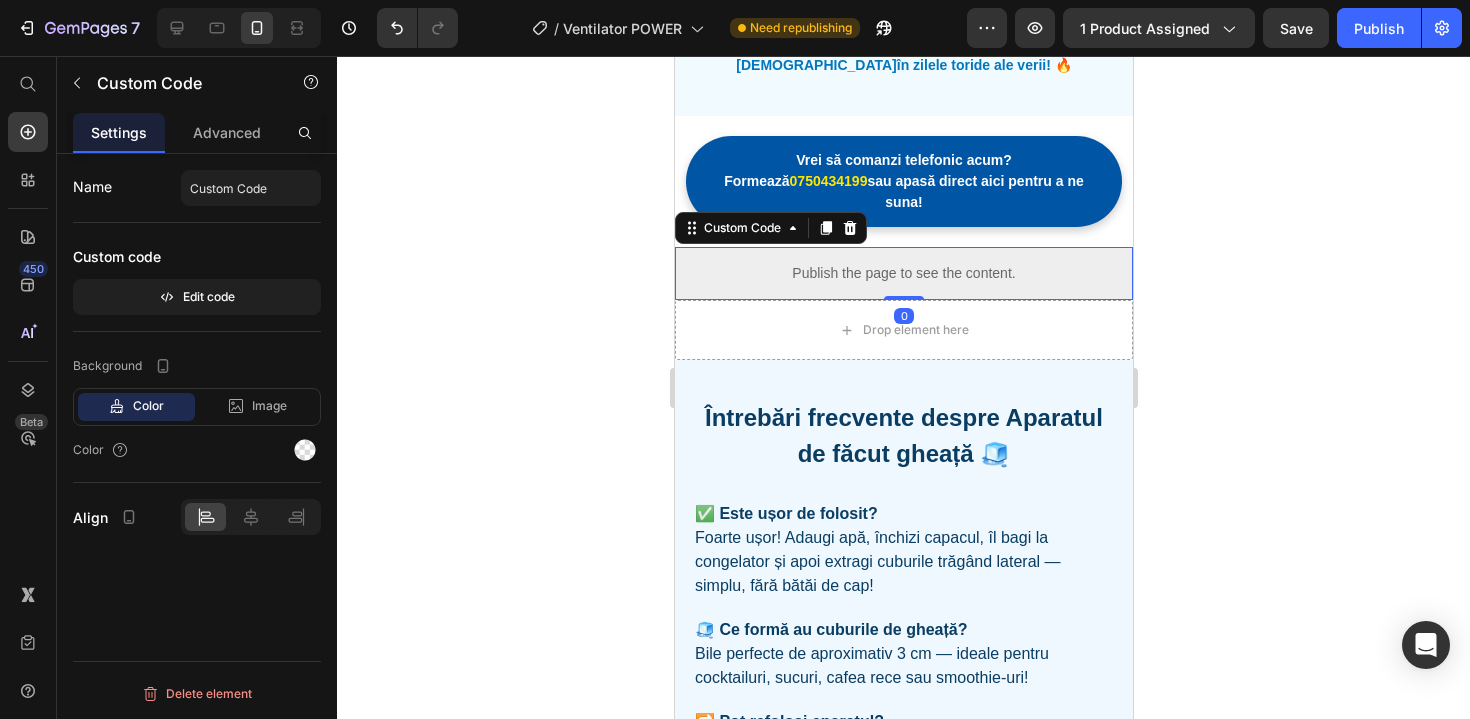 click on "Publish the page to see the content." at bounding box center [903, 273] 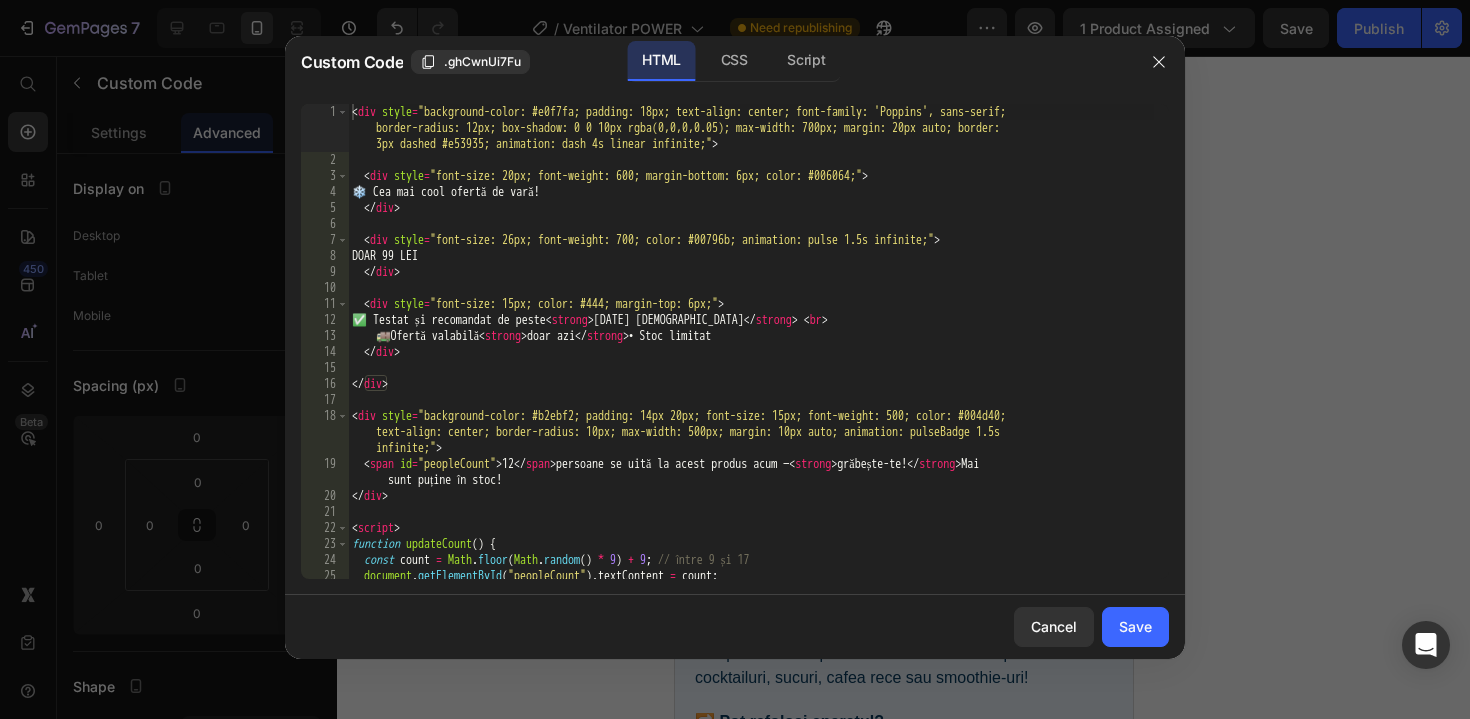 click on "< div   style = "background-color: #e0f7fa; padding: 18px; text-align: center; font-family: 'Poppins', sans-serif;       border-radius: 12px; box-shadow: 0 0 10px rgba(0,0,0,0.05); max-width: 700px; margin: 20px auto; border:       3px dashed #e53935; animation: dash 4s linear infinite;" >    < div   style = "font-size: 20px; font-weight: 600; margin-bottom: 6px; color: #006064;" >     ❄️ Cea mai cool ofertă de vară!    </ div >    < div   style = "font-size: 26px; font-weight: 700; color: #00796b; animation: pulse 1.5s infinite;" >     DOAR 99 LEI    </ div >    < div   style = "font-size: 15px; color: #444; margin-top: 6px;" >     ✅ Testat și recomandat de peste  < strong > 1200 de români </ strong >   < br >      🚚  Ofertă valabilă  < strong > doar azi </ strong >  • Stoc limitat    </ div > </ div > < div   style = "background-color: #b2ebf2; padding: 14px 20px; font-size: 15px; font-weight: 500; color: #004d40;            infinite;" >    < span   id = "peopleCount" > 12 >" at bounding box center [751, 373] 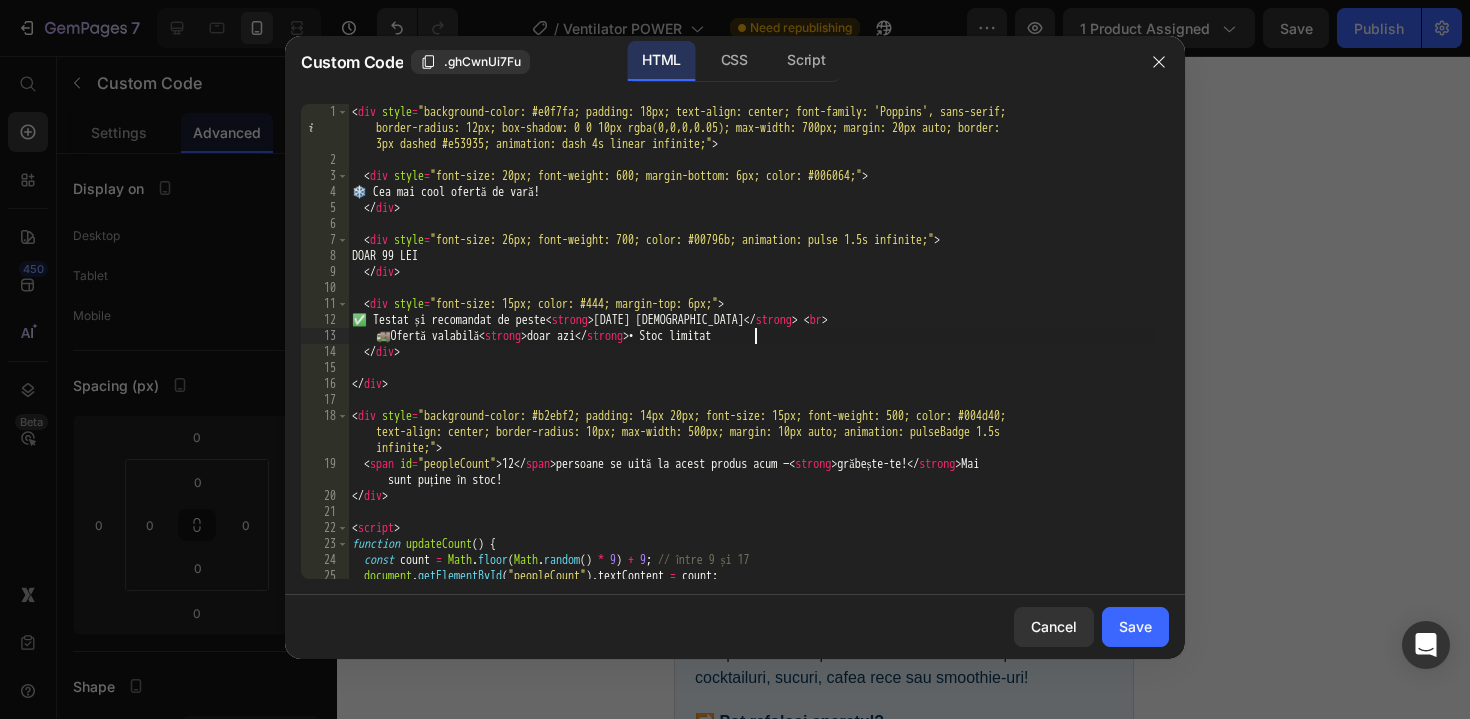 click on "< div   style = "background-color: #e0f7fa; padding: 18px; text-align: center; font-family: 'Poppins', sans-serif;       border-radius: 12px; box-shadow: 0 0 10px rgba(0,0,0,0.05); max-width: 700px; margin: 20px auto; border:       3px dashed #e53935; animation: dash 4s linear infinite;" >    < div   style = "font-size: 20px; font-weight: 600; margin-bottom: 6px; color: #006064;" >     ❄️ Cea mai cool ofertă de vară!    </ div >    < div   style = "font-size: 26px; font-weight: 700; color: #00796b; animation: pulse 1.5s infinite;" >     DOAR 99 LEI    </ div >    < div   style = "font-size: 15px; color: #444; margin-top: 6px;" >     ✅ Testat și recomandat de peste  < strong > 1200 de români </ strong >   < br >      🚚  Ofertă valabilă  < strong > doar azi </ strong >  • Stoc limitat    </ div > </ div > < div   style = "background-color: #b2ebf2; padding: 14px 20px; font-size: 15px; font-weight: 500; color: #004d40;            infinite;" >    < span   id = "peopleCount" > 12 >" at bounding box center [751, 373] 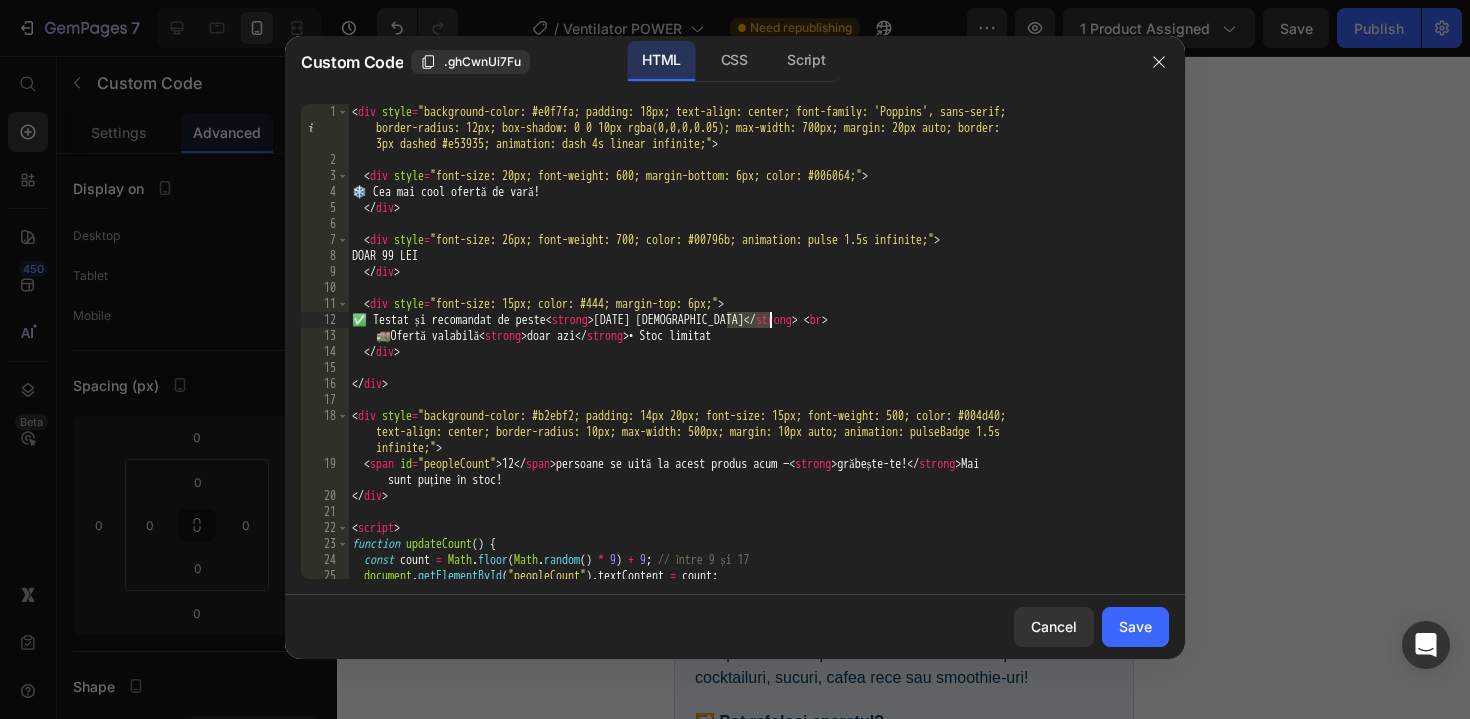 click on "< div   style = "background-color: #e0f7fa; padding: 18px; text-align: center; font-family: 'Poppins', sans-serif;       border-radius: 12px; box-shadow: 0 0 10px rgba(0,0,0,0.05); max-width: 700px; margin: 20px auto; border:       3px dashed #e53935; animation: dash 4s linear infinite;" >    < div   style = "font-size: 20px; font-weight: 600; margin-bottom: 6px; color: #006064;" >     ❄️ Cea mai cool ofertă de vară!    </ div >    < div   style = "font-size: 26px; font-weight: 700; color: #00796b; animation: pulse 1.5s infinite;" >     DOAR 99 LEI    </ div >    < div   style = "font-size: 15px; color: #444; margin-top: 6px;" >     ✅ Testat și recomandat de peste  < strong > 1200 de români </ strong >   < br >      🚚  Ofertă valabilă  < strong > doar azi </ strong >  • Stoc limitat    </ div > </ div > < div   style = "background-color: #b2ebf2; padding: 14px 20px; font-size: 15px; font-weight: 500; color: #004d40;            infinite;" >    < span   id = "peopleCount" > 12 >" at bounding box center (751, 373) 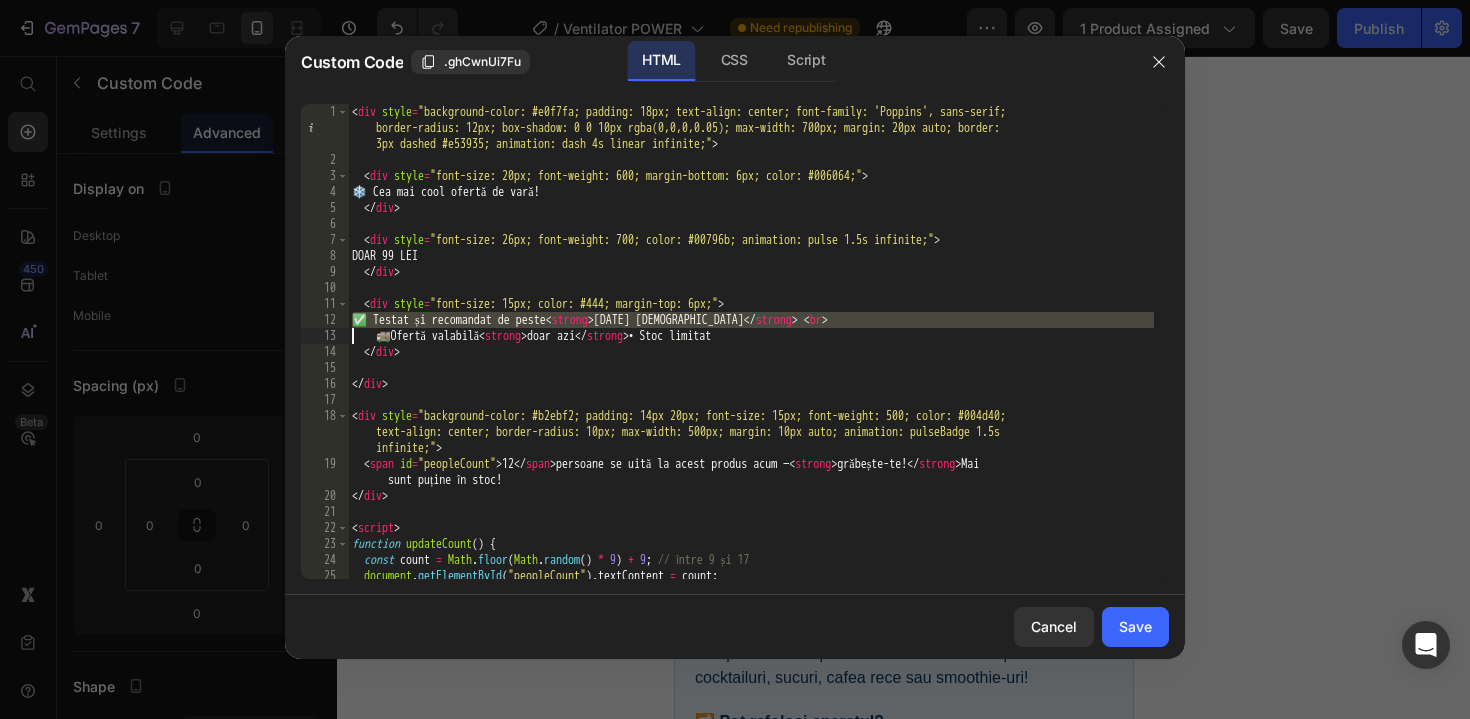 click on "< div   style = "background-color: #e0f7fa; padding: 18px; text-align: center; font-family: 'Poppins', sans-serif;       border-radius: 12px; box-shadow: 0 0 10px rgba(0,0,0,0.05); max-width: 700px; margin: 20px auto; border:       3px dashed #e53935; animation: dash 4s linear infinite;" >    < div   style = "font-size: 20px; font-weight: 600; margin-bottom: 6px; color: #006064;" >     ❄️ Cea mai cool ofertă de vară!    </ div >    < div   style = "font-size: 26px; font-weight: 700; color: #00796b; animation: pulse 1.5s infinite;" >     DOAR 99 LEI    </ div >    < div   style = "font-size: 15px; color: #444; margin-top: 6px;" >     ✅ Testat și recomandat de peste  < strong > 1200 de români </ strong >   < br >      🚚  Ofertă valabilă  < strong > doar azi </ strong >  • Stoc limitat    </ div > </ div > < div   style = "background-color: #b2ebf2; padding: 14px 20px; font-size: 15px; font-weight: 500; color: #004d40;            infinite;" >    < span   id = "peopleCount" > 12 >" at bounding box center (751, 373) 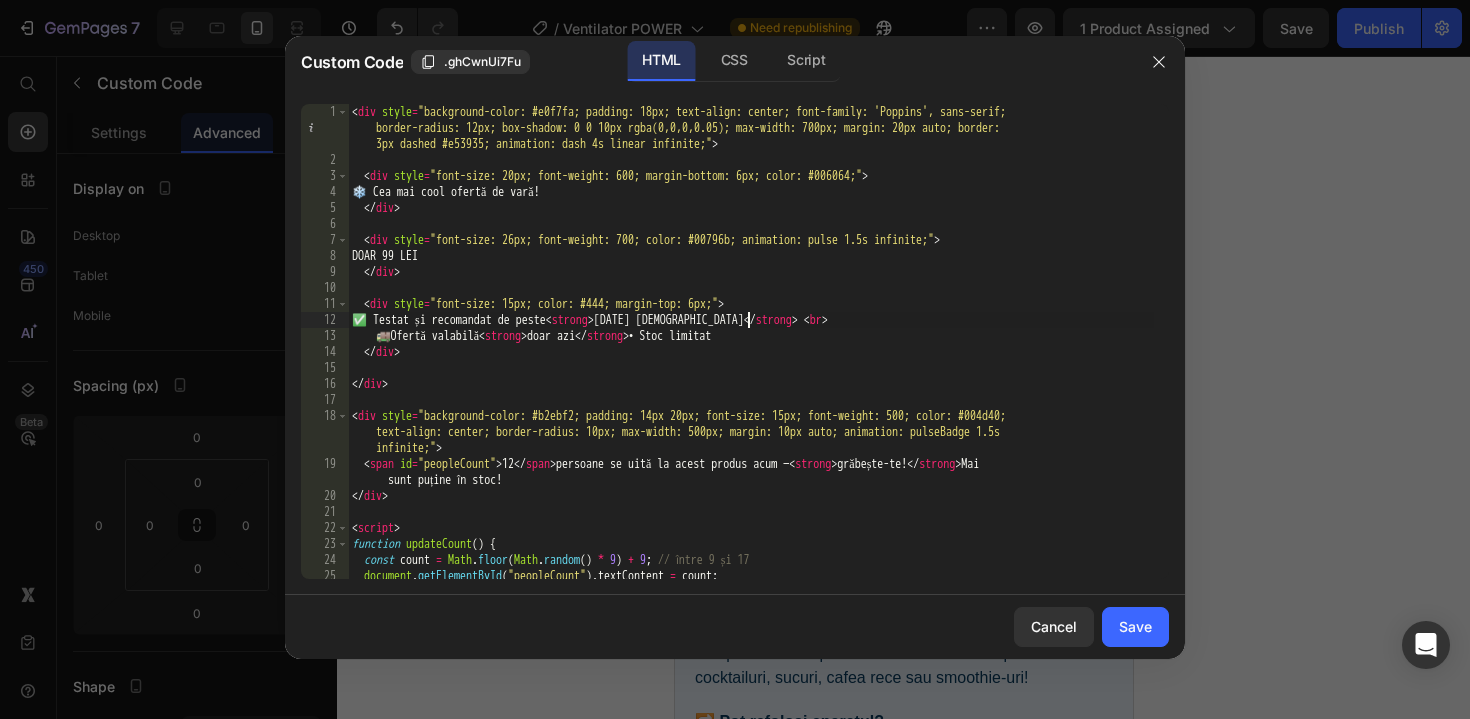 click on "< div   style = "background-color: #e0f7fa; padding: 18px; text-align: center; font-family: 'Poppins', sans-serif;       border-radius: 12px; box-shadow: 0 0 10px rgba(0,0,0,0.05); max-width: 700px; margin: 20px auto; border:       3px dashed #e53935; animation: dash 4s linear infinite;" >    < div   style = "font-size: 20px; font-weight: 600; margin-bottom: 6px; color: #006064;" >     ❄️ Cea mai cool ofertă de vară!    </ div >    < div   style = "font-size: 26px; font-weight: 700; color: #00796b; animation: pulse 1.5s infinite;" >     DOAR 99 LEI    </ div >    < div   style = "font-size: 15px; color: #444; margin-top: 6px;" >     ✅ Testat și recomandat de peste  < strong > 1200 de români </ strong >   < br >      🚚  Ofertă valabilă  < strong > doar azi </ strong >  • Stoc limitat    </ div > </ div > < div   style = "background-color: #b2ebf2; padding: 14px 20px; font-size: 15px; font-weight: 500; color: #004d40;            infinite;" >    < span   id = "peopleCount" > 12 >" at bounding box center (751, 373) 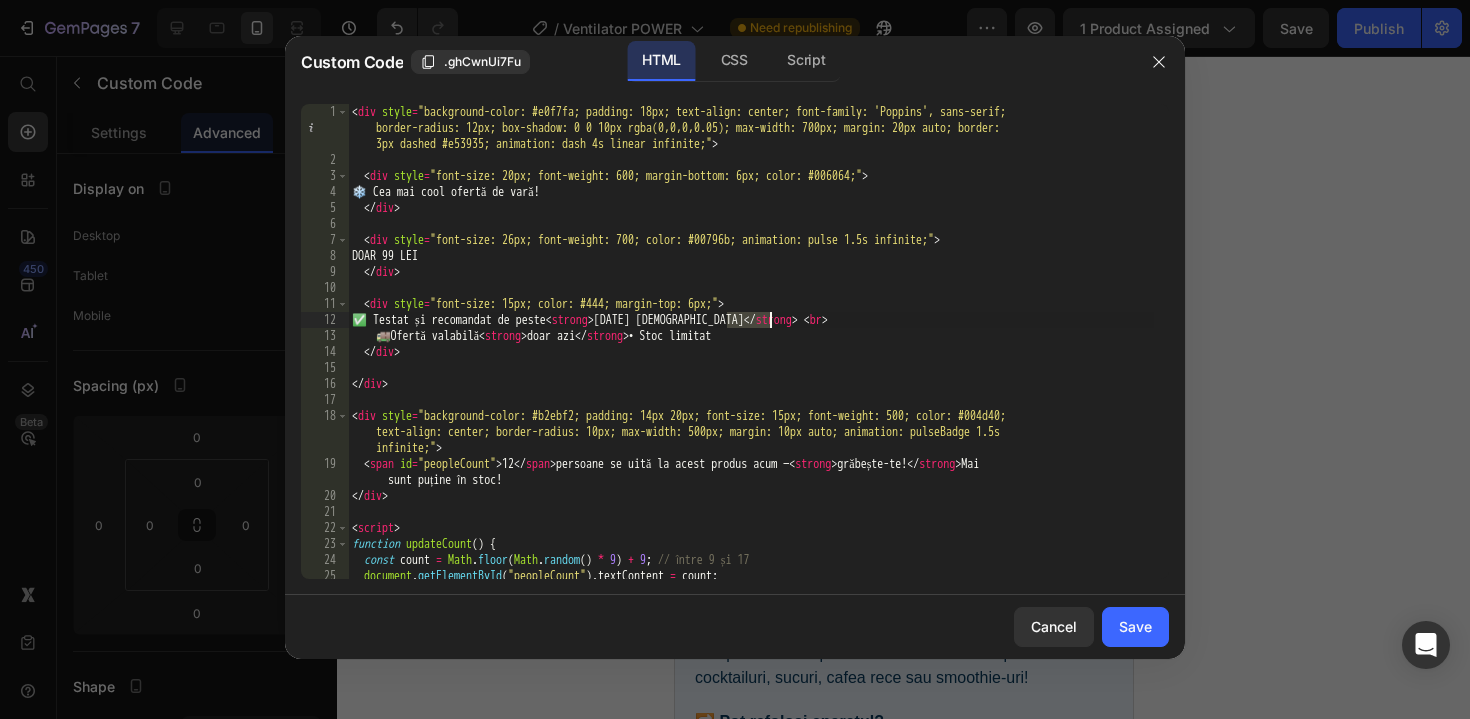 click on "< div   style = "background-color: #e0f7fa; padding: 18px; text-align: center; font-family: 'Poppins', sans-serif;       border-radius: 12px; box-shadow: 0 0 10px rgba(0,0,0,0.05); max-width: 700px; margin: 20px auto; border:       3px dashed #e53935; animation: dash 4s linear infinite;" >    < div   style = "font-size: 20px; font-weight: 600; margin-bottom: 6px; color: #006064;" >     ❄️ Cea mai cool ofertă de vară!    </ div >    < div   style = "font-size: 26px; font-weight: 700; color: #00796b; animation: pulse 1.5s infinite;" >     DOAR 99 LEI    </ div >    < div   style = "font-size: 15px; color: #444; margin-top: 6px;" >     ✅ Testat și recomandat de peste  < strong > 1200 de români </ strong >   < br >      🚚  Ofertă valabilă  < strong > doar azi </ strong >  • Stoc limitat    </ div > </ div > < div   style = "background-color: #b2ebf2; padding: 14px 20px; font-size: 15px; font-weight: 500; color: #004d40;            infinite;" >    < span   id = "peopleCount" > 12 >" at bounding box center [751, 373] 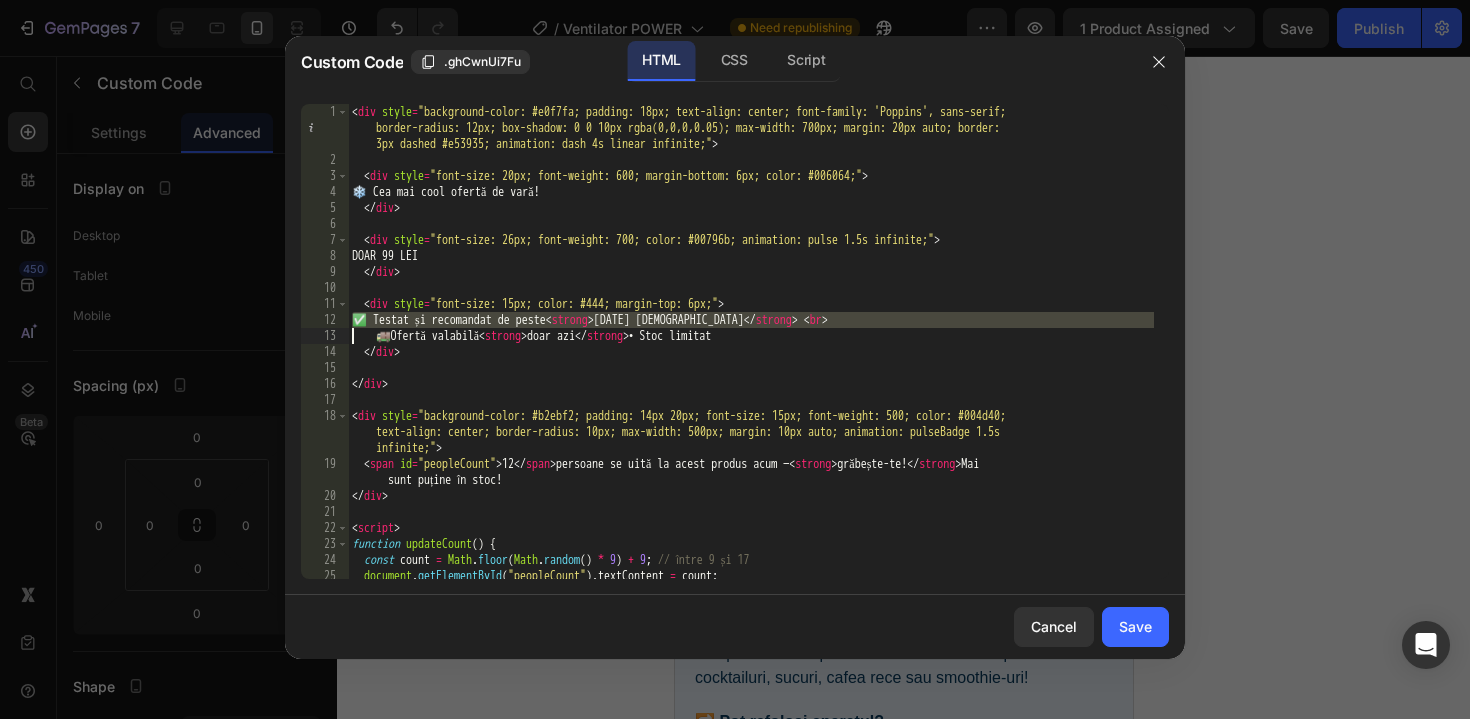 click on "< div   style = "background-color: #e0f7fa; padding: 18px; text-align: center; font-family: 'Poppins', sans-serif;       border-radius: 12px; box-shadow: 0 0 10px rgba(0,0,0,0.05); max-width: 700px; margin: 20px auto; border:       3px dashed #e53935; animation: dash 4s linear infinite;" >    < div   style = "font-size: 20px; font-weight: 600; margin-bottom: 6px; color: #006064;" >     ❄️ Cea mai cool ofertă de vară!    </ div >    < div   style = "font-size: 26px; font-weight: 700; color: #00796b; animation: pulse 1.5s infinite;" >     DOAR 99 LEI    </ div >    < div   style = "font-size: 15px; color: #444; margin-top: 6px;" >     ✅ Testat și recomandat de peste  < strong > 1200 de români </ strong >   < br >      🚚  Ofertă valabilă  < strong > doar azi </ strong >  • Stoc limitat    </ div > </ div > < div   style = "background-color: #b2ebf2; padding: 14px 20px; font-size: 15px; font-weight: 500; color: #004d40;            infinite;" >    < span   id = "peopleCount" > 12 >" at bounding box center [751, 373] 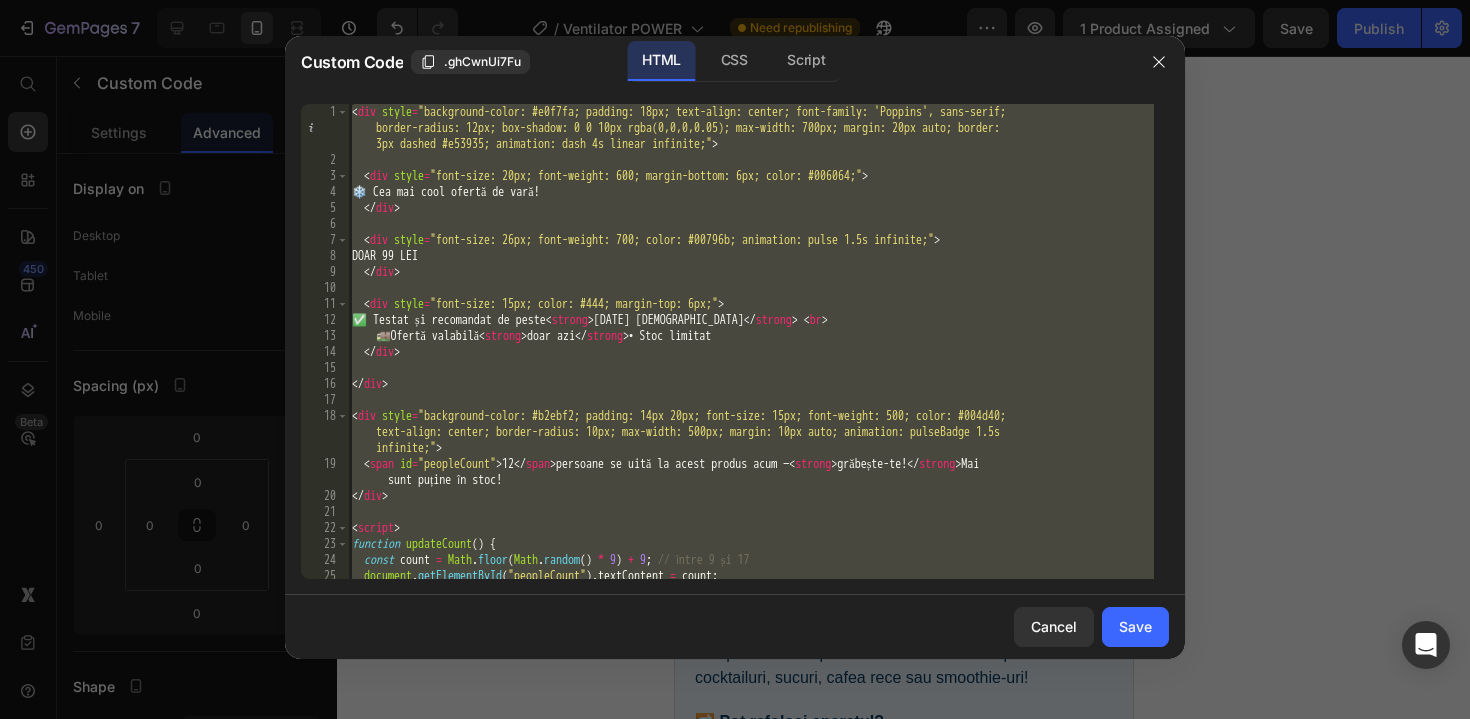 paste 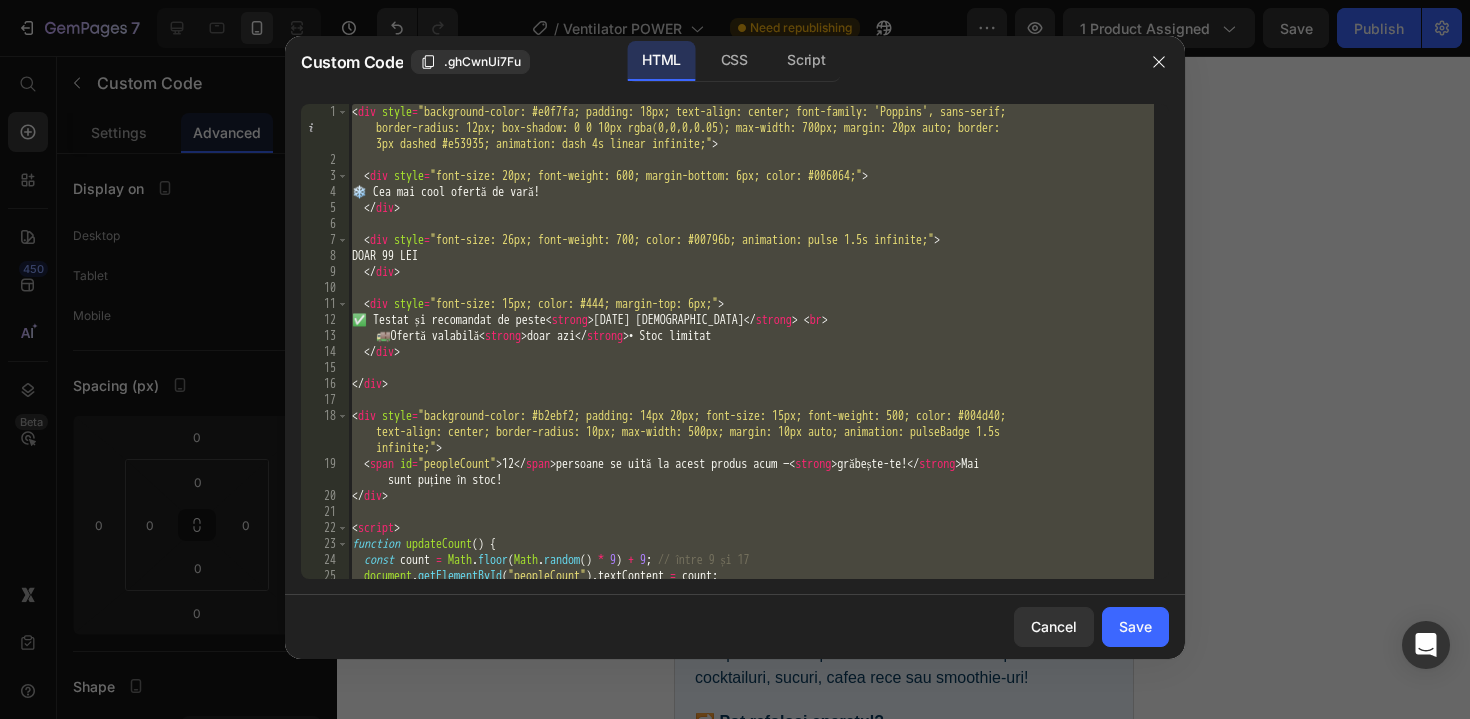 type 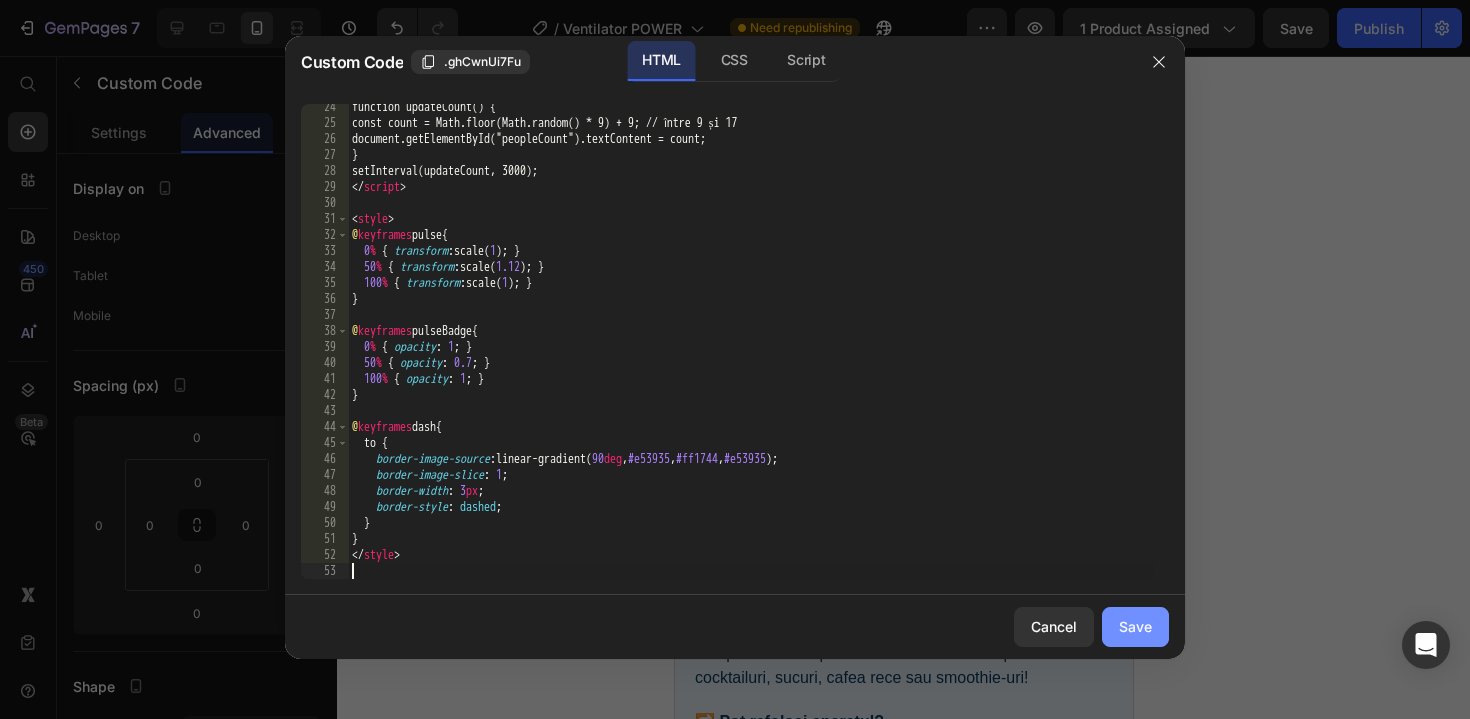 click on "Save" 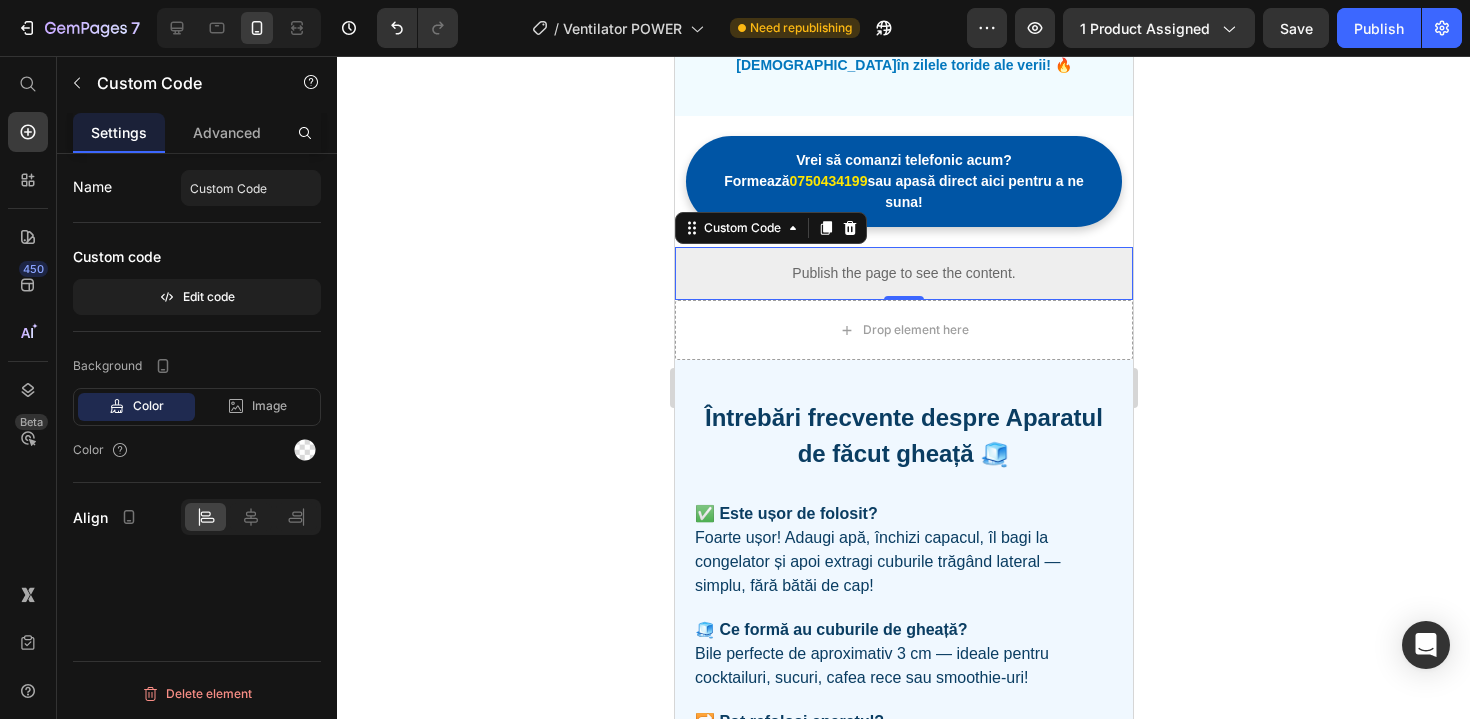 click on "Publish the page to see the content." at bounding box center [903, 273] 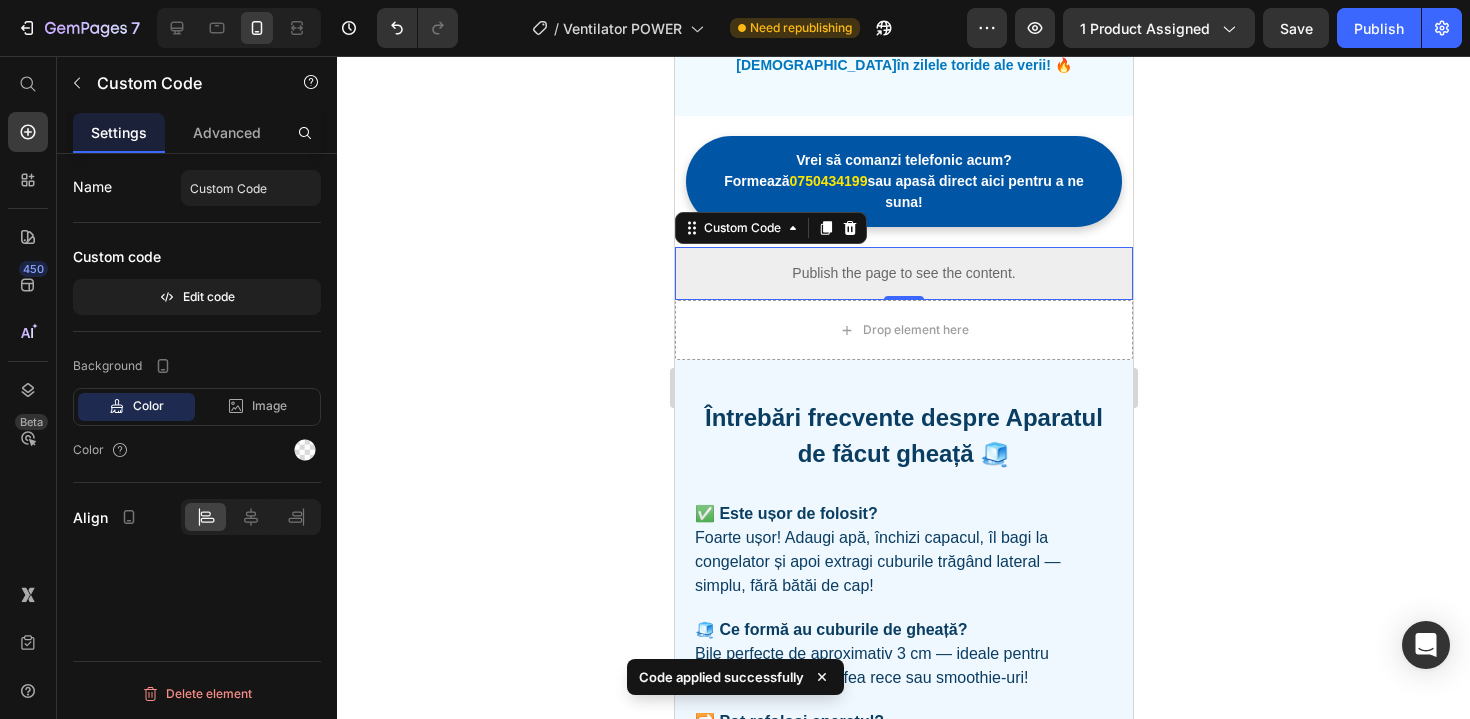 click on "Publish the page to see the content." at bounding box center (903, 273) 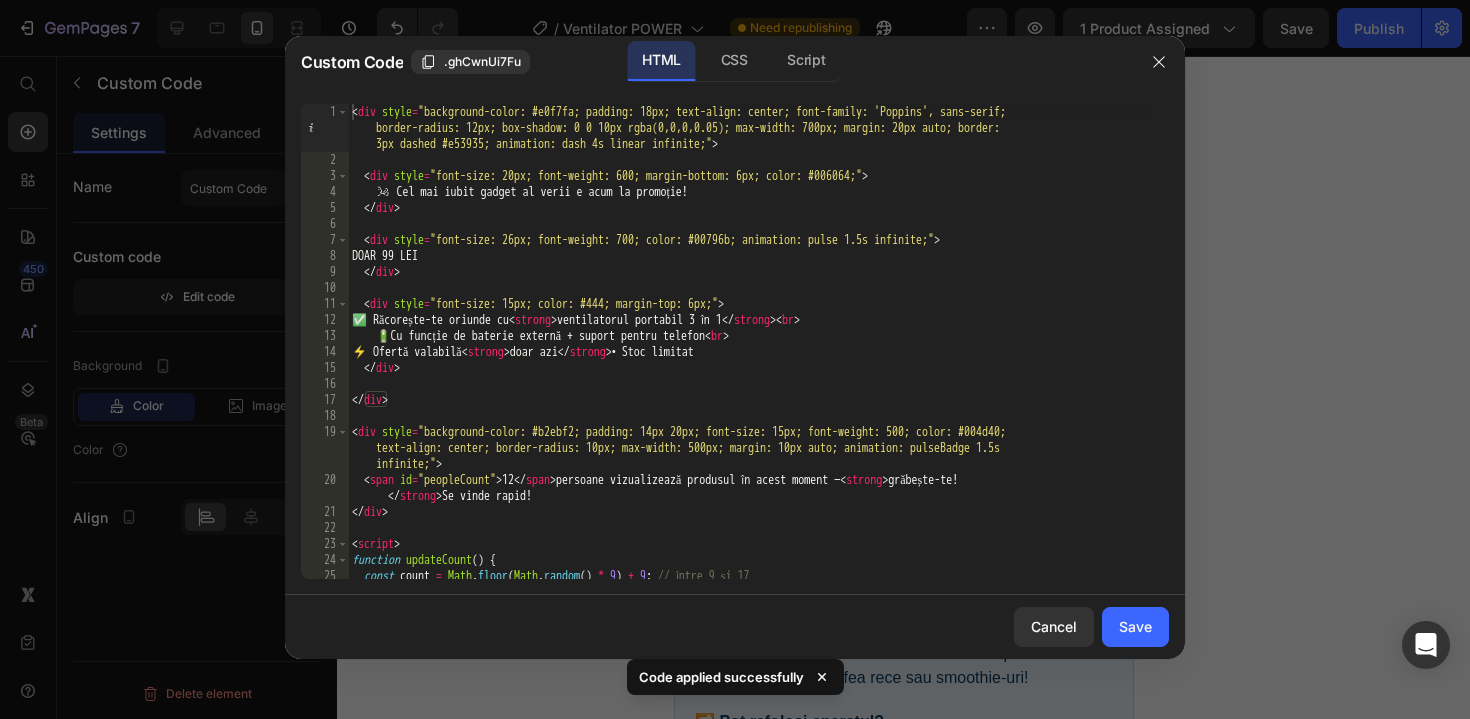 click on "< div   style = "background-color: #e0f7fa; padding: 18px; text-align: center; font-family: 'Poppins', sans-serif;       border-radius: 12px; box-shadow: 0 0 10px rgba(0,0,0,0.05); max-width: 700px; margin: 20px auto; border:       3px dashed #e53935; animation: dash 4s linear infinite;" >    < div   style = "font-size: 20px; font-weight: 600; margin-bottom: 6px; color: #006064;" >      🌬 ️ Cel mai iubit gadget al verii e acum la promoție!    </ div >    < div   style = "font-size: 26px; font-weight: 700; color: #00796b; animation: pulse 1.5s infinite;" >     DOAR 99 LEI    </ div >    < div   style = "font-size: 15px; color: #444; margin-top: 6px;" >     ✅ Răcorește-te oriunde cu  < strong > ventilatorul portabil 3 în 1 </ strong > < br >      🔋  Cu funcție de baterie externă + suport pentru telefon < br >     ⚡ Ofertă valabilă  < strong > doar azi </ strong >  • Stoc limitat    </ div > </ div > < div   style =           infinite;" >    < span   id = "peopleCount" > 12" at bounding box center (751, 373) 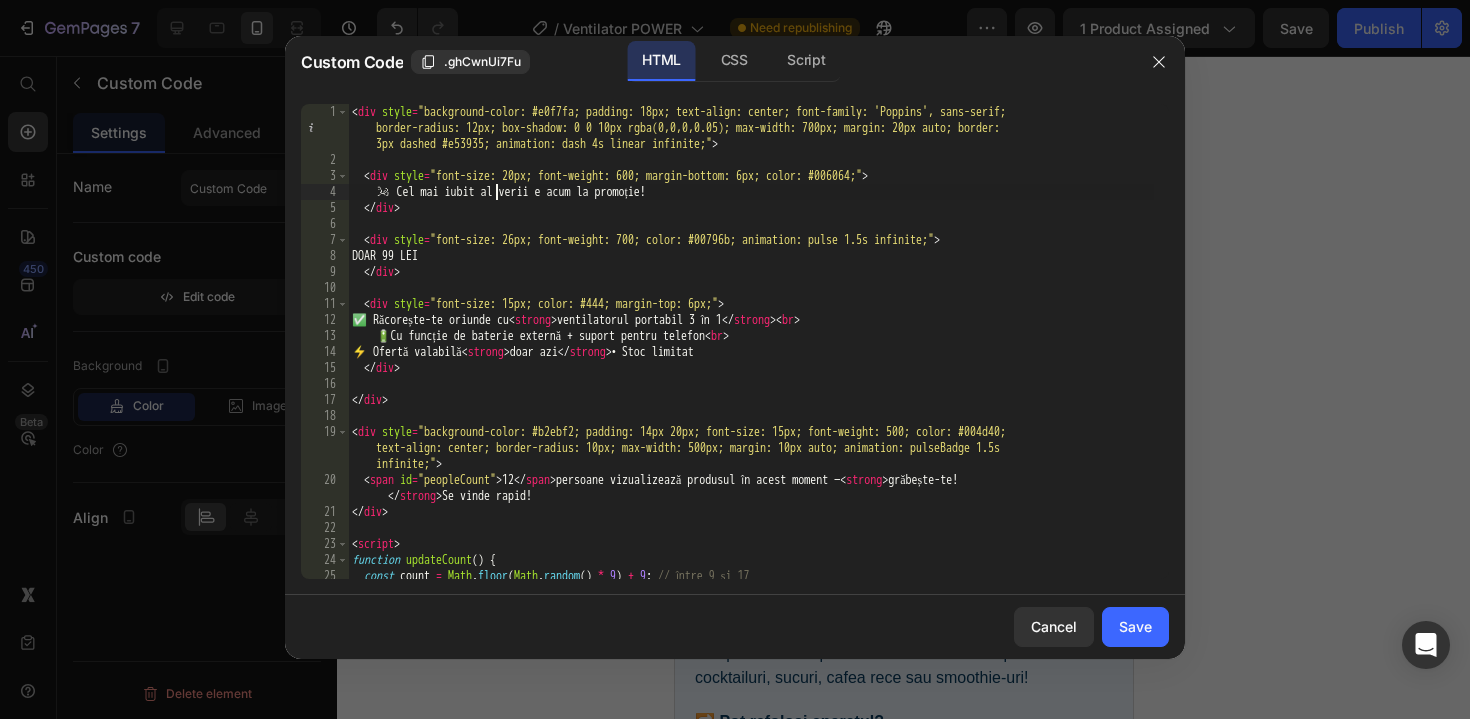 scroll, scrollTop: 0, scrollLeft: 12, axis: horizontal 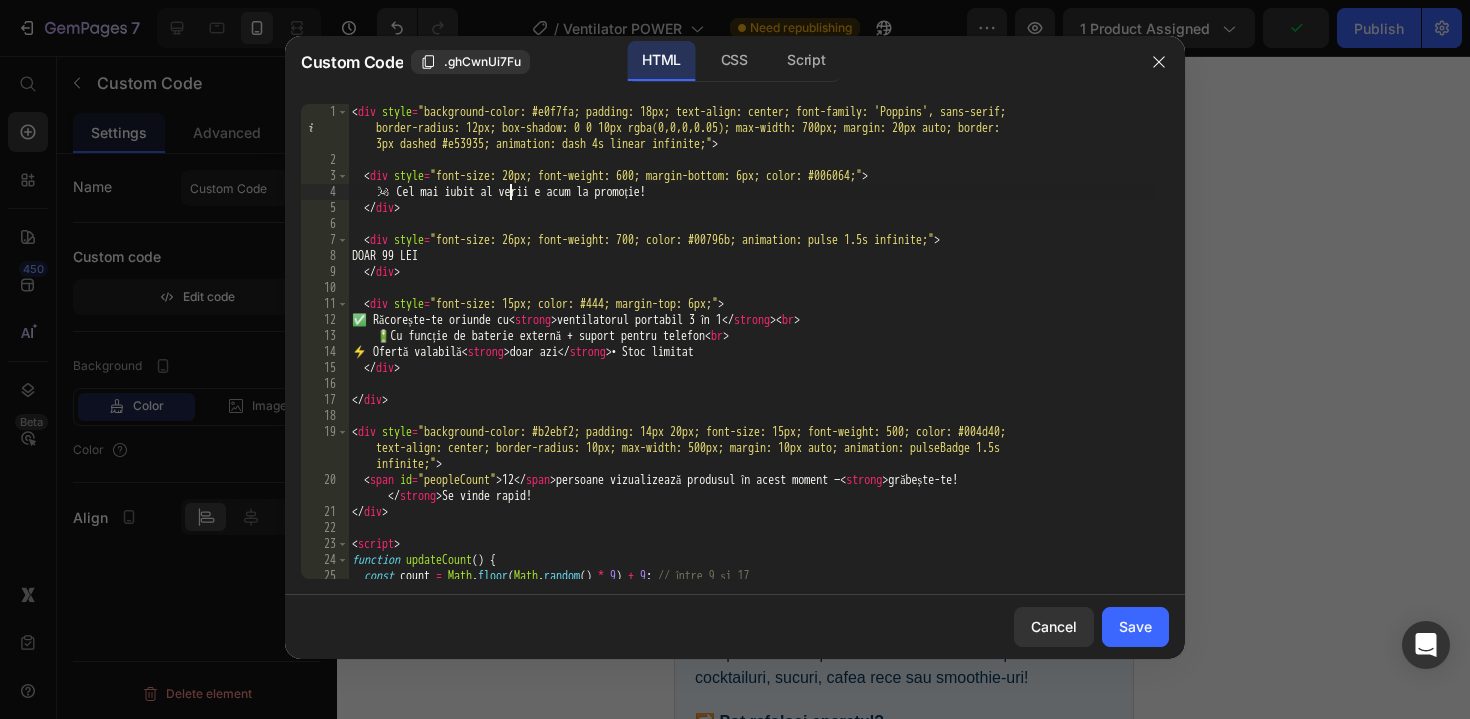 click on "< div   style = "background-color: #e0f7fa; padding: 18px; text-align: center; font-family: 'Poppins', sans-serif;       border-radius: 12px; box-shadow: 0 0 10px rgba(0,0,0,0.05); max-width: 700px; margin: 20px auto; border:       3px dashed #e53935; animation: dash 4s linear infinite;" >    < div   style = "font-size: 20px; font-weight: 600; margin-bottom: 6px; color: #006064;" >      🌬 ️ Cel mai iubit al verii e acum la promoție!    </ div >    < div   style = "font-size: 26px; font-weight: 700; color: #00796b; animation: pulse 1.5s infinite;" >     DOAR 99 LEI    </ div >    < div   style = "font-size: 15px; color: #444; margin-top: 6px;" >     ✅ Răcorește-te oriunde cu  < strong > ventilatorul portabil 3 în 1 </ strong > < br >      🔋  Cu funcție de baterie externă + suport pentru telefon < br >     ⚡ Ofertă valabilă  < strong > doar azi </ strong >  • Stoc limitat    </ div > </ div > < div   style =           infinite;" >    < span   id = "peopleCount" > 12 </ span" at bounding box center [751, 373] 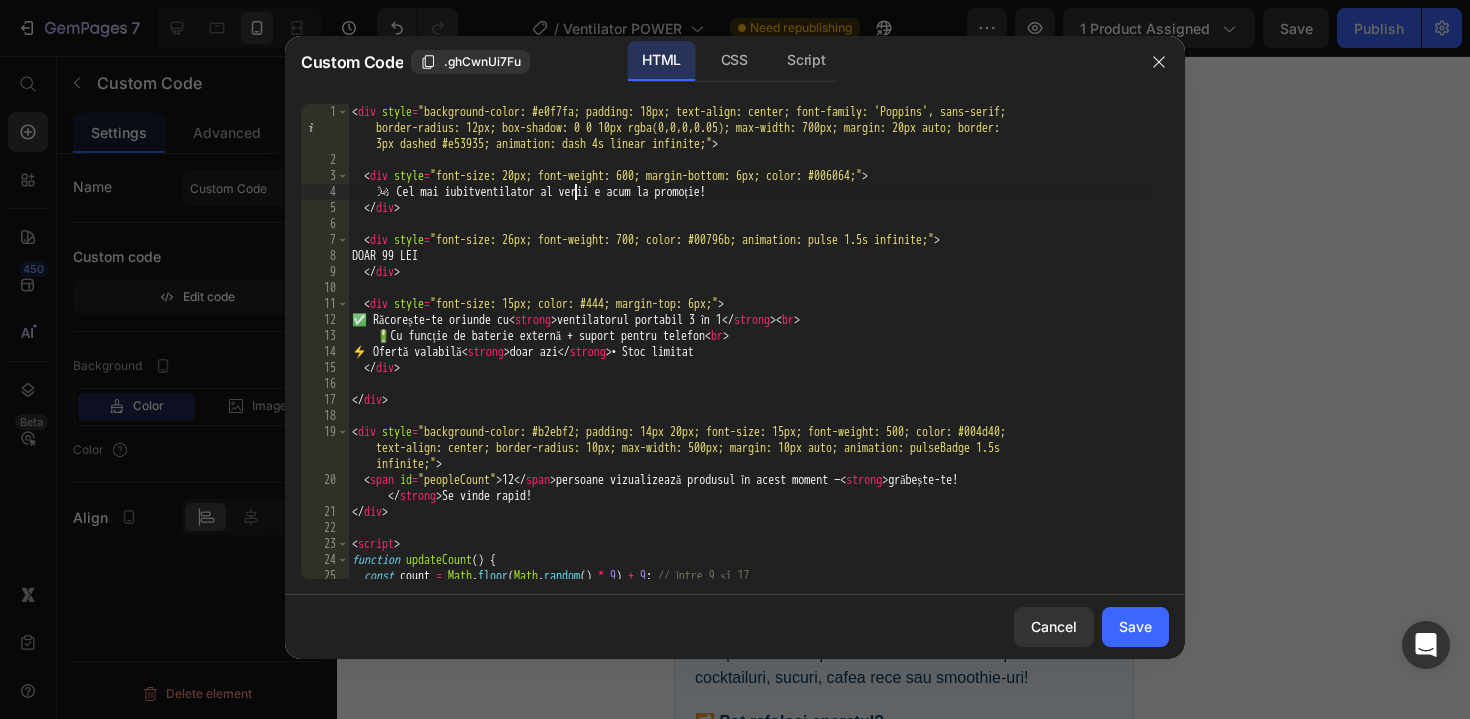 scroll, scrollTop: 0, scrollLeft: 18, axis: horizontal 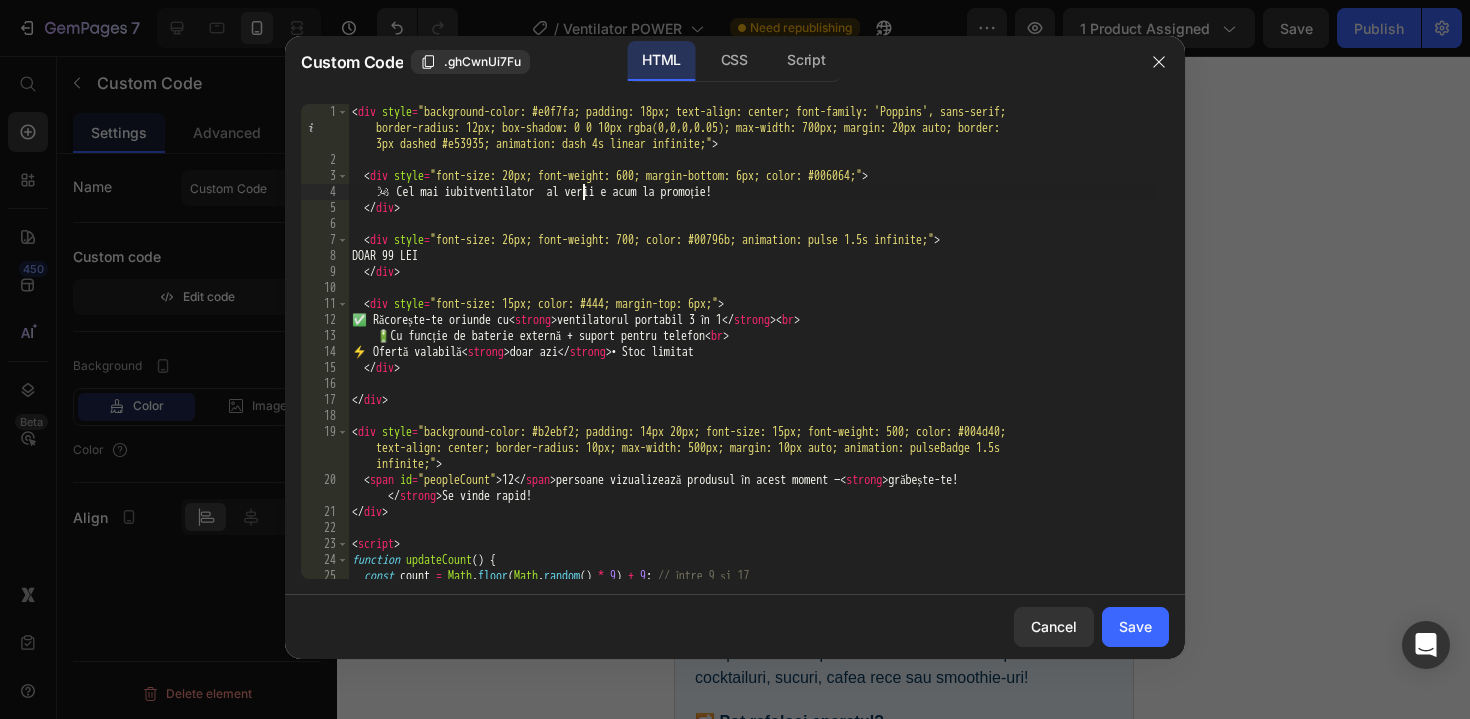 click on "< div   style = "background-color: #e0f7fa; padding: 18px; text-align: center; font-family: 'Poppins', sans-serif;       border-radius: 12px; box-shadow: 0 0 10px rgba(0,0,0,0.05); max-width: 700px; margin: 20px auto; border:       3px dashed #e53935; animation: dash 4s linear infinite;" >    < div   style = "font-size: 20px; font-weight: 600; margin-bottom: 6px; color: #006064;" >      🌬 ️ Cel mai iubitventilator  al verii e acum la promoție!    </ div >    < div   style = "font-size: 26px; font-weight: 700; color: #00796b; animation: pulse 1.5s infinite;" >     DOAR 99 LEI    </ div >    < div   style = "font-size: 15px; color: #444; margin-top: 6px;" >     ✅ Răcorește-te oriunde cu  < strong > ventilatorul portabil 3 în 1 </ strong > < br >      🔋  Cu funcție de baterie externă + suport pentru telefon < br >     ⚡ Ofertă valabilă  < strong > doar azi </ strong >  • Stoc limitat    </ div > </ div > < div   style =           infinite;" >    < span   id = "peopleCount" >" at bounding box center [751, 373] 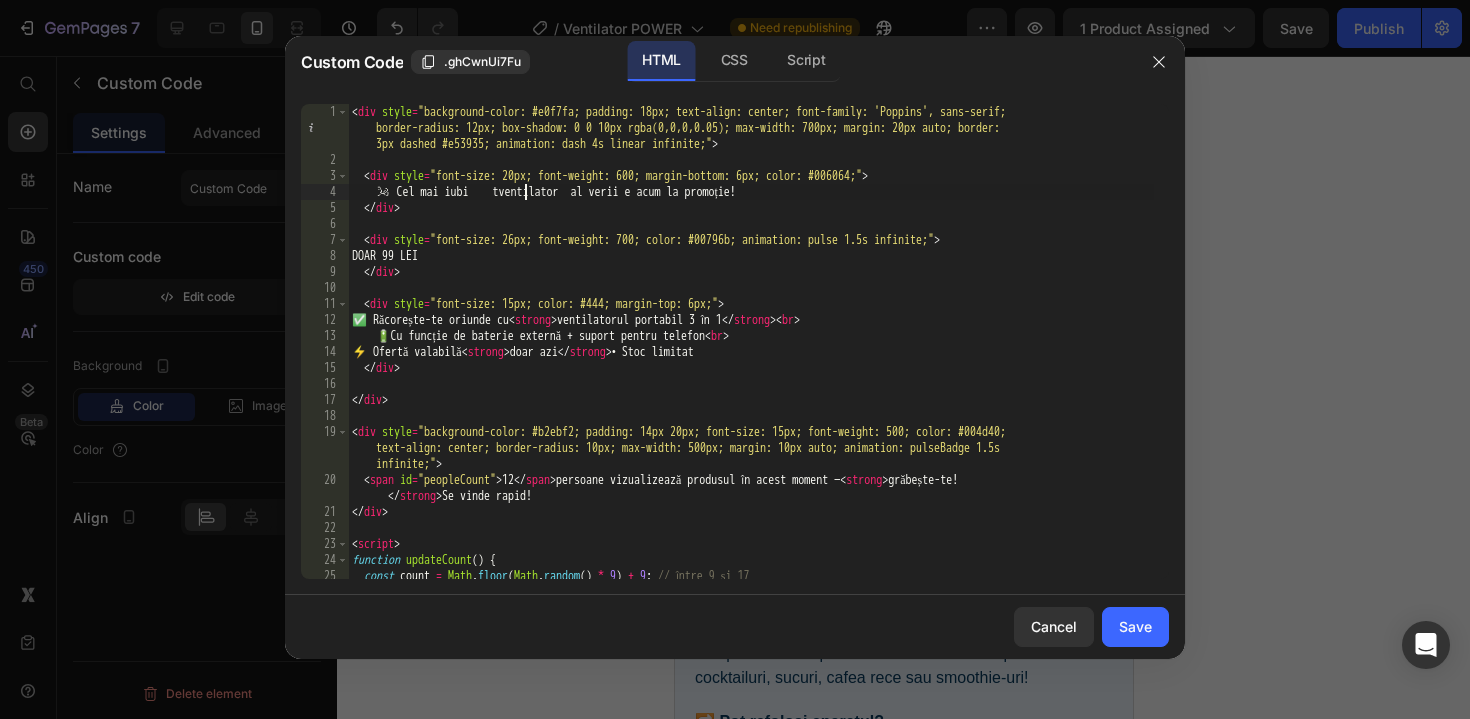 scroll, scrollTop: 0, scrollLeft: 14, axis: horizontal 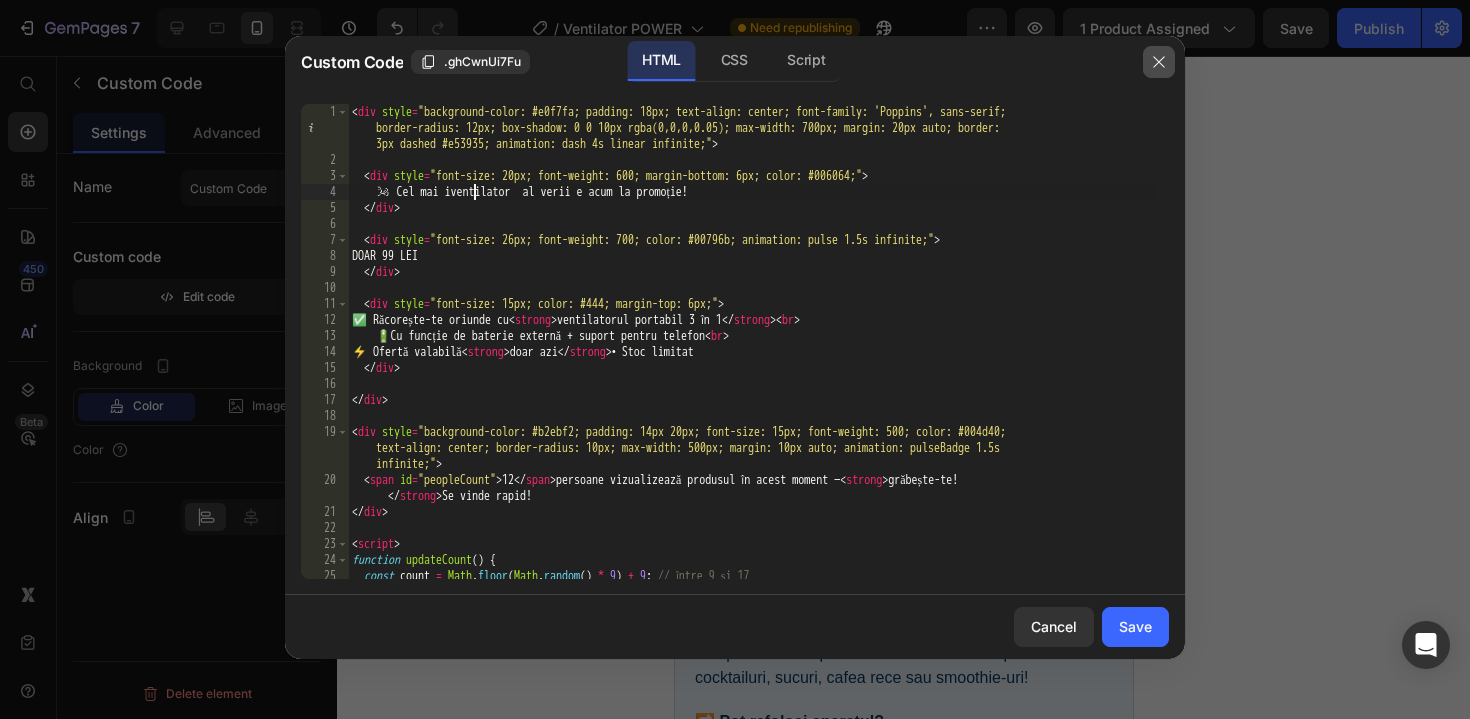 type on "🌬️ Cel mai iventilator  al verii e acum la promoție!" 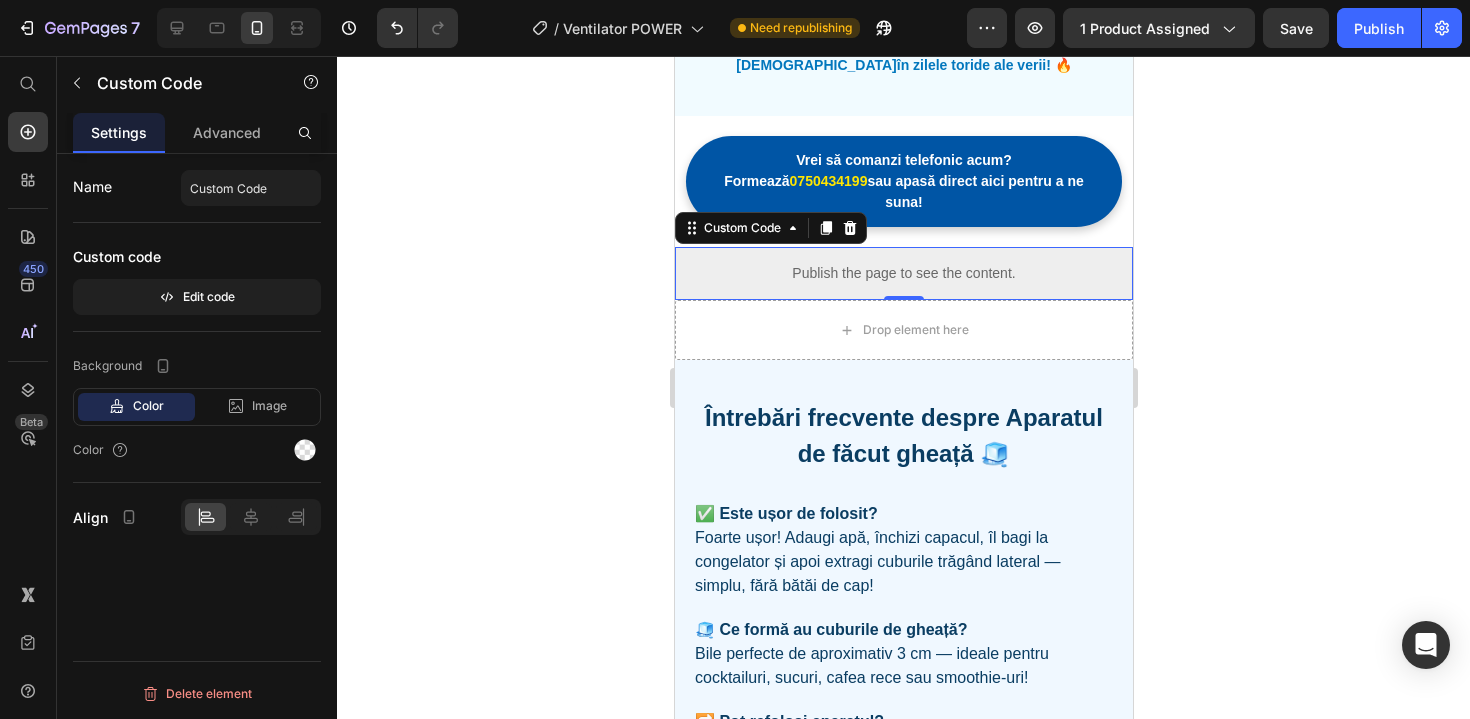 click on "Publish the page to see the content." at bounding box center [903, 273] 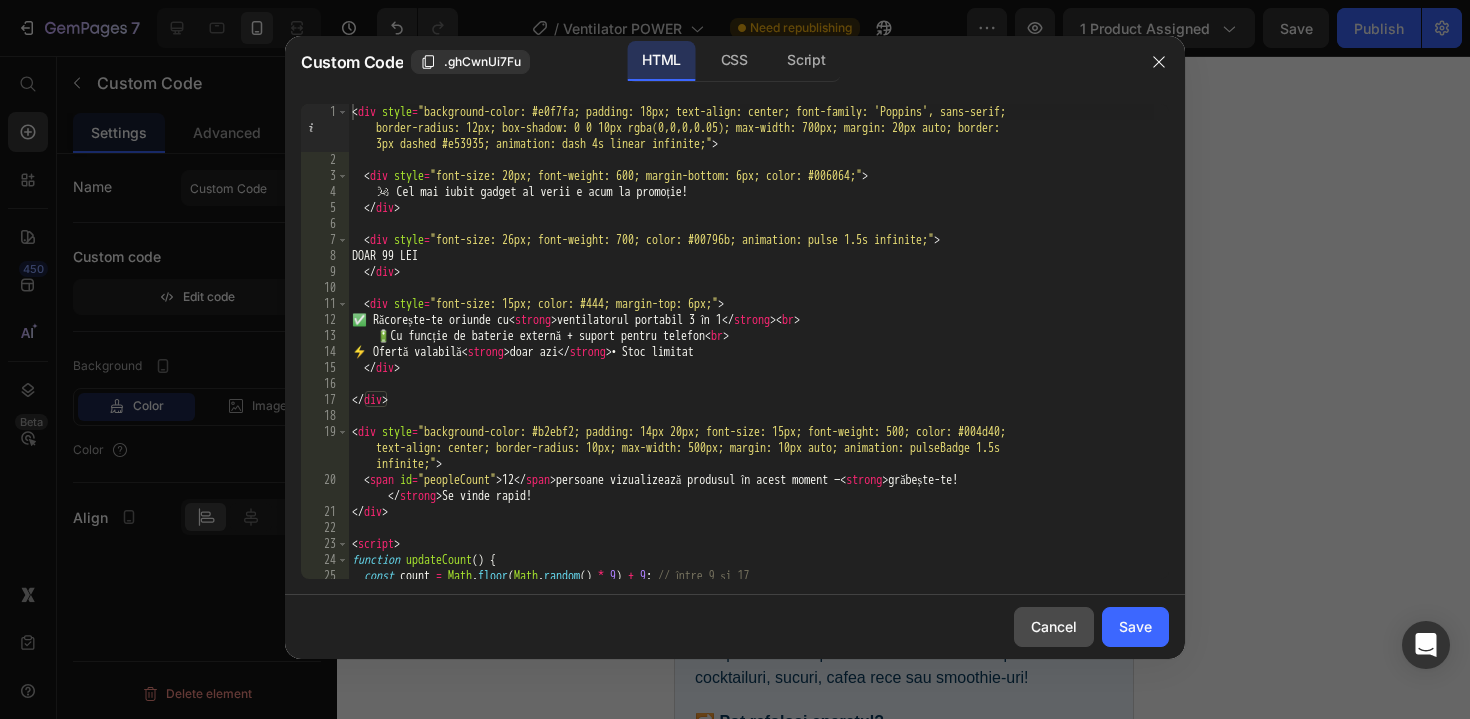 click on "Cancel" at bounding box center (1054, 626) 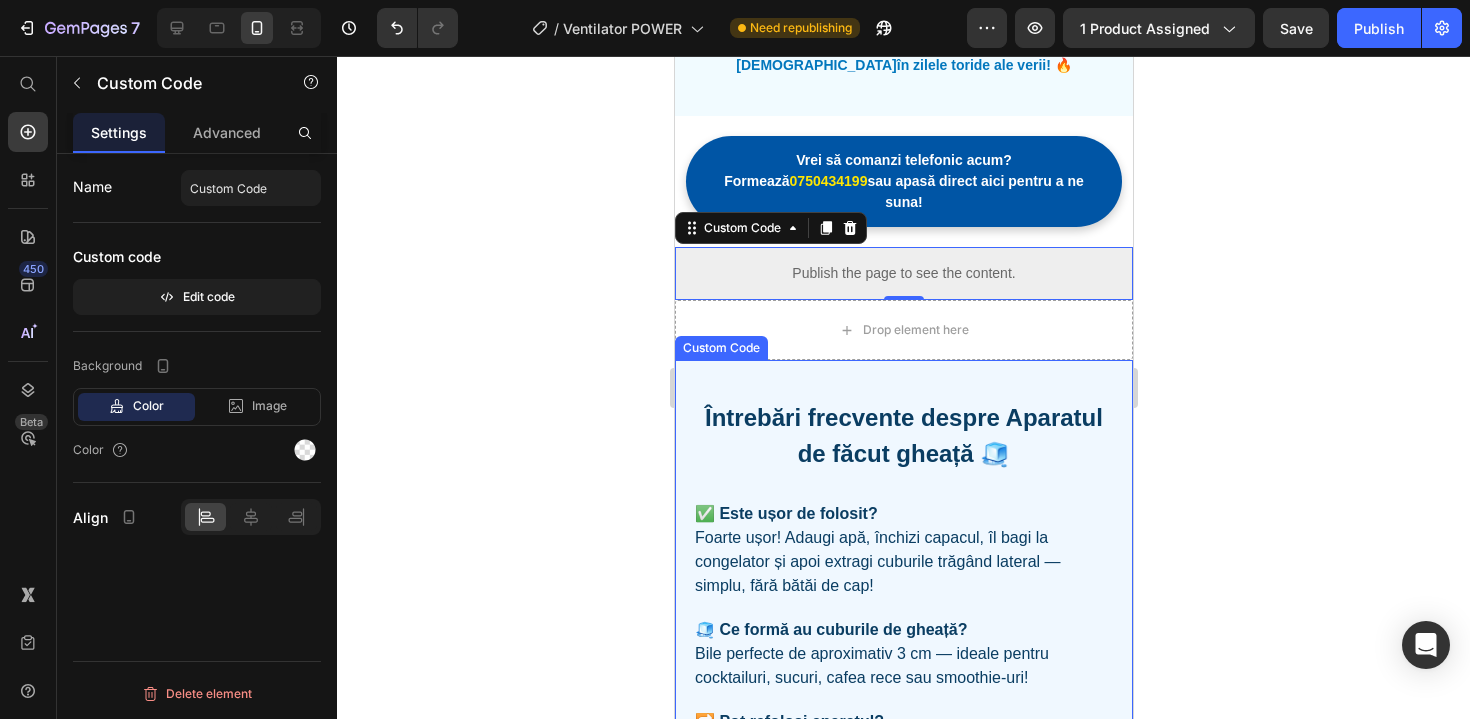 click on "Întrebări frecvente despre Aparatul de făcut gheață 🧊
✅ Este ușor de folosit?
Foarte ușor! Adaugi apă, închizi capacul, îl bagi la congelator și apoi extragi cuburile trăgând lateral — simplu, fără bătăi de cap!
🧊 Ce formă au cuburile de gheață?
Bile perfecte de aproximativ 3 cm — ideale pentru cocktailuri, sucuri, cafea rece sau smoothie-uri!
🔁 Pot refolosi aparatul?
Bineînțeles! Este reutilizabil și se curăță foarte ușor. Îl poți folosi toată vara fără probleme.
📦 Ce primesc în pachet?
Primești 1 aparat complet 2 în 1 — atât rezervorul de apă cât și forma pentru cuburi de gheață — plus capacul și sistemul de presiune pentru extragere.
❄️ Cât de repede se formează cuburile?
Depinde de congelator, dar în medie între 1-5 ore. Recomandăm umplerea completă a rezervorului pentru rezultate optime." at bounding box center (903, 707) 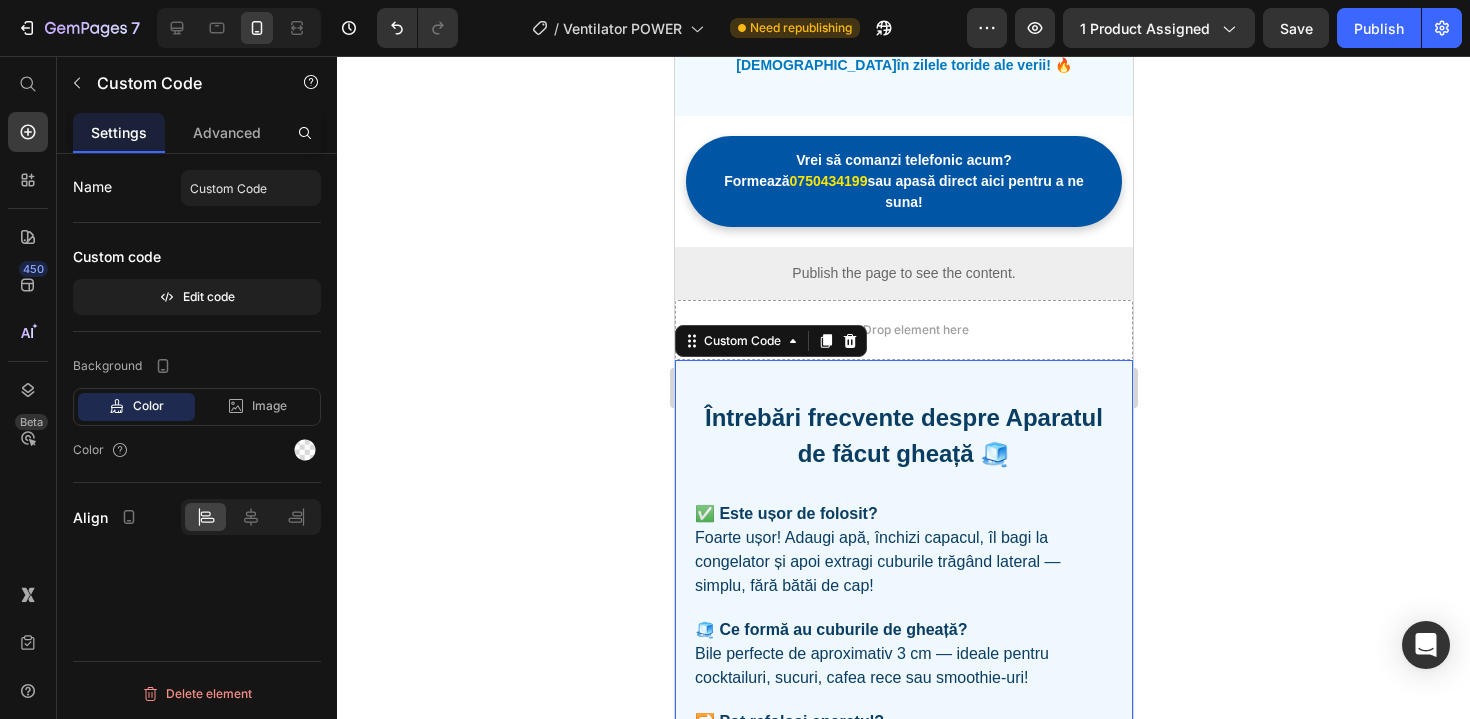 click on "Întrebări frecvente despre Aparatul de făcut gheață 🧊
✅ Este ușor de folosit?
Foarte ușor! Adaugi apă, închizi capacul, îl bagi la congelator și apoi extragi cuburile trăgând lateral — simplu, fără bătăi de cap!
🧊 Ce formă au cuburile de gheață?
Bile perfecte de aproximativ 3 cm — ideale pentru cocktailuri, sucuri, cafea rece sau smoothie-uri!
🔁 Pot refolosi aparatul?
Bineînțeles! Este reutilizabil și se curăță foarte ușor. Îl poți folosi toată vara fără probleme.
📦 Ce primesc în pachet?
Primești 1 aparat complet 2 în 1 — atât rezervorul de apă cât și forma pentru cuburi de gheață — plus capacul și sistemul de presiune pentru extragere.
❄️ Cât de repede se formează cuburile?
Depinde de congelator, dar în medie între 1-5 ore. Recomandăm umplerea completă a rezervorului pentru rezultate optime." at bounding box center (903, 707) 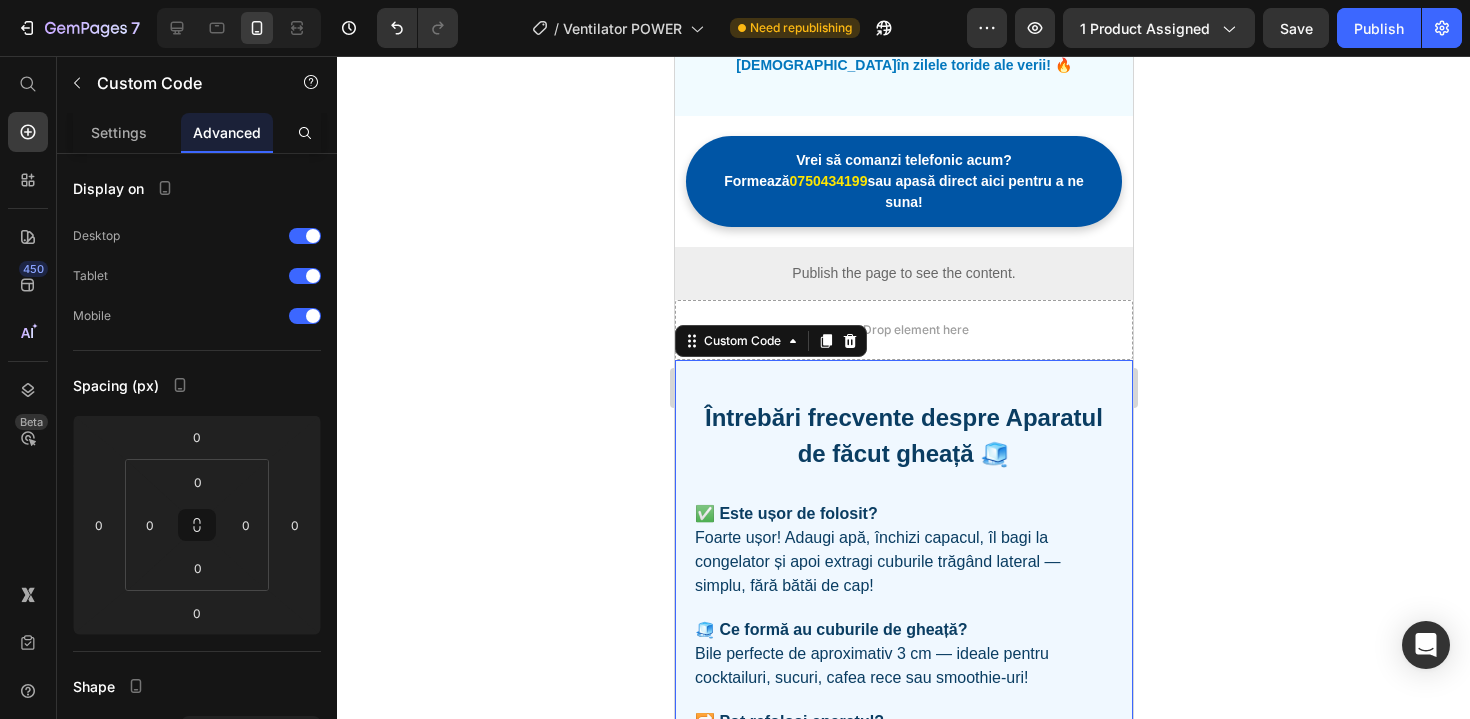 click on "Întrebări frecvente despre Aparatul de făcut gheață 🧊
✅ Este ușor de folosit?
Foarte ușor! Adaugi apă, închizi capacul, îl bagi la congelator și apoi extragi cuburile trăgând lateral — simplu, fără bătăi de cap!
🧊 Ce formă au cuburile de gheață?
Bile perfecte de aproximativ 3 cm — ideale pentru cocktailuri, sucuri, cafea rece sau smoothie-uri!
🔁 Pot refolosi aparatul?
Bineînțeles! Este reutilizabil și se curăță foarte ușor. Îl poți folosi toată vara fără probleme.
📦 Ce primesc în pachet?
Primești 1 aparat complet 2 în 1 — atât rezervorul de apă cât și forma pentru cuburi de gheață — plus capacul și sistemul de presiune pentru extragere.
❄️ Cât de repede se formează cuburile?
Depinde de congelator, dar în medie între 1-5 ore. Recomandăm umplerea completă a rezervorului pentru rezultate optime." at bounding box center (903, 707) 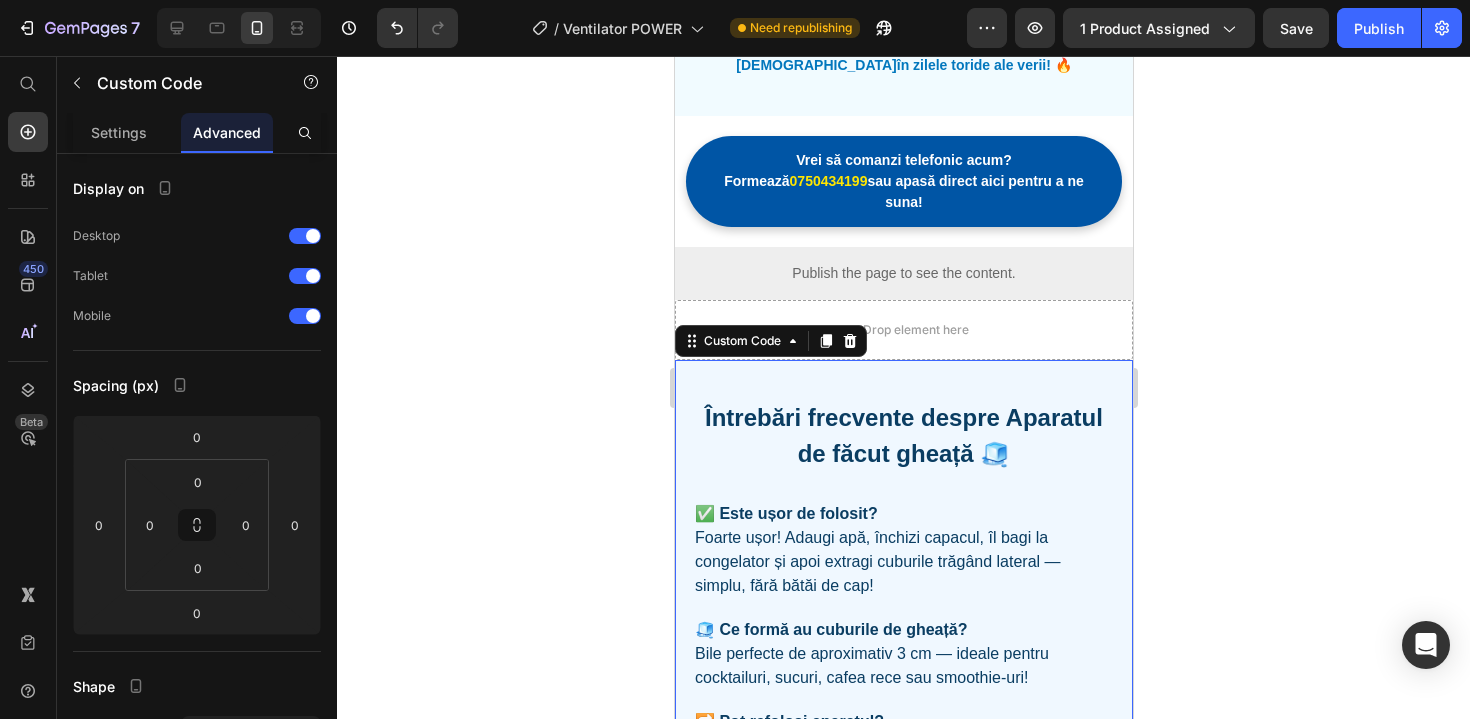 click on "Întrebări frecvente despre Aparatul de făcut gheață 🧊
✅ Este ușor de folosit?
Foarte ușor! Adaugi apă, închizi capacul, îl bagi la congelator și apoi extragi cuburile trăgând lateral — simplu, fără bătăi de cap!
🧊 Ce formă au cuburile de gheață?
Bile perfecte de aproximativ 3 cm — ideale pentru cocktailuri, sucuri, cafea rece sau smoothie-uri!
🔁 Pot refolosi aparatul?
Bineînțeles! Este reutilizabil și se curăță foarte ușor. Îl poți folosi toată vara fără probleme.
📦 Ce primesc în pachet?
Primești 1 aparat complet 2 în 1 — atât rezervorul de apă cât și forma pentru cuburi de gheață — plus capacul și sistemul de presiune pentru extragere.
❄️ Cât de repede se formează cuburile?
Depinde de congelator, dar în medie între 1-5 ore. Recomandăm umplerea completă a rezervorului pentru rezultate optime." at bounding box center (903, 707) 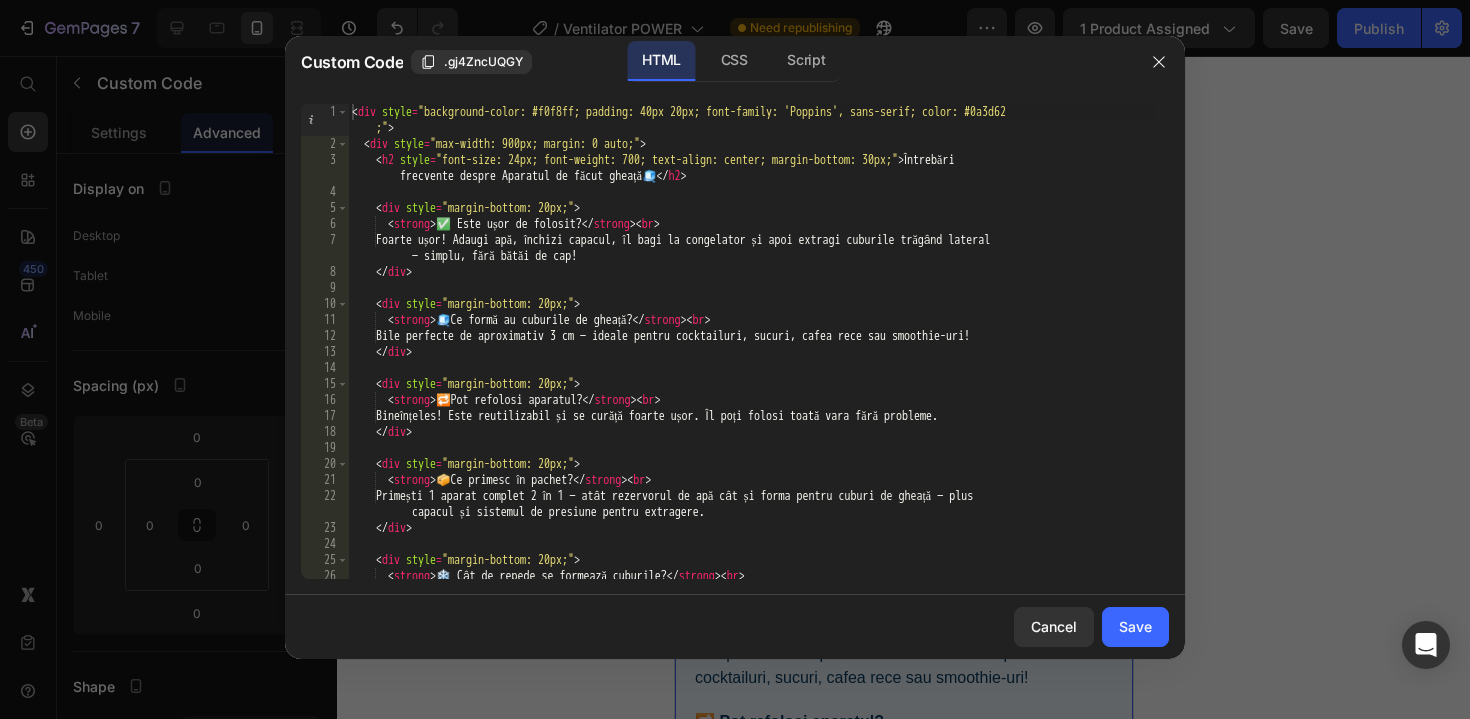 click on "< div   style = "background-color: #f0f8ff; padding: 40px 20px; font-family: 'Poppins', sans-serif; color: #0a3d62      ;" >    < div   style = "max-width: 900px; margin: 0 auto;" >      < h2   style = "font-size: 24px; font-weight: 700; text-align: center; margin-bottom: 30px;" > Întrebări           frecvente despre Aparatul de făcut gheață  🧊 </ h2 >      < div   style = "margin-bottom: 20px;" >         < strong > ✅ Este ușor de folosit? </ strong > < br >        Foarte ușor! Adaugi apă, închizi capacul, îl bagi la congelator și apoi extragi cuburile trăgând lateral             — simplu, fără bătăi de cap!      </ div >      < div   style = "margin-bottom: 20px;" >         < strong > 🧊  Ce formă au cuburile de gheață? </ strong > < br >        Bile perfecte de aproximativ 3 cm — ideale pentru cocktailuri, sucuri, cafea rece sau smoothie-uri!      </ div >      < div   style = "margin-bottom: 20px;" >         < strong > 🔁  Pot refolosi aparatul? </ > <" at bounding box center (751, 373) 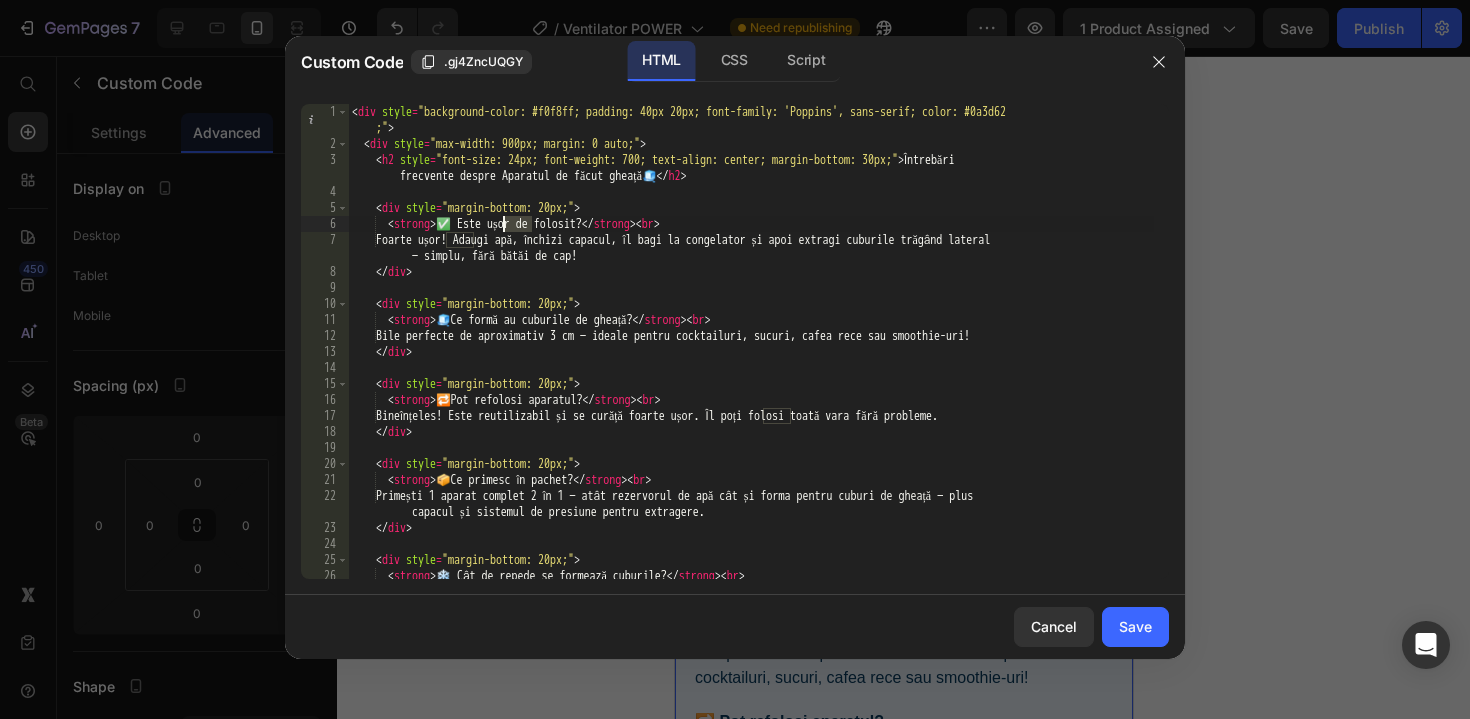 click on "< div   style = "background-color: #f0f8ff; padding: 40px 20px; font-family: 'Poppins', sans-serif; color: #0a3d62      ;" >    < div   style = "max-width: 900px; margin: 0 auto;" >      < h2   style = "font-size: 24px; font-weight: 700; text-align: center; margin-bottom: 30px;" > Întrebări           frecvente despre Aparatul de făcut gheață  🧊 </ h2 >      < div   style = "margin-bottom: 20px;" >         < strong > ✅ Este ușor de folosit? </ strong > < br >        Foarte ușor! Adaugi apă, închizi capacul, îl bagi la congelator și apoi extragi cuburile trăgând lateral             — simplu, fără bătăi de cap!      </ div >      < div   style = "margin-bottom: 20px;" >         < strong > 🧊  Ce formă au cuburile de gheață? </ strong > < br >        Bile perfecte de aproximativ 3 cm — ideale pentru cocktailuri, sucuri, cafea rece sau smoothie-uri!      </ div >      < div   style = "margin-bottom: 20px;" >         < strong > 🔁  Pot refolosi aparatul? </ > <" at bounding box center [751, 373] 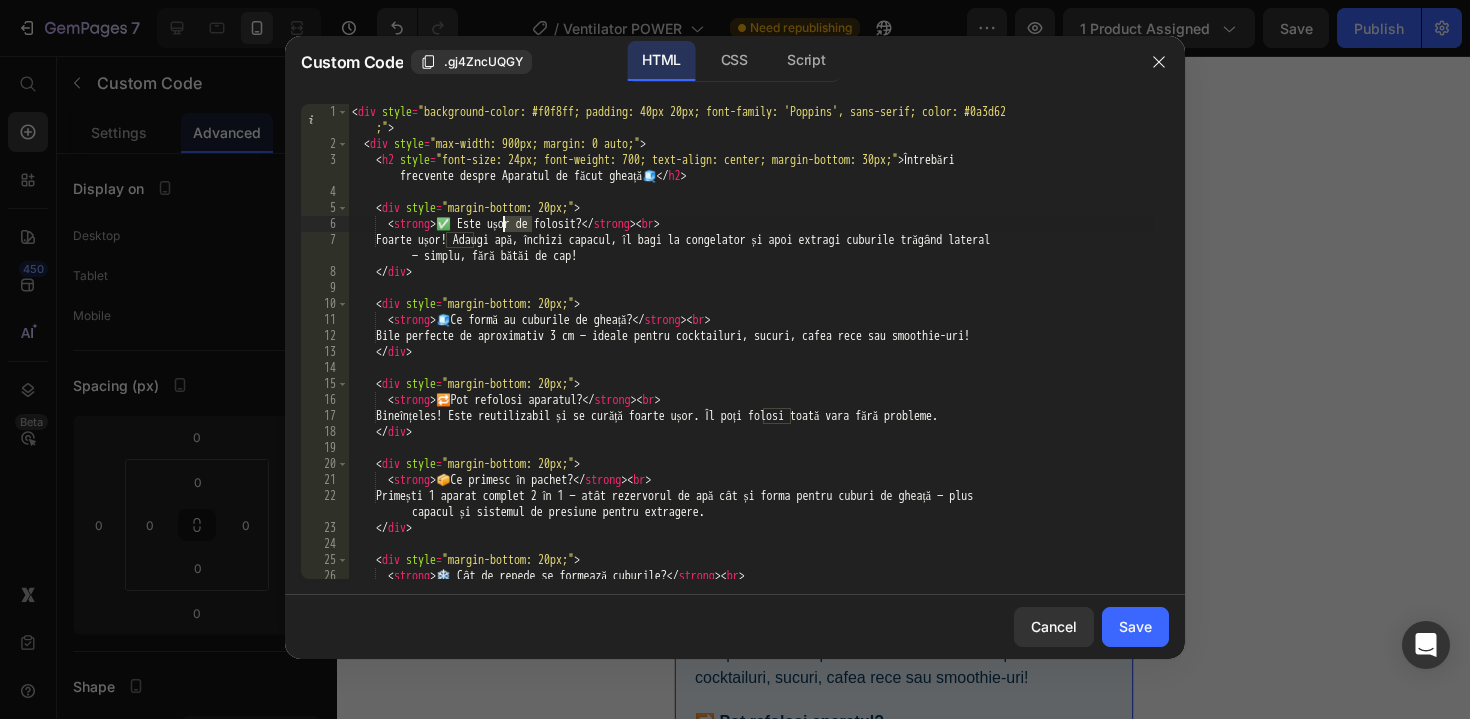 click on "< div   style = "background-color: #f0f8ff; padding: 40px 20px; font-family: 'Poppins', sans-serif; color: #0a3d62      ;" >    < div   style = "max-width: 900px; margin: 0 auto;" >      < h2   style = "font-size: 24px; font-weight: 700; text-align: center; margin-bottom: 30px;" > Întrebări           frecvente despre Aparatul de făcut gheață  🧊 </ h2 >      < div   style = "margin-bottom: 20px;" >         < strong > ✅ Este ușor de folosit? </ strong > < br >        Foarte ușor! Adaugi apă, închizi capacul, îl bagi la congelator și apoi extragi cuburile trăgând lateral             — simplu, fără bătăi de cap!      </ div >      < div   style = "margin-bottom: 20px;" >         < strong > 🧊  Ce formă au cuburile de gheață? </ strong > < br >        Bile perfecte de aproximativ 3 cm — ideale pentru cocktailuri, sucuri, cafea rece sau smoothie-uri!      </ div >      < div   style = "margin-bottom: 20px;" >         < strong > 🔁  Pot refolosi aparatul? </ > <" at bounding box center (751, 373) 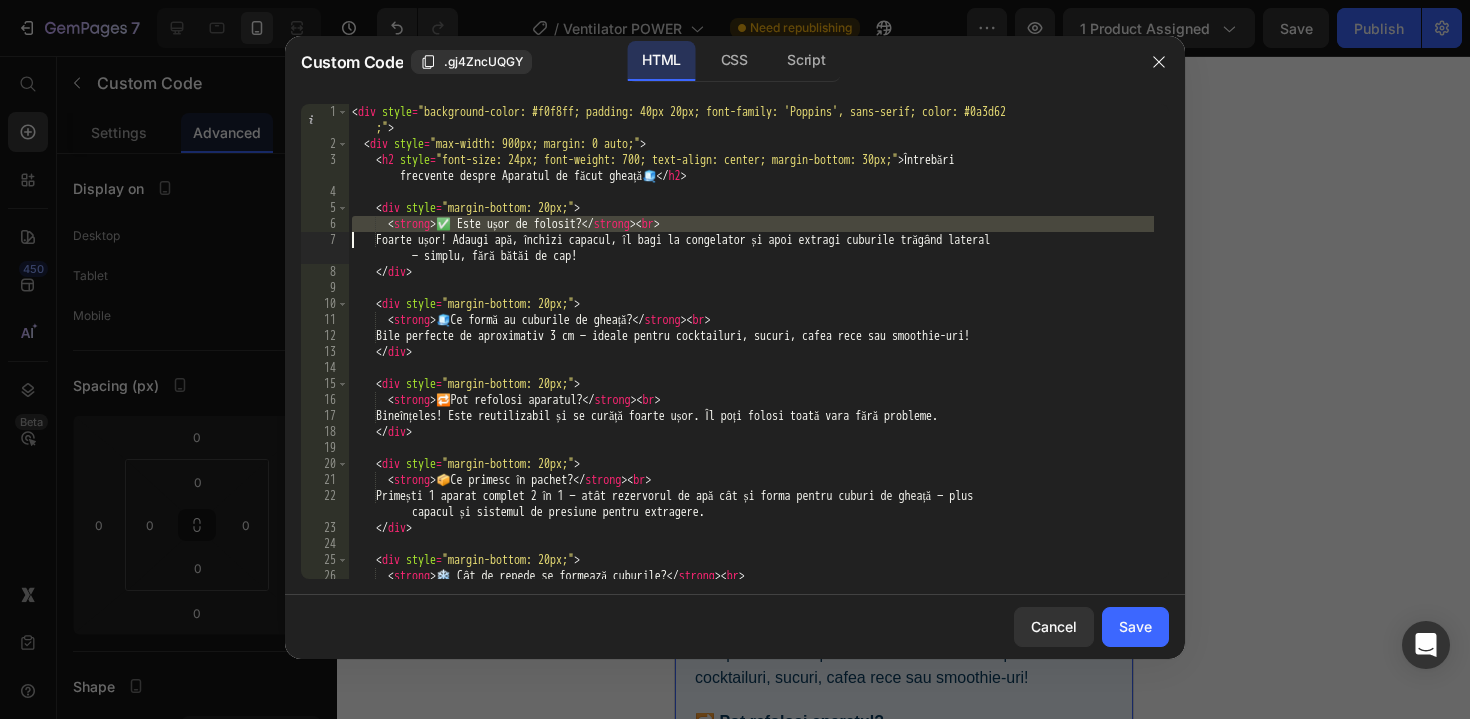 click on "< div   style = "background-color: #f0f8ff; padding: 40px 20px; font-family: 'Poppins', sans-serif; color: #0a3d62      ;" >    < div   style = "max-width: 900px; margin: 0 auto;" >      < h2   style = "font-size: 24px; font-weight: 700; text-align: center; margin-bottom: 30px;" > Întrebări           frecvente despre Aparatul de făcut gheață  🧊 </ h2 >      < div   style = "margin-bottom: 20px;" >         < strong > ✅ Este ușor de folosit? </ strong > < br >        Foarte ușor! Adaugi apă, închizi capacul, îl bagi la congelator și apoi extragi cuburile trăgând lateral             — simplu, fără bătăi de cap!      </ div >      < div   style = "margin-bottom: 20px;" >         < strong > 🧊  Ce formă au cuburile de gheață? </ strong > < br >        Bile perfecte de aproximativ 3 cm — ideale pentru cocktailuri, sucuri, cafea rece sau smoothie-uri!      </ div >      < div   style = "margin-bottom: 20px;" >         < strong > 🔁  Pot refolosi aparatul? </ > <" at bounding box center [751, 373] 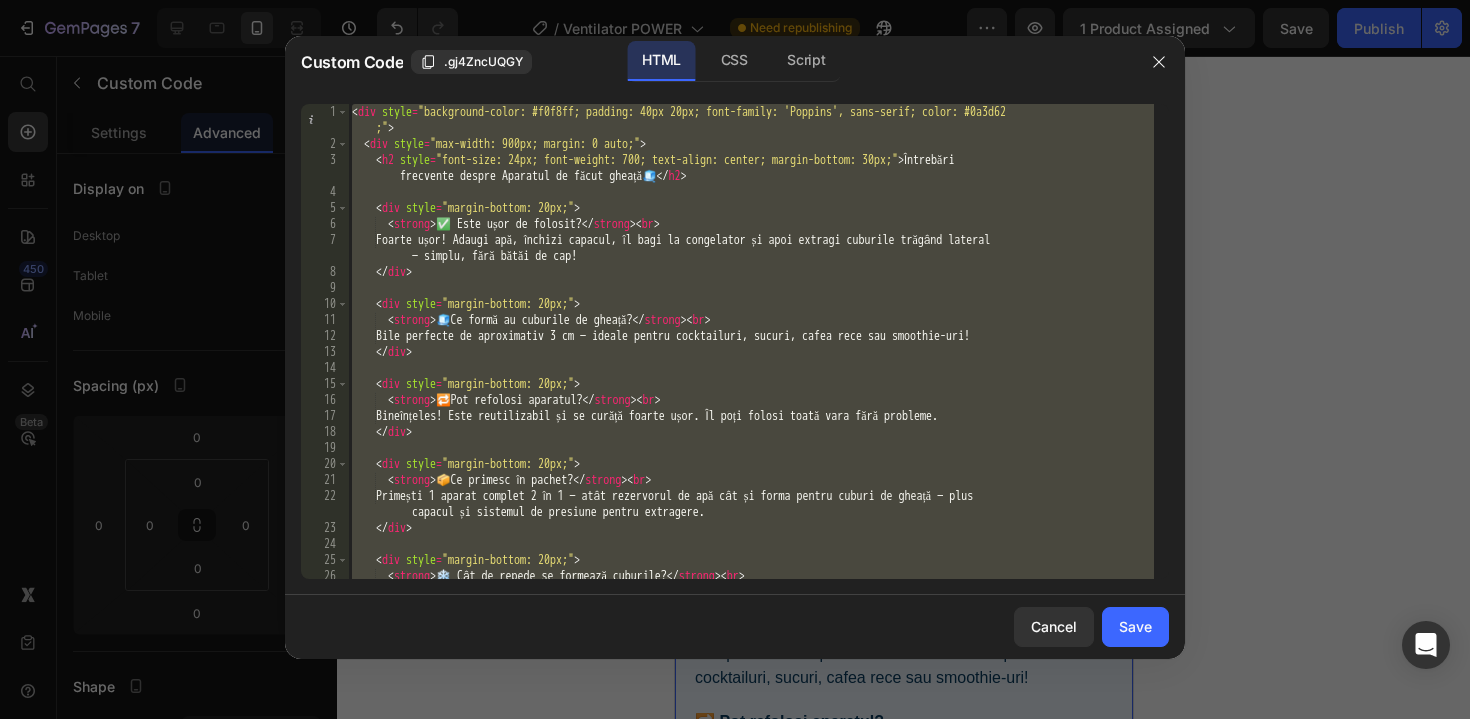 paste 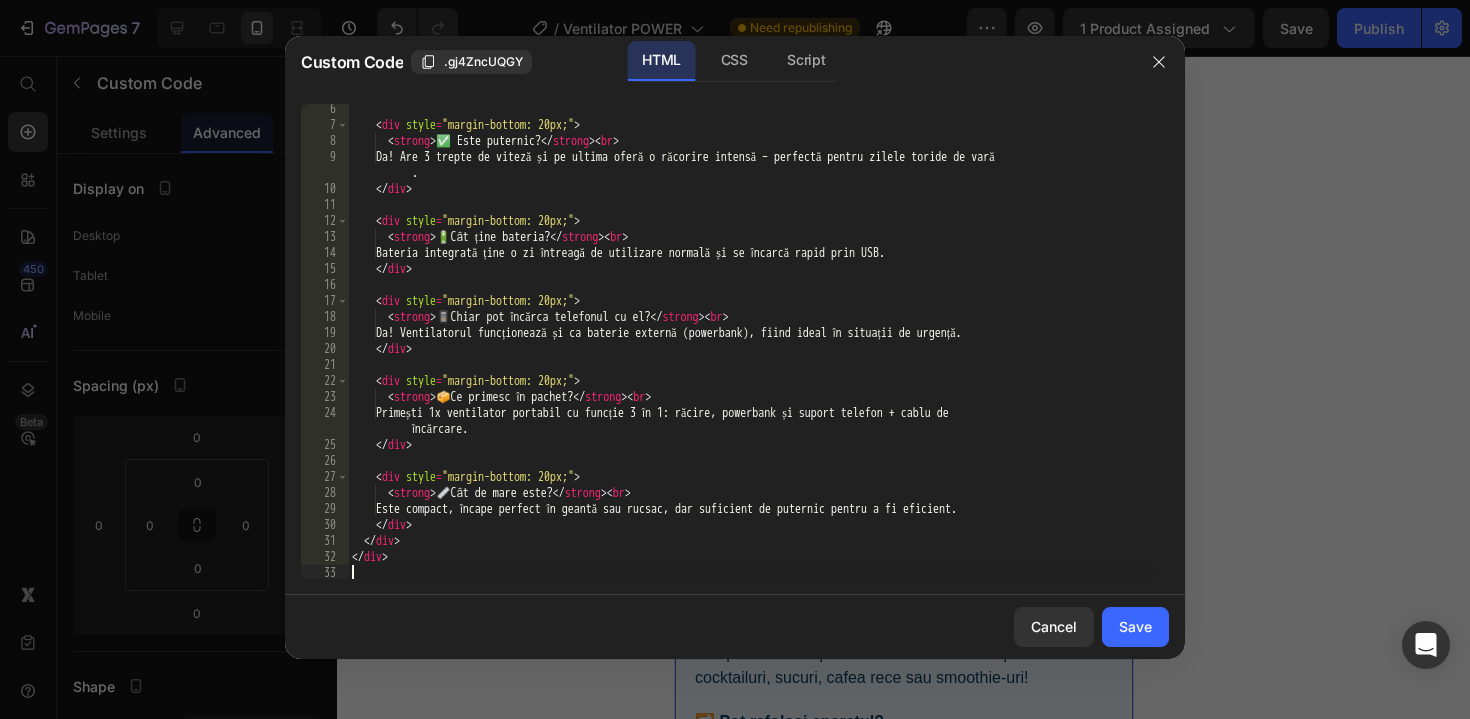 scroll, scrollTop: 79, scrollLeft: 0, axis: vertical 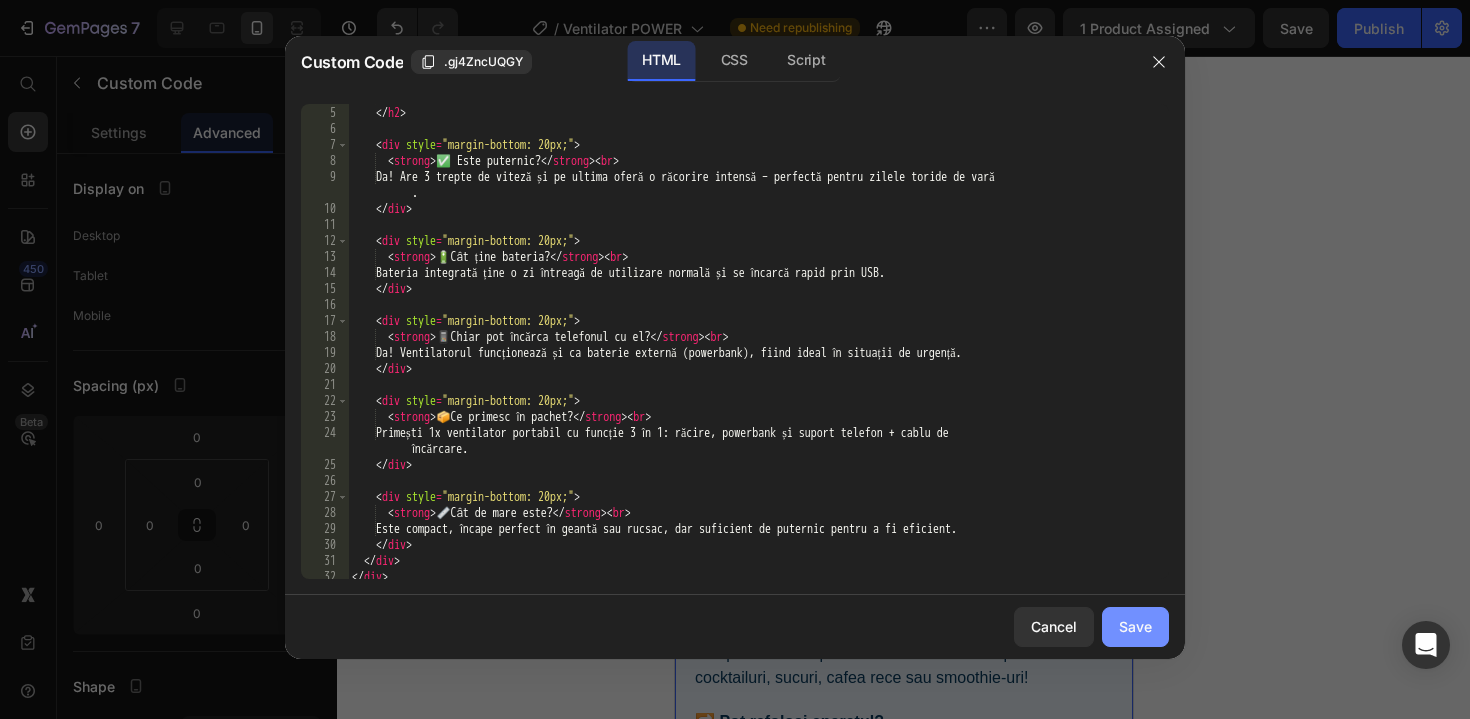 drag, startPoint x: 1129, startPoint y: 633, endPoint x: 455, endPoint y: 576, distance: 676.40594 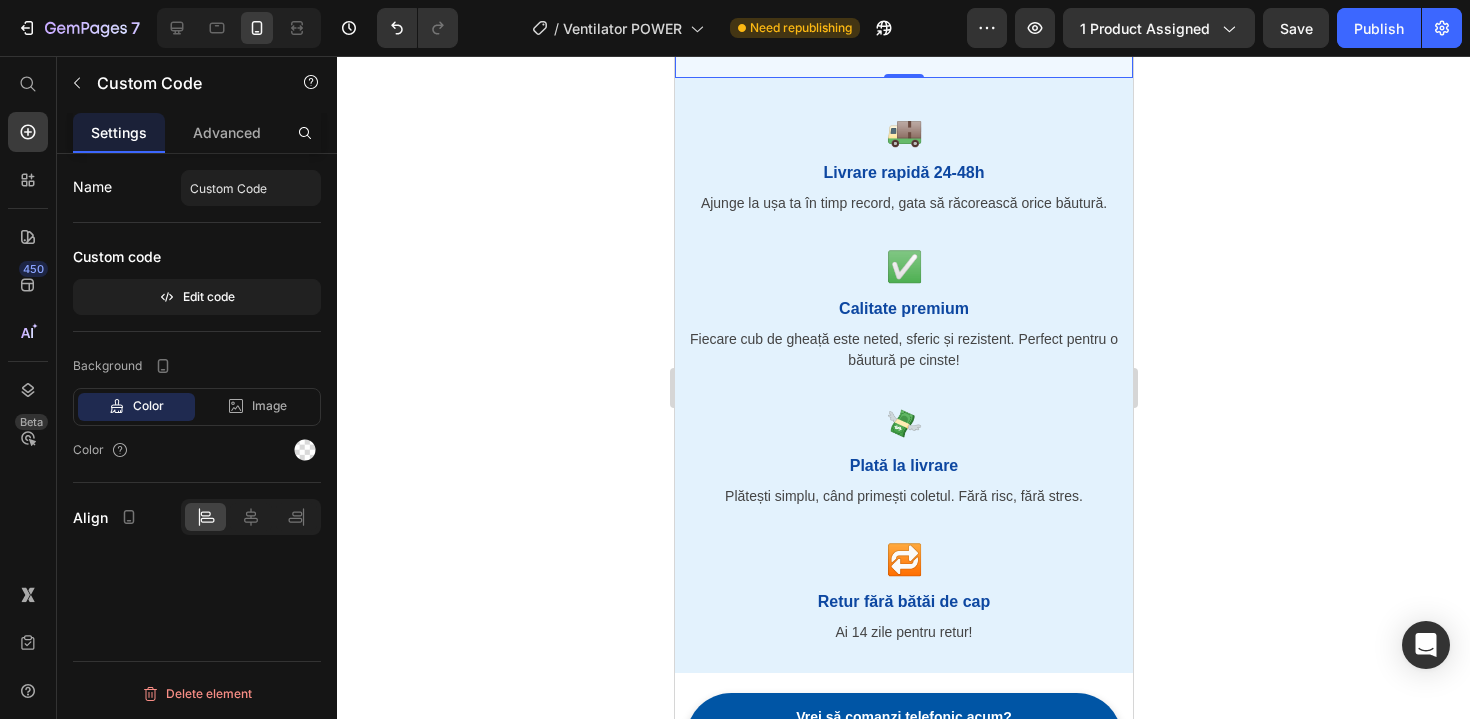 scroll, scrollTop: 3845, scrollLeft: 0, axis: vertical 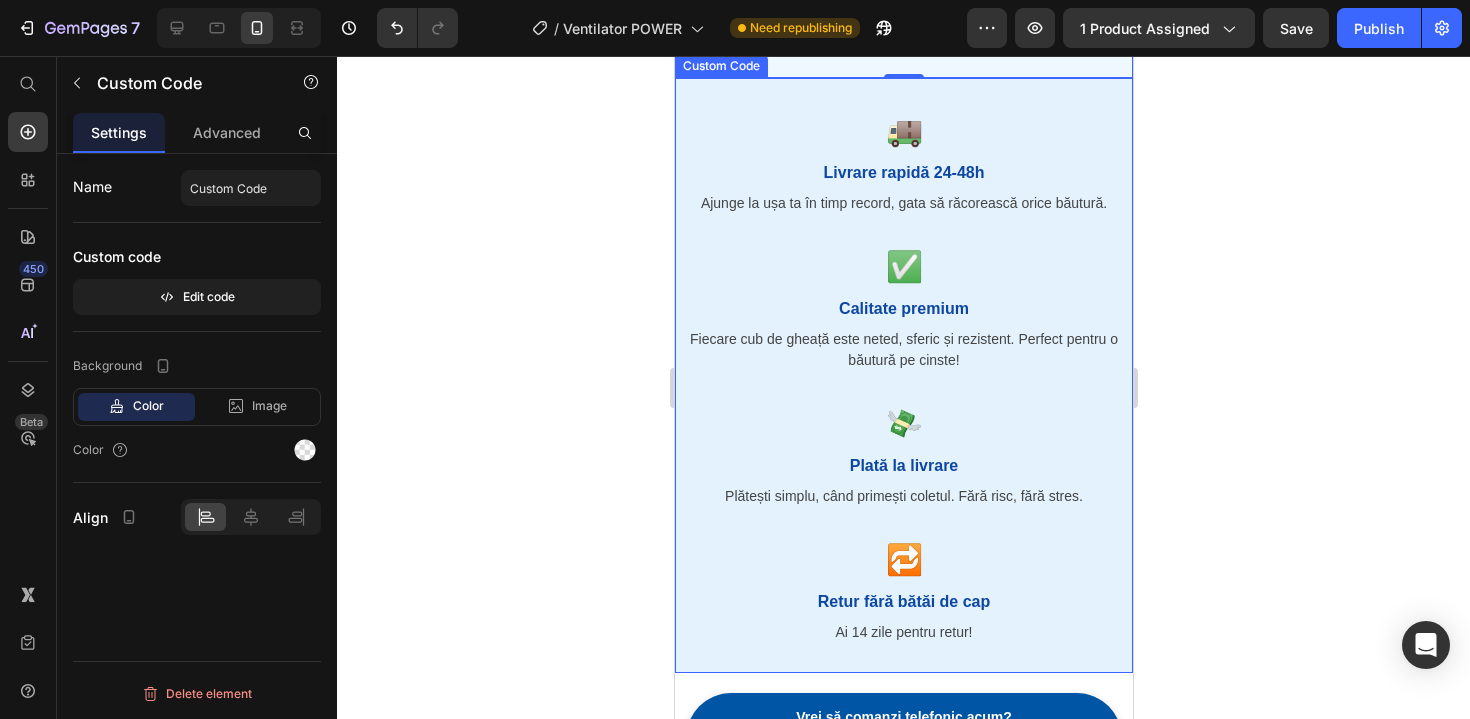 click on "Plătești simplu, când primești coletul. Fără risc, fără stres." at bounding box center [903, 496] 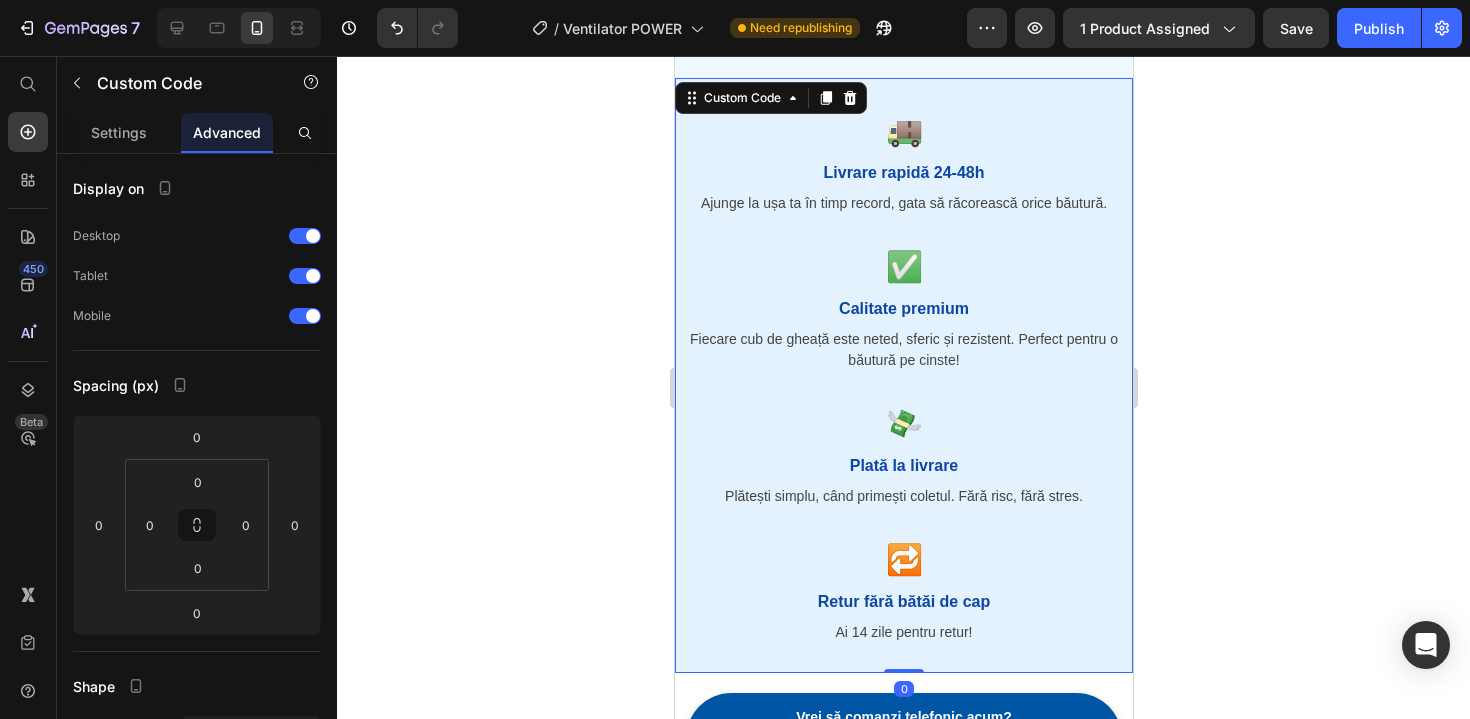 click on "Plătești simplu, când primești coletul. Fără risc, fără stres." at bounding box center [903, 496] 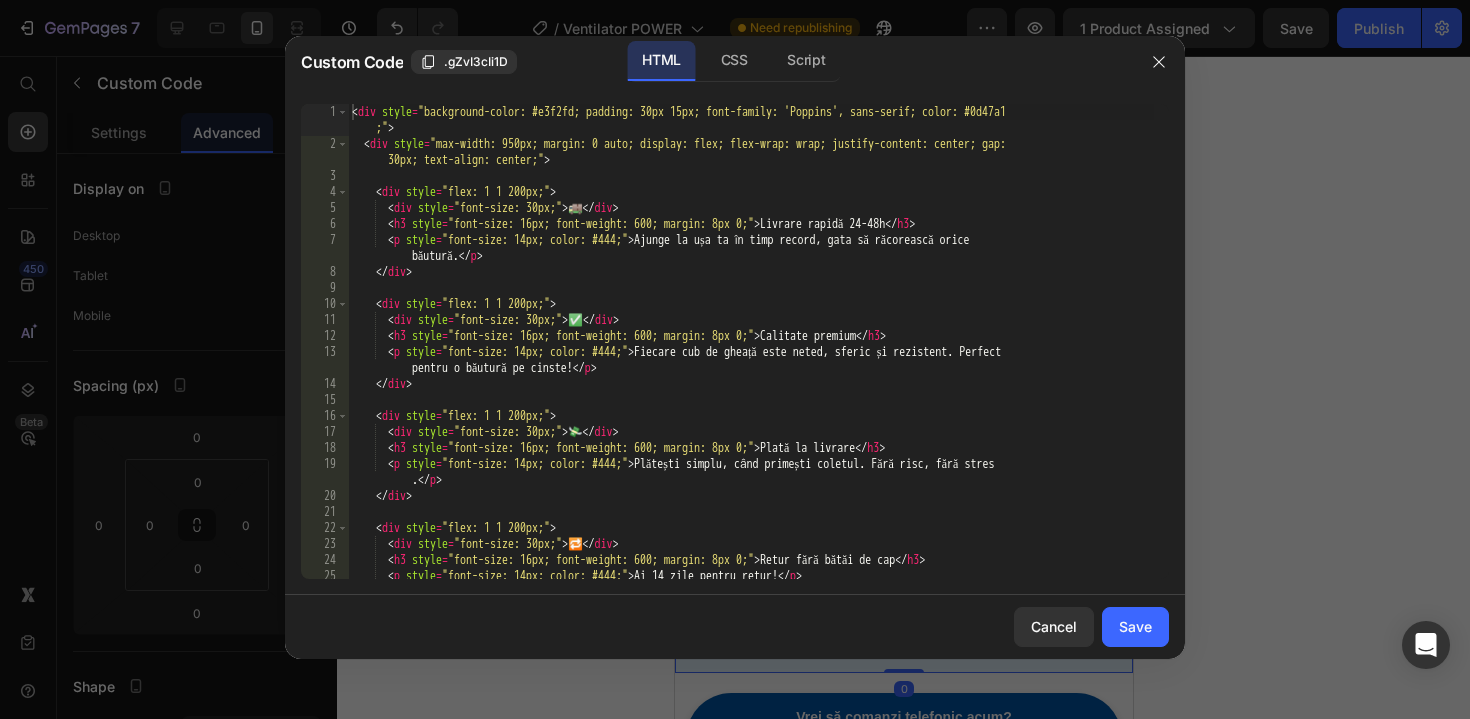 click on "< div   style = "background-color: #e3f2fd; padding: 30px 15px; font-family: 'Poppins', sans-serif; color: #0d47a1      ;" >    < div   style = "max-width: 950px; margin: 0 auto; display: flex; flex-wrap: wrap; justify-content: center; gap:         30px; text-align: center;" >      < div   style = "flex: 1 1 200px;" >         < div   style = "font-size: 30px;" > 🚚 </ div >         < h3   style = "font-size: 16px; font-weight: 600; margin: 8px 0;" > Livrare rapidă 24-48h </ h3 >         < p   style = "font-size: 14px; color: #444;" > Ajunge la ușa ta în timp record, gata să răcorească orice             băutură. </ p >      </ div >      < div   style = "flex: 1 1 200px;" >         < div   style = "font-size: 30px;" > ✅ </ div >         < h3   style = "font-size: 16px; font-weight: 600; margin: 8px 0;" > Calitate premium </ h3 >         < p   style = "font-size: 14px; color: #444;" > Fiecare cub de gheață este neted, sferic și rezistent. Perfect             </ p > >" at bounding box center [751, 365] 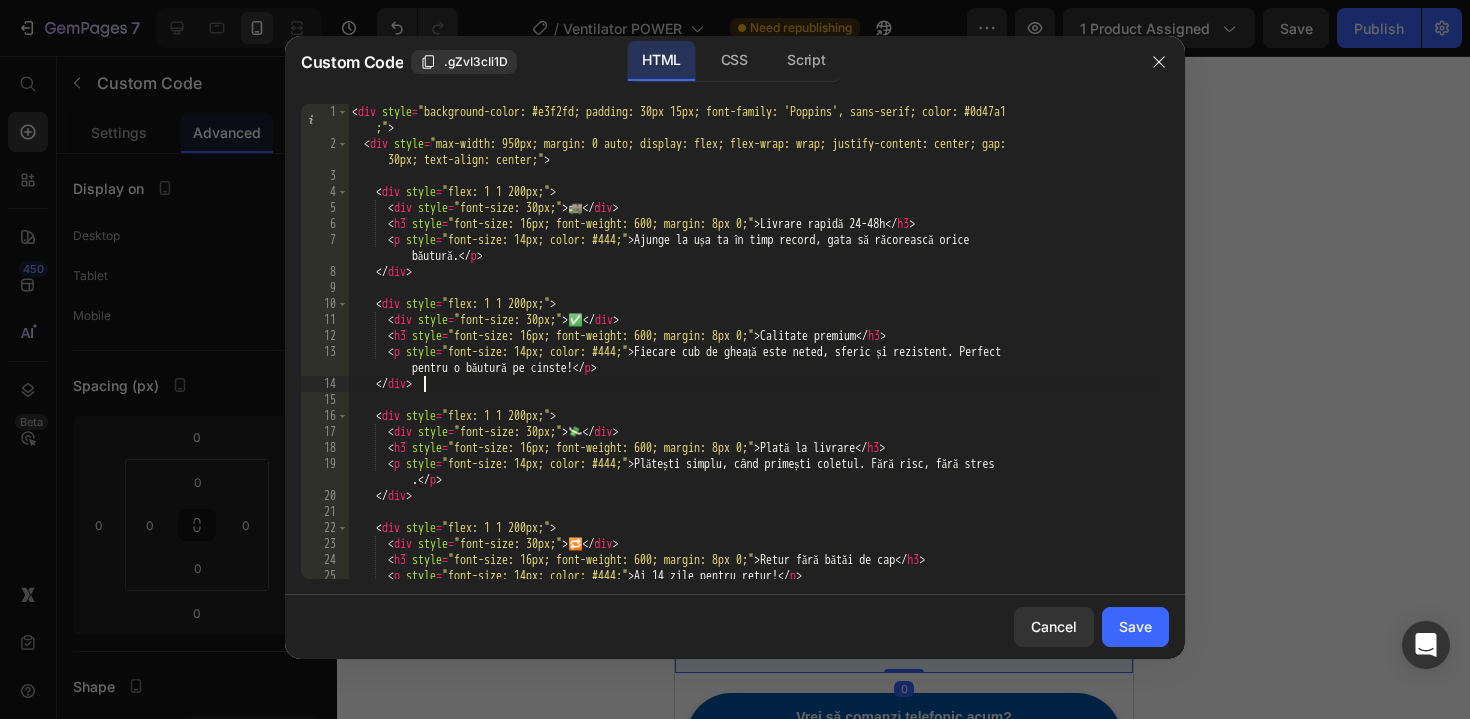 click on "< div   style = "background-color: #e3f2fd; padding: 30px 15px; font-family: 'Poppins', sans-serif; color: #0d47a1      ;" >    < div   style = "max-width: 950px; margin: 0 auto; display: flex; flex-wrap: wrap; justify-content: center; gap:         30px; text-align: center;" >      < div   style = "flex: 1 1 200px;" >         < div   style = "font-size: 30px;" > 🚚 </ div >         < h3   style = "font-size: 16px; font-weight: 600; margin: 8px 0;" > Livrare rapidă 24-48h </ h3 >         < p   style = "font-size: 14px; color: #444;" > Ajunge la ușa ta în timp record, gata să răcorească orice             băutură. </ p >      </ div >      < div   style = "flex: 1 1 200px;" >         < div   style = "font-size: 30px;" > ✅ </ div >         < h3   style = "font-size: 16px; font-weight: 600; margin: 8px 0;" > Calitate premium </ h3 >         < p   style = "font-size: 14px; color: #444;" > Fiecare cub de gheață este neted, sferic și rezistent. Perfect             </ p > >" at bounding box center (751, 365) 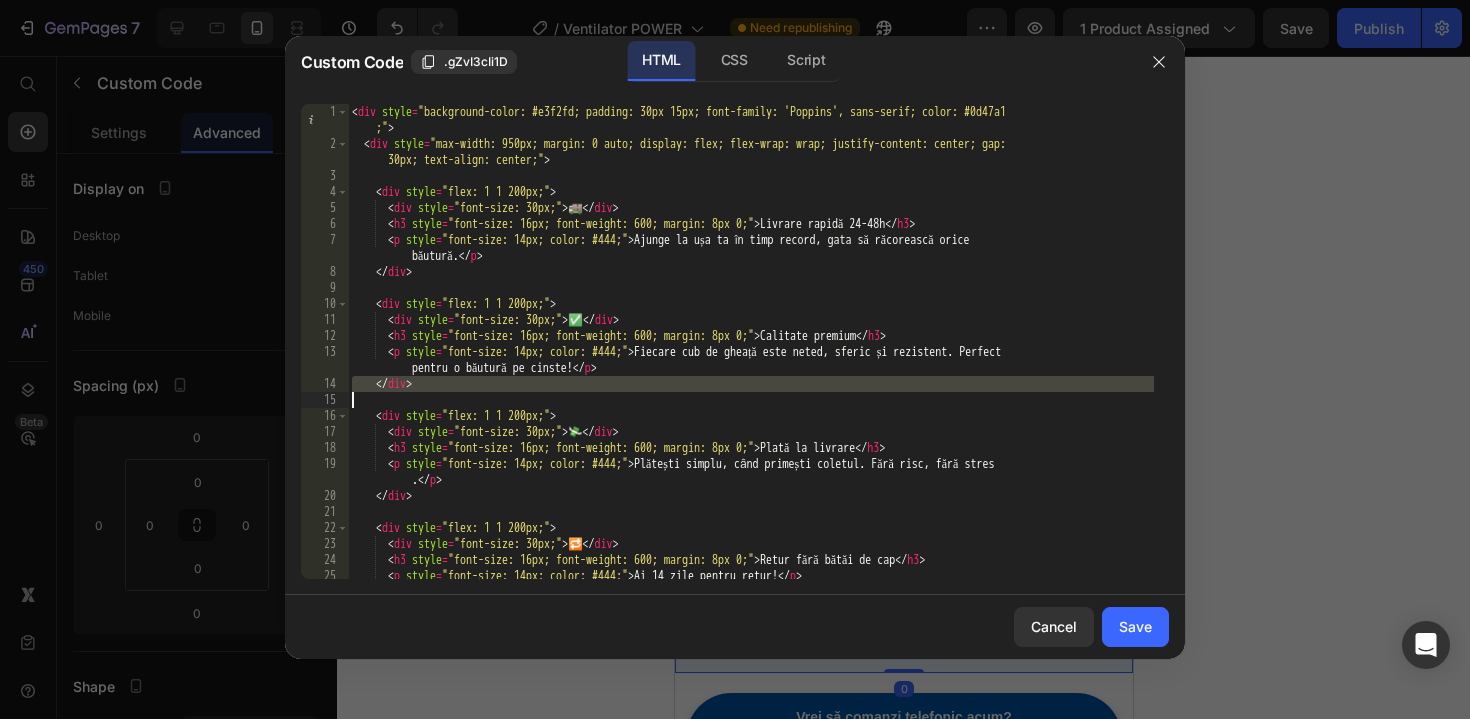 click on "< div   style = "background-color: #e3f2fd; padding: 30px 15px; font-family: 'Poppins', sans-serif; color: #0d47a1      ;" >    < div   style = "max-width: 950px; margin: 0 auto; display: flex; flex-wrap: wrap; justify-content: center; gap:         30px; text-align: center;" >      < div   style = "flex: 1 1 200px;" >         < div   style = "font-size: 30px;" > 🚚 </ div >         < h3   style = "font-size: 16px; font-weight: 600; margin: 8px 0;" > Livrare rapidă 24-48h </ h3 >         < p   style = "font-size: 14px; color: #444;" > Ajunge la ușa ta în timp record, gata să răcorească orice             băutură. </ p >      </ div >      < div   style = "flex: 1 1 200px;" >         < div   style = "font-size: 30px;" > ✅ </ div >         < h3   style = "font-size: 16px; font-weight: 600; margin: 8px 0;" > Calitate premium </ h3 >         < p   style = "font-size: 14px; color: #444;" > Fiecare cub de gheață este neted, sferic și rezistent. Perfect             </ p > >" at bounding box center (751, 365) 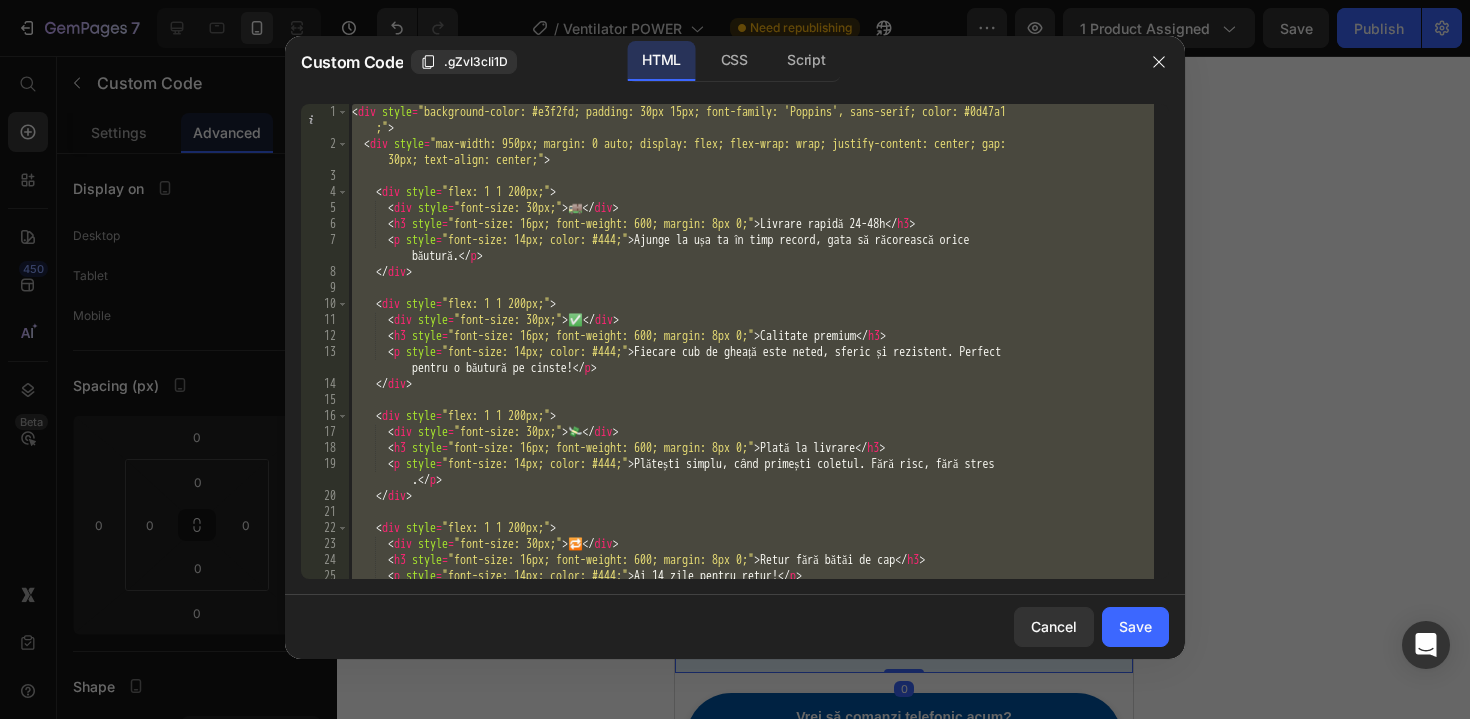 click on "< div   style = "background-color: #e3f2fd; padding: 30px 15px; font-family: 'Poppins', sans-serif; color: #0d47a1      ;" >    < div   style = "max-width: 950px; margin: 0 auto; display: flex; flex-wrap: wrap; justify-content: center; gap:         30px; text-align: center;" >      < div   style = "flex: 1 1 200px;" >         < div   style = "font-size: 30px;" > 🚚 </ div >         < h3   style = "font-size: 16px; font-weight: 600; margin: 8px 0;" > Livrare rapidă 24-48h </ h3 >         < p   style = "font-size: 14px; color: #444;" > Ajunge la ușa ta în timp record, gata să răcorească orice             băutură. </ p >      </ div >      < div   style = "flex: 1 1 200px;" >         < div   style = "font-size: 30px;" > ✅ </ div >         < h3   style = "font-size: 16px; font-weight: 600; margin: 8px 0;" > Calitate premium </ h3 >         < p   style = "font-size: 14px; color: #444;" > Fiecare cub de gheață este neted, sferic și rezistent. Perfect             </ p > >" at bounding box center [751, 365] 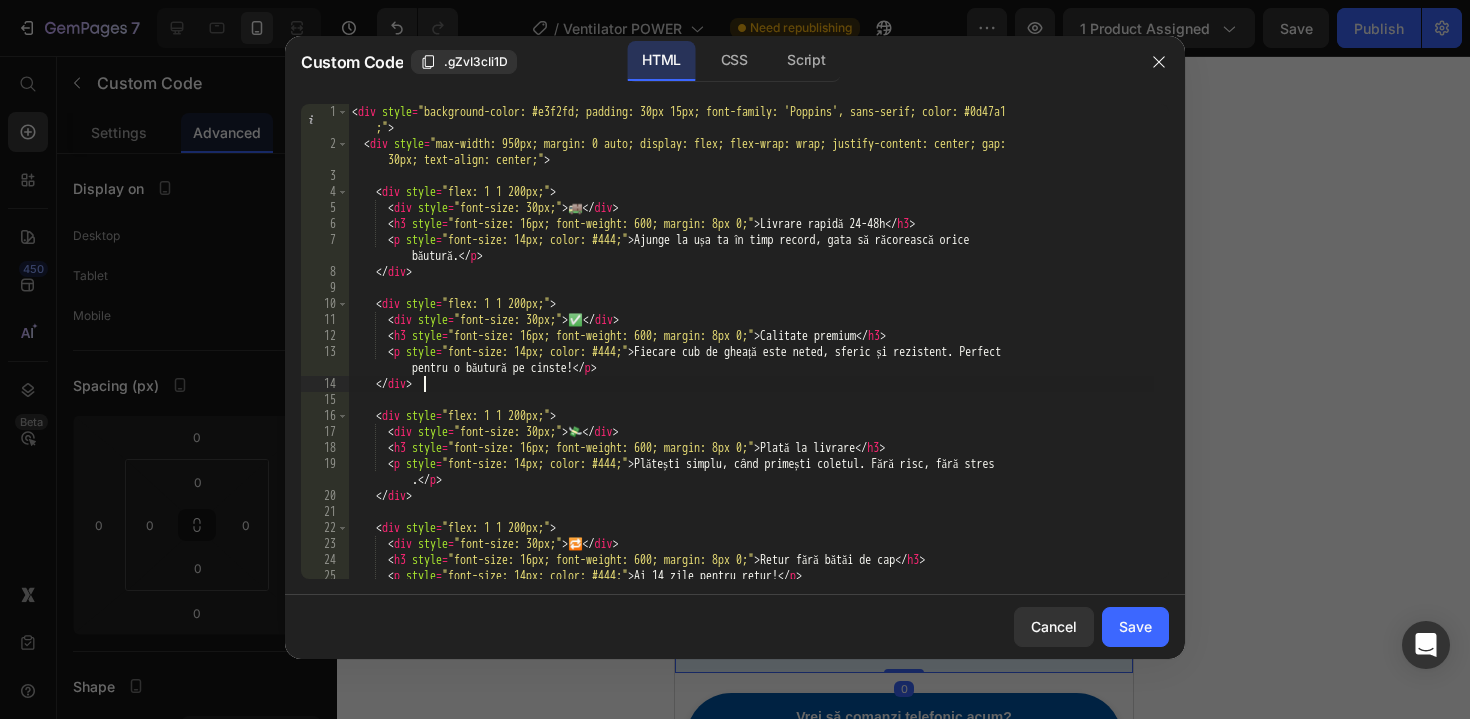 click on "< div   style = "background-color: #e3f2fd; padding: 30px 15px; font-family: 'Poppins', sans-serif; color: #0d47a1      ;" >    < div   style = "max-width: 950px; margin: 0 auto; display: flex; flex-wrap: wrap; justify-content: center; gap:         30px; text-align: center;" >      < div   style = "flex: 1 1 200px;" >         < div   style = "font-size: 30px;" > 🚚 </ div >         < h3   style = "font-size: 16px; font-weight: 600; margin: 8px 0;" > Livrare rapidă 24-48h </ h3 >         < p   style = "font-size: 14px; color: #444;" > Ajunge la ușa ta în timp record, gata să răcorească orice             băutură. </ p >      </ div >      < div   style = "flex: 1 1 200px;" >         < div   style = "font-size: 30px;" > ✅ </ div >         < h3   style = "font-size: 16px; font-weight: 600; margin: 8px 0;" > Calitate premium </ h3 >         < p   style = "font-size: 14px; color: #444;" > Fiecare cub de gheață este neted, sferic și rezistent. Perfect             </ p > >" at bounding box center (751, 365) 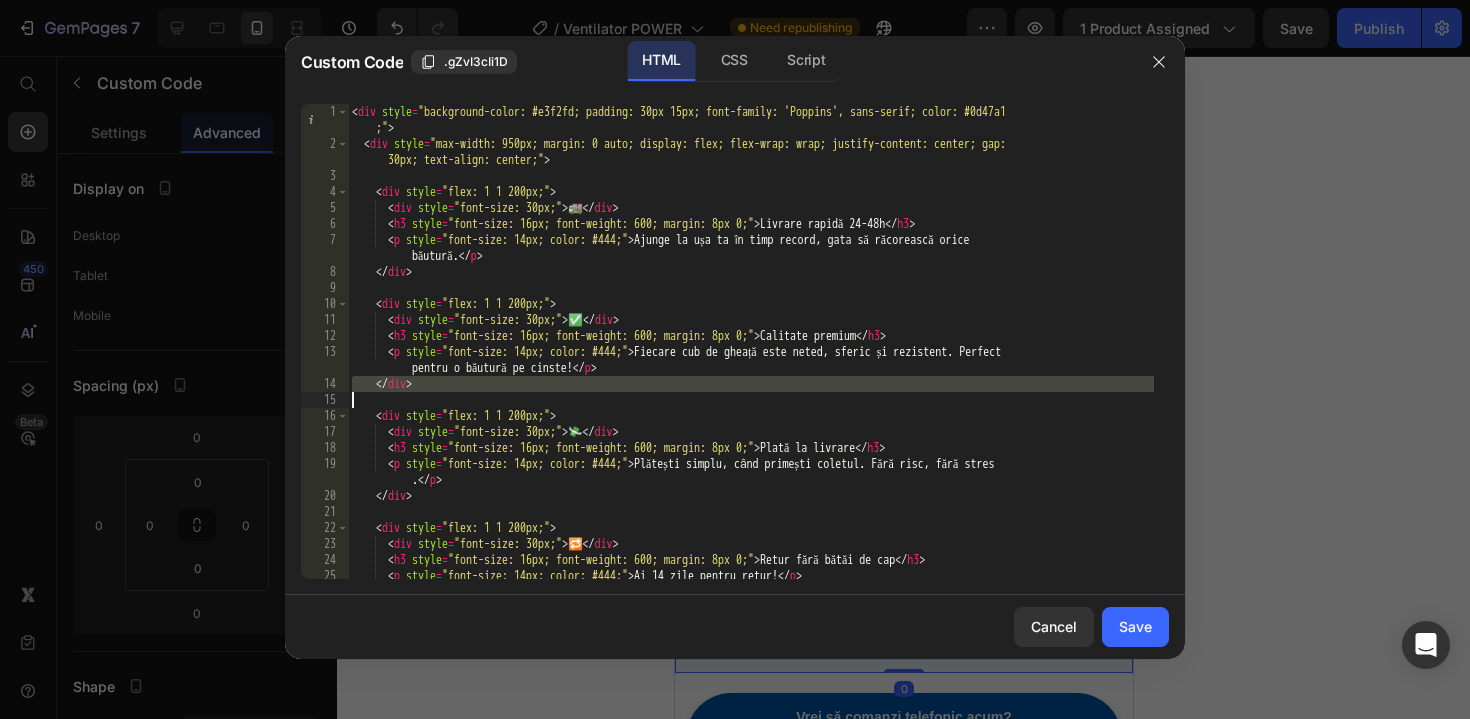 click on "< div   style = "background-color: #e3f2fd; padding: 30px 15px; font-family: 'Poppins', sans-serif; color: #0d47a1      ;" >    < div   style = "max-width: 950px; margin: 0 auto; display: flex; flex-wrap: wrap; justify-content: center; gap:         30px; text-align: center;" >      < div   style = "flex: 1 1 200px;" >         < div   style = "font-size: 30px;" > 🚚 </ div >         < h3   style = "font-size: 16px; font-weight: 600; margin: 8px 0;" > Livrare rapidă 24-48h </ h3 >         < p   style = "font-size: 14px; color: #444;" > Ajunge la ușa ta în timp record, gata să răcorească orice             băutură. </ p >      </ div >      < div   style = "flex: 1 1 200px;" >         < div   style = "font-size: 30px;" > ✅ </ div >         < h3   style = "font-size: 16px; font-weight: 600; margin: 8px 0;" > Calitate premium </ h3 >         < p   style = "font-size: 14px; color: #444;" > Fiecare cub de gheață este neted, sferic și rezistent. Perfect             </ p > >" at bounding box center [751, 365] 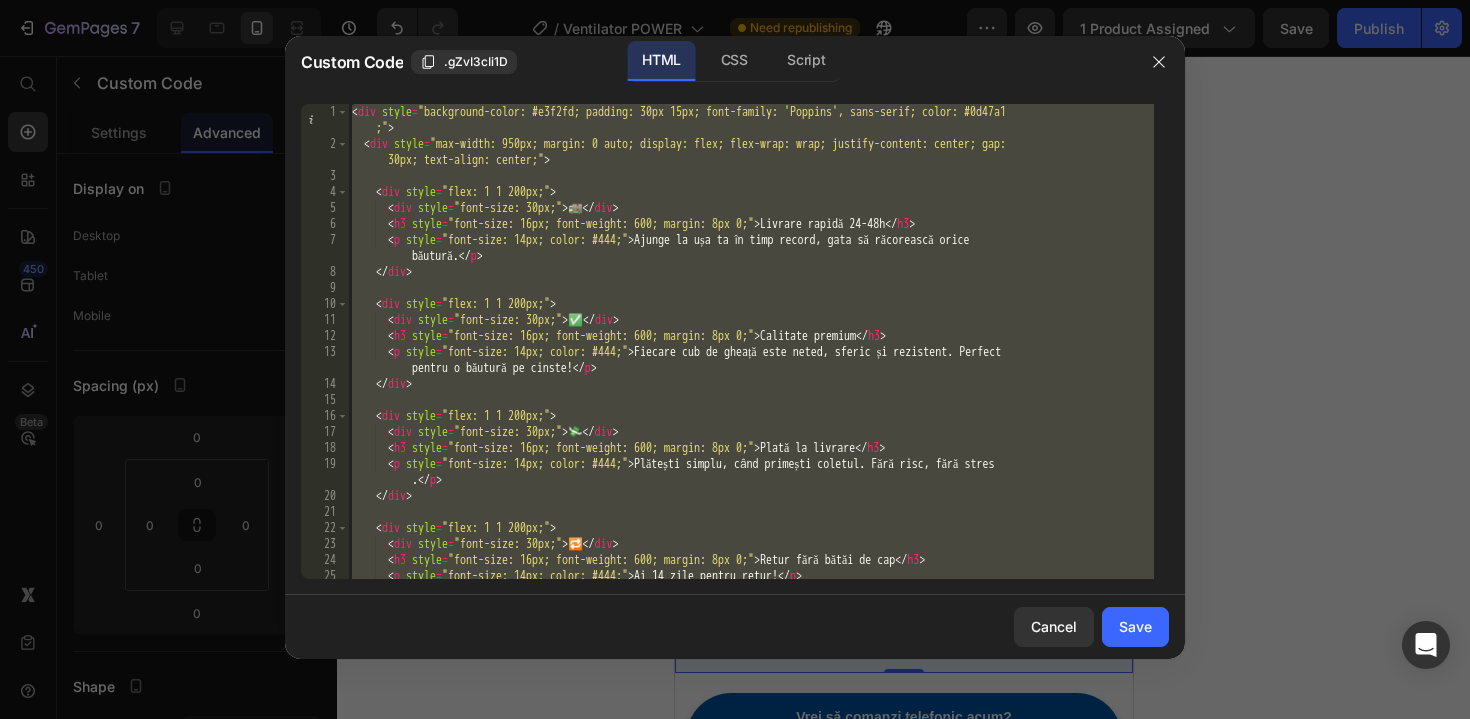 scroll, scrollTop: 2, scrollLeft: 0, axis: vertical 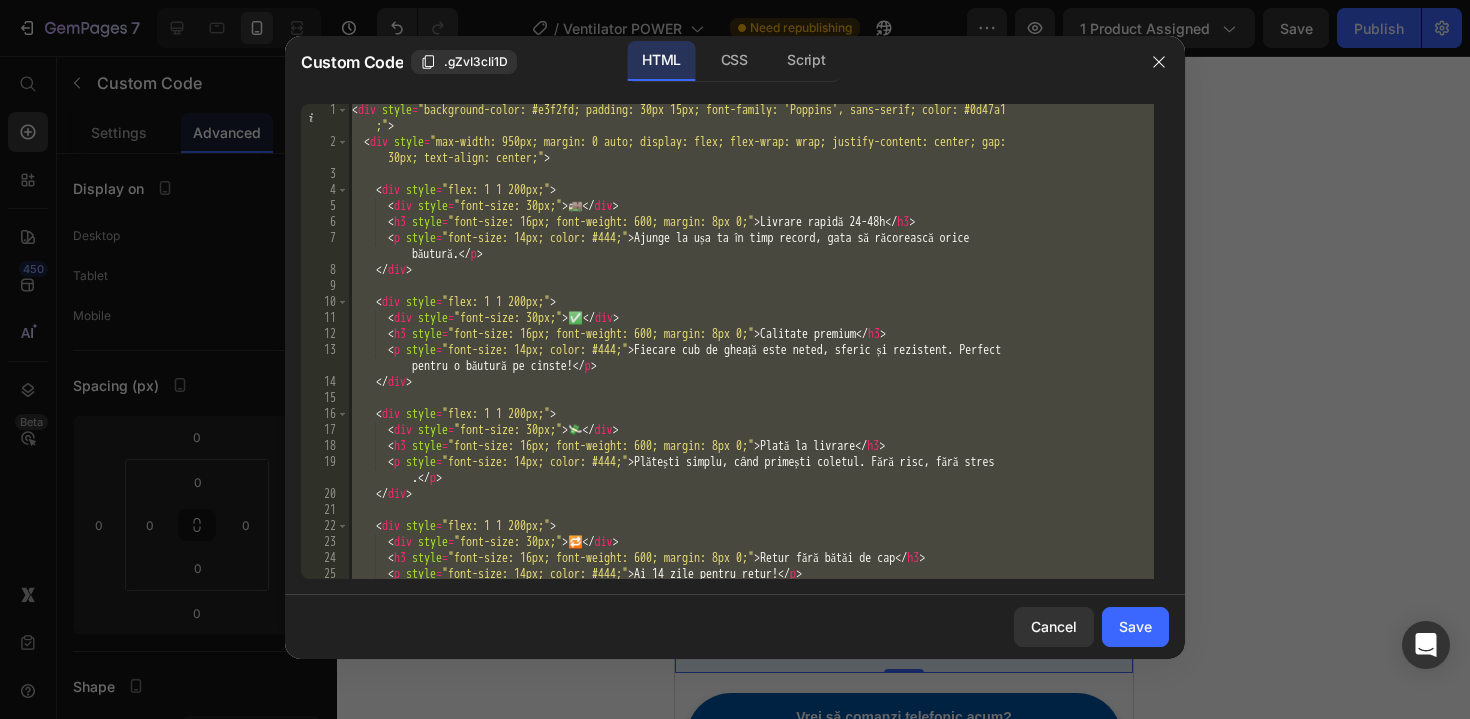 click on "< div   style = "background-color: #e3f2fd; padding: 30px 15px; font-family: 'Poppins', sans-serif; color: #0d47a1      ;" >    < div   style = "max-width: 950px; margin: 0 auto; display: flex; flex-wrap: wrap; justify-content: center; gap:         30px; text-align: center;" >      < div   style = "flex: 1 1 200px;" >         < div   style = "font-size: 30px;" > 🚚 </ div >         < h3   style = "font-size: 16px; font-weight: 600; margin: 8px 0;" > Livrare rapidă 24-48h </ h3 >         < p   style = "font-size: 14px; color: #444;" > Ajunge la ușa ta în timp record, gata să răcorească orice             băutură. </ p >      </ div >      < div   style = "flex: 1 1 200px;" >         < div   style = "font-size: 30px;" > ✅ </ div >         < h3   style = "font-size: 16px; font-weight: 600; margin: 8px 0;" > Calitate premium </ h3 >         < p   style = "font-size: 14px; color: #444;" > Fiecare cub de gheață este neted, sferic și rezistent. Perfect             </ p > >" at bounding box center (751, 363) 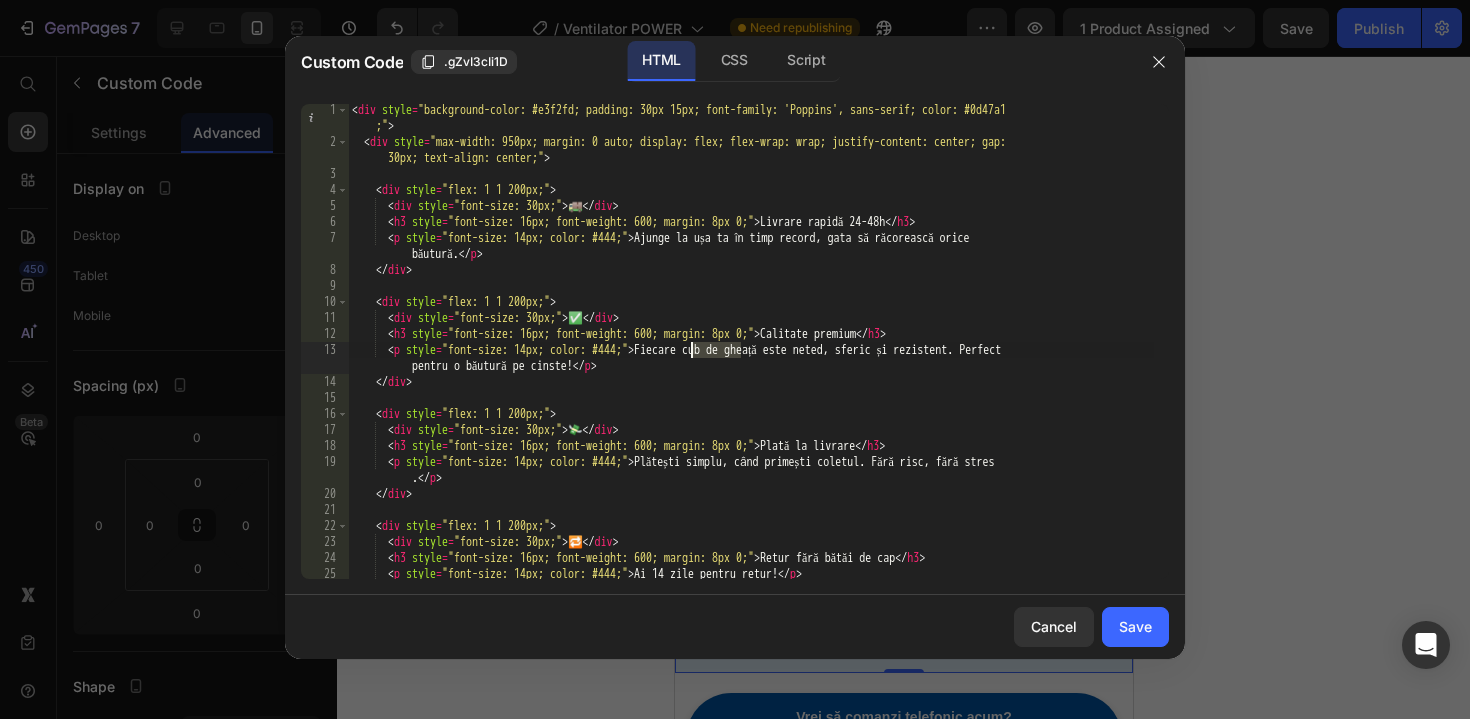 click on "< div   style = "background-color: #e3f2fd; padding: 30px 15px; font-family: 'Poppins', sans-serif; color: #0d47a1      ;" >    < div   style = "max-width: 950px; margin: 0 auto; display: flex; flex-wrap: wrap; justify-content: center; gap:         30px; text-align: center;" >      < div   style = "flex: 1 1 200px;" >         < div   style = "font-size: 30px;" > 🚚 </ div >         < h3   style = "font-size: 16px; font-weight: 600; margin: 8px 0;" > Livrare rapidă 24-48h </ h3 >         < p   style = "font-size: 14px; color: #444;" > Ajunge la ușa ta în timp record, gata să răcorească orice             băutură. </ p >      </ div >      < div   style = "flex: 1 1 200px;" >         < div   style = "font-size: 30px;" > ✅ </ div >         < h3   style = "font-size: 16px; font-weight: 600; margin: 8px 0;" > Calitate premium </ h3 >         < p   style = "font-size: 14px; color: #444;" > Fiecare cub de gheață este neted, sferic și rezistent. Perfect             </ p > >" at bounding box center (751, 363) 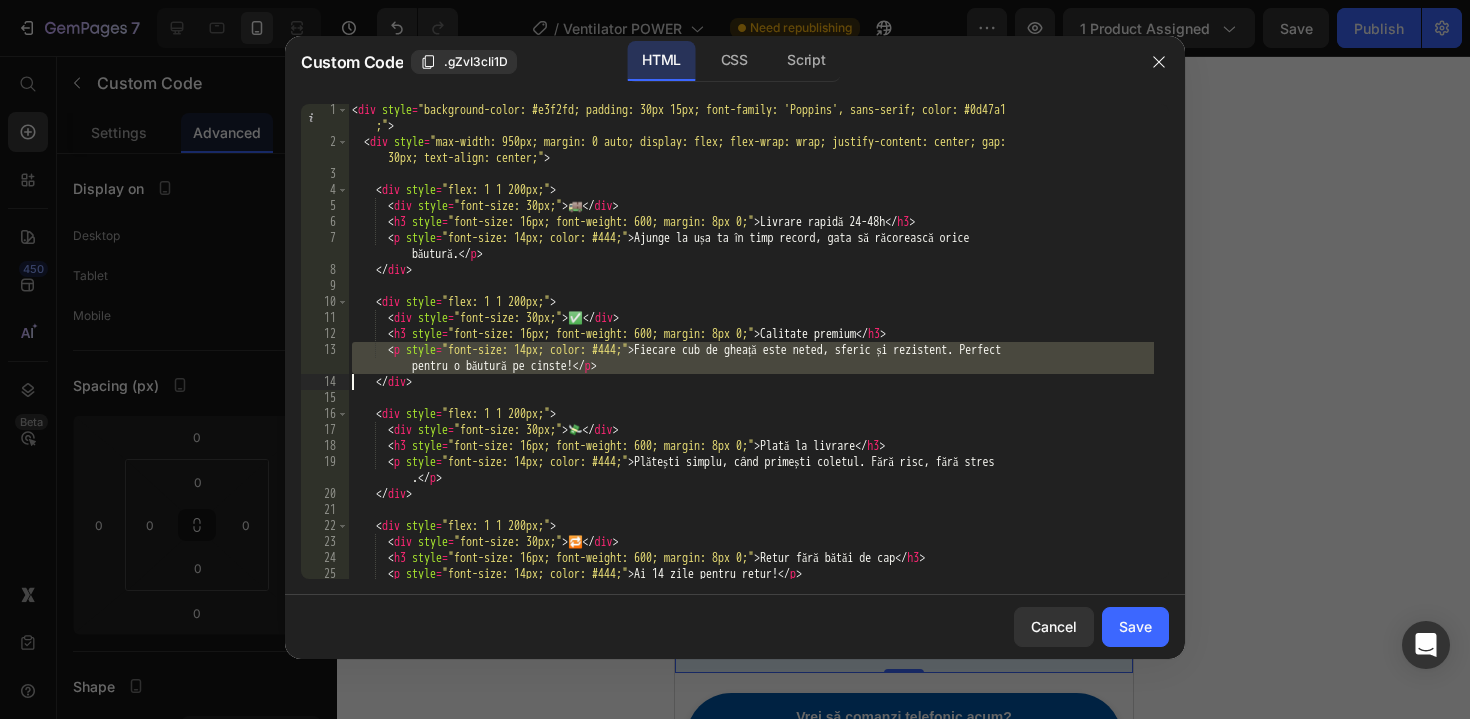 click on "< div   style = "background-color: #e3f2fd; padding: 30px 15px; font-family: 'Poppins', sans-serif; color: #0d47a1      ;" >    < div   style = "max-width: 950px; margin: 0 auto; display: flex; flex-wrap: wrap; justify-content: center; gap:         30px; text-align: center;" >      < div   style = "flex: 1 1 200px;" >         < div   style = "font-size: 30px;" > 🚚 </ div >         < h3   style = "font-size: 16px; font-weight: 600; margin: 8px 0;" > Livrare rapidă 24-48h </ h3 >         < p   style = "font-size: 14px; color: #444;" > Ajunge la ușa ta în timp record, gata să răcorească orice             băutură. </ p >      </ div >      < div   style = "flex: 1 1 200px;" >         < div   style = "font-size: 30px;" > ✅ </ div >         < h3   style = "font-size: 16px; font-weight: 600; margin: 8px 0;" > Calitate premium </ h3 >         < p   style = "font-size: 14px; color: #444;" > Fiecare cub de gheață este neted, sferic și rezistent. Perfect             </ p > >" at bounding box center (751, 363) 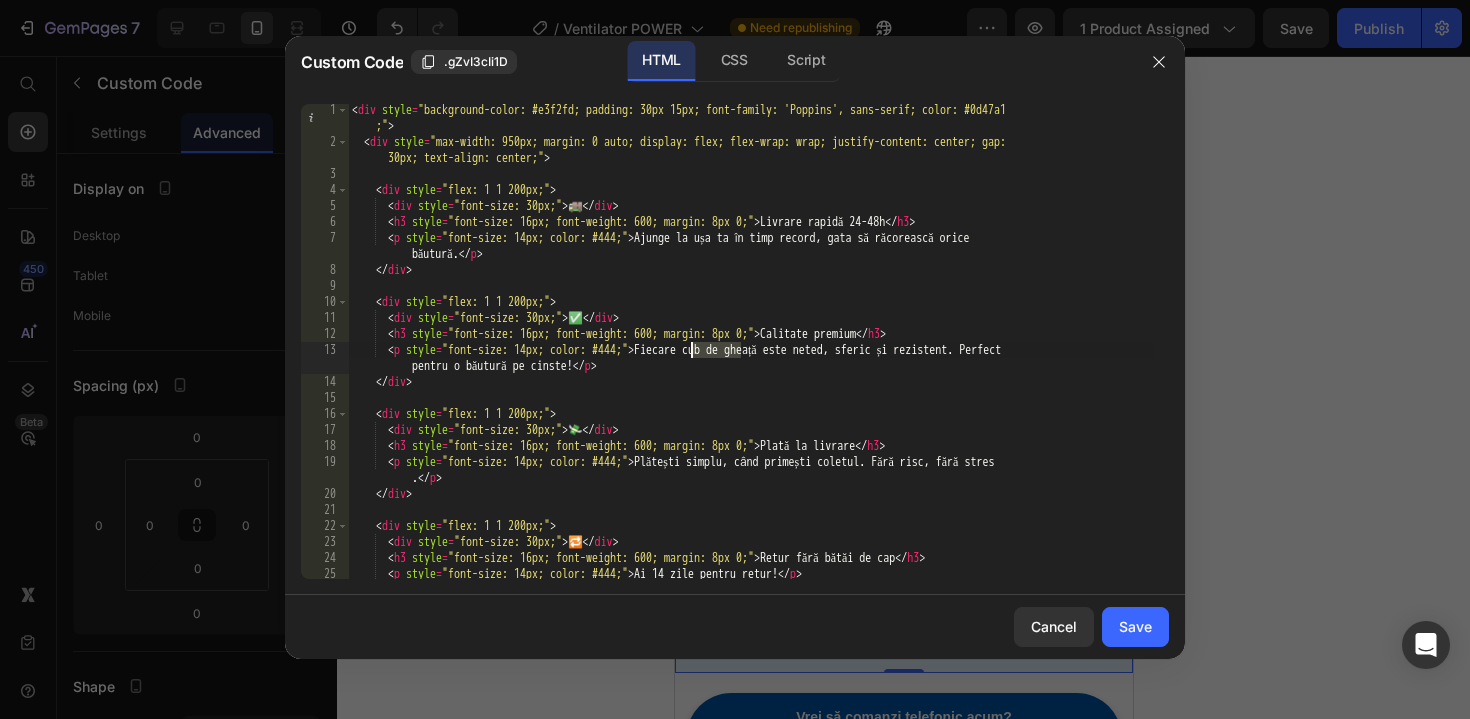 click on "< div   style = "background-color: #e3f2fd; padding: 30px 15px; font-family: 'Poppins', sans-serif; color: #0d47a1      ;" >    < div   style = "max-width: 950px; margin: 0 auto; display: flex; flex-wrap: wrap; justify-content: center; gap:         30px; text-align: center;" >      < div   style = "flex: 1 1 200px;" >         < div   style = "font-size: 30px;" > 🚚 </ div >         < h3   style = "font-size: 16px; font-weight: 600; margin: 8px 0;" > Livrare rapidă 24-48h </ h3 >         < p   style = "font-size: 14px; color: #444;" > Ajunge la ușa ta în timp record, gata să răcorească orice             băutură. </ p >      </ div >      < div   style = "flex: 1 1 200px;" >         < div   style = "font-size: 30px;" > ✅ </ div >         < h3   style = "font-size: 16px; font-weight: 600; margin: 8px 0;" > Calitate premium </ h3 >         < p   style = "font-size: 14px; color: #444;" > Fiecare cub de gheață este neted, sferic și rezistent. Perfect             </ p > >" at bounding box center [751, 363] 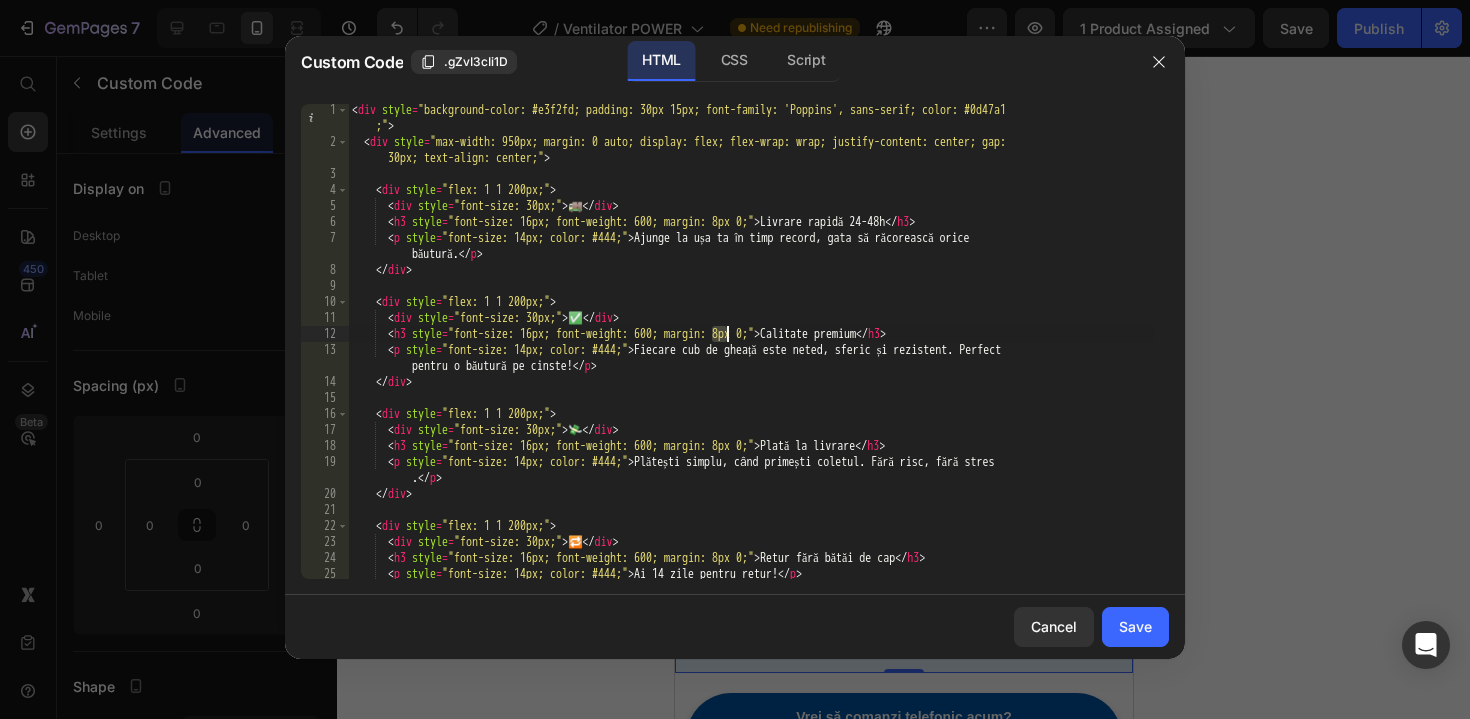 click on "< div   style = "background-color: #e3f2fd; padding: 30px 15px; font-family: 'Poppins', sans-serif; color: #0d47a1      ;" >    < div   style = "max-width: 950px; margin: 0 auto; display: flex; flex-wrap: wrap; justify-content: center; gap:         30px; text-align: center;" >      < div   style = "flex: 1 1 200px;" >         < div   style = "font-size: 30px;" > 🚚 </ div >         < h3   style = "font-size: 16px; font-weight: 600; margin: 8px 0;" > Livrare rapidă 24-48h </ h3 >         < p   style = "font-size: 14px; color: #444;" > Ajunge la ușa ta în timp record, gata să răcorească orice             băutură. </ p >      </ div >      < div   style = "flex: 1 1 200px;" >         < div   style = "font-size: 30px;" > ✅ </ div >         < h3   style = "font-size: 16px; font-weight: 600; margin: 8px 0;" > Calitate premium </ h3 >         < p   style = "font-size: 14px; color: #444;" > Fiecare cub de gheață este neted, sferic și rezistent. Perfect             </ p > >" at bounding box center [751, 363] 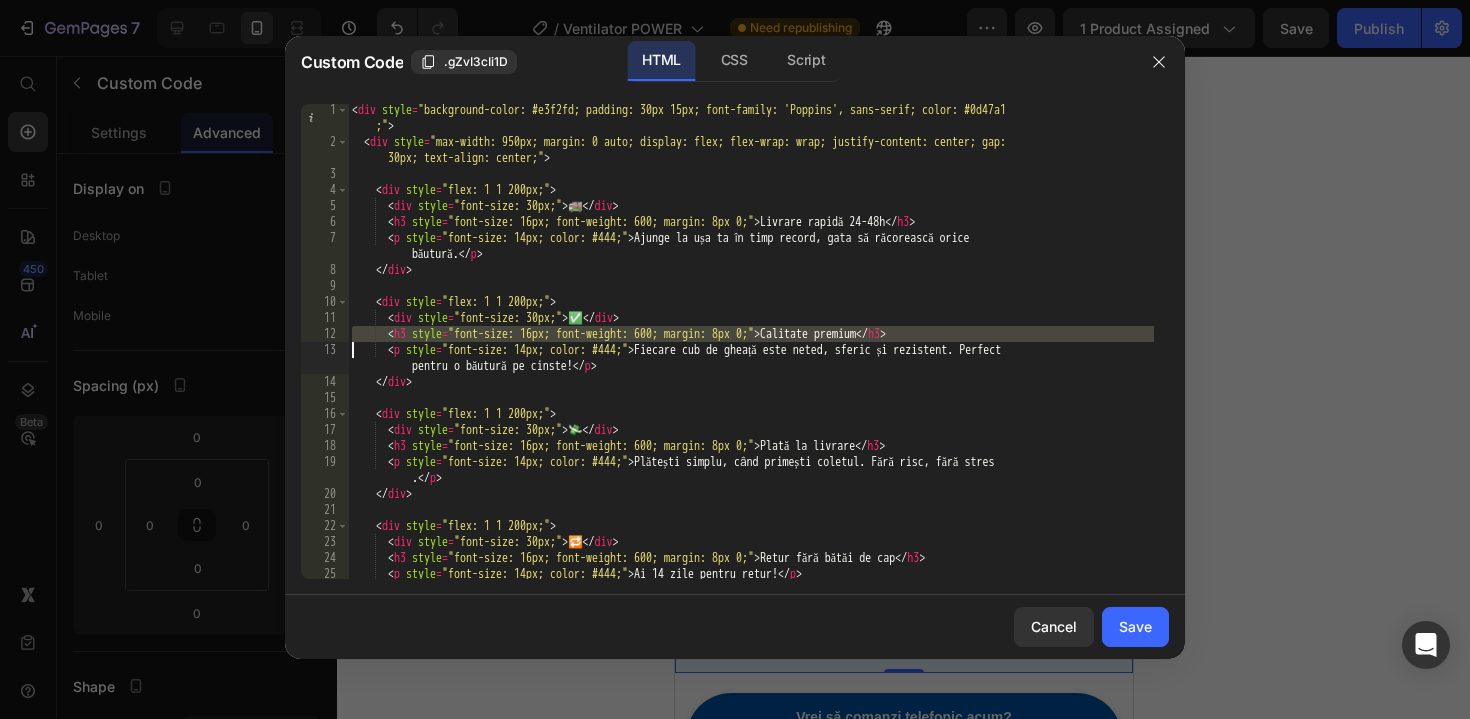 click on "< div   style = "background-color: #e3f2fd; padding: 30px 15px; font-family: 'Poppins', sans-serif; color: #0d47a1      ;" >    < div   style = "max-width: 950px; margin: 0 auto; display: flex; flex-wrap: wrap; justify-content: center; gap:         30px; text-align: center;" >      < div   style = "flex: 1 1 200px;" >         < div   style = "font-size: 30px;" > 🚚 </ div >         < h3   style = "font-size: 16px; font-weight: 600; margin: 8px 0;" > Livrare rapidă 24-48h </ h3 >         < p   style = "font-size: 14px; color: #444;" > Ajunge la ușa ta în timp record, gata să răcorească orice             băutură. </ p >      </ div >      < div   style = "flex: 1 1 200px;" >         < div   style = "font-size: 30px;" > ✅ </ div >         < h3   style = "font-size: 16px; font-weight: 600; margin: 8px 0;" > Calitate premium </ h3 >         < p   style = "font-size: 14px; color: #444;" > Fiecare cub de gheață este neted, sferic și rezistent. Perfect             </ p > >" at bounding box center [751, 363] 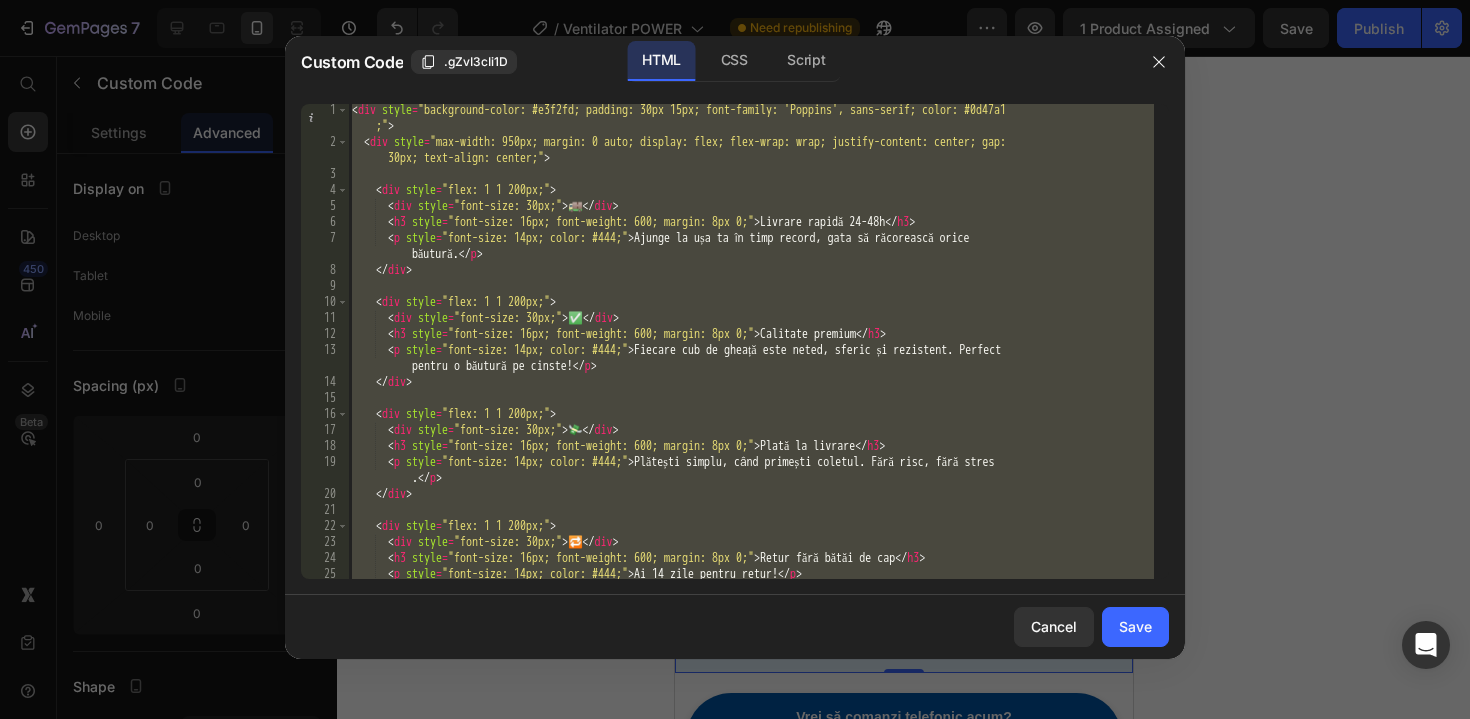 paste 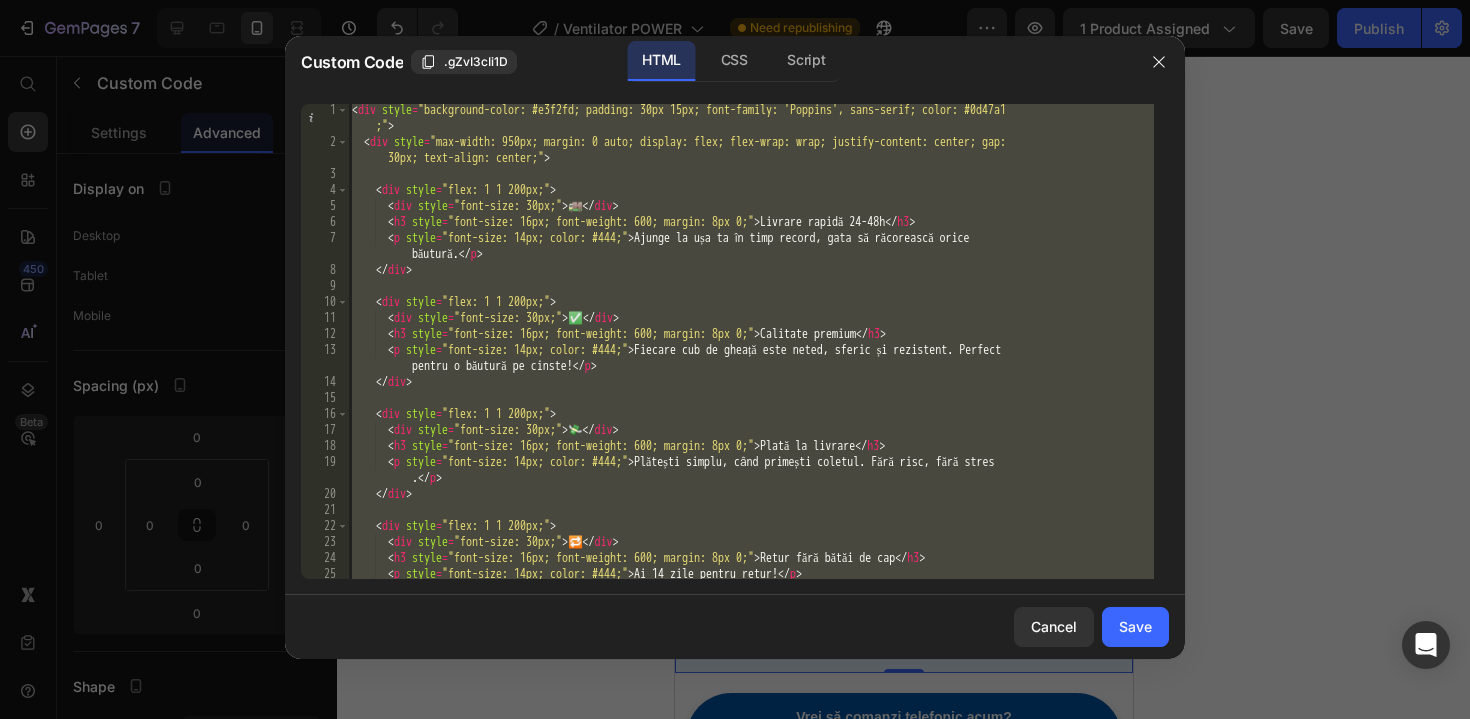 type 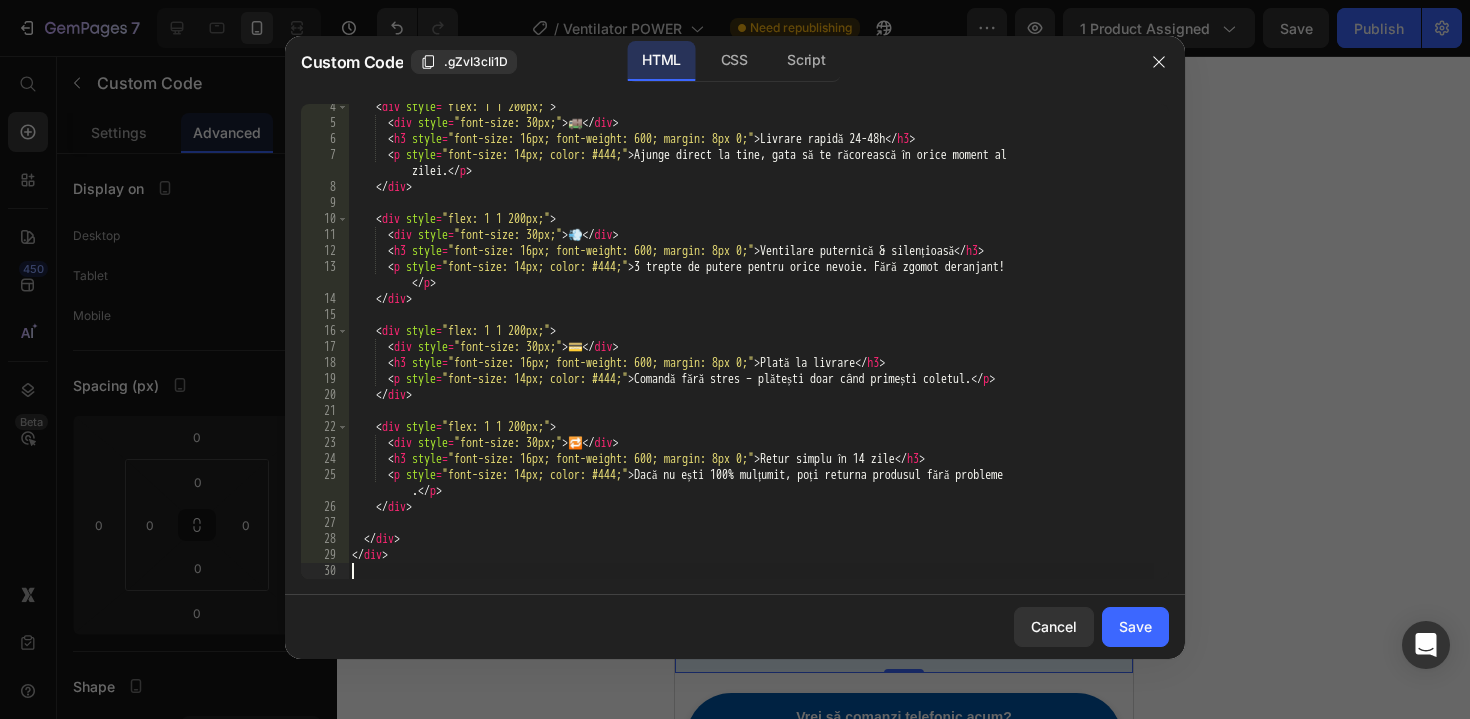 scroll, scrollTop: 85, scrollLeft: 0, axis: vertical 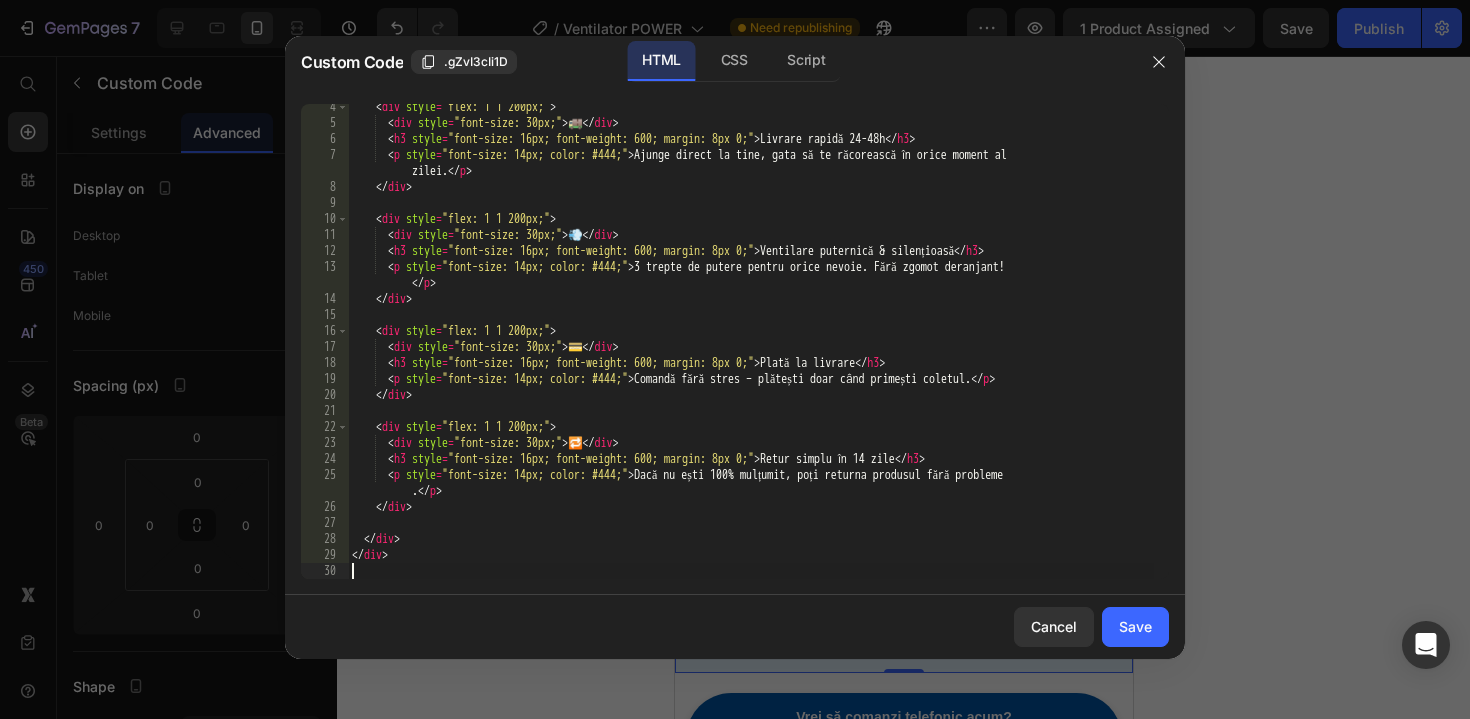 click on "Save" at bounding box center [1135, 626] 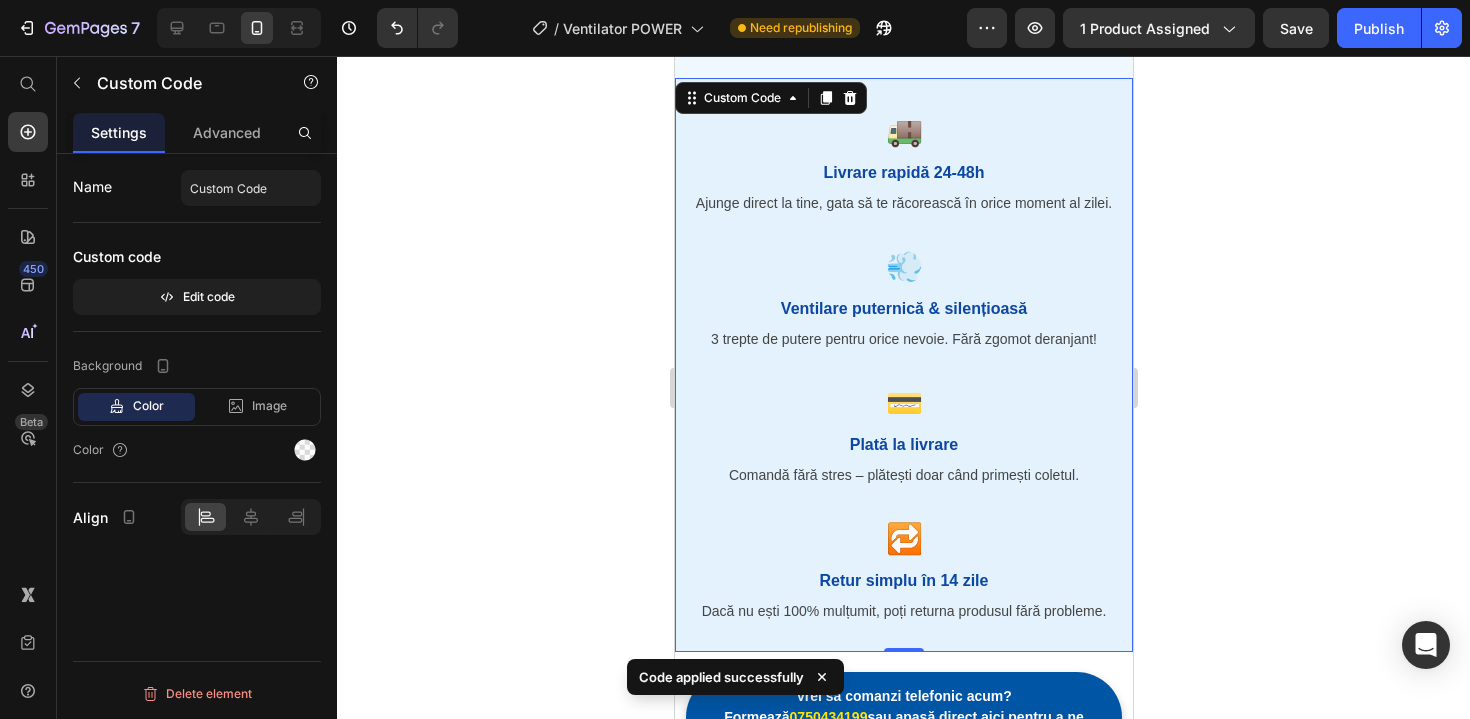 click on "💳" at bounding box center [903, 402] 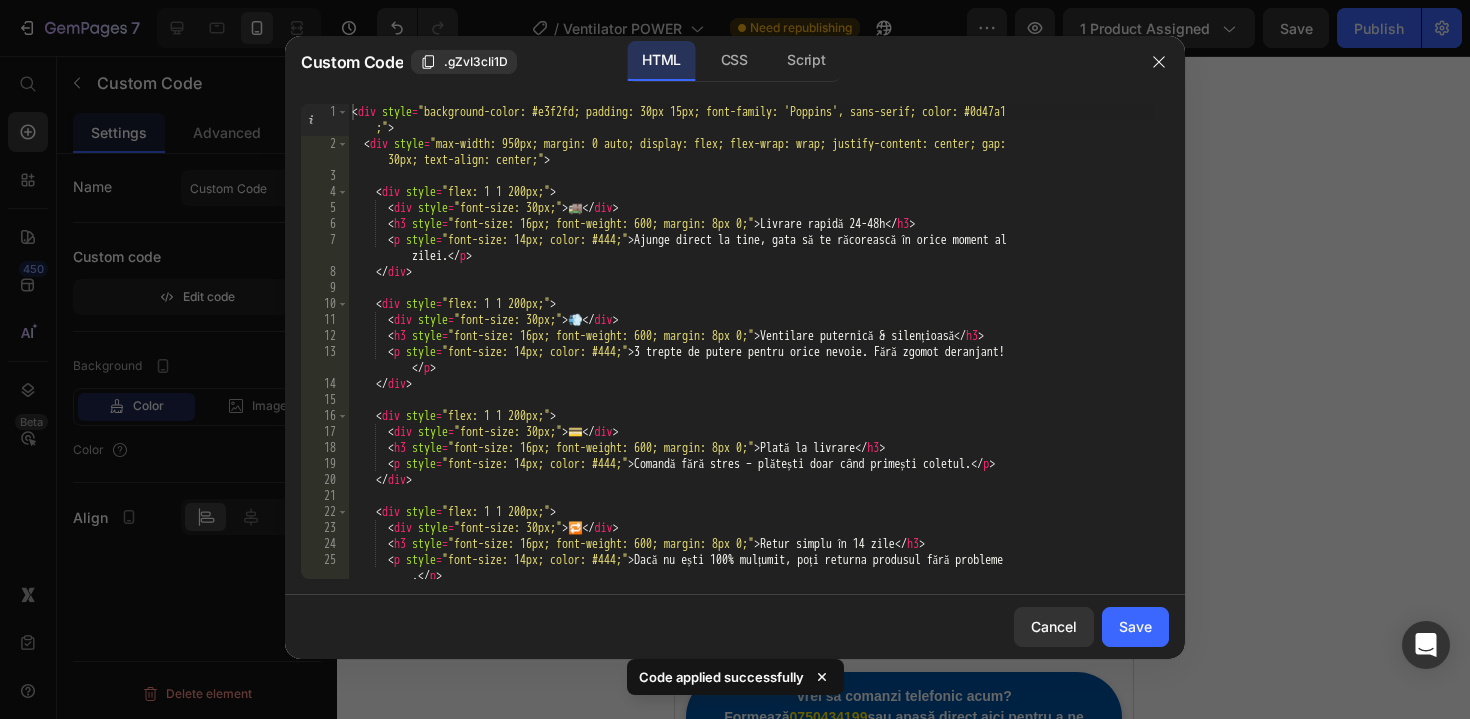 scroll, scrollTop: 85, scrollLeft: 0, axis: vertical 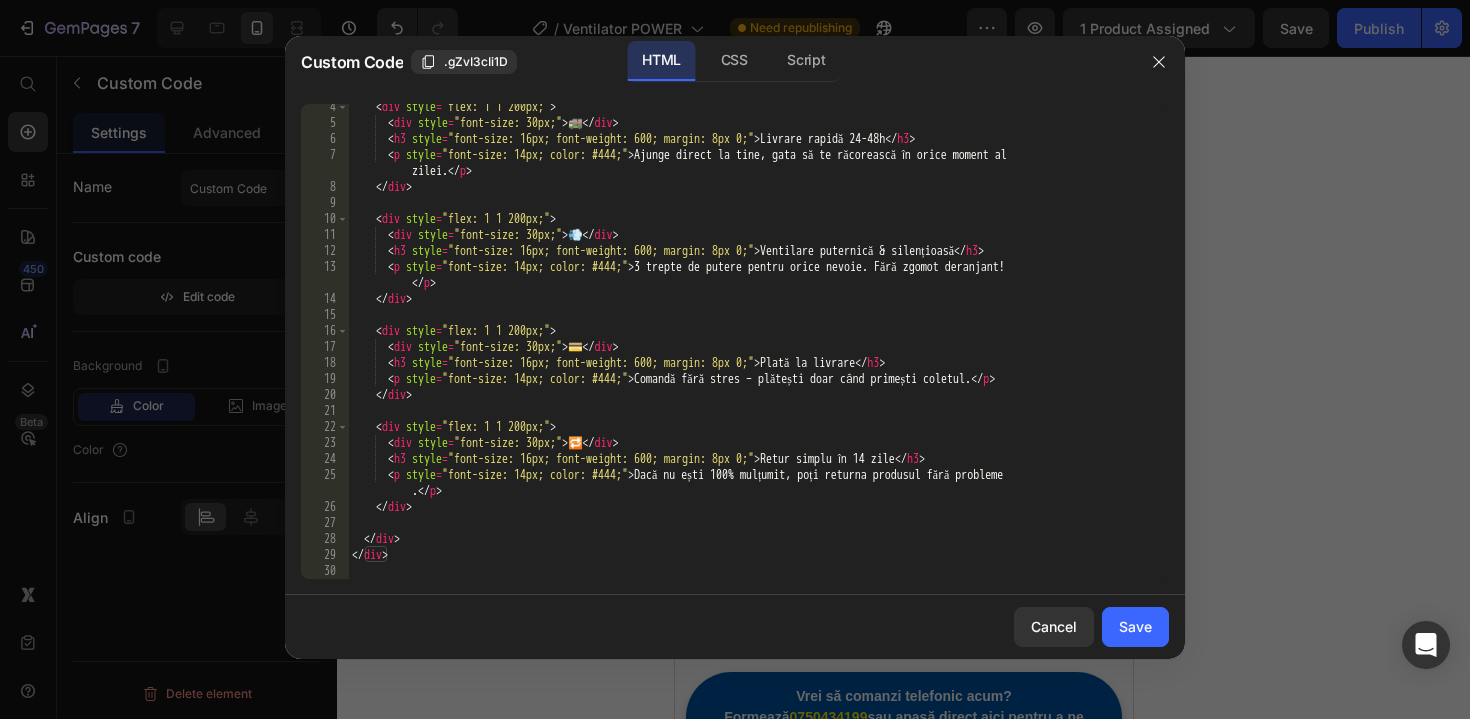 click on "< div   style = "flex: 1 1 200px;" >         < div   style = "font-size: 30px;" > 🚚 </ div >         < h3   style = "font-size: 16px; font-weight: 600; margin: 8px 0;" > Livrare rapidă 24-48h </ h3 >         < p   style = "font-size: 14px; color: #444;" > Ajunge direct la tine, gata să te răcorească în orice moment al             zilei. </ p >      </ div >      < div   style = "flex: 1 1 200px;" >         < div   style = "font-size: 30px;" > 💨 </ div >         < h3   style = "font-size: 16px; font-weight: 600; margin: 8px 0;" > Ventilare puternică & silențioasă </ h3 >         < p   style = "font-size: 14px; color: #444;" > 3 trepte de putere pentru orice nevoie. Fără zgomot deranjant!            </ p >      </ div >      < div   style = "flex: 1 1 200px;" >         < div   style = "font-size: 30px;" > 💳 </ div >         < h3   style = "font-size: 16px; font-weight: 600; margin: 8px 0;" > Plată la livrare </ h3 >         < p   style = > </ p >      </ div >      <" at bounding box center (751, 352) 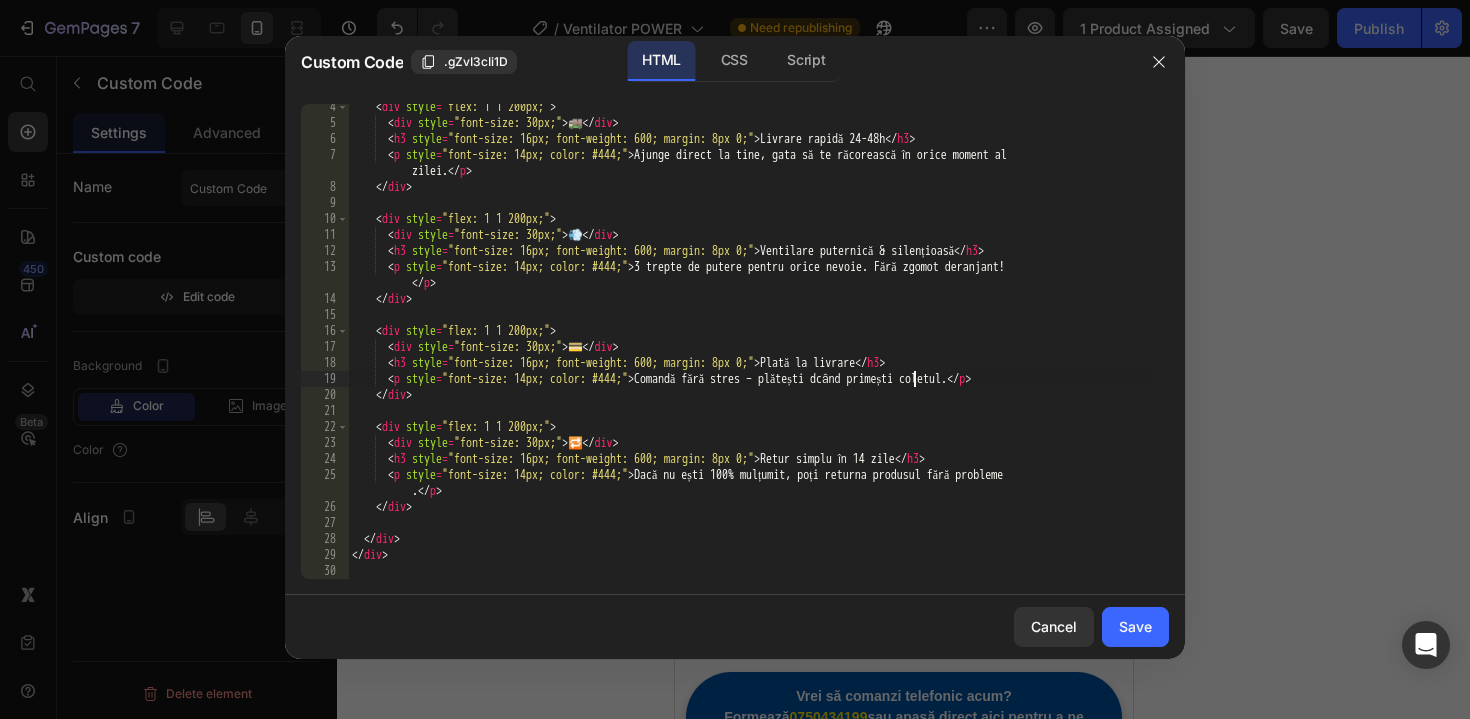 type on "<p style="font-size: 14px; color: #444;">Comandă fără stres – plătești când primești coletul.</p>" 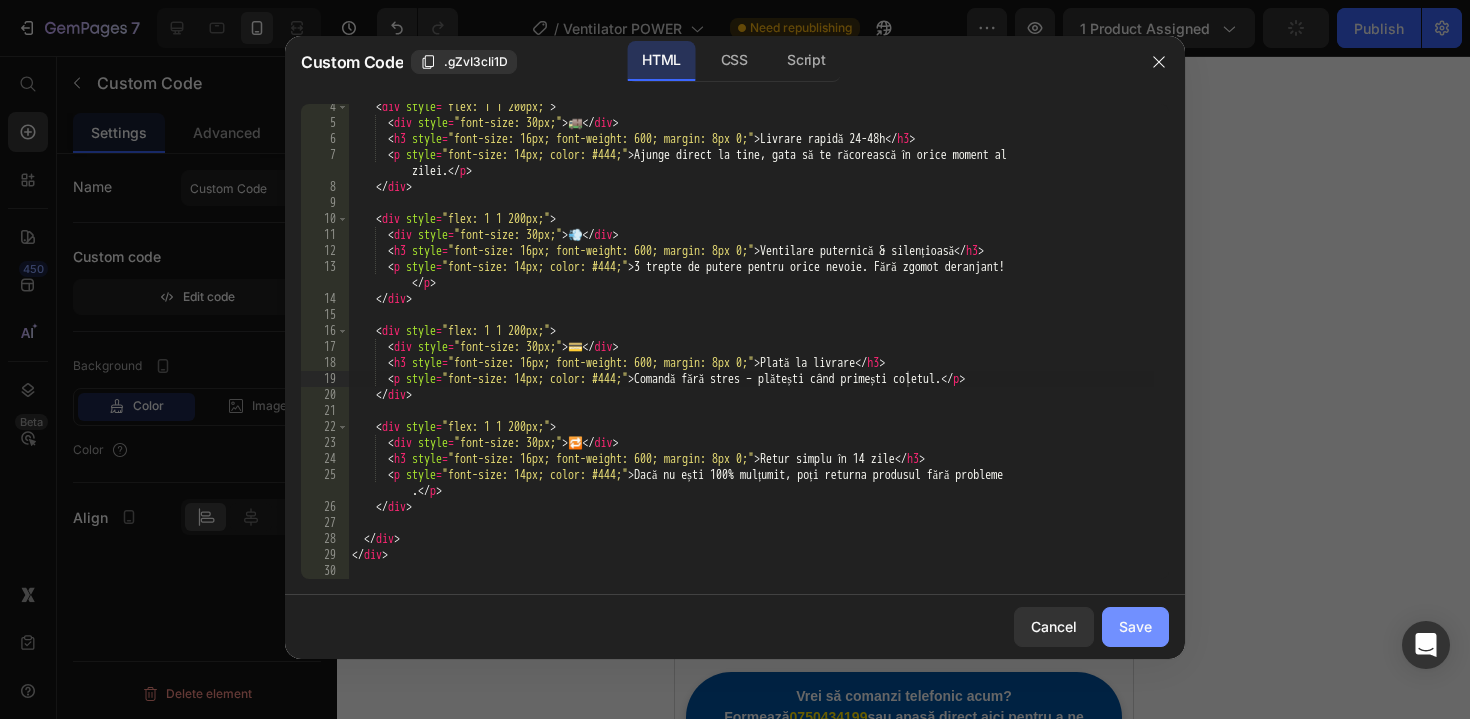 click on "Save" at bounding box center (1135, 626) 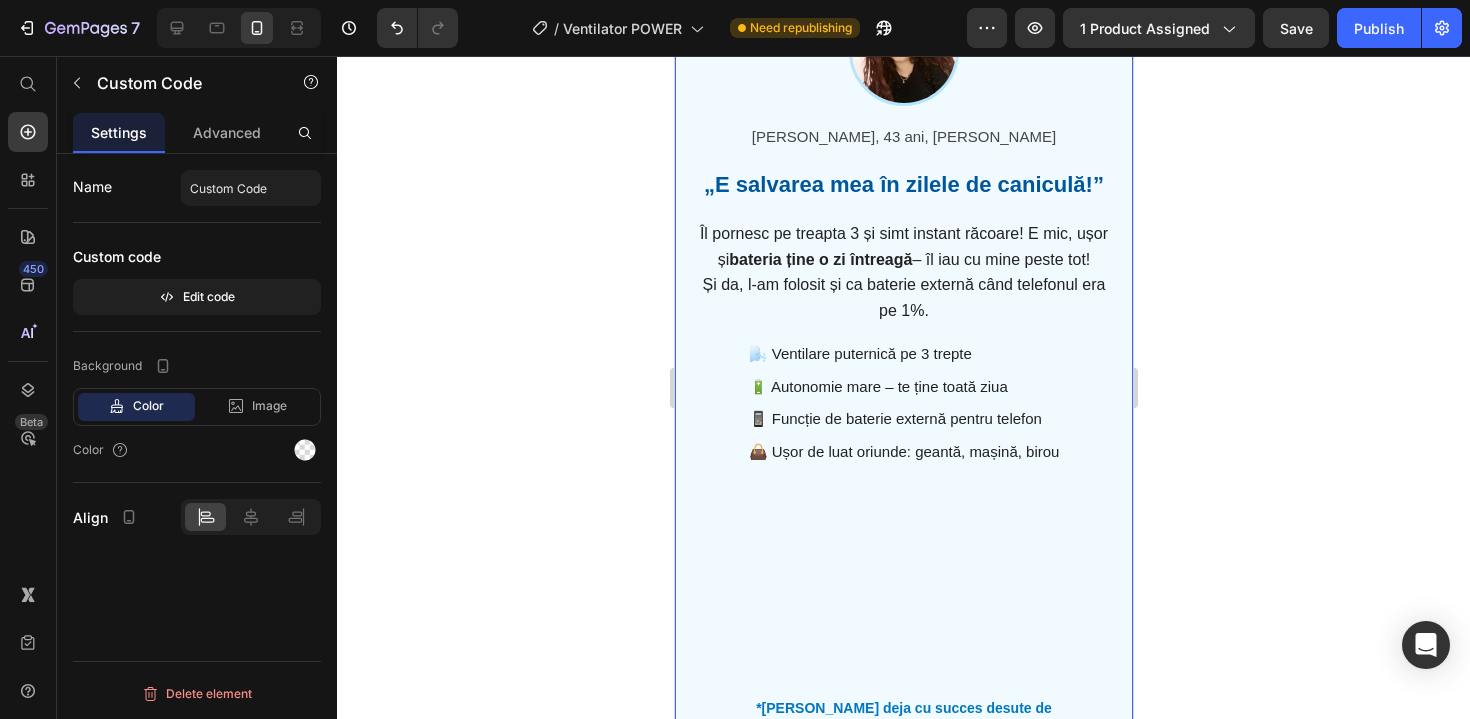 scroll, scrollTop: 2133, scrollLeft: 0, axis: vertical 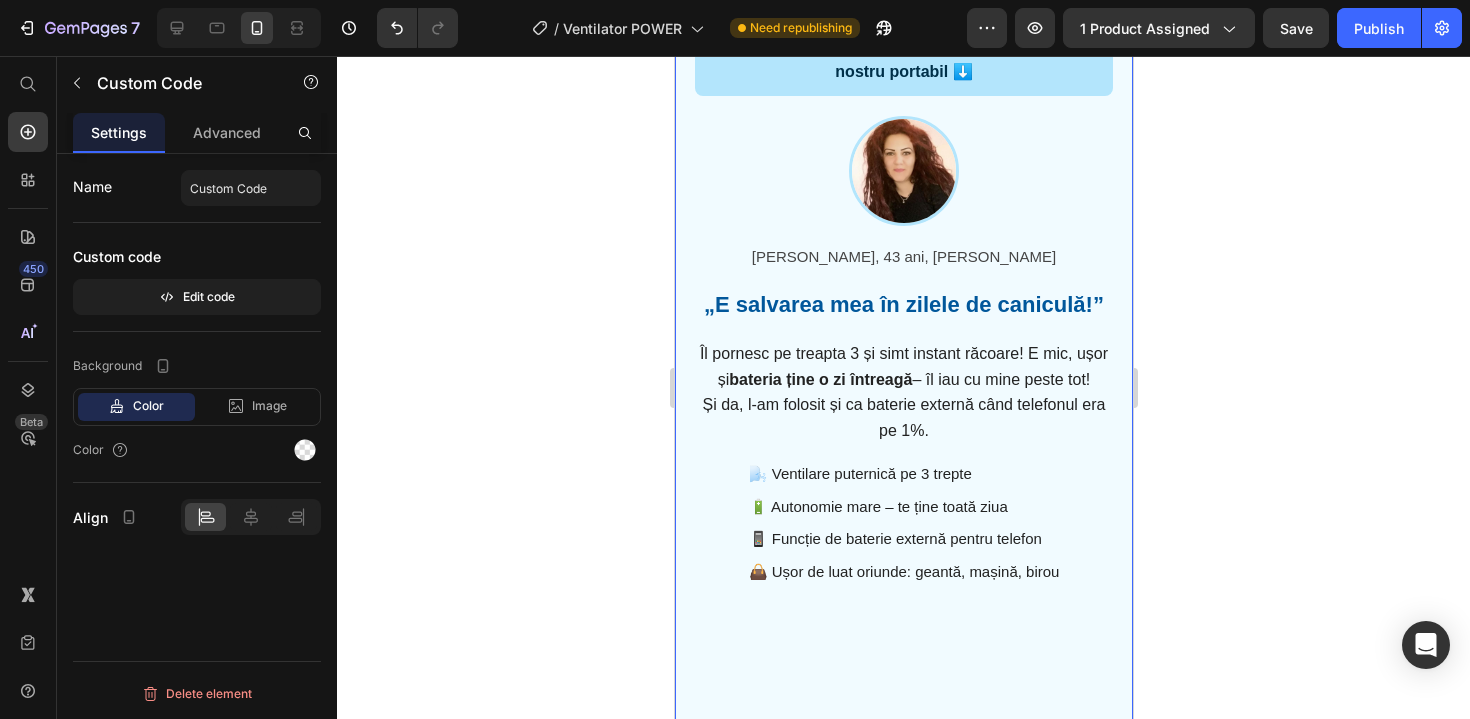 click on "Adriana, 43 ani, Constanta
„E salvarea mea în zilele de caniculă!”
Îl pornesc pe treapta 3 și simt instant răcoare! E mic, ușor și  bateria ține o zi întreagă  – îl iau cu mine peste tot!
Și da, l-am folosit și ca baterie externă când telefonul era pe 1%.
🌬️ Ventilare puternică pe 3 trepte
🔋 Autonomie mare – te ține toată ziua
📱 Funcție de baterie externă pentru telefon
👜 Ușor de luat oriunde: geantă, mașină, birou
Browserul tău nu suportă redarea video.
*Folosit deja cu succes de  sute de români  în zilele toride ale verii! 🔥" at bounding box center [903, 488] 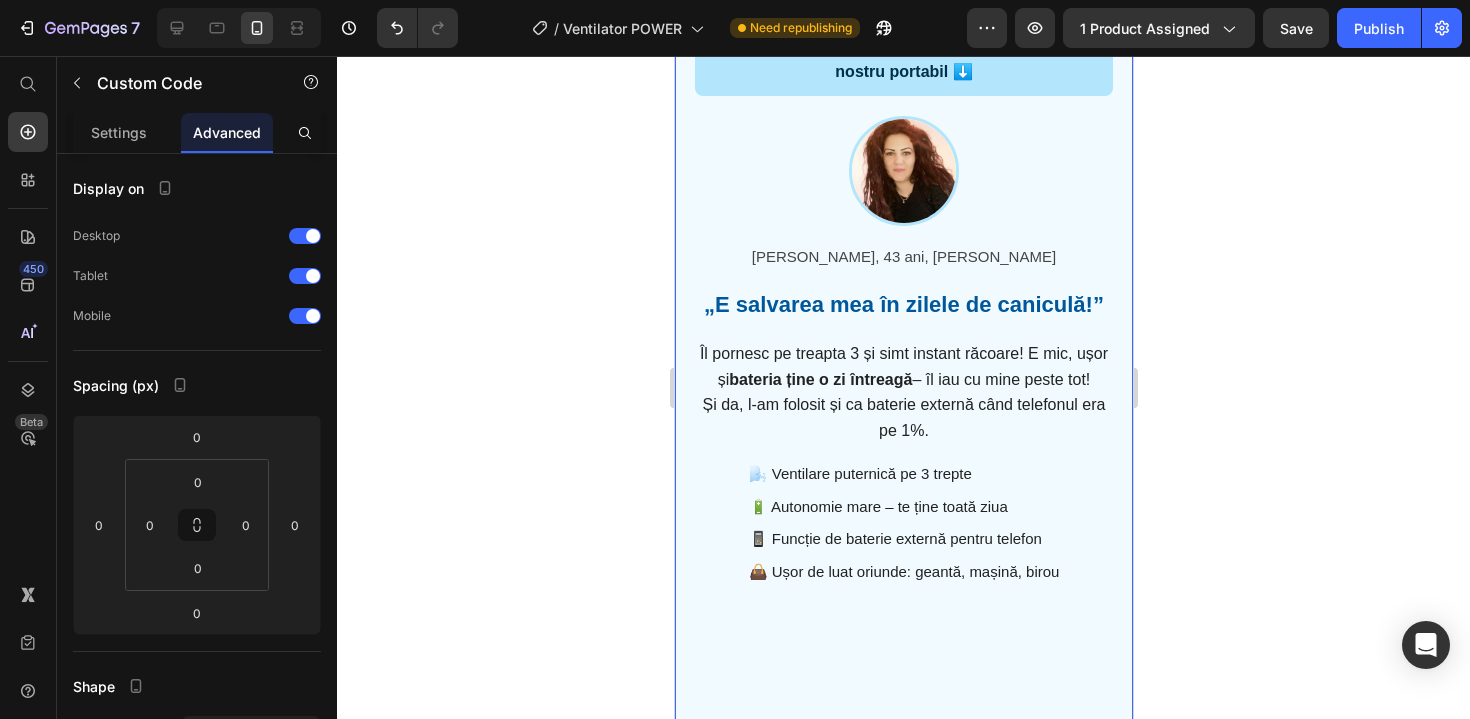 click on "Adriana, 43 ani, Constanta
„E salvarea mea în zilele de caniculă!”
Îl pornesc pe treapta 3 și simt instant răcoare! E mic, ușor și  bateria ține o zi întreagă  – îl iau cu mine peste tot!
Și da, l-am folosit și ca baterie externă când telefonul era pe 1%.
🌬️ Ventilare puternică pe 3 trepte
🔋 Autonomie mare – te ține toată ziua
📱 Funcție de baterie externă pentru telefon
👜 Ușor de luat oriunde: geantă, mașină, birou
Browserul tău nu suportă redarea video.
*Folosit deja cu succes de  sute de români  în zilele toride ale verii! 🔥" at bounding box center [903, 488] 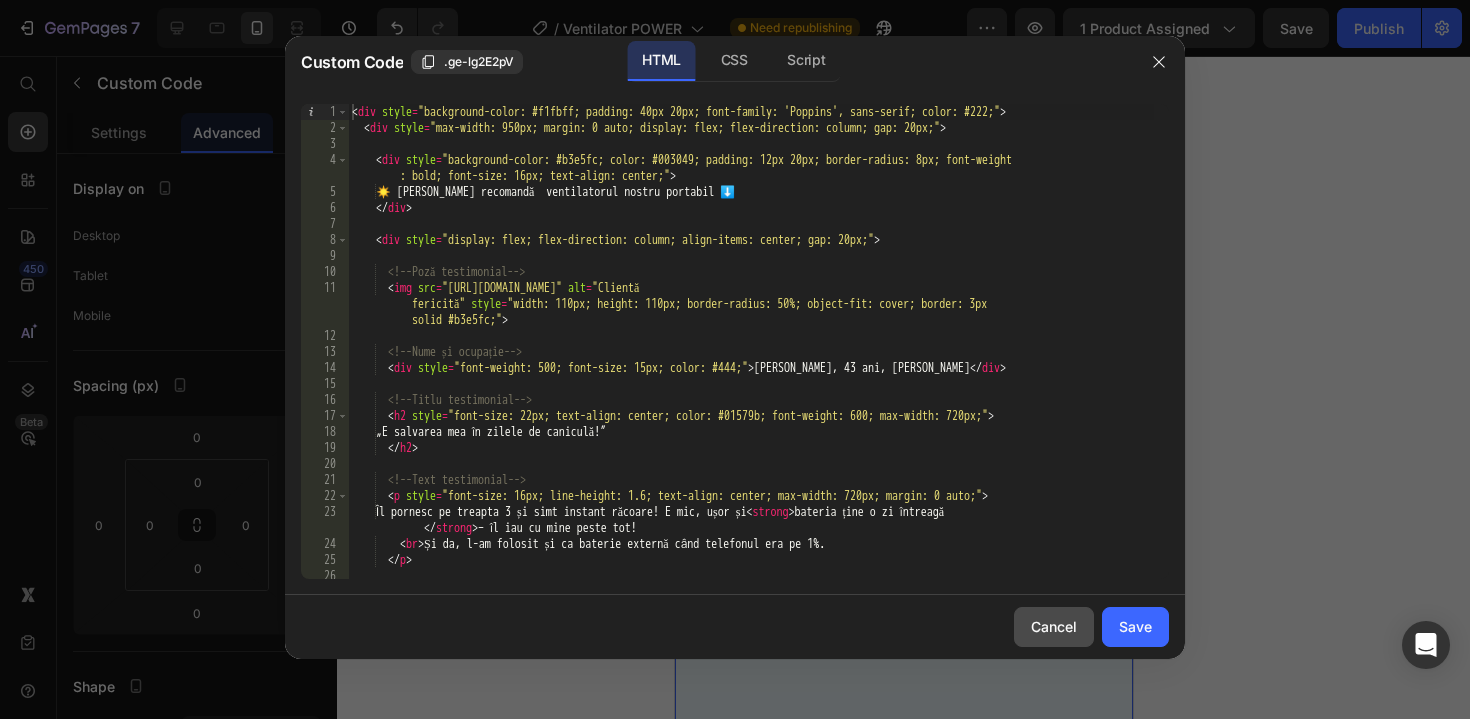 click on "Cancel" at bounding box center (1054, 626) 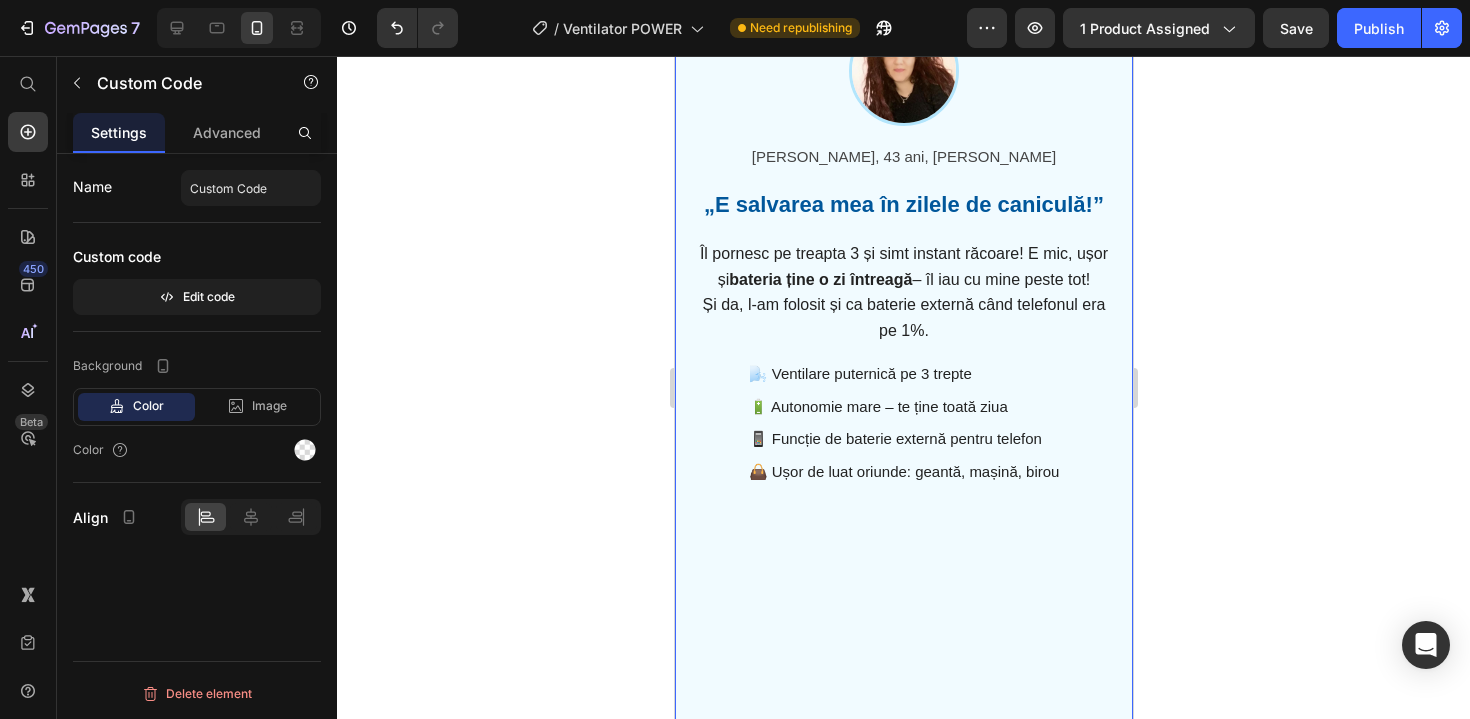 scroll, scrollTop: 2140, scrollLeft: 0, axis: vertical 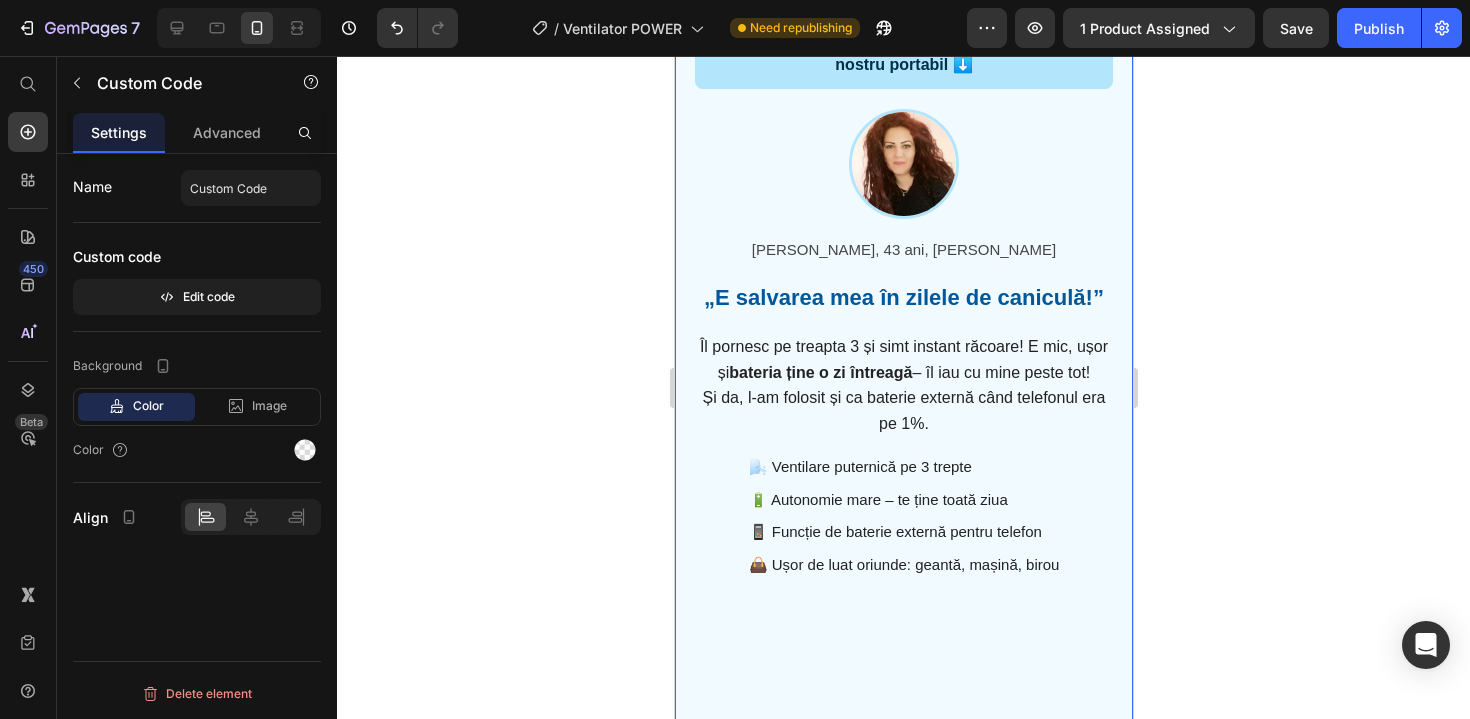 click on "Îl pornesc pe treapta 3 și simt instant răcoare! E mic, ușor și  bateria ține o zi întreagă  – îl iau cu mine peste tot!
Și da, l-am folosit și ca baterie externă când telefonul era pe 1%." at bounding box center [903, 385] 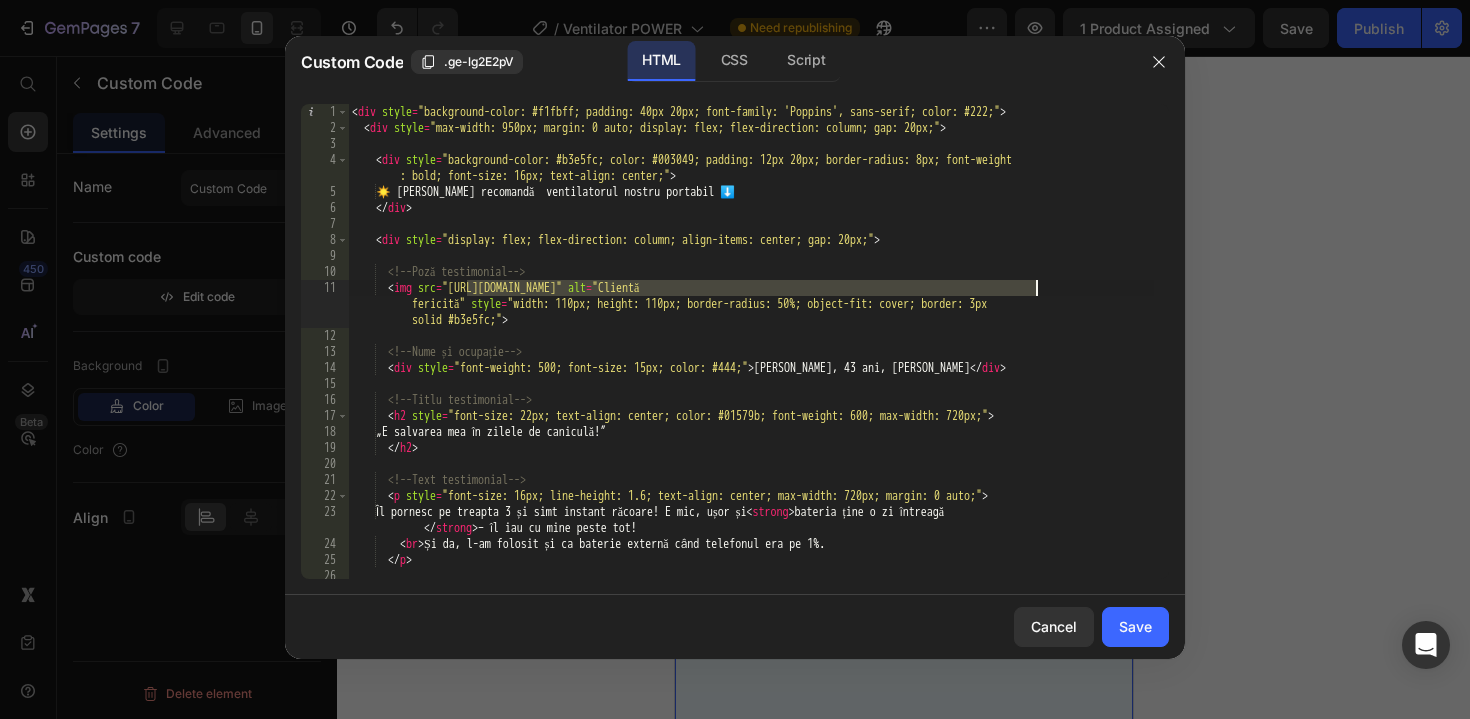 drag, startPoint x: 469, startPoint y: 292, endPoint x: 1039, endPoint y: 294, distance: 570.0035 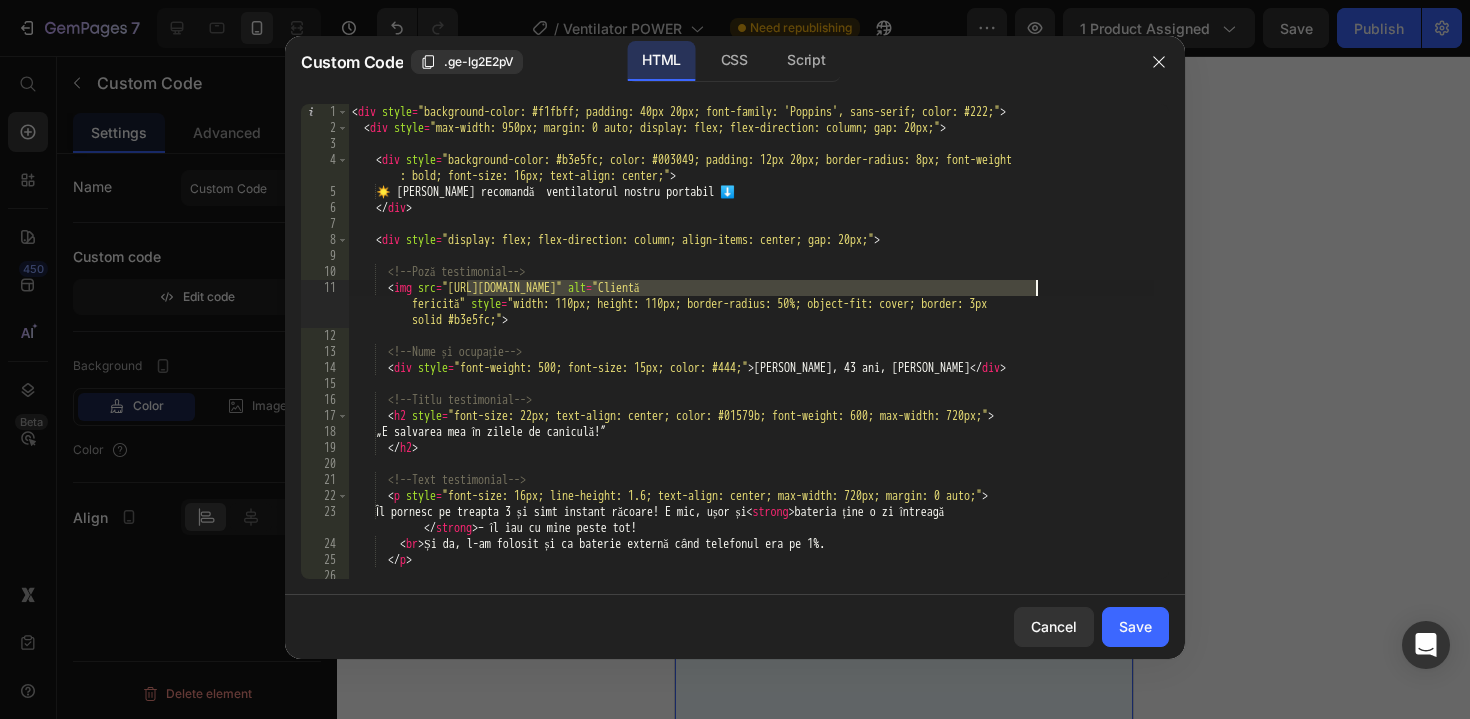 paste on "ChatGPT_Image_10_iul._2025_03_47_45.png?v=1752108508" 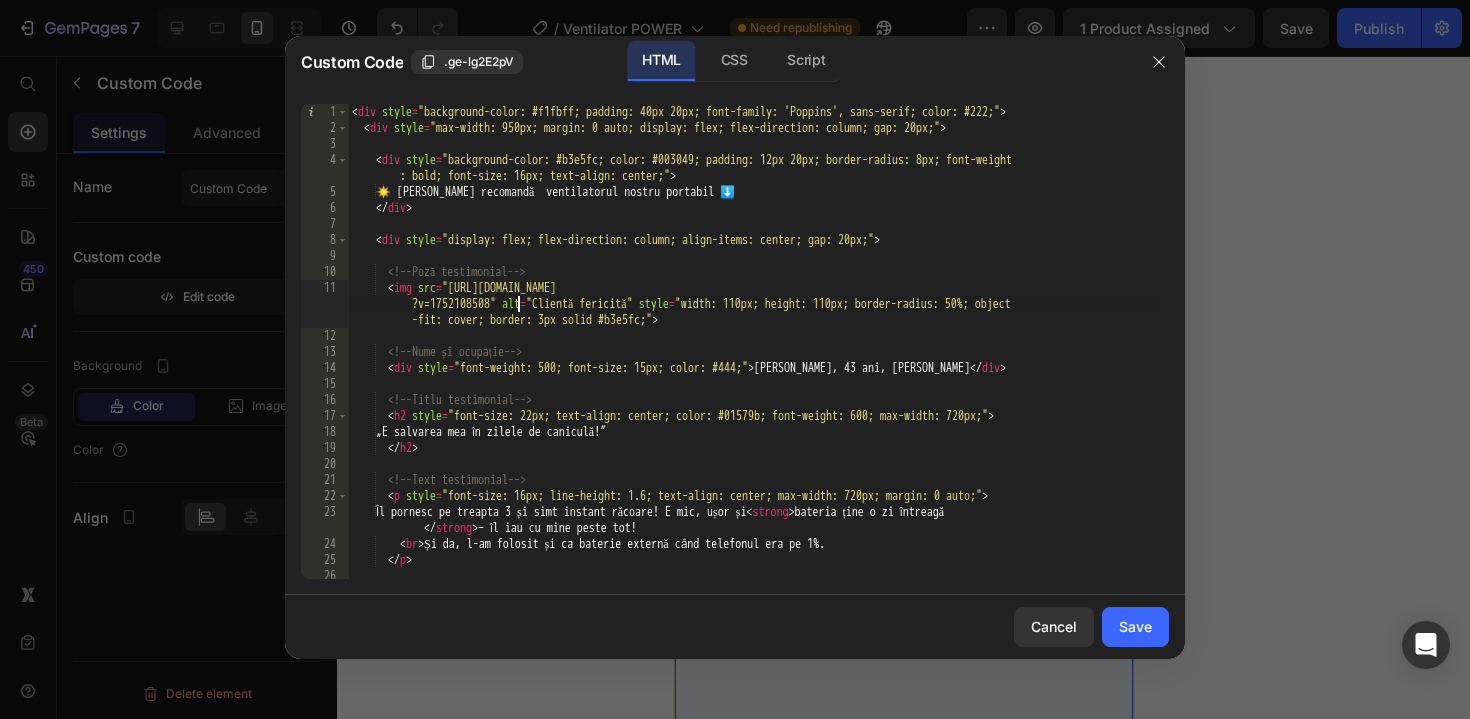 click on "Save" at bounding box center (1135, 626) 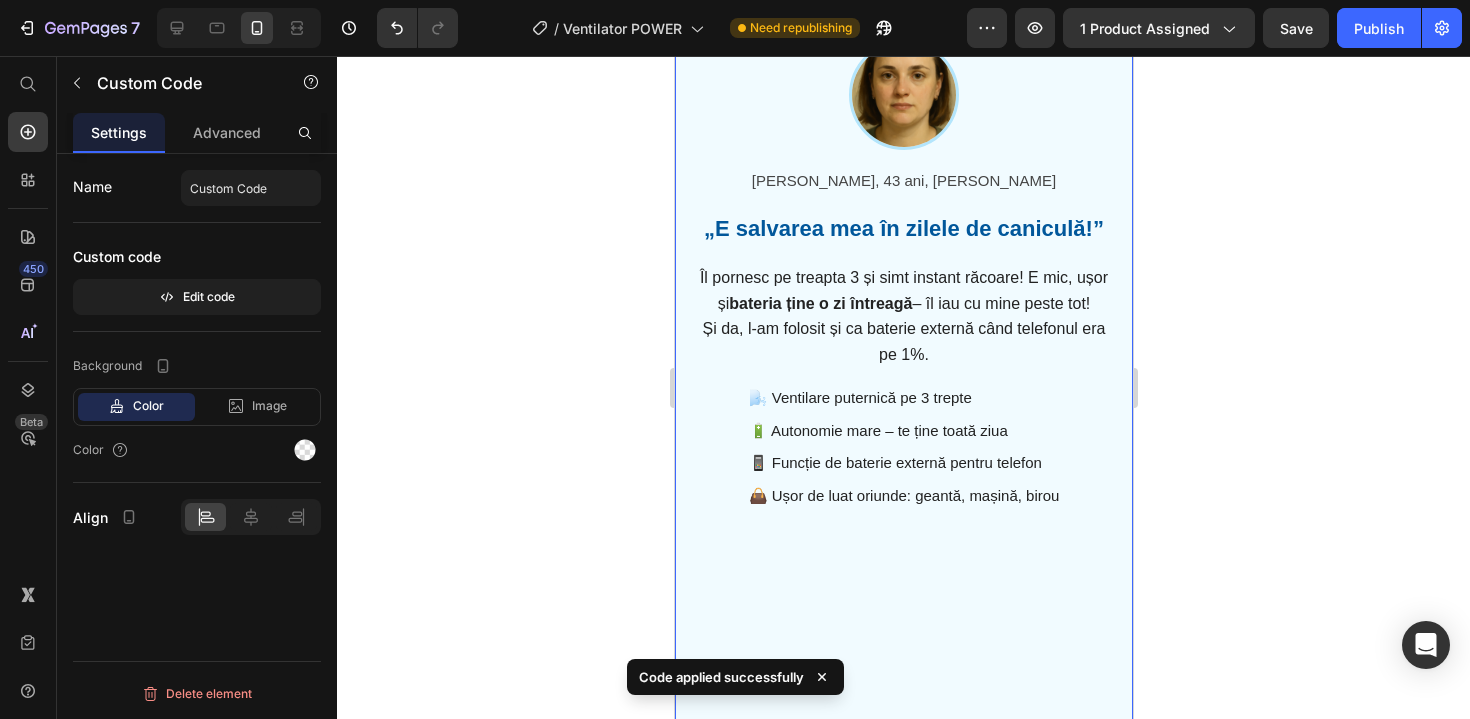 scroll, scrollTop: 2428, scrollLeft: 0, axis: vertical 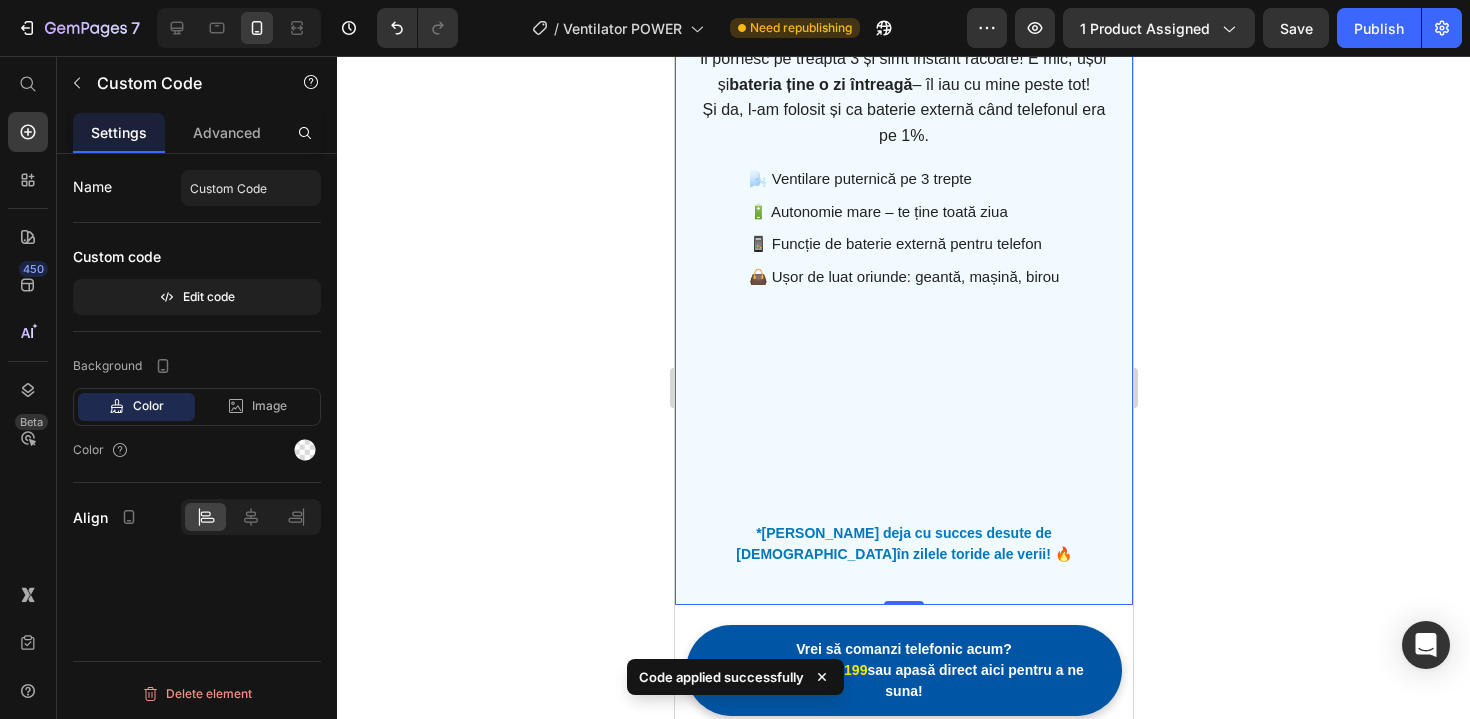 click on "Browserul tău nu suportă redarea video." at bounding box center (903, 403) 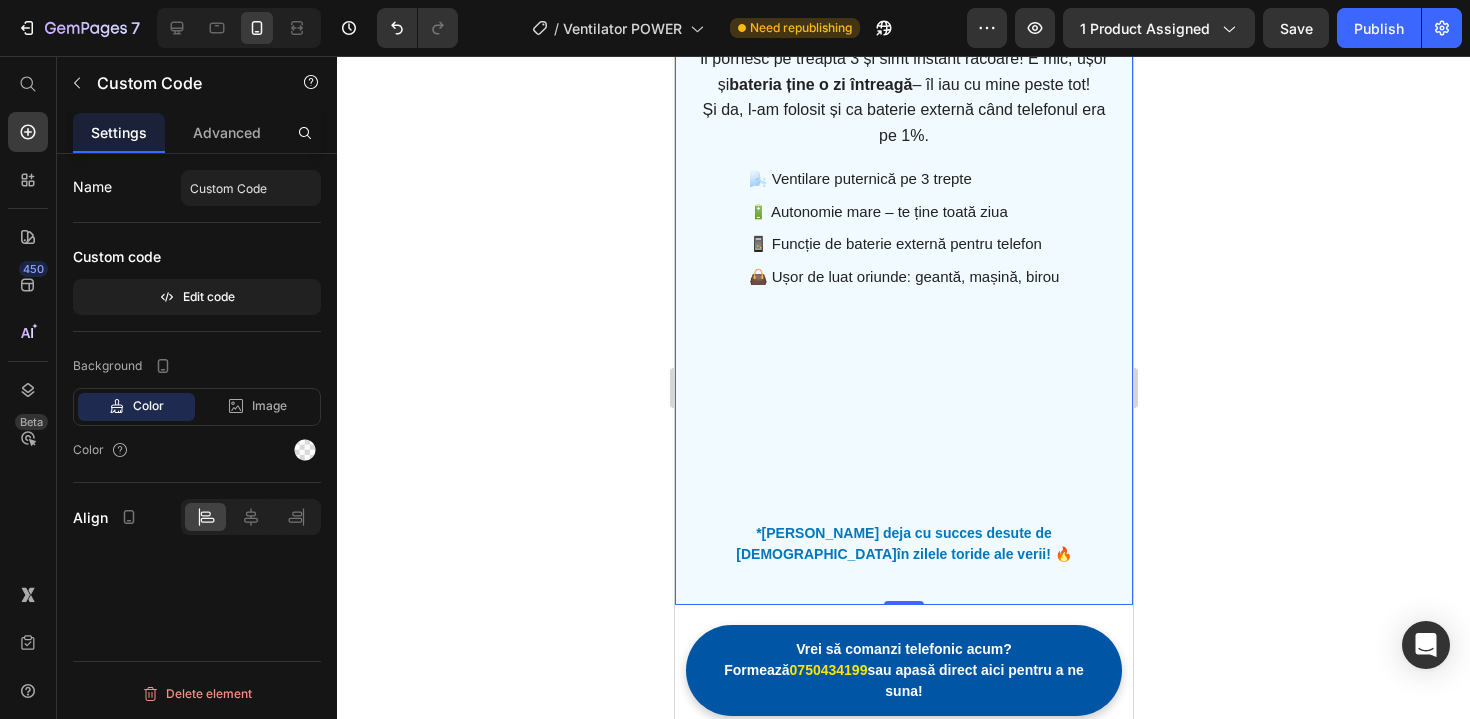 click on "👜 Ușor de luat oriunde: geantă, mașină, birou" at bounding box center (903, 277) 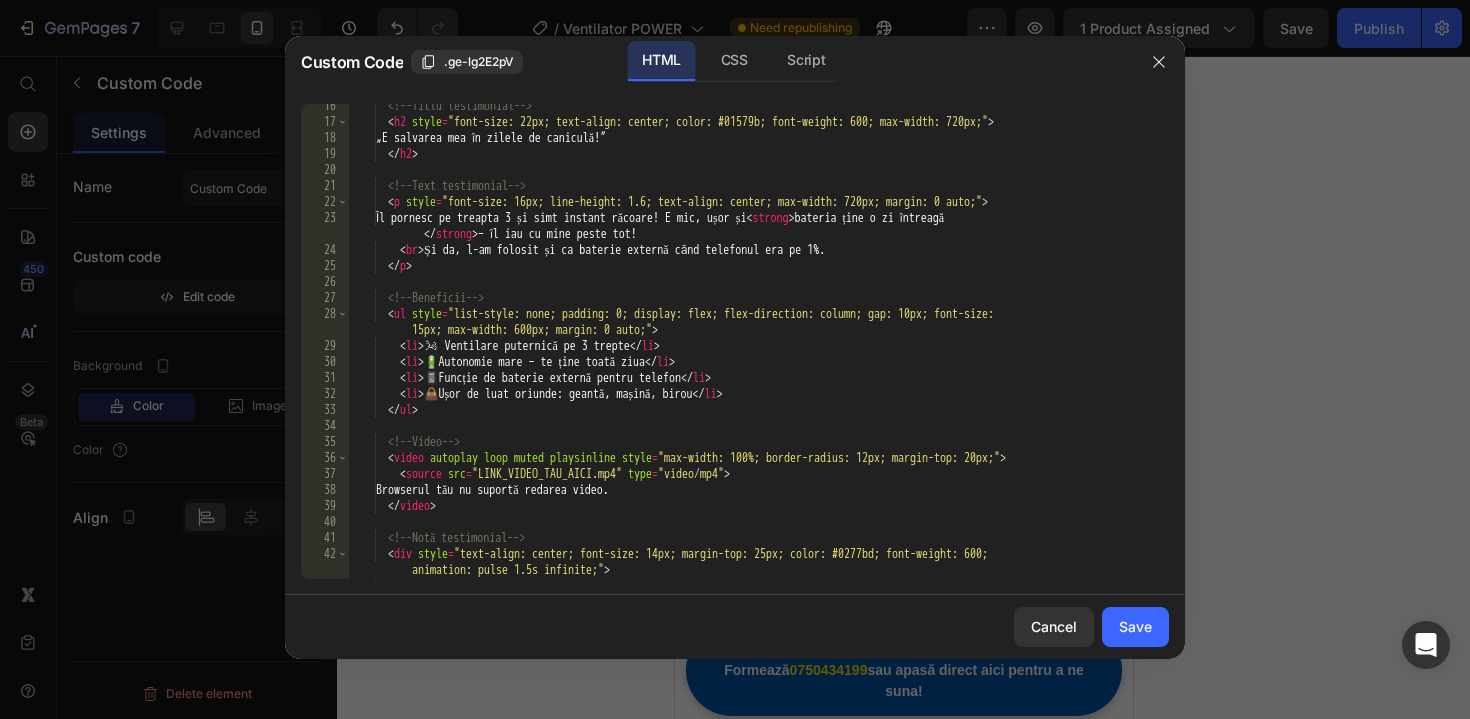 scroll, scrollTop: 398, scrollLeft: 0, axis: vertical 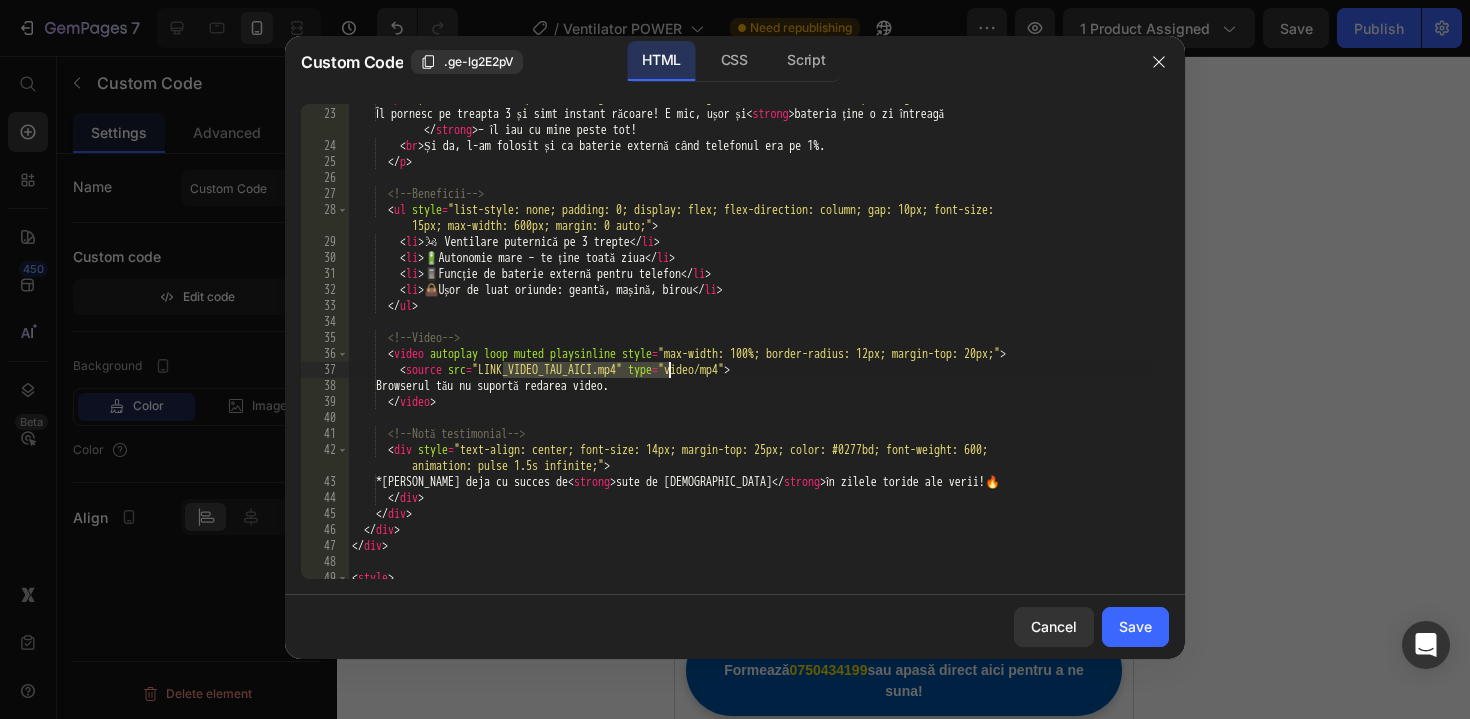 drag, startPoint x: 504, startPoint y: 370, endPoint x: 668, endPoint y: 377, distance: 164.14932 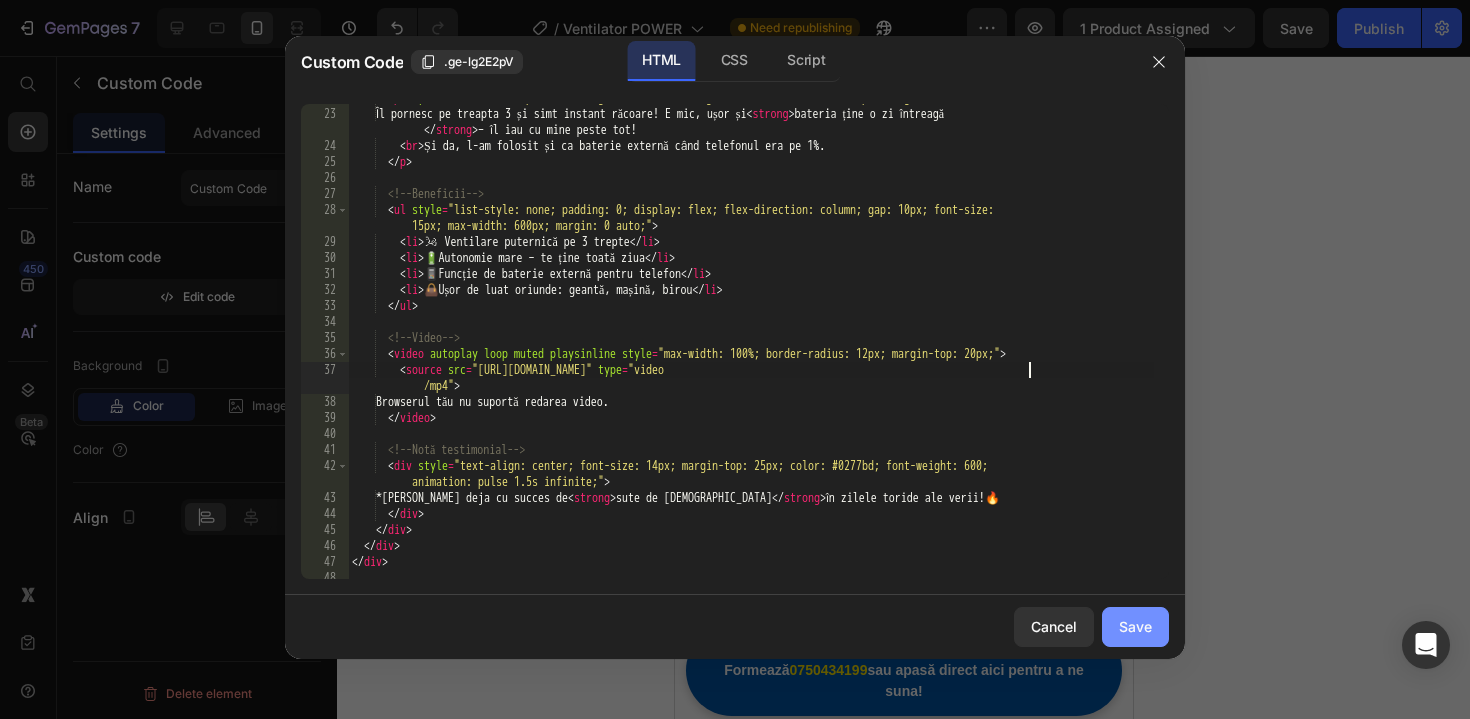 click on "Save" 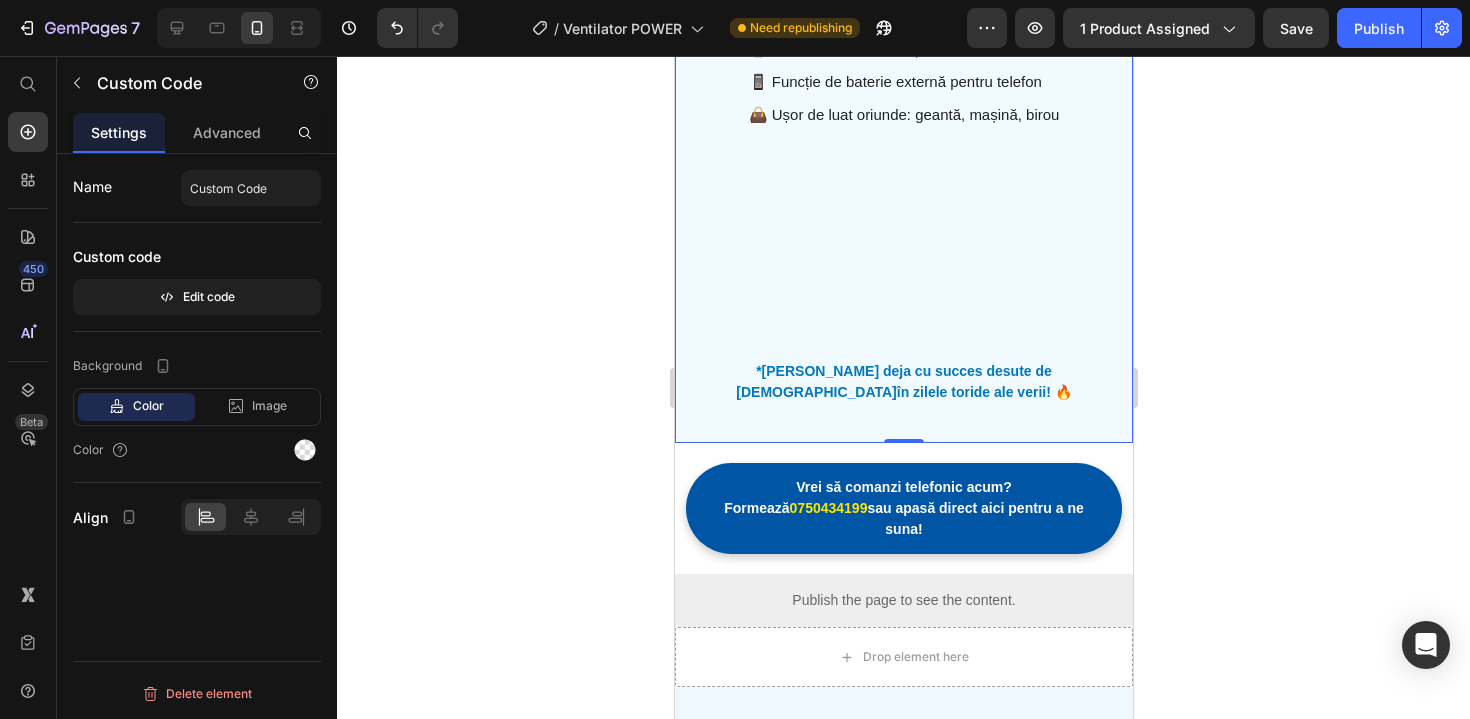 scroll, scrollTop: 2664, scrollLeft: 0, axis: vertical 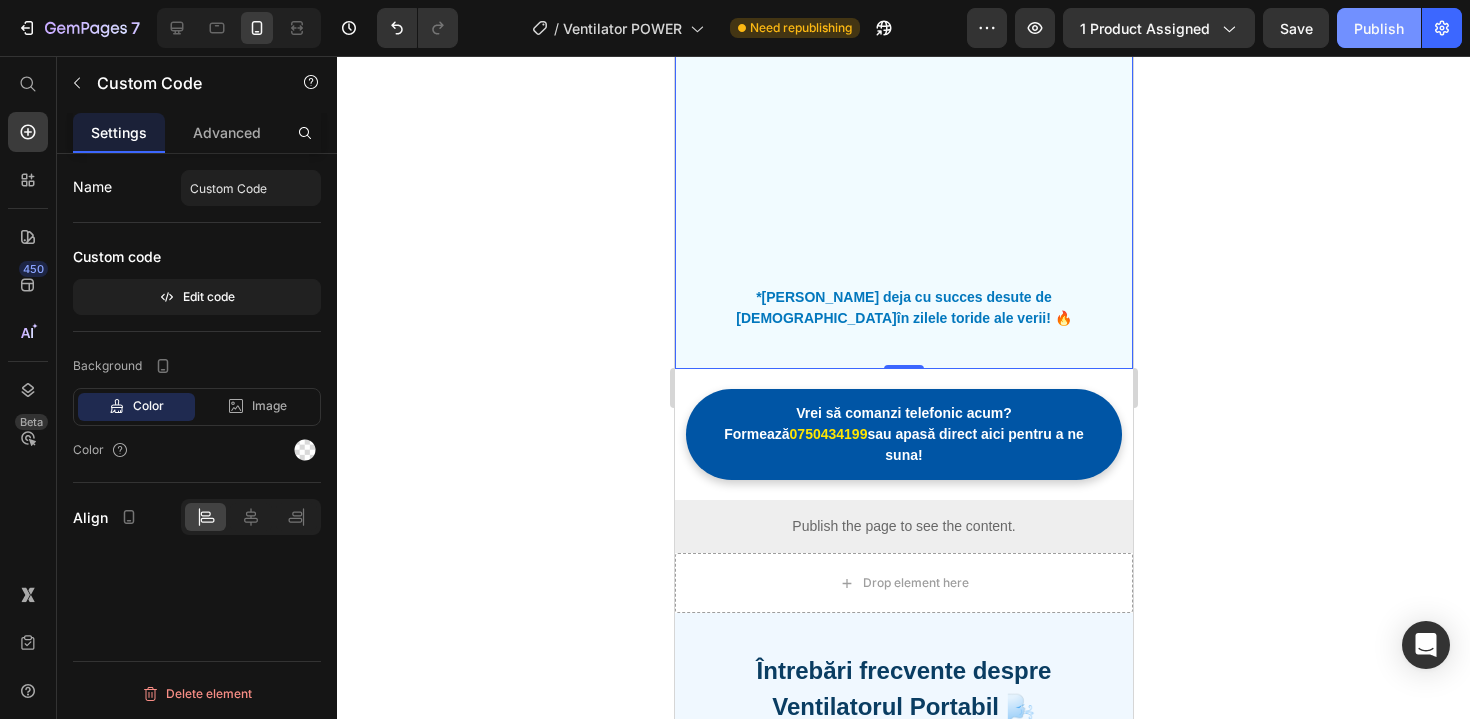 click on "Publish" at bounding box center [1379, 28] 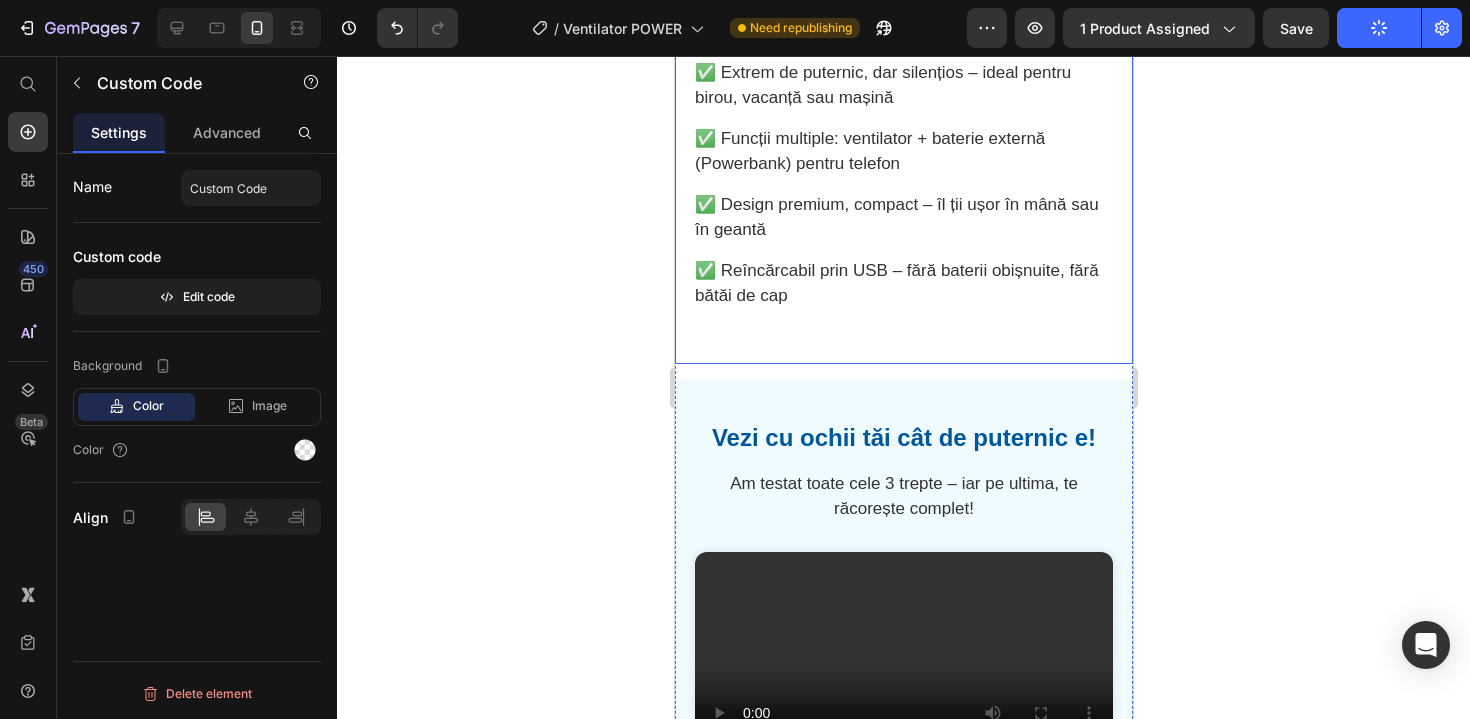 scroll, scrollTop: 1350, scrollLeft: 0, axis: vertical 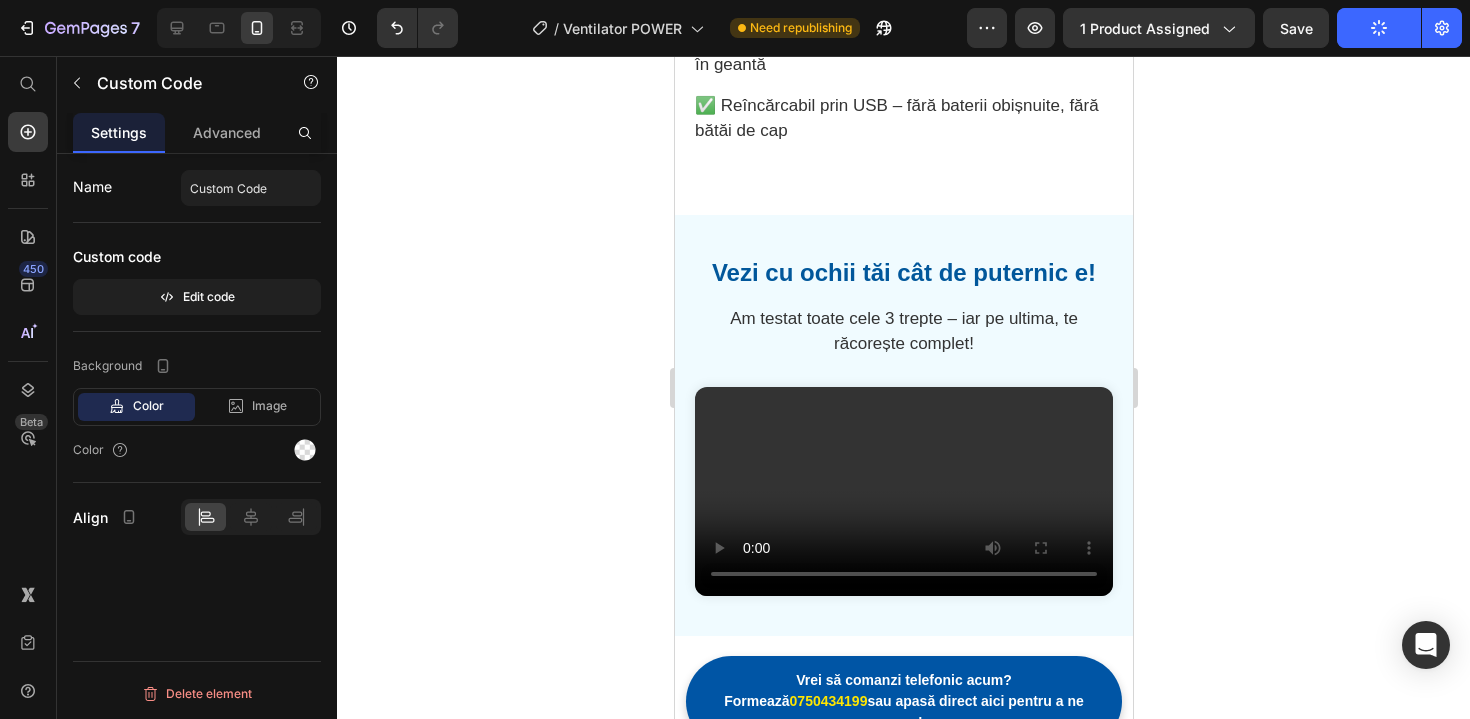 click 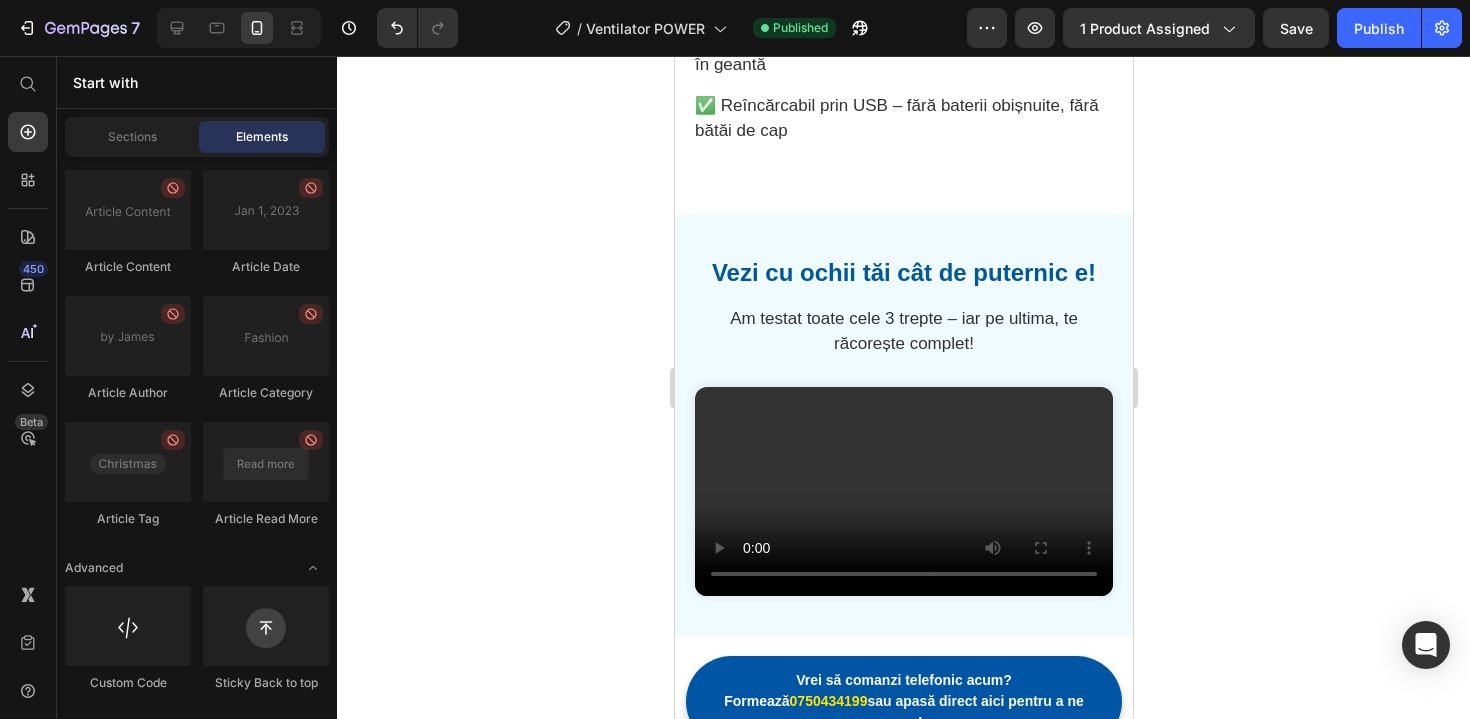 click on "Am testat toate cele 3 trepte – iar pe ultima, te răcorește complet!" at bounding box center (903, 331) 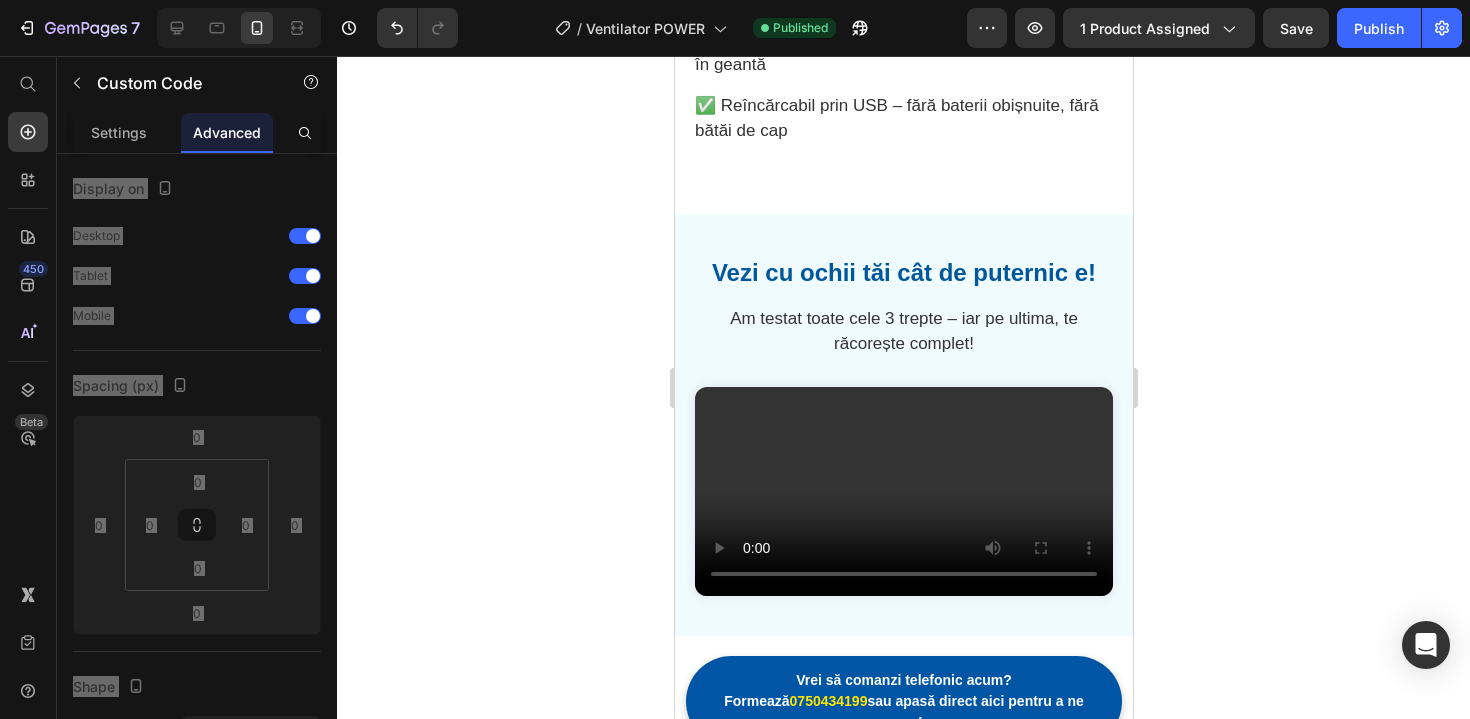 click on "Am testat toate cele 3 trepte – iar pe ultima, te răcorește complet!" at bounding box center [903, 331] 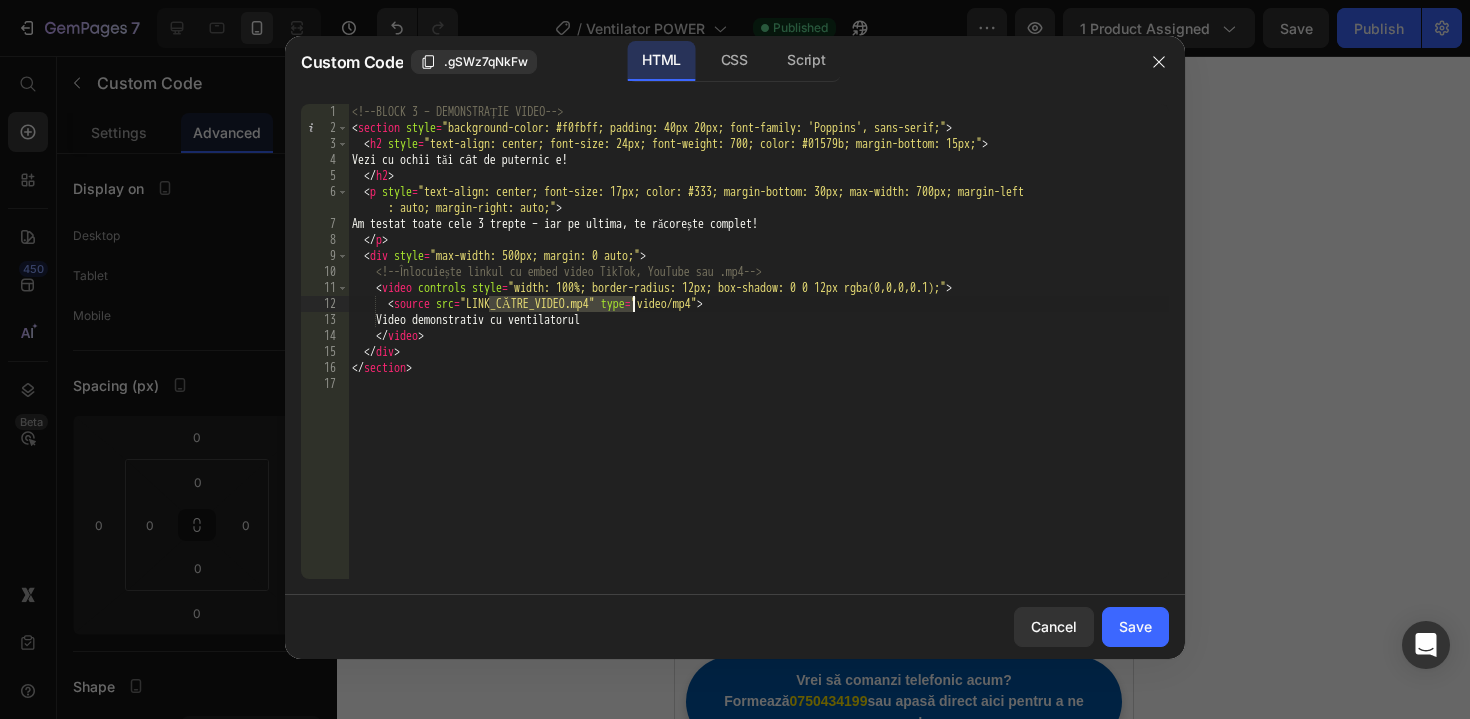 drag, startPoint x: 491, startPoint y: 303, endPoint x: 632, endPoint y: 309, distance: 141.12761 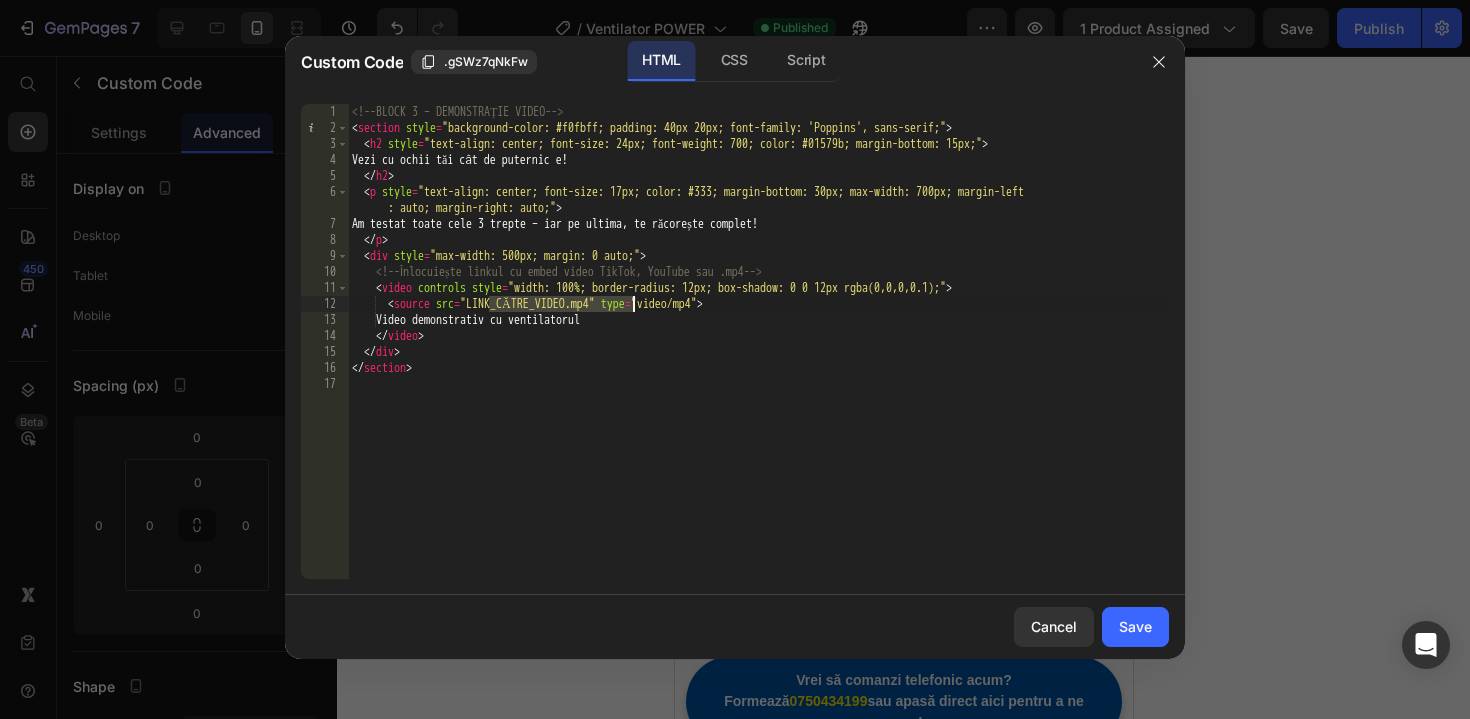 click on "<!--  BLOCK 3 – DEMONSTRAȚIE VIDEO  --> < section   style = "background-color: #f0fbff; padding: 40px 20px; font-family: 'Poppins', sans-serif;" >    < h2   style = "text-align: center; font-size: 24px; font-weight: 700; color: #01579b; margin-bottom: 15px;" >     Vezi cu ochii tăi cât de puternic e!    </ h2 >    < p   style = "text-align: center; font-size: 17px; color: #333; margin-bottom: 30px; max-width: 700px; margin-left        : auto; margin-right: auto;" >     Am testat toate cele 3 trepte – iar pe ultima, te răcorește complet!    </ p >    < div   style = "max-width: 500px; margin: 0 auto;" >      <!--  Înlocuiește linkul cu embed video TikTok, YouTube sau .mp4  -->      < video   controls   style = "width: 100%; border-radius: 12px; box-shadow: 0 0 12px rgba(0,0,0,0.1);" >         < source   src = "LINK_CĂTRE_VIDEO.mp4"   type = "video/mp4" >        Video demonstrativ cu ventilatorul      </ video >    </ div > </ section >" at bounding box center [758, 357] 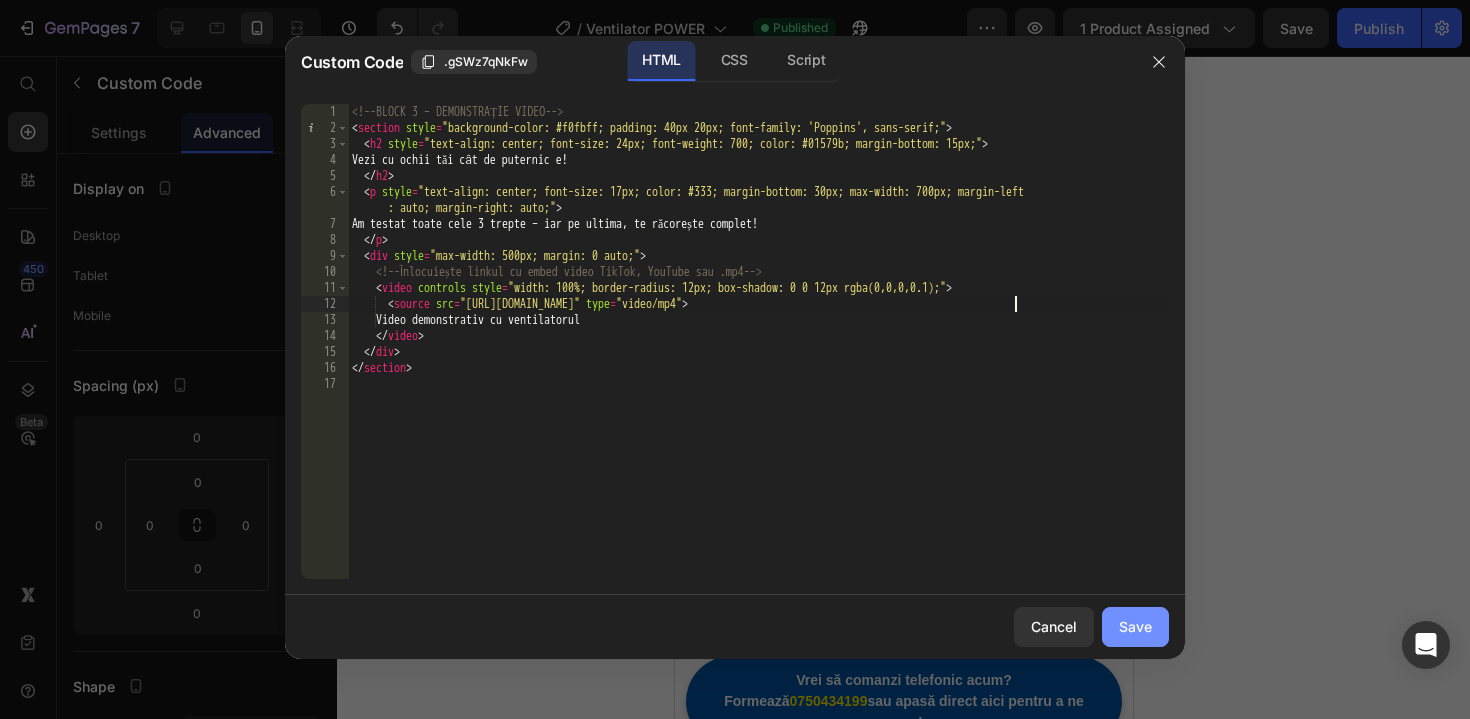 click on "Save" 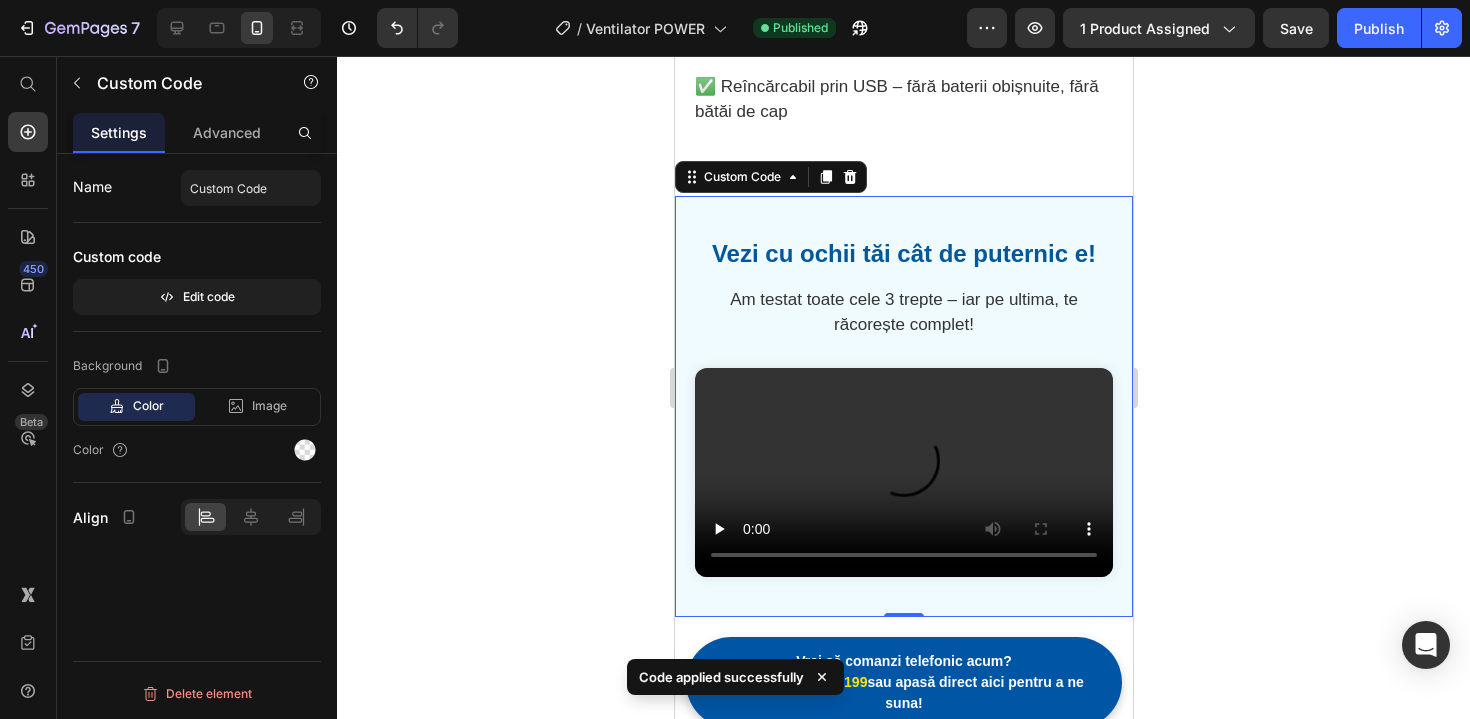 scroll, scrollTop: 1370, scrollLeft: 0, axis: vertical 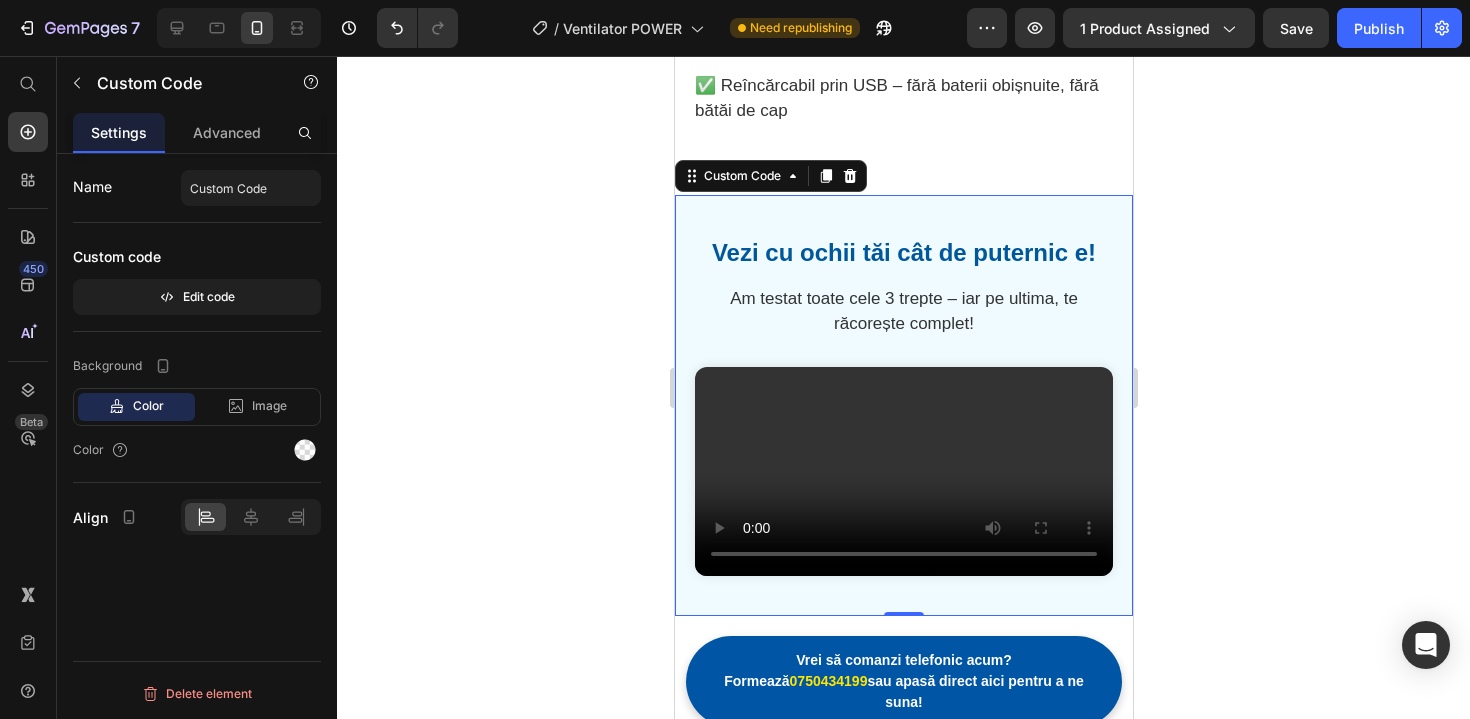 click on "Am testat toate cele 3 trepte – iar pe ultima, te răcorește complet!" at bounding box center [903, 311] 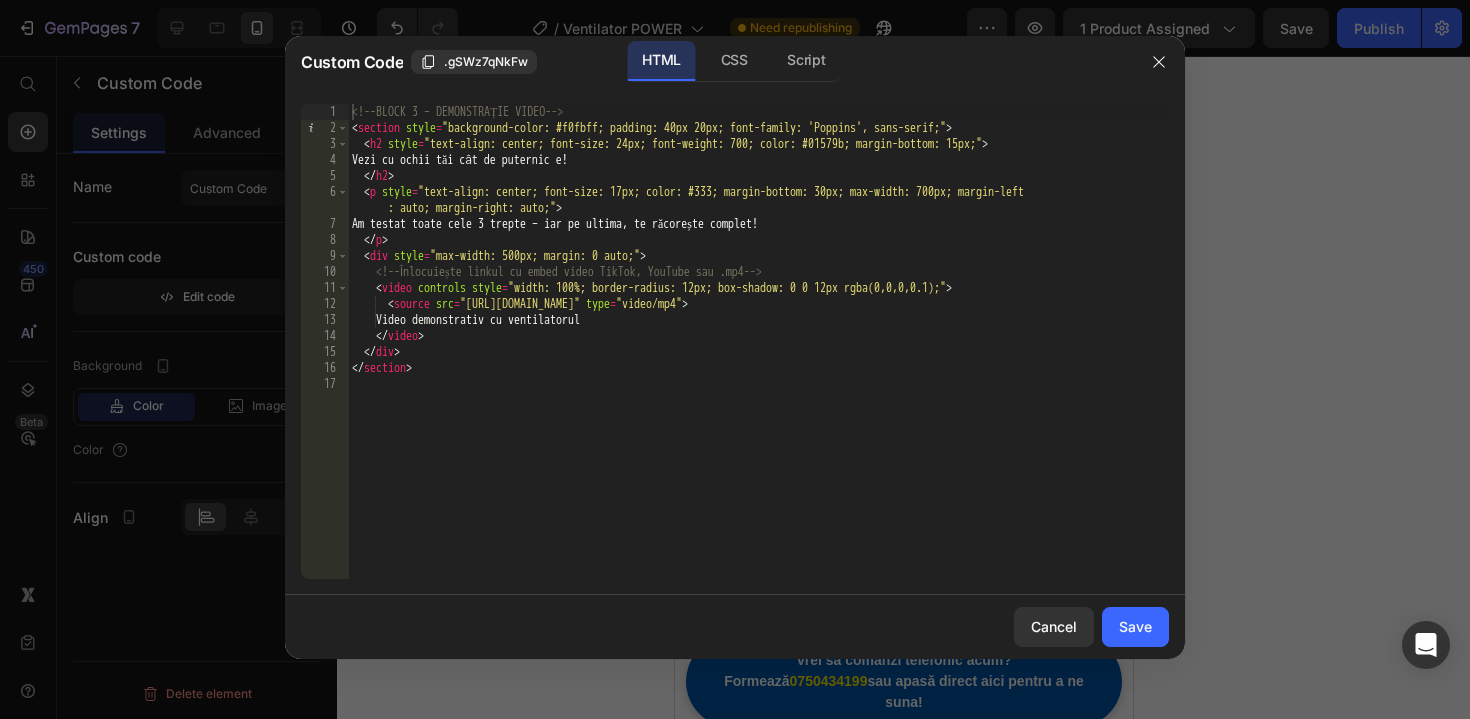 click on "<!--  BLOCK 3 – DEMONSTRAȚIE VIDEO  --> < section   style = "background-color: #f0fbff; padding: 40px 20px; font-family: 'Poppins', sans-serif;" >    < h2   style = "text-align: center; font-size: 24px; font-weight: 700; color: #01579b; margin-bottom: 15px;" >     Vezi cu ochii tăi cât de puternic e!    </ h2 >    < p   style = "text-align: center; font-size: 17px; color: #333; margin-bottom: 30px; max-width: 700px; margin-left        : auto; margin-right: auto;" >     Am testat toate cele 3 trepte – iar pe ultima, te răcorește complet!    </ p >    < div   style = "max-width: 500px; margin: 0 auto;" >      <!--  Înlocuiește linkul cu embed video TikTok, YouTube sau .mp4  -->      < video   controls   style = "width: 100%; border-radius: 12px; box-shadow: 0 0 12px rgba(0,0,0,0.1);" >         < source   src = "https://cdn.shopify.com/videos/c/o/v/fb4bc920640c4f31aad8be08826bc75b.mov"   type = "video/mp4" >        Video demonstrativ cu ventilatorul      </ video >    </ div > </ section >" at bounding box center (758, 357) 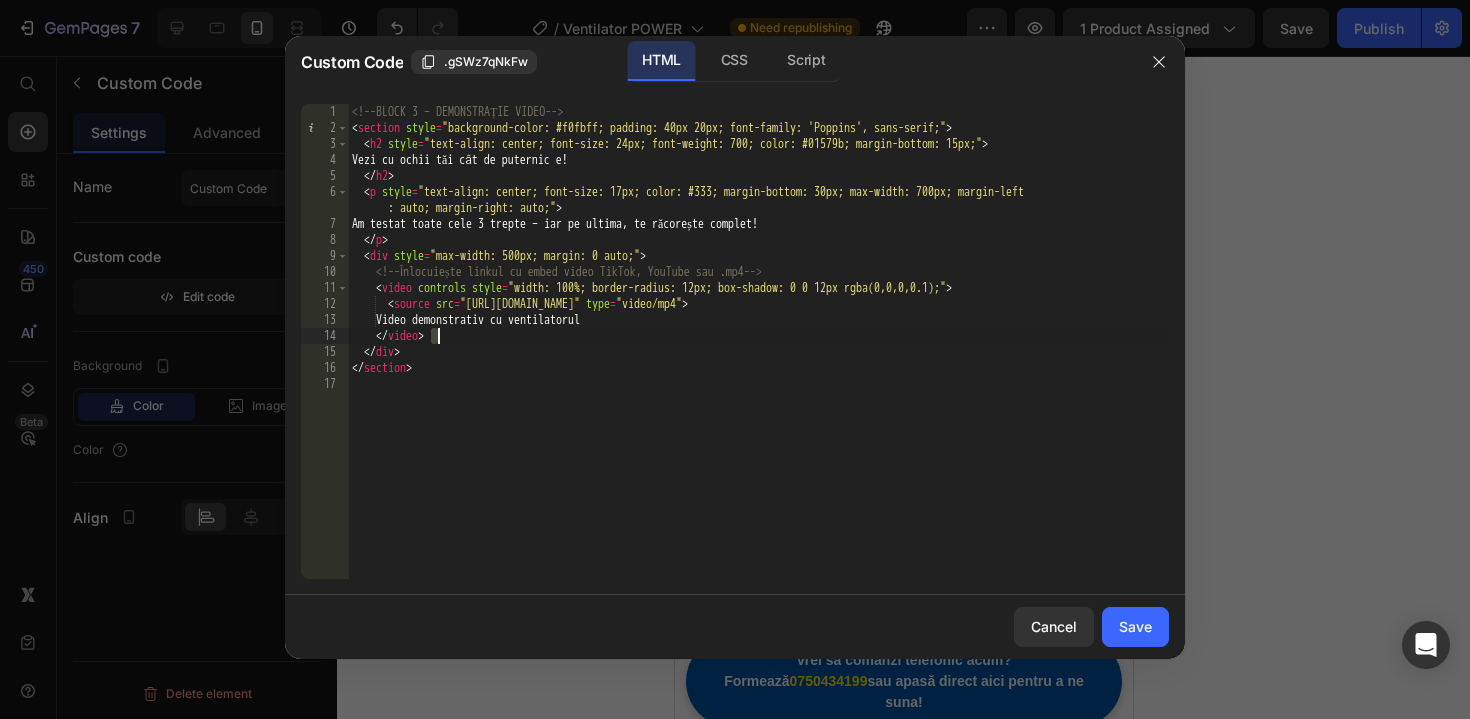 click on "<!--  BLOCK 3 – DEMONSTRAȚIE VIDEO  --> < section   style = "background-color: #f0fbff; padding: 40px 20px; font-family: 'Poppins', sans-serif;" >    < h2   style = "text-align: center; font-size: 24px; font-weight: 700; color: #01579b; margin-bottom: 15px;" >     Vezi cu ochii tăi cât de puternic e!    </ h2 >    < p   style = "text-align: center; font-size: 17px; color: #333; margin-bottom: 30px; max-width: 700px; margin-left        : auto; margin-right: auto;" >     Am testat toate cele 3 trepte – iar pe ultima, te răcorește complet!    </ p >    < div   style = "max-width: 500px; margin: 0 auto;" >      <!--  Înlocuiește linkul cu embed video TikTok, YouTube sau .mp4  -->      < video   controls   style = "width: 100%; border-radius: 12px; box-shadow: 0 0 12px rgba(0,0,0,0.1);" >         < source   src = "https://cdn.shopify.com/videos/c/o/v/fb4bc920640c4f31aad8be08826bc75b.mov"   type = "video/mp4" >        Video demonstrativ cu ventilatorul      </ video >    </ div > </ section >" at bounding box center [758, 357] 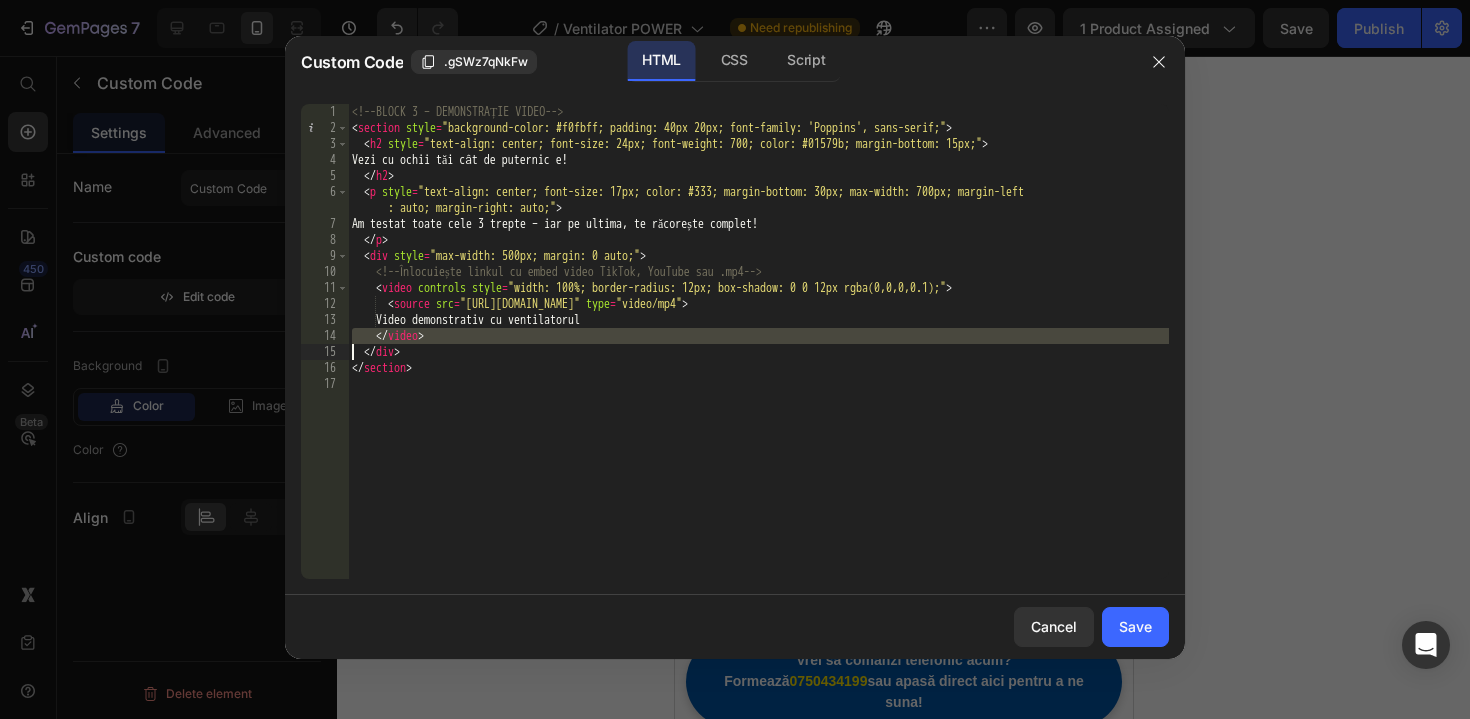click on "<!--  BLOCK 3 – DEMONSTRAȚIE VIDEO  --> < section   style = "background-color: #f0fbff; padding: 40px 20px; font-family: 'Poppins', sans-serif;" >    < h2   style = "text-align: center; font-size: 24px; font-weight: 700; color: #01579b; margin-bottom: 15px;" >     Vezi cu ochii tăi cât de puternic e!    </ h2 >    < p   style = "text-align: center; font-size: 17px; color: #333; margin-bottom: 30px; max-width: 700px; margin-left        : auto; margin-right: auto;" >     Am testat toate cele 3 trepte – iar pe ultima, te răcorește complet!    </ p >    < div   style = "max-width: 500px; margin: 0 auto;" >      <!--  Înlocuiește linkul cu embed video TikTok, YouTube sau .mp4  -->      < video   controls   style = "width: 100%; border-radius: 12px; box-shadow: 0 0 12px rgba(0,0,0,0.1);" >         < source   src = "https://cdn.shopify.com/videos/c/o/v/fb4bc920640c4f31aad8be08826bc75b.mov"   type = "video/mp4" >        Video demonstrativ cu ventilatorul      </ video >    </ div > </ section >" at bounding box center (758, 357) 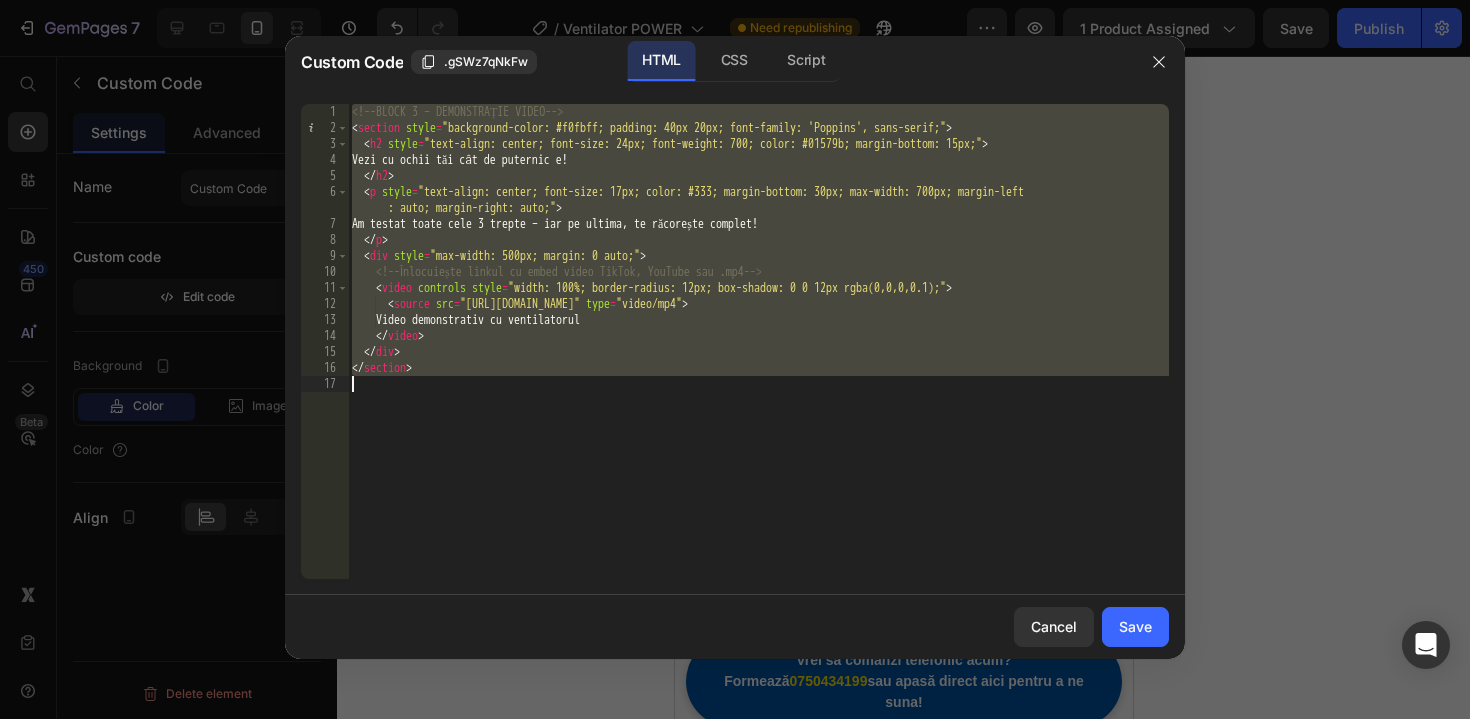 click on "<!--  BLOCK 3 – DEMONSTRAȚIE VIDEO  --> < section   style = "background-color: #f0fbff; padding: 40px 20px; font-family: 'Poppins', sans-serif;" >    < h2   style = "text-align: center; font-size: 24px; font-weight: 700; color: #01579b; margin-bottom: 15px;" >     Vezi cu ochii tăi cât de puternic e!    </ h2 >    < p   style = "text-align: center; font-size: 17px; color: #333; margin-bottom: 30px; max-width: 700px; margin-left        : auto; margin-right: auto;" >     Am testat toate cele 3 trepte – iar pe ultima, te răcorește complet!    </ p >    < div   style = "max-width: 500px; margin: 0 auto;" >      <!--  Înlocuiește linkul cu embed video TikTok, YouTube sau .mp4  -->      < video   controls   style = "width: 100%; border-radius: 12px; box-shadow: 0 0 12px rgba(0,0,0,0.1);" >         < source   src = "https://cdn.shopify.com/videos/c/o/v/fb4bc920640c4f31aad8be08826bc75b.mov"   type = "video/mp4" >        Video demonstrativ cu ventilatorul      </ video >    </ div > </ section >" at bounding box center (758, 357) 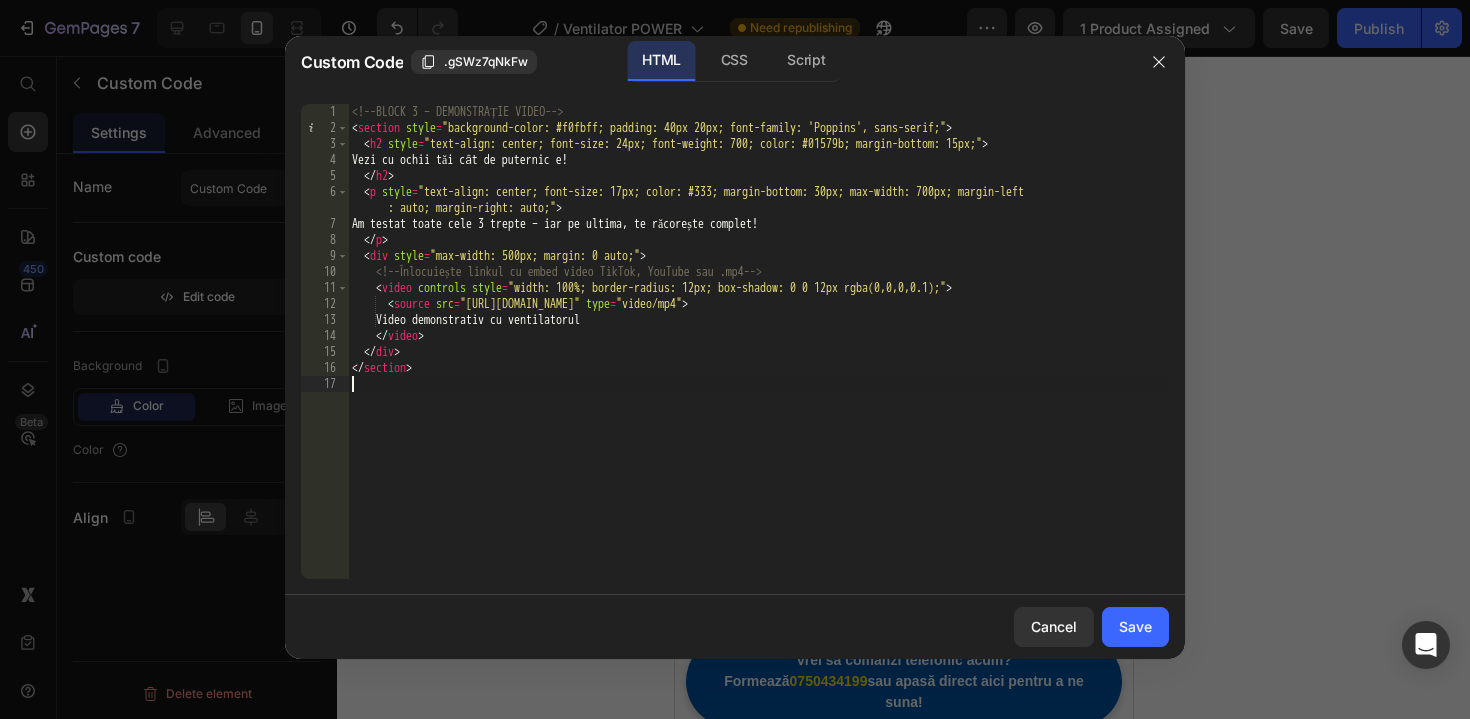 click on "<!--  BLOCK 3 – DEMONSTRAȚIE VIDEO  --> < section   style = "background-color: #f0fbff; padding: 40px 20px; font-family: 'Poppins', sans-serif;" >    < h2   style = "text-align: center; font-size: 24px; font-weight: 700; color: #01579b; margin-bottom: 15px;" >     Vezi cu ochii tăi cât de puternic e!    </ h2 >    < p   style = "text-align: center; font-size: 17px; color: #333; margin-bottom: 30px; max-width: 700px; margin-left        : auto; margin-right: auto;" >     Am testat toate cele 3 trepte – iar pe ultima, te răcorește complet!    </ p >    < div   style = "max-width: 500px; margin: 0 auto;" >      <!--  Înlocuiește linkul cu embed video TikTok, YouTube sau .mp4  -->      < video   controls   style = "width: 100%; border-radius: 12px; box-shadow: 0 0 12px rgba(0,0,0,0.1);" >         < source   src = "https://cdn.shopify.com/videos/c/o/v/fb4bc920640c4f31aad8be08826bc75b.mov"   type = "video/mp4" >        Video demonstrativ cu ventilatorul      </ video >    </ div > </ section >" at bounding box center (758, 357) 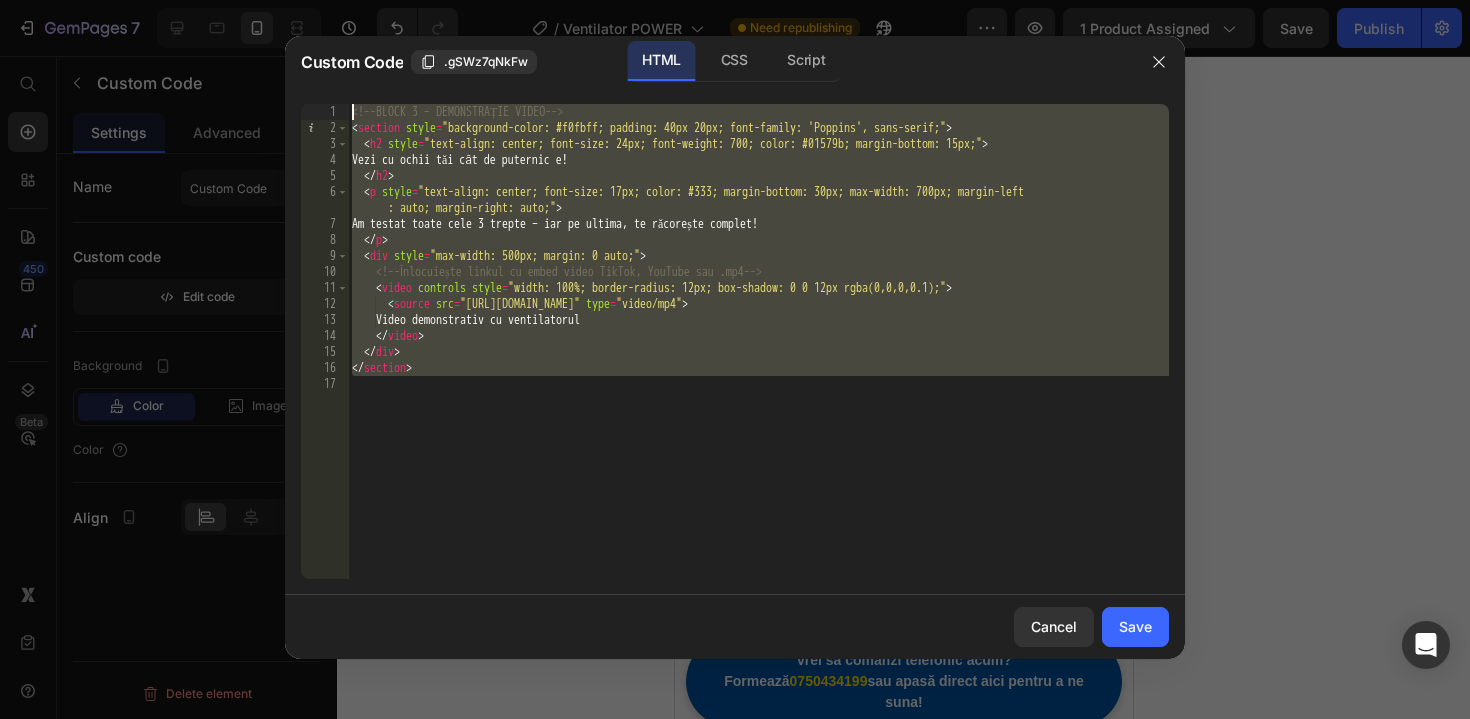 drag, startPoint x: 633, startPoint y: 397, endPoint x: 288, endPoint y: 71, distance: 474.6588 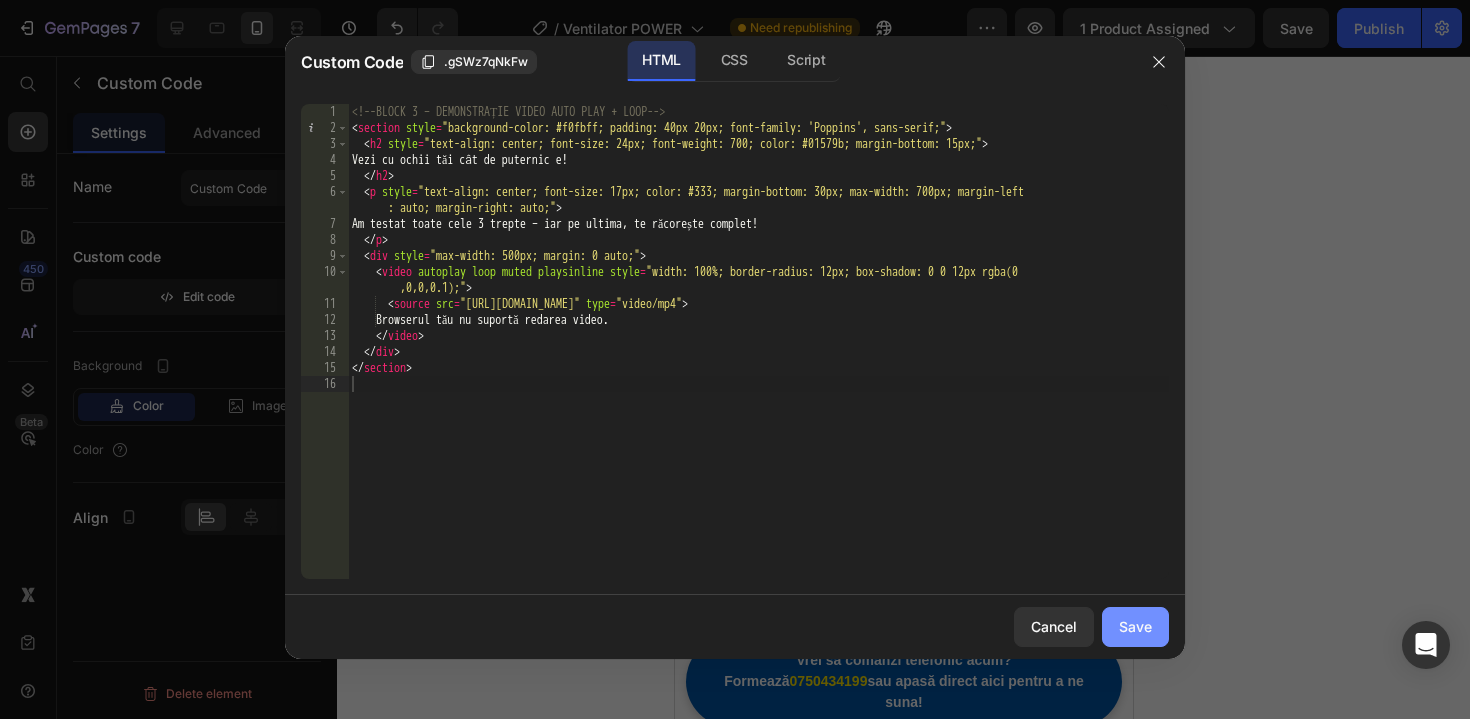 click on "Save" 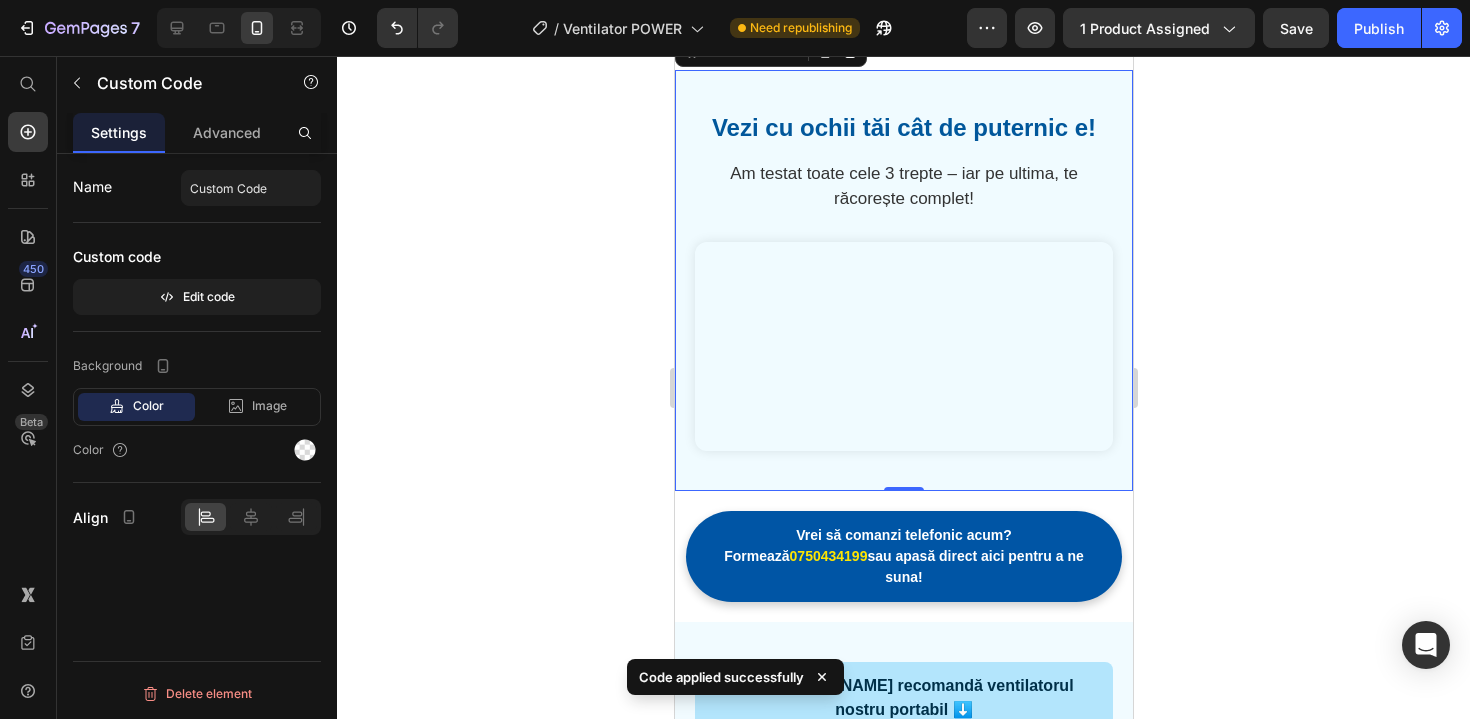 scroll, scrollTop: 1501, scrollLeft: 0, axis: vertical 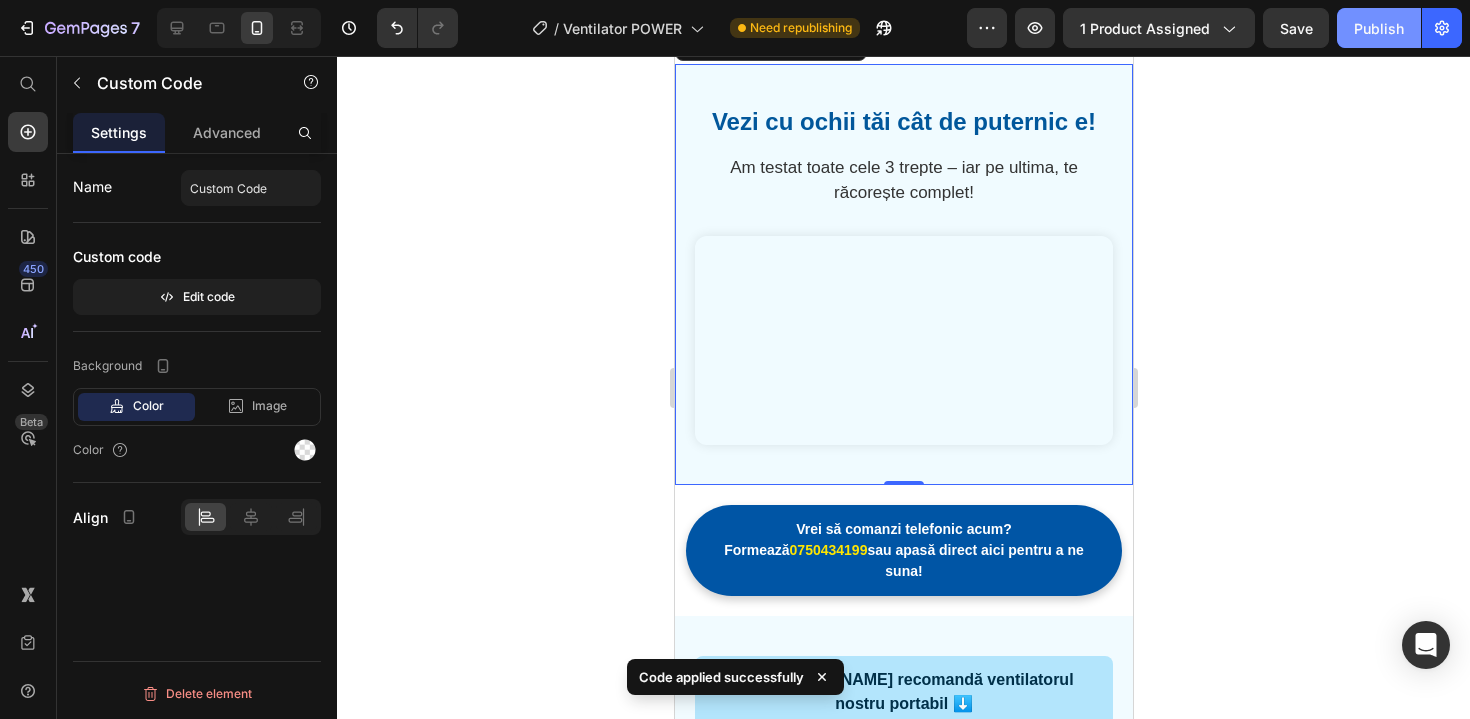 click on "Publish" 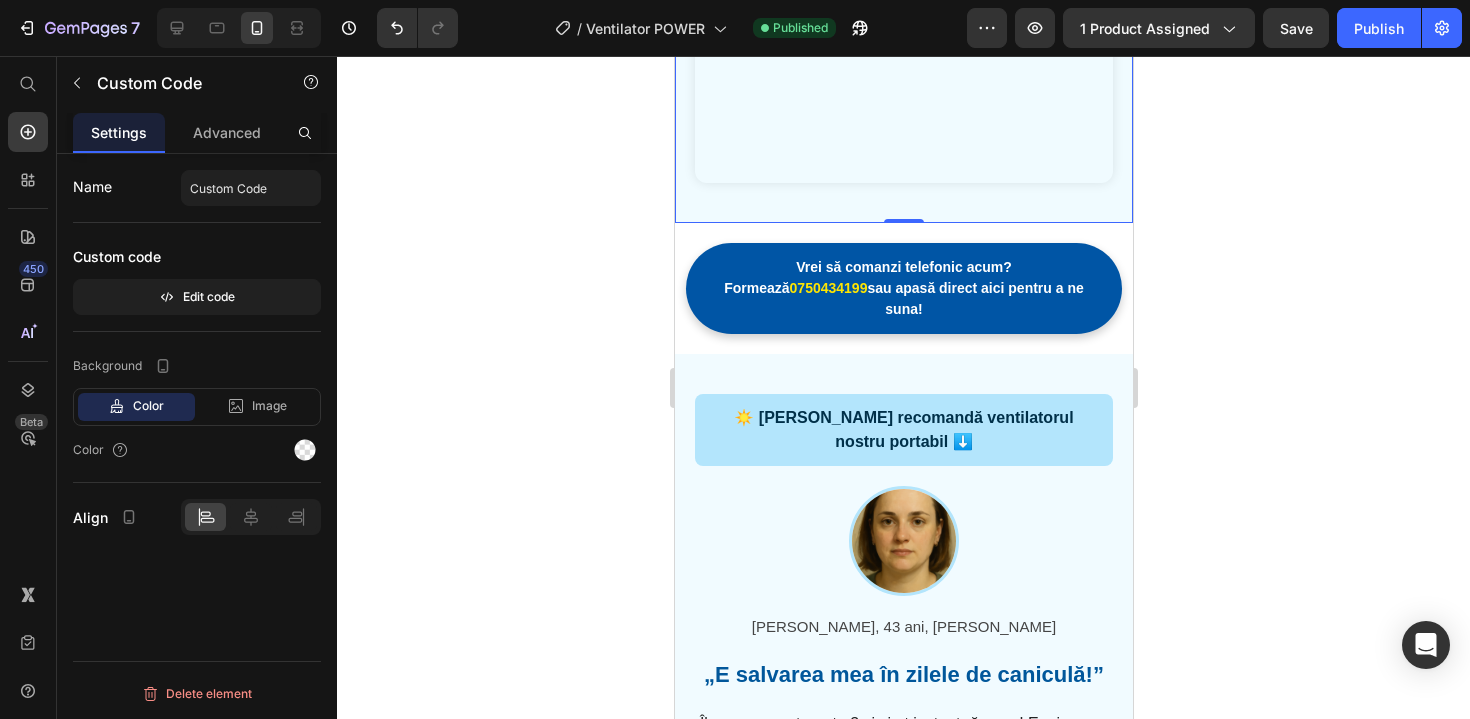 scroll, scrollTop: 2207, scrollLeft: 0, axis: vertical 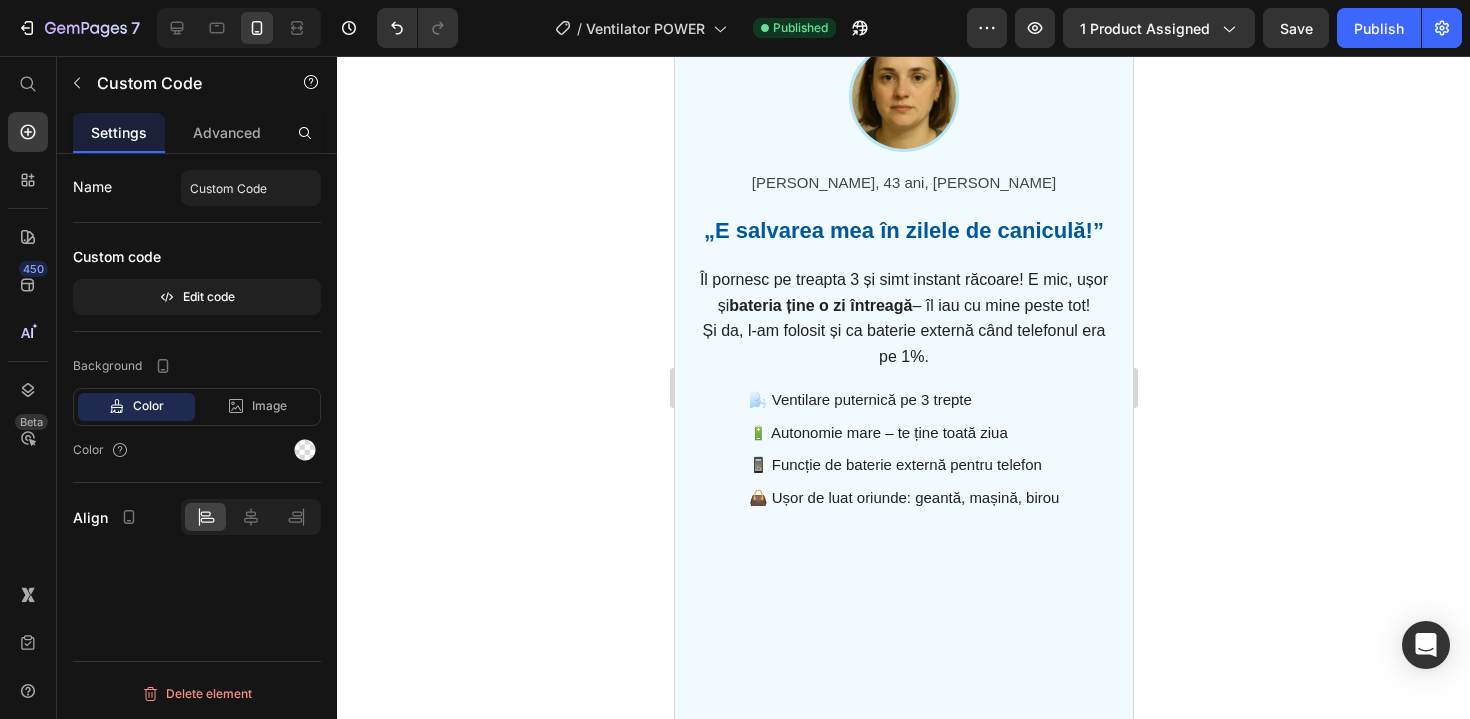 click on "Adriana, 43 ani, Constanta
„E salvarea mea în zilele de caniculă!”
Îl pornesc pe treapta 3 și simt instant răcoare! E mic, ușor și  bateria ține o zi întreagă  – îl iau cu mine peste tot!
Și da, l-am folosit și ca baterie externă când telefonul era pe 1%.
🌬️ Ventilare puternică pe 3 trepte
🔋 Autonomie mare – te ține toată ziua
📱 Funcție de baterie externă pentru telefon
👜 Ușor de luat oriunde: geantă, mașină, birou
Browserul tău nu suportă redarea video.
*Folosit deja cu succes de  sute de români  în zilele toride ale verii! 🔥" at bounding box center [903, 414] 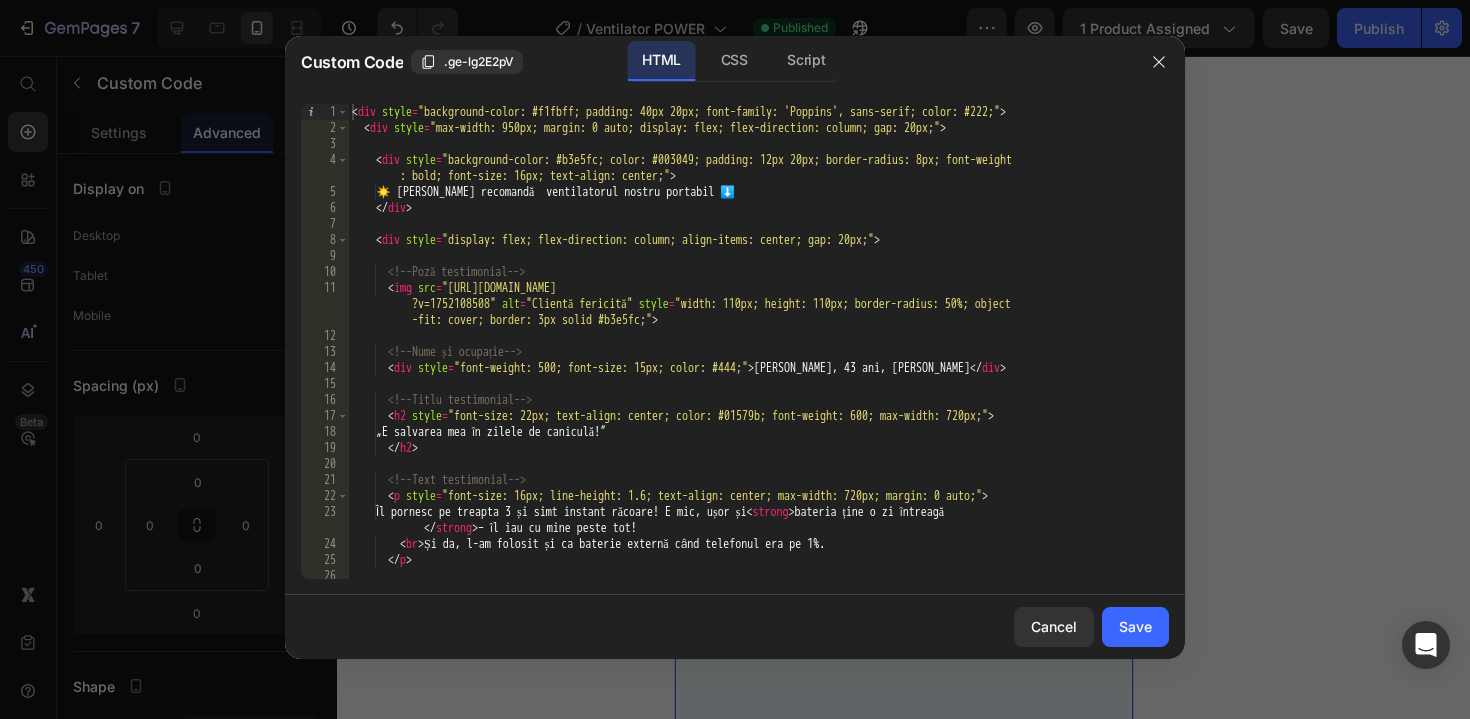click on "< div   style = "background-color: #f1fbff; padding: 40px 20px; font-family: 'Poppins', sans-serif; color: #222;" >    < div   style = "max-width: 950px; margin: 0 auto; display: flex; flex-direction: column; gap: 20px;" >      < div   style = "background-color: #b3e5fc; color: #003049; padding: 12px 20px; border-radius: 8px; font-weight          : bold; font-size: 16px; text-align: center;" >        ☀️ Adriana recomandă  ventilatorul nostru portabil ⬇️      </ div >      < div   style = "display: flex; flex-direction: column; align-items: center; gap: 20px;" >         <!--  Poză testimonial  -->         < img   src = "https://cdn.shopify.com/s/files/1/0907/1991/2265/files/ChatGPT_Image_10_iul._2025_03_47_45.png            ?v=1752108508"   alt = "Clientă fericită"   style = "width: 110px; height: 110px; border-radius: 50%; object            -fit: cover; border: 3px solid #b3e5fc;" >         <!--  Nume și ocupație  -->         < div   style = > </ div >         <!--" at bounding box center (751, 357) 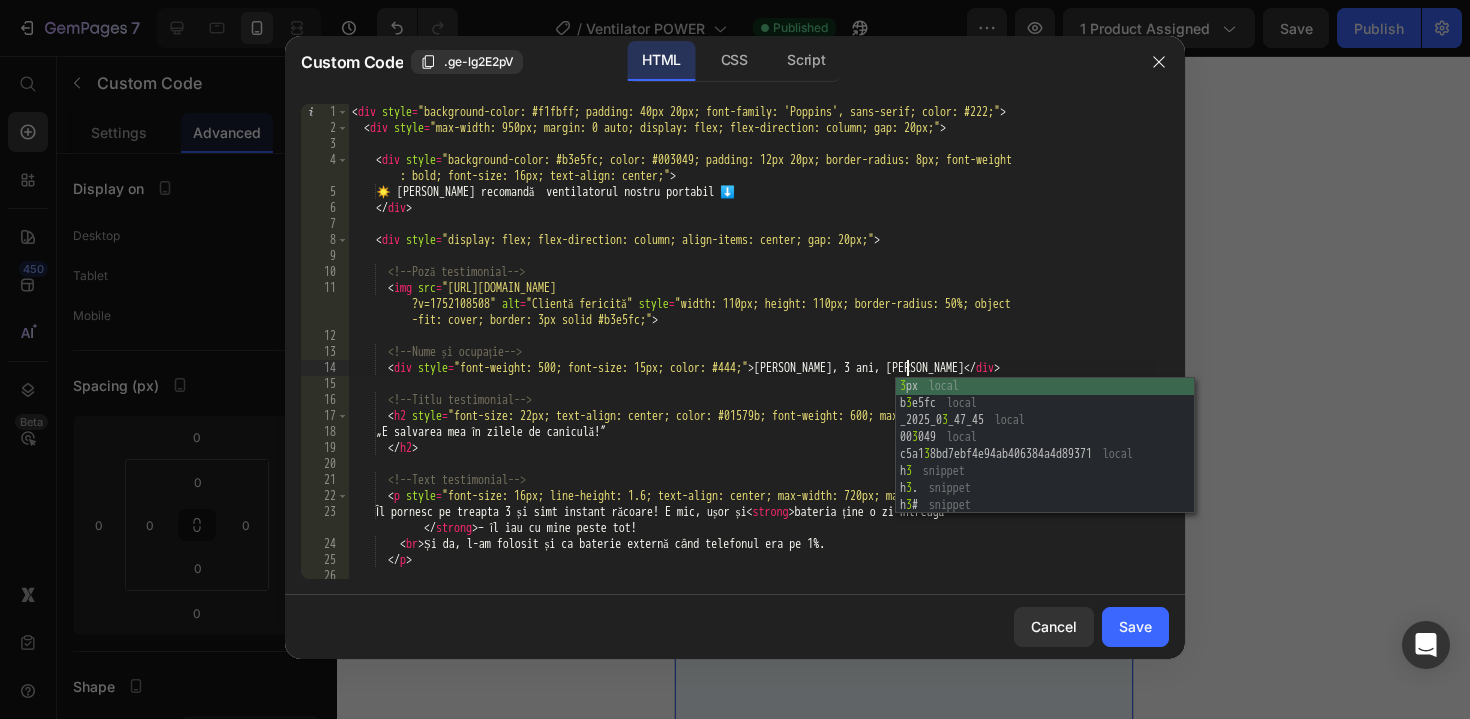 scroll, scrollTop: 0, scrollLeft: 46, axis: horizontal 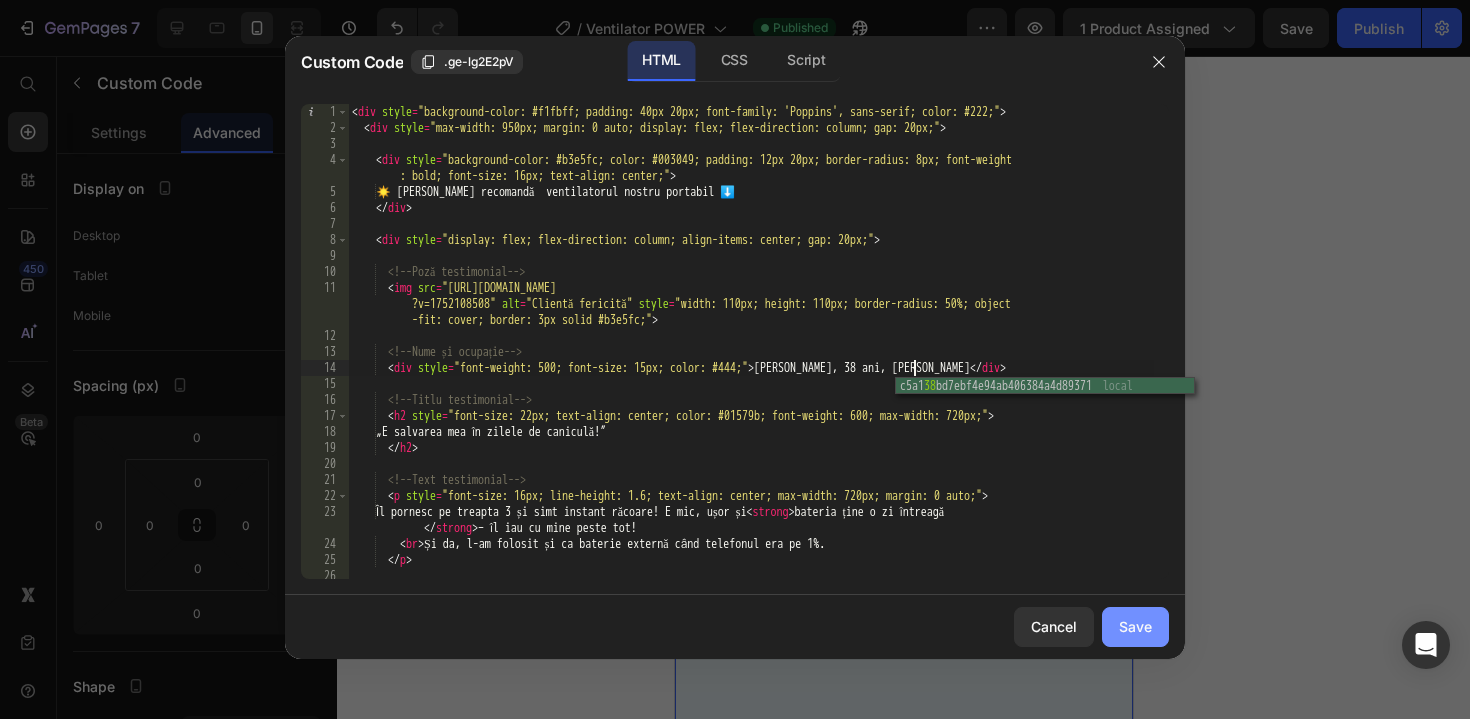 type on "<div style="font-weight: 500; font-size: 15px; color: #444;">Adriana, 38 ani, Constanta</div>" 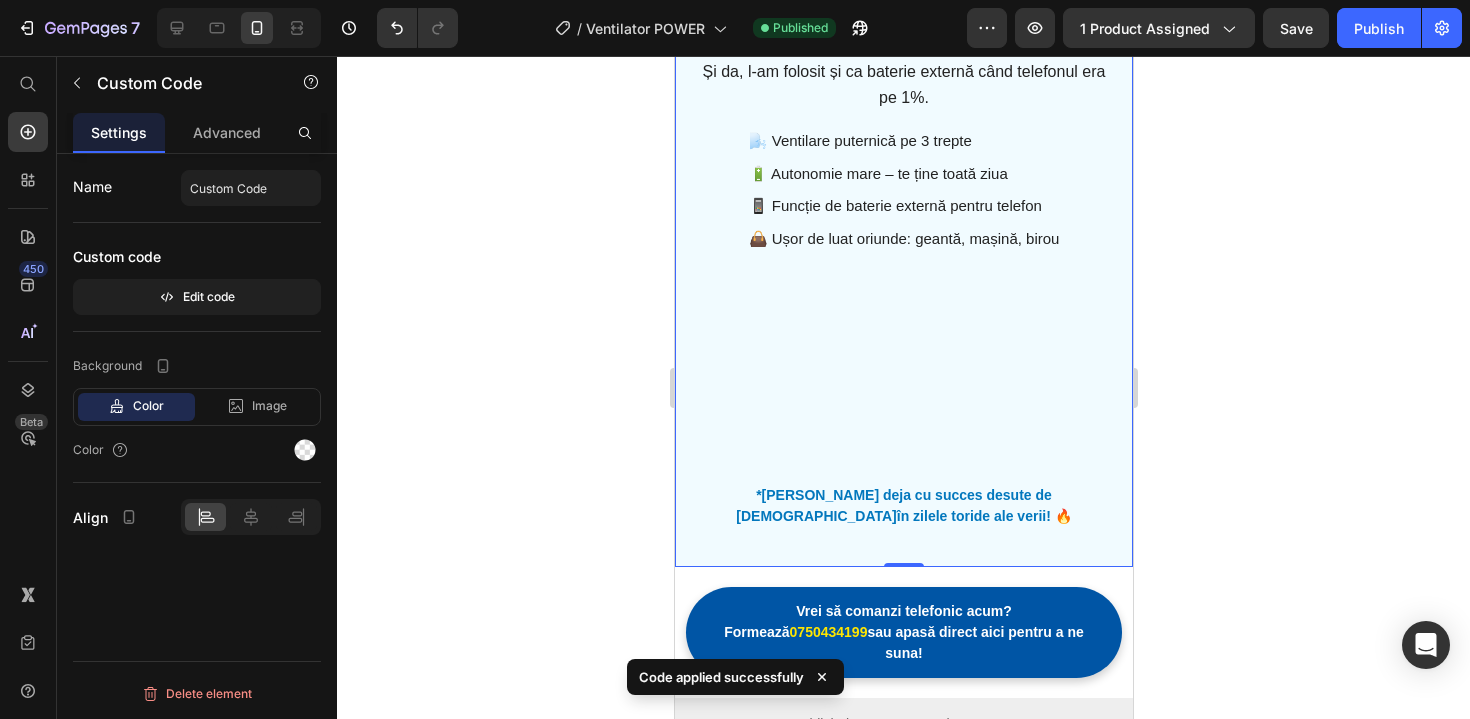 scroll, scrollTop: 2078, scrollLeft: 0, axis: vertical 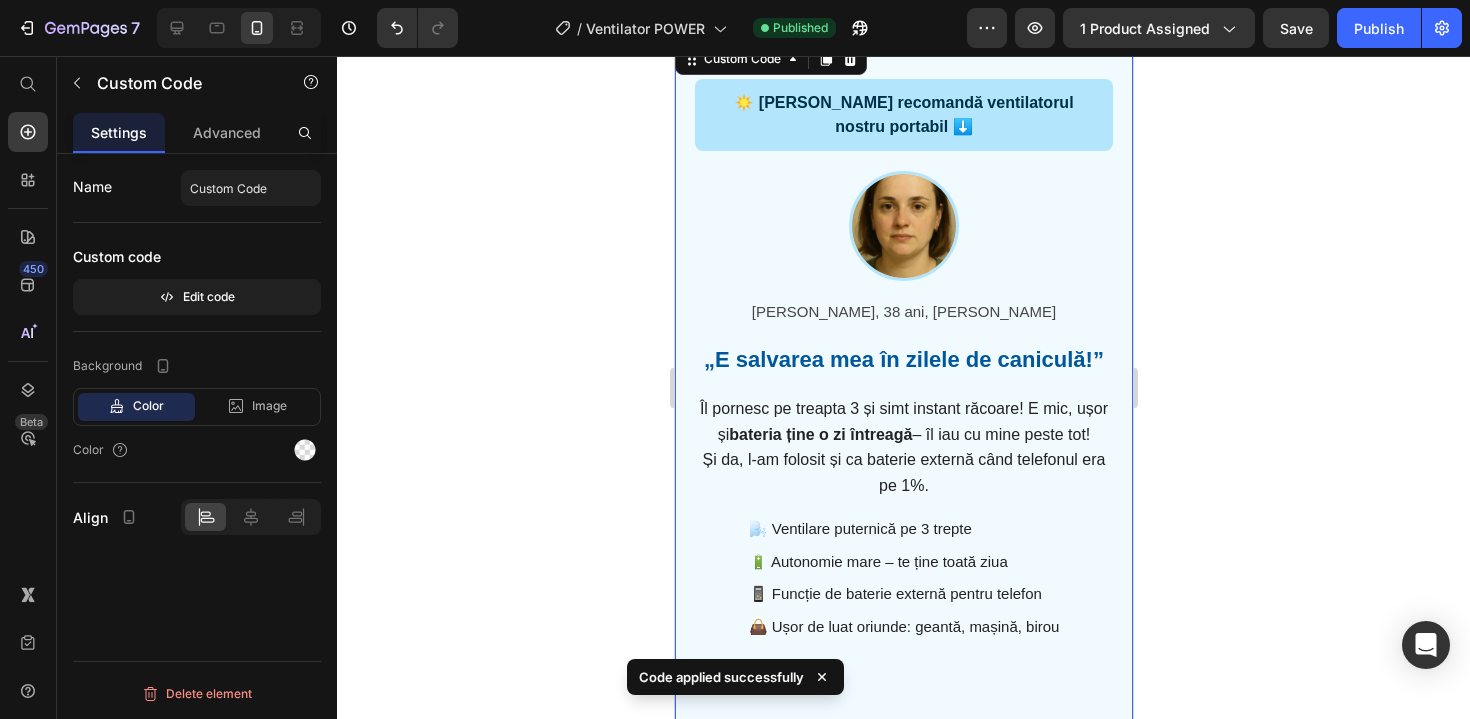 click on "Adriana, 38 ani, Constanta
„E salvarea mea în zilele de caniculă!”
Îl pornesc pe treapta 3 și simt instant răcoare! E mic, ușor și  bateria ține o zi întreagă  – îl iau cu mine peste tot!
Și da, l-am folosit și ca baterie externă când telefonul era pe 1%.
🌬️ Ventilare puternică pe 3 trepte
🔋 Autonomie mare – te ține toată ziua
📱 Funcție de baterie externă pentru telefon
👜 Ușor de luat oriunde: geantă, mașină, birou
Browserul tău nu suportă redarea video.
*Folosit deja cu succes de  sute de români  în zilele toride ale verii! 🔥" at bounding box center (903, 543) 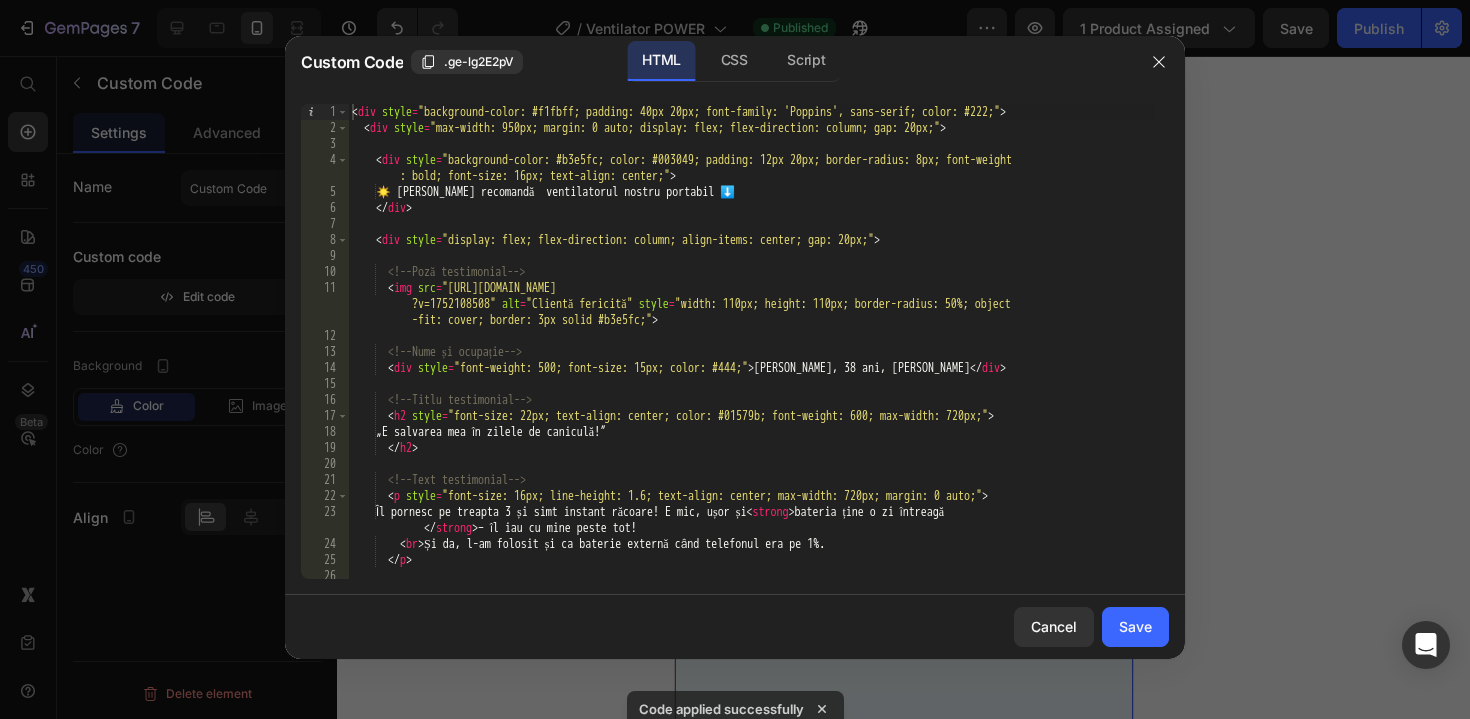 click on "< div   style = "background-color: #f1fbff; padding: 40px 20px; font-family: 'Poppins', sans-serif; color: #222;" >    < div   style = "max-width: 950px; margin: 0 auto; display: flex; flex-direction: column; gap: 20px;" >      < div   style = "background-color: #b3e5fc; color: #003049; padding: 12px 20px; border-radius: 8px; font-weight          : bold; font-size: 16px; text-align: center;" >        ☀️ Adriana recomandă  ventilatorul nostru portabil ⬇️      </ div >      < div   style = "display: flex; flex-direction: column; align-items: center; gap: 20px;" >         <!--  Poză testimonial  -->         < img   src = "https://cdn.shopify.com/s/files/1/0907/1991/2265/files/ChatGPT_Image_10_iul._2025_03_47_45.png            ?v=1752108508"   alt = "Clientă fericită"   style = "width: 110px; height: 110px; border-radius: 50%; object            -fit: cover; border: 3px solid #b3e5fc;" >         <!--  Nume și ocupație  -->         < div   style = > </ div >         <!--" at bounding box center [751, 357] 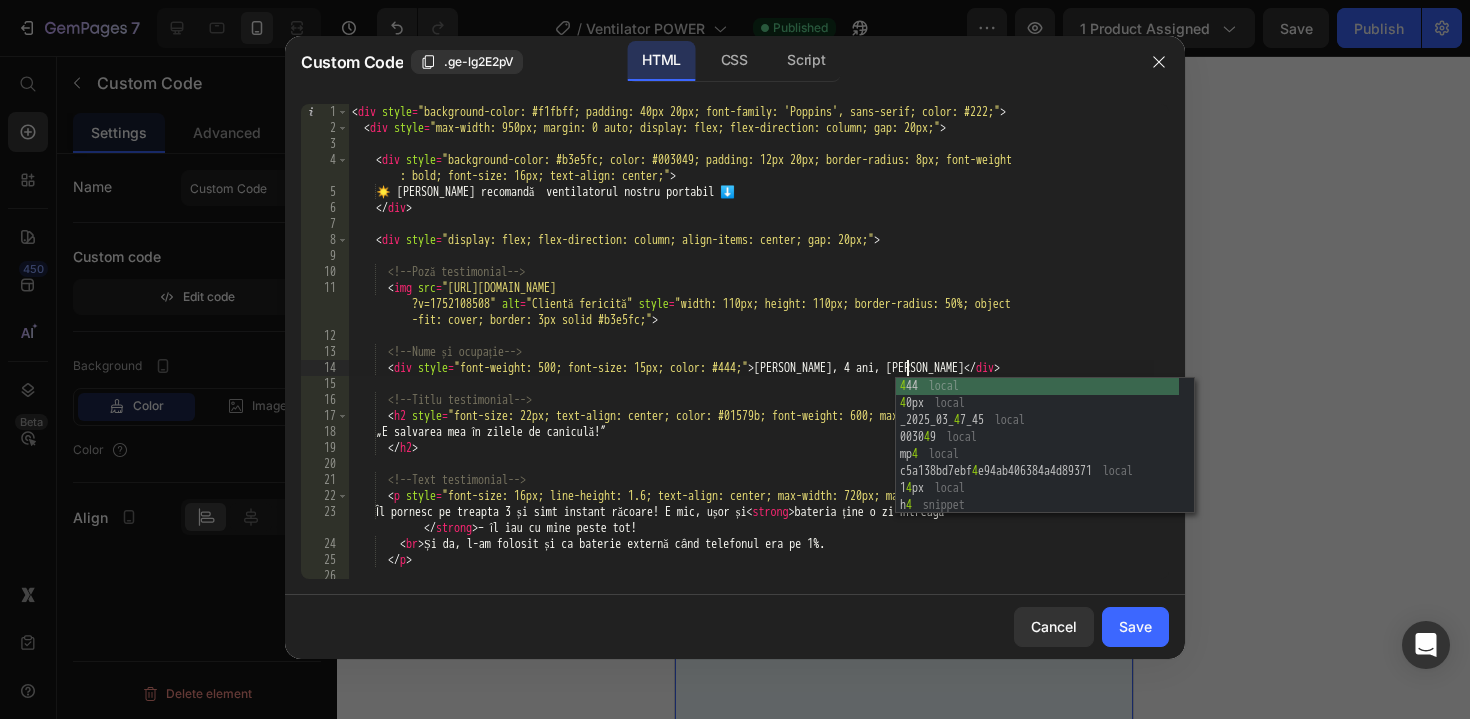 scroll, scrollTop: 0, scrollLeft: 46, axis: horizontal 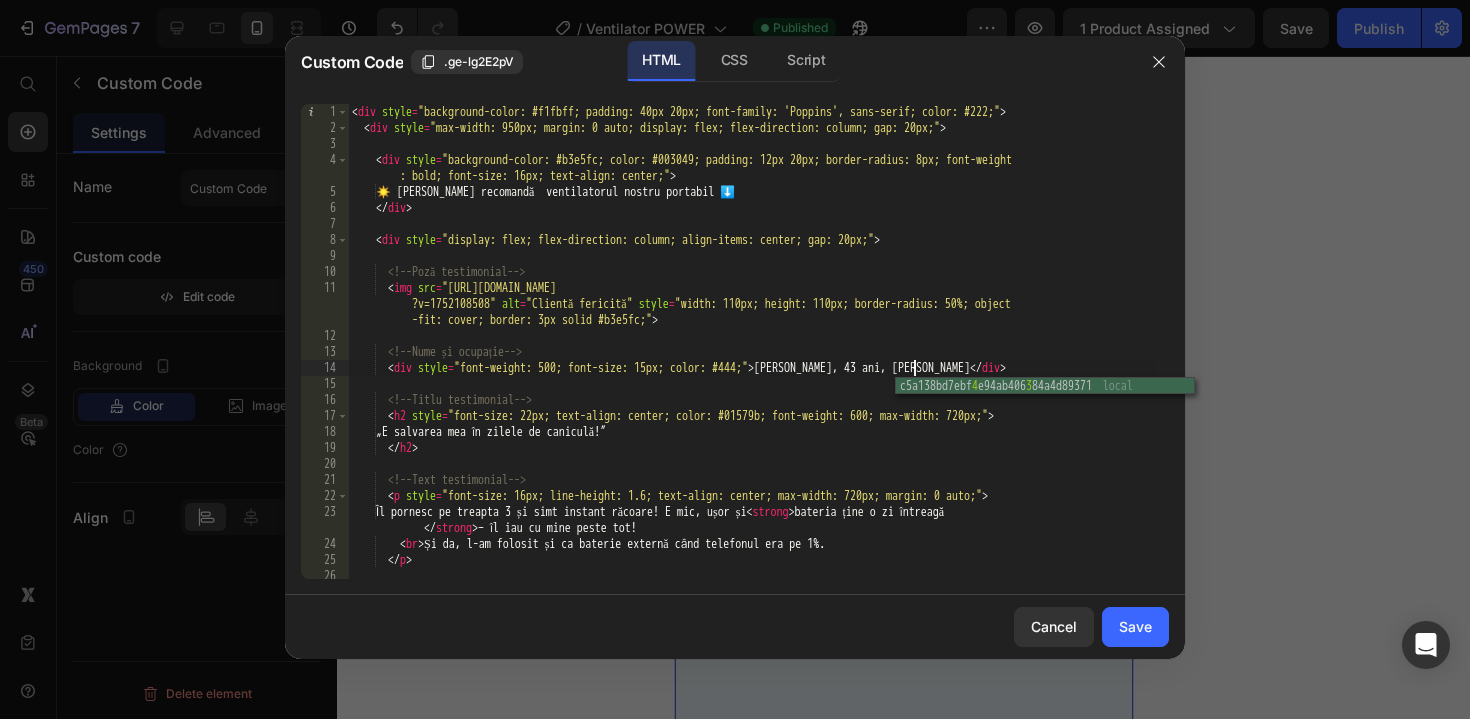 type on "<div style="font-weight: 500; font-size: 15px; color: #444;">Adriana, 43 ani, Constanta</div>" 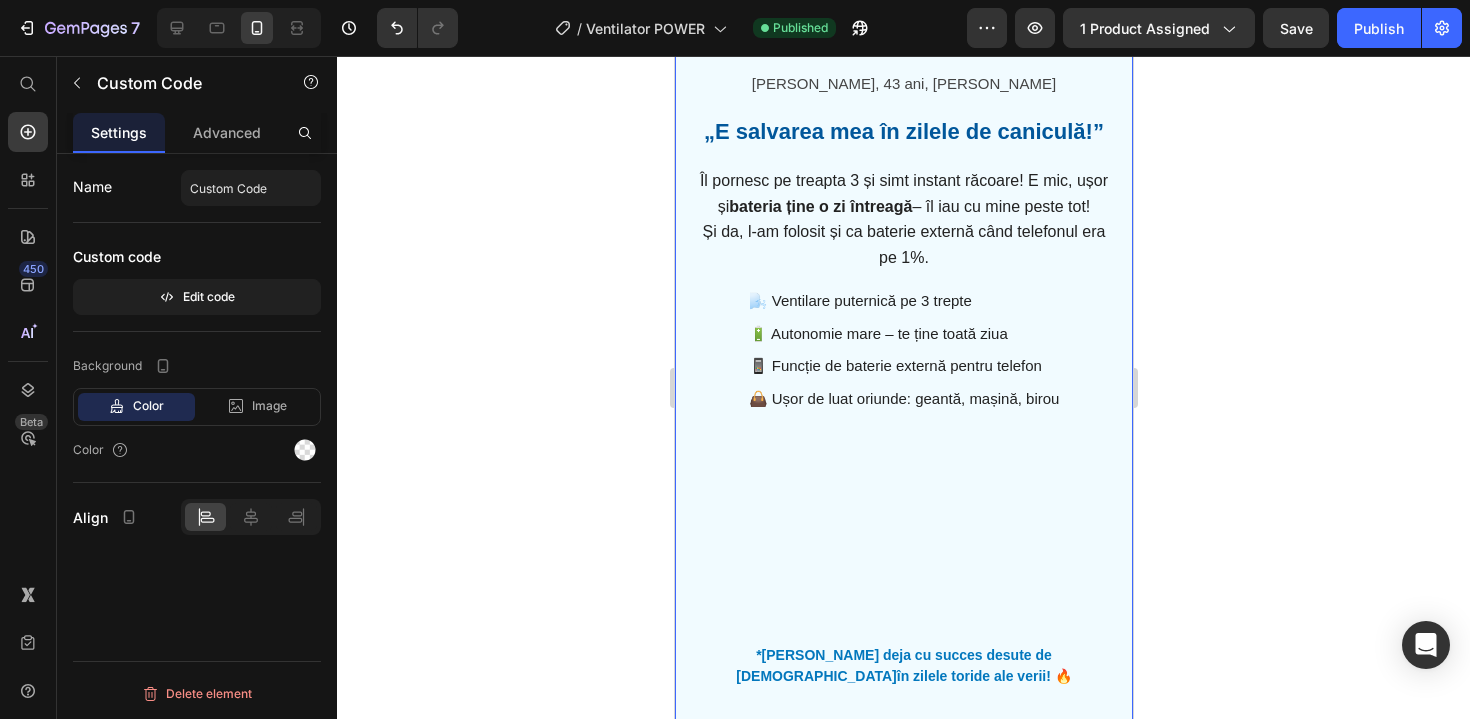 scroll, scrollTop: 2318, scrollLeft: 0, axis: vertical 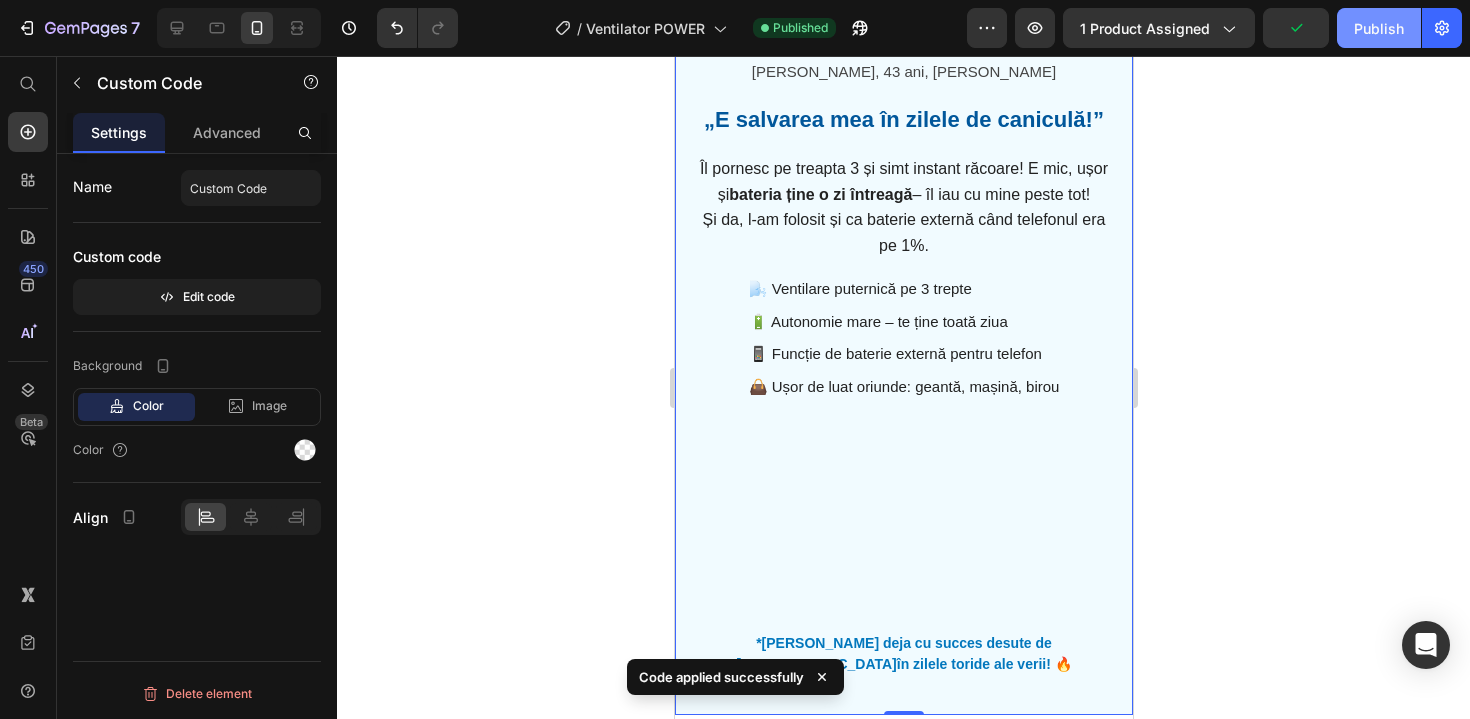click on "Publish" at bounding box center (1379, 28) 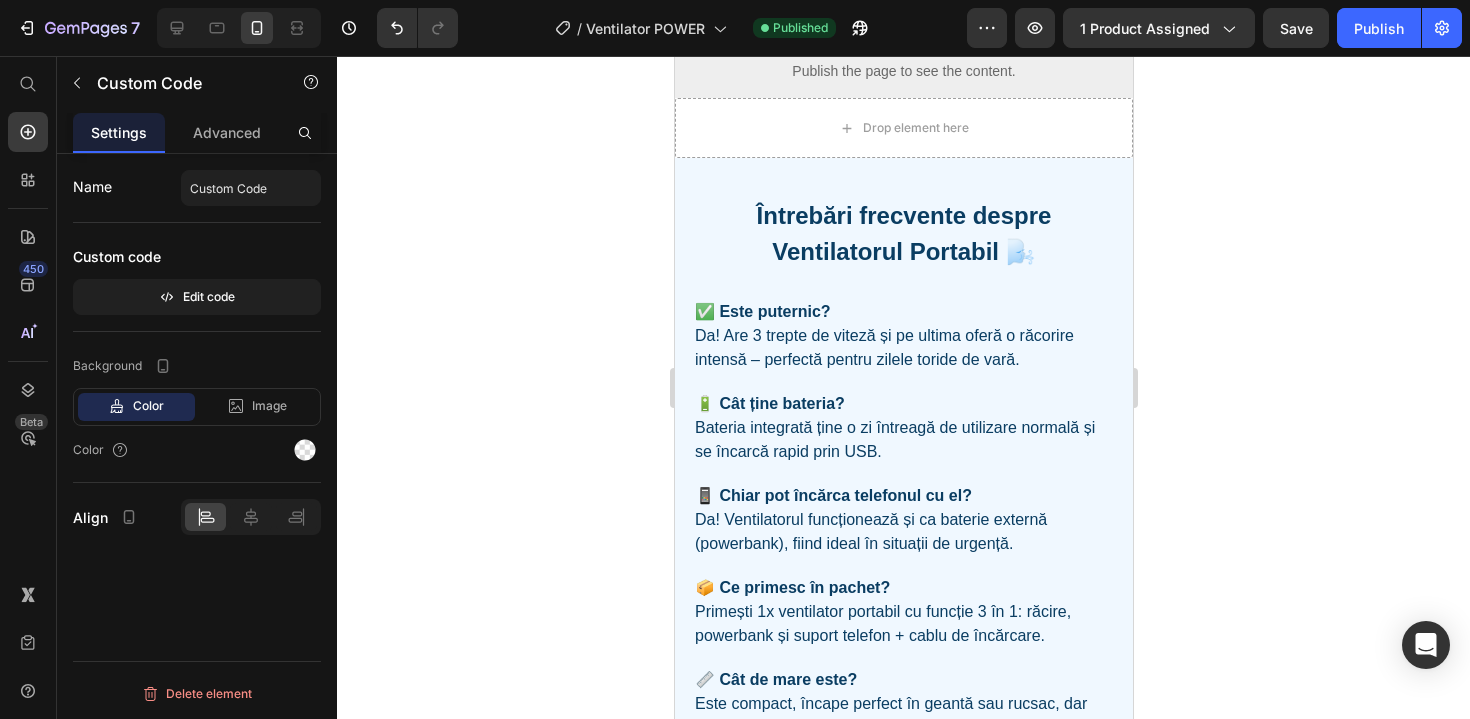 scroll, scrollTop: 3200, scrollLeft: 0, axis: vertical 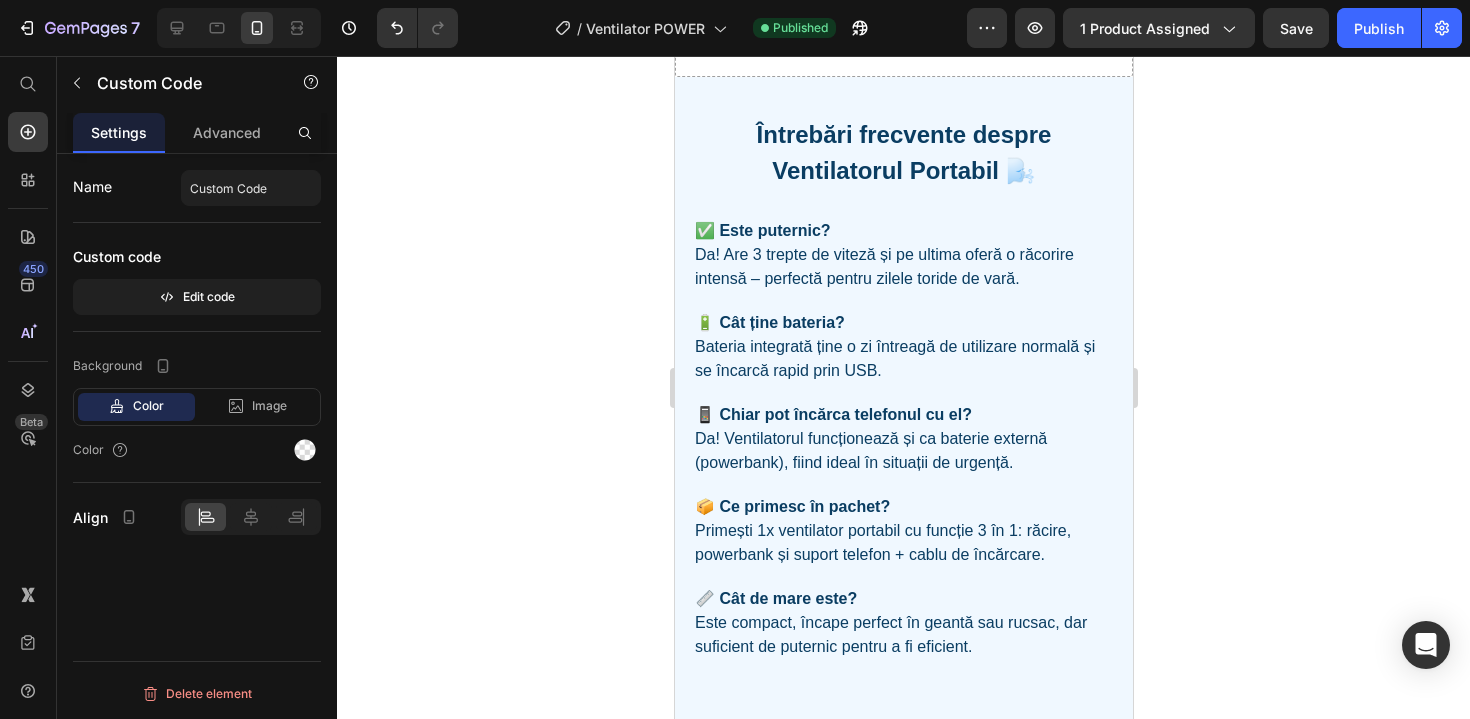 click on "Publish the page to see the content." at bounding box center (903, -10) 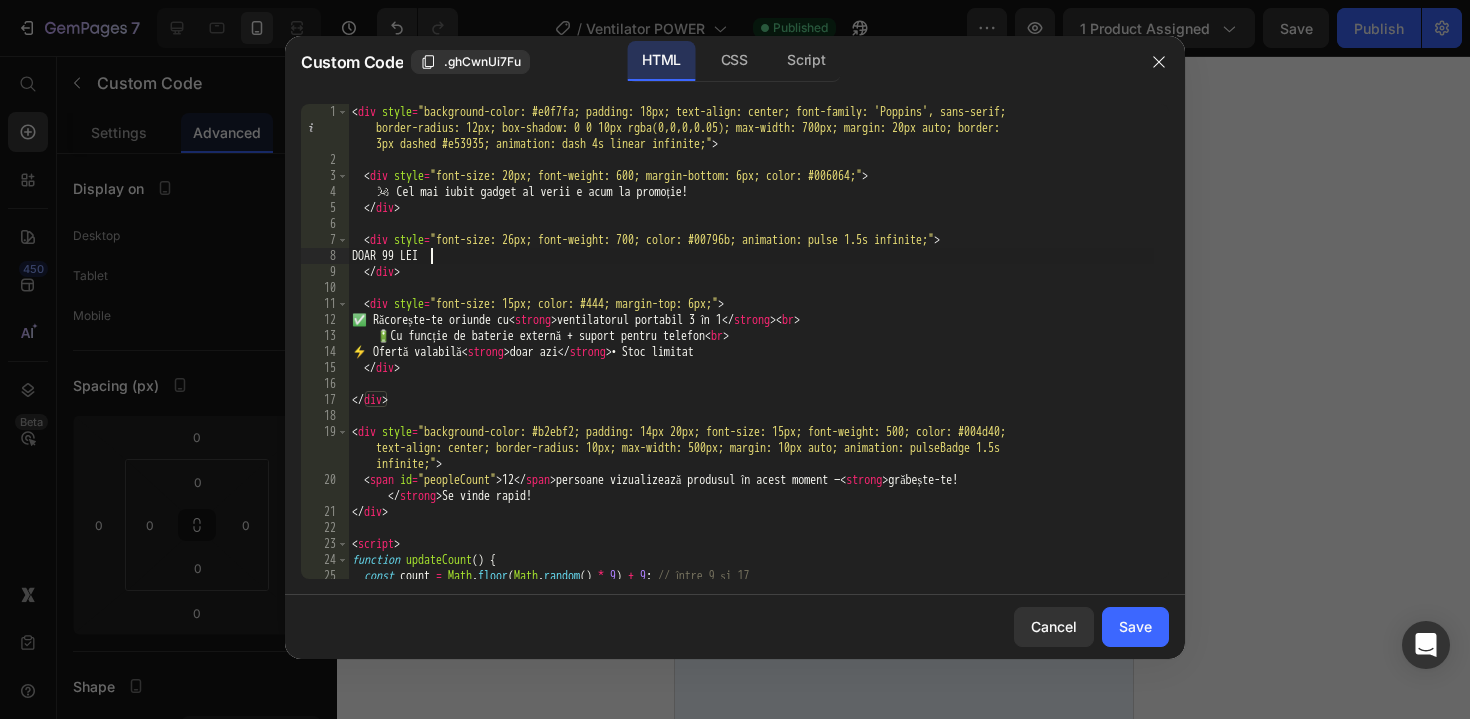 drag, startPoint x: 430, startPoint y: 256, endPoint x: 459, endPoint y: 263, distance: 29.832869 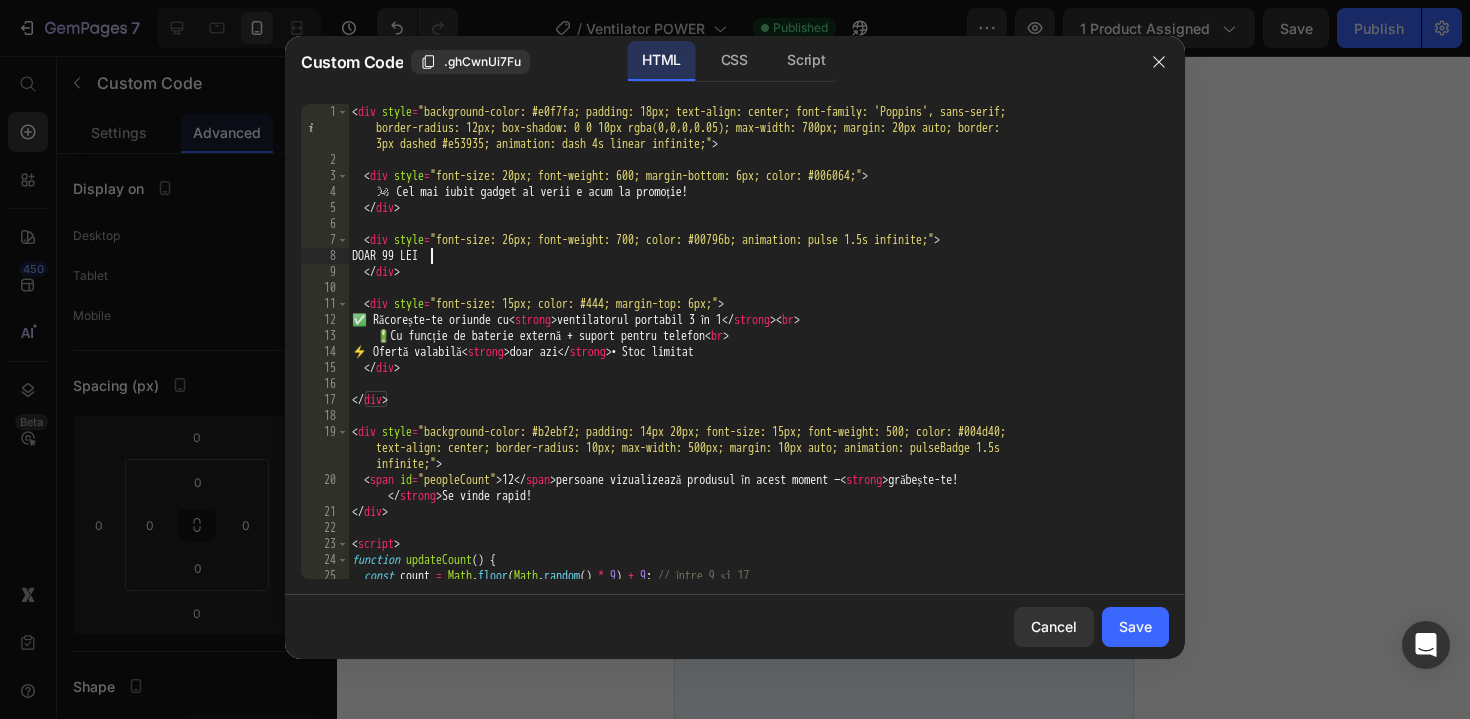 click on "< div   style = "background-color: #e0f7fa; padding: 18px; text-align: center; font-family: 'Poppins', sans-serif;       border-radius: 12px; box-shadow: 0 0 10px rgba(0,0,0,0.05); max-width: 700px; margin: 20px auto; border:       3px dashed #e53935; animation: dash 4s linear infinite;" >    < div   style = "font-size: 20px; font-weight: 600; margin-bottom: 6px; color: #006064;" >      🌬 ️ Cel mai iubit gadget al verii e acum la promoție!    </ div >    < div   style = "font-size: 26px; font-weight: 700; color: #00796b; animation: pulse 1.5s infinite;" >     DOAR 99 LEI    </ div >    < div   style = "font-size: 15px; color: #444; margin-top: 6px;" >     ✅ Răcorește-te oriunde cu  < strong > ventilatorul portabil 3 în 1 </ strong > < br >      🔋  Cu funcție de baterie externă + suport pentru telefon < br >     ⚡ Ofertă valabilă  < strong > doar azi </ strong >  • Stoc limitat    </ div > </ div > < div   style =           infinite;" >    < span   id = "peopleCount" > 12" at bounding box center [751, 373] 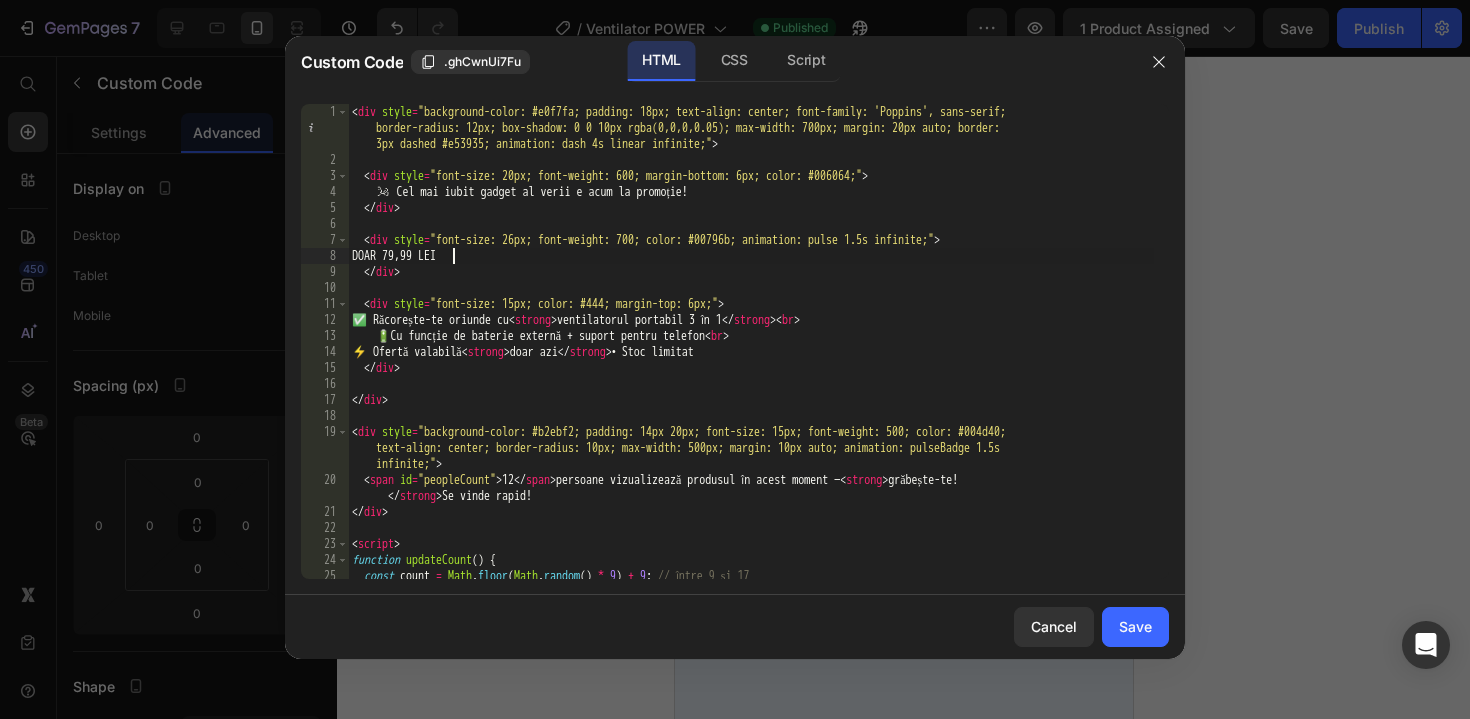 scroll, scrollTop: 0, scrollLeft: 8, axis: horizontal 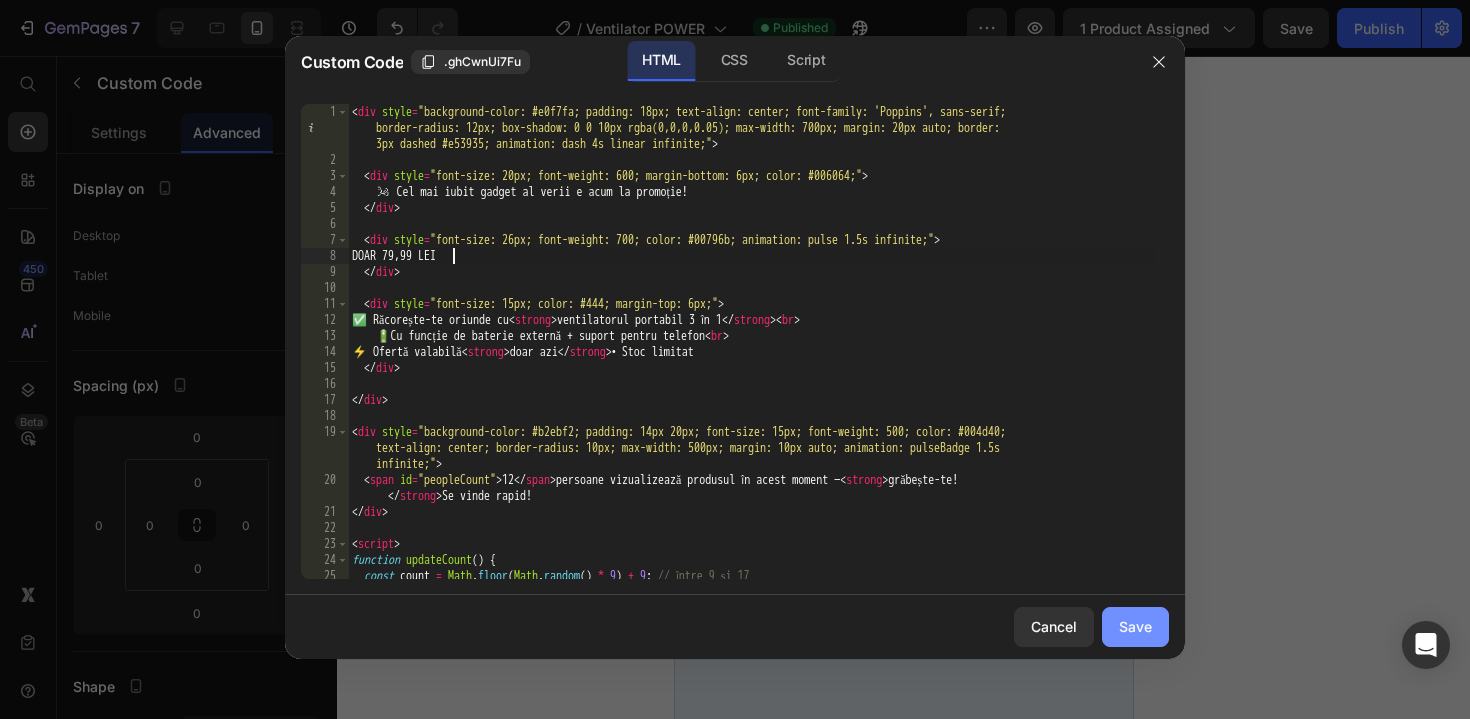 type on "DOAR 79,99 LEI" 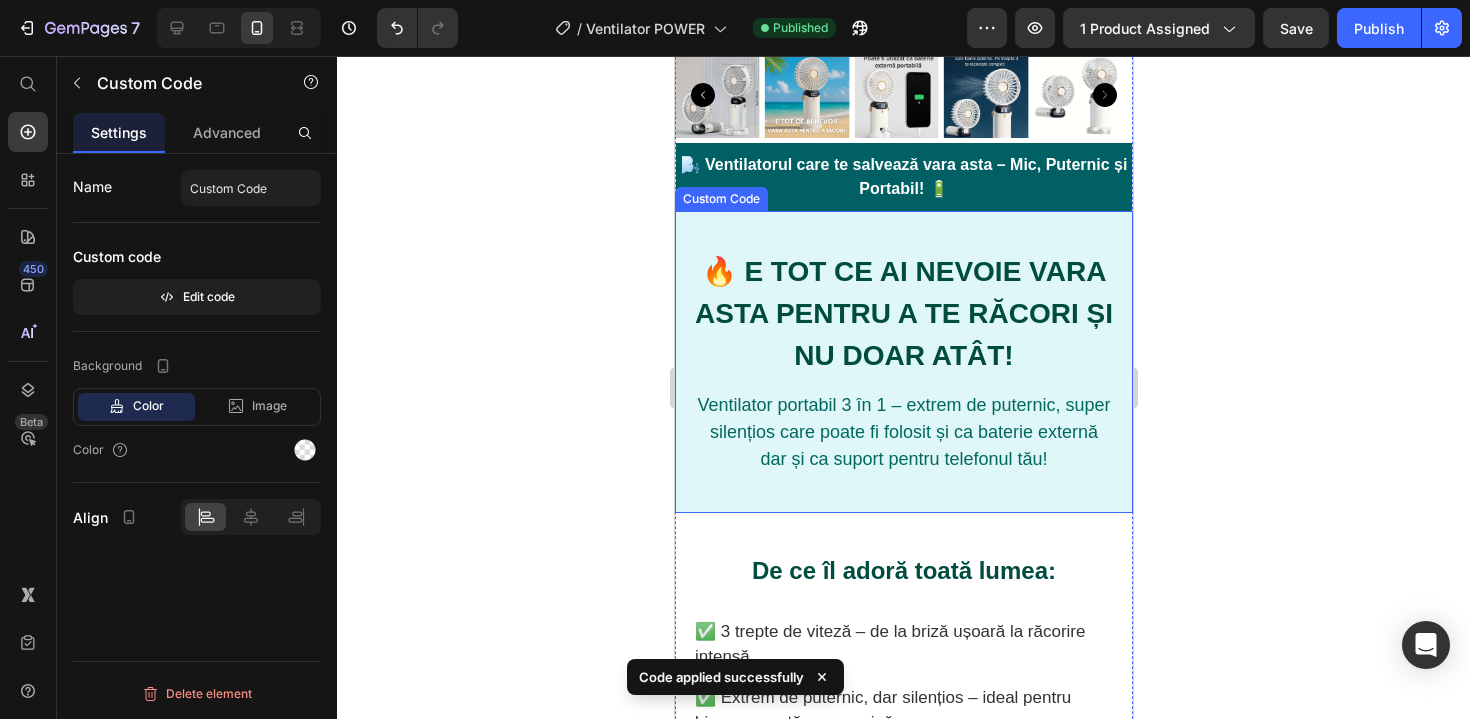 scroll, scrollTop: 297, scrollLeft: 0, axis: vertical 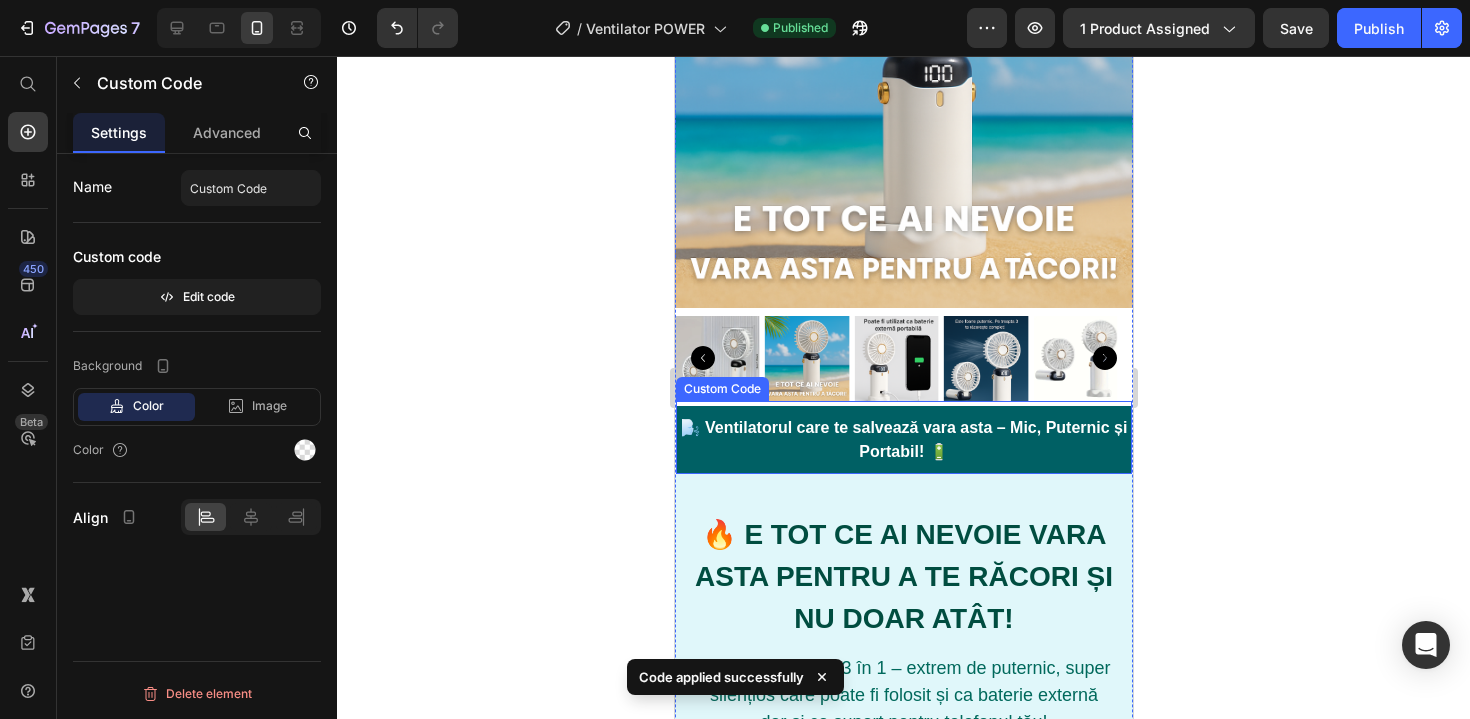 click on "🌬️ Ventilatorul care te salvează vara asta – Mic, Puternic și Portabil! 🔋" at bounding box center (903, 440) 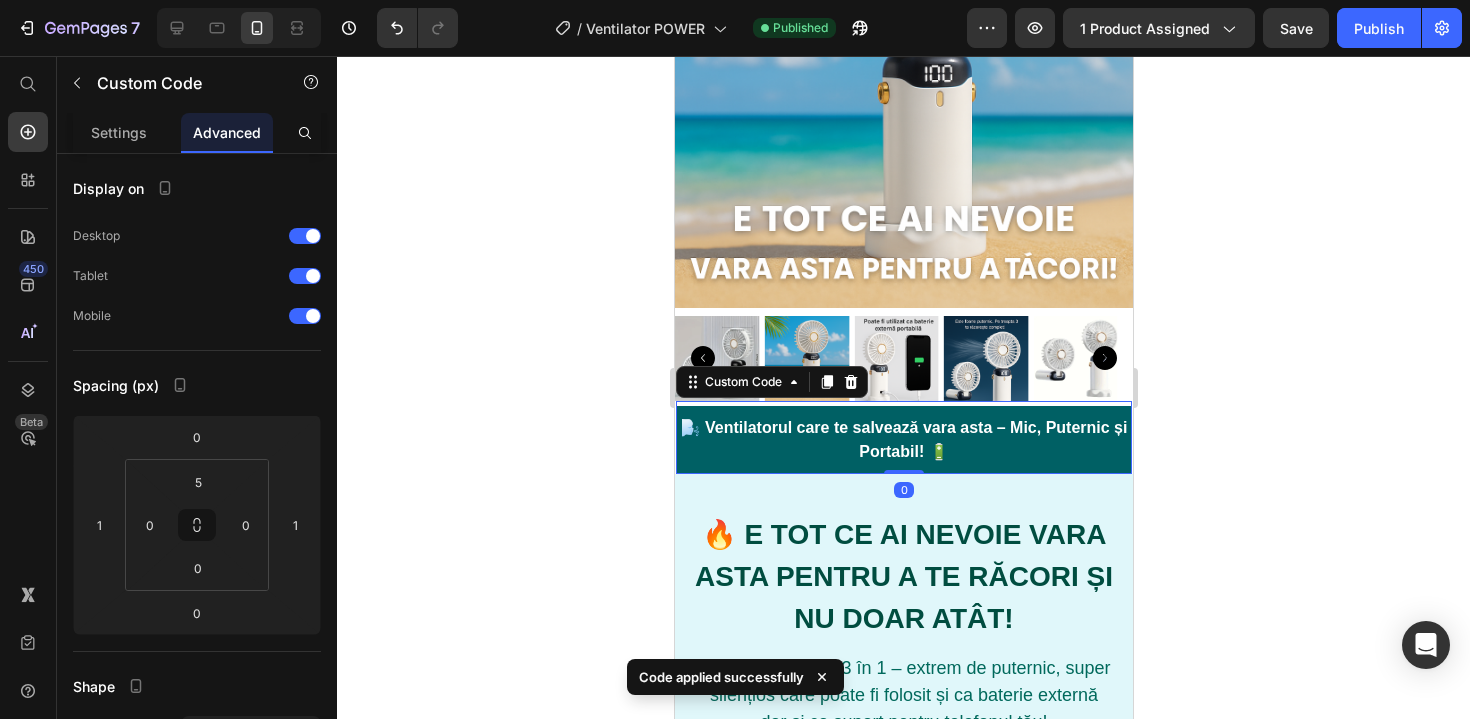 click on "🌬️ Ventilatorul care te salvează vara asta – Mic, Puternic și Portabil! 🔋" at bounding box center (903, 440) 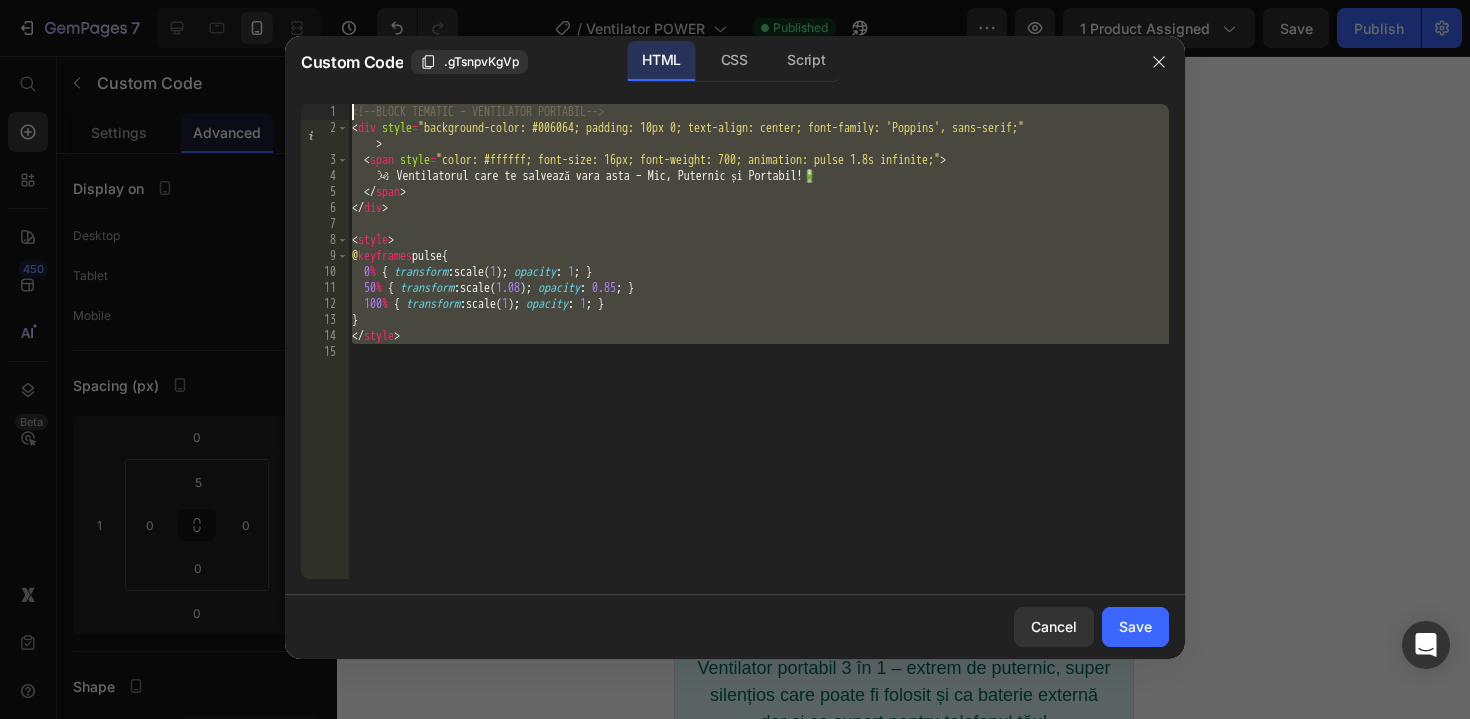 drag, startPoint x: 574, startPoint y: 436, endPoint x: 269, endPoint y: 81, distance: 468.02777 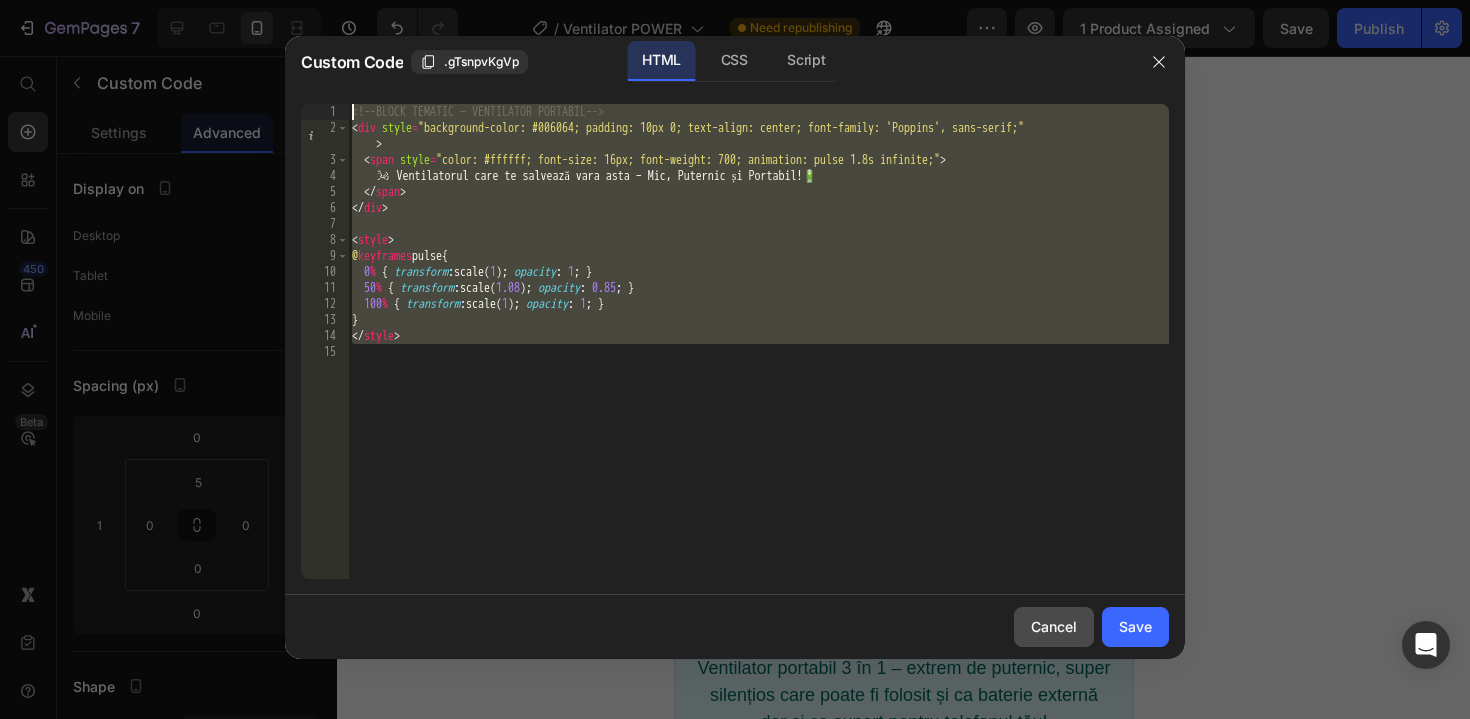 click on "Cancel" at bounding box center (1054, 626) 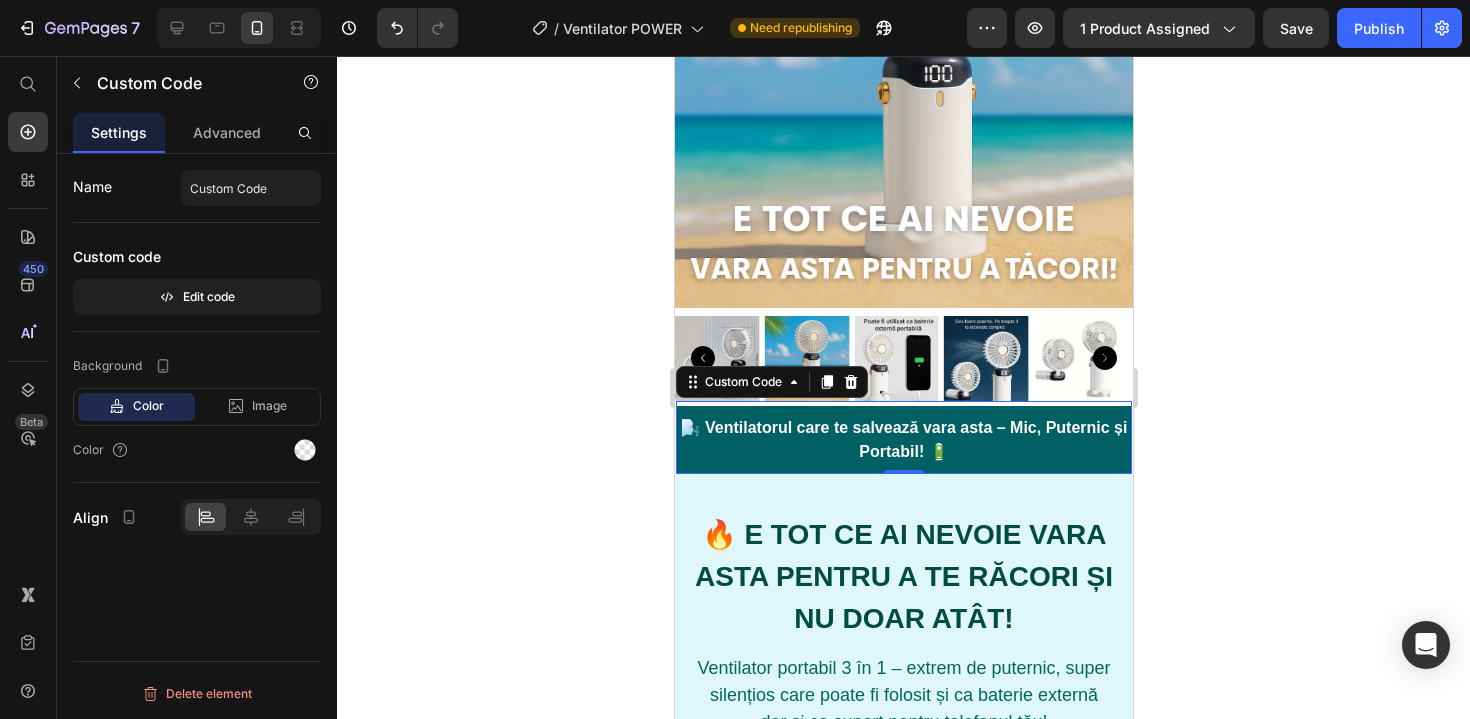 click on "🌬️ Ventilatorul care te salvează vara asta – Mic, Puternic și Portabil! 🔋" at bounding box center [903, 440] 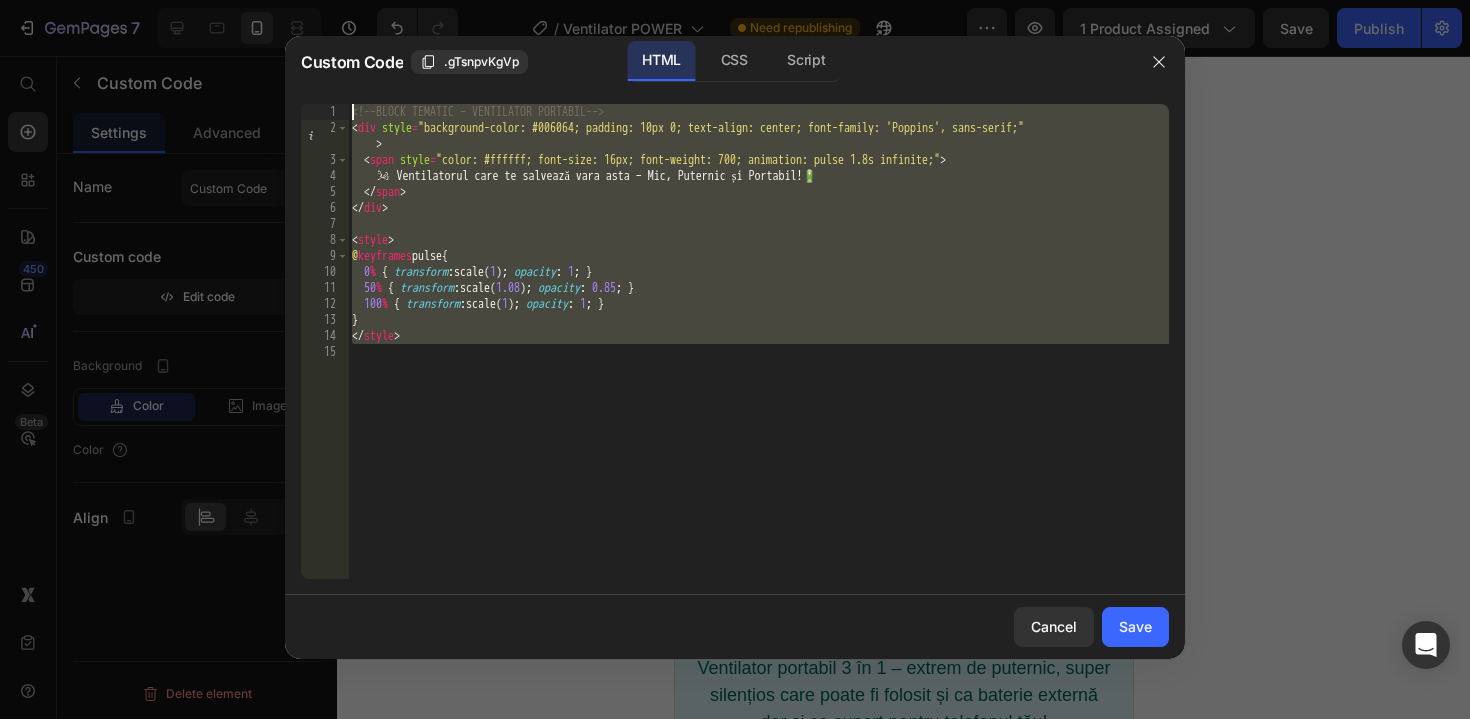 drag, startPoint x: 563, startPoint y: 358, endPoint x: 162, endPoint y: 12, distance: 529.63855 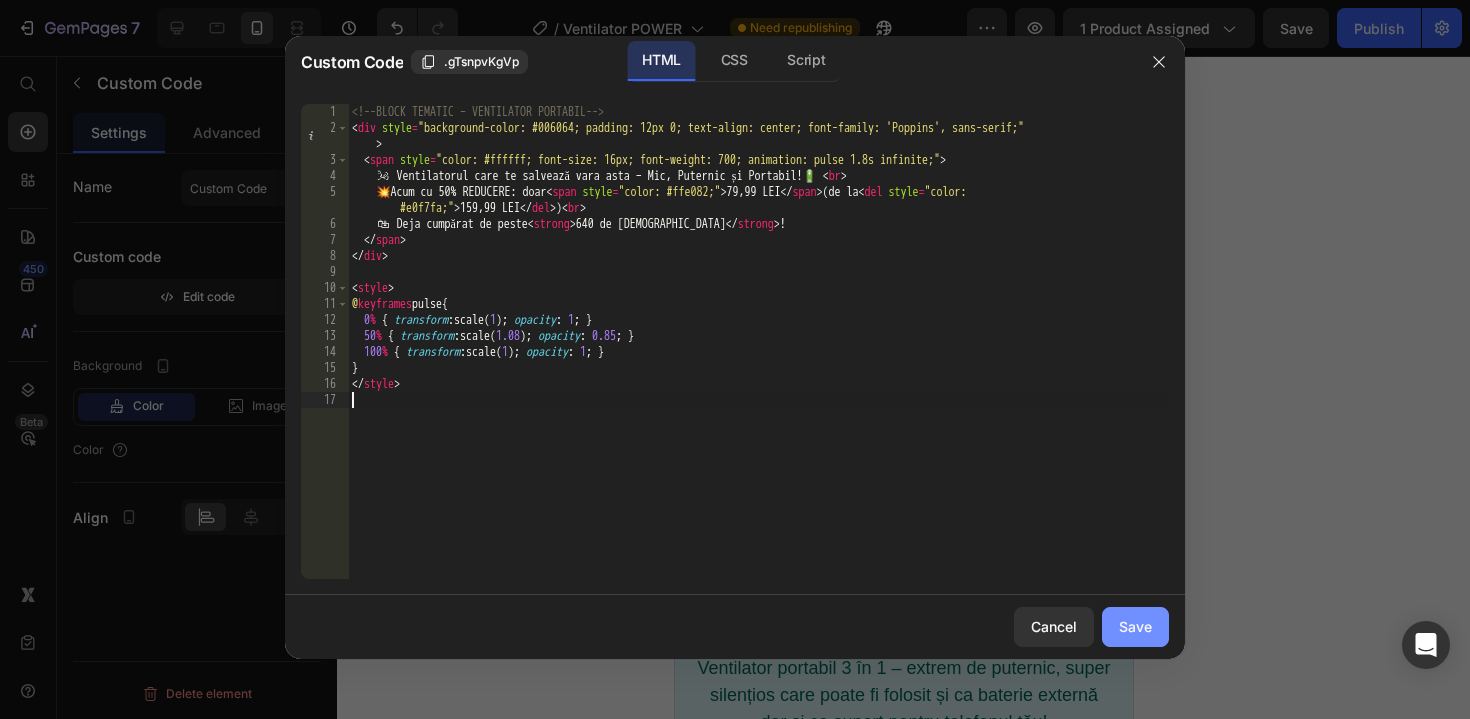 click on "Save" 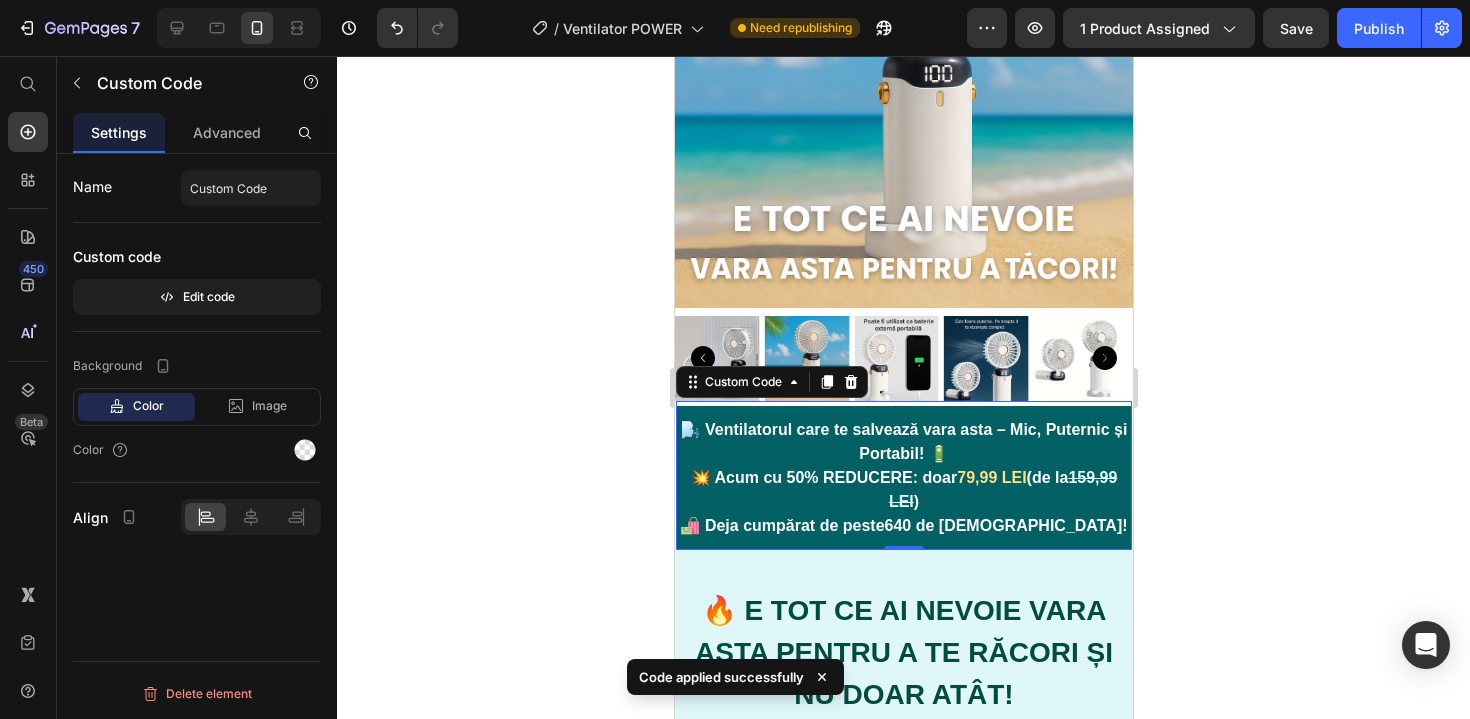 click 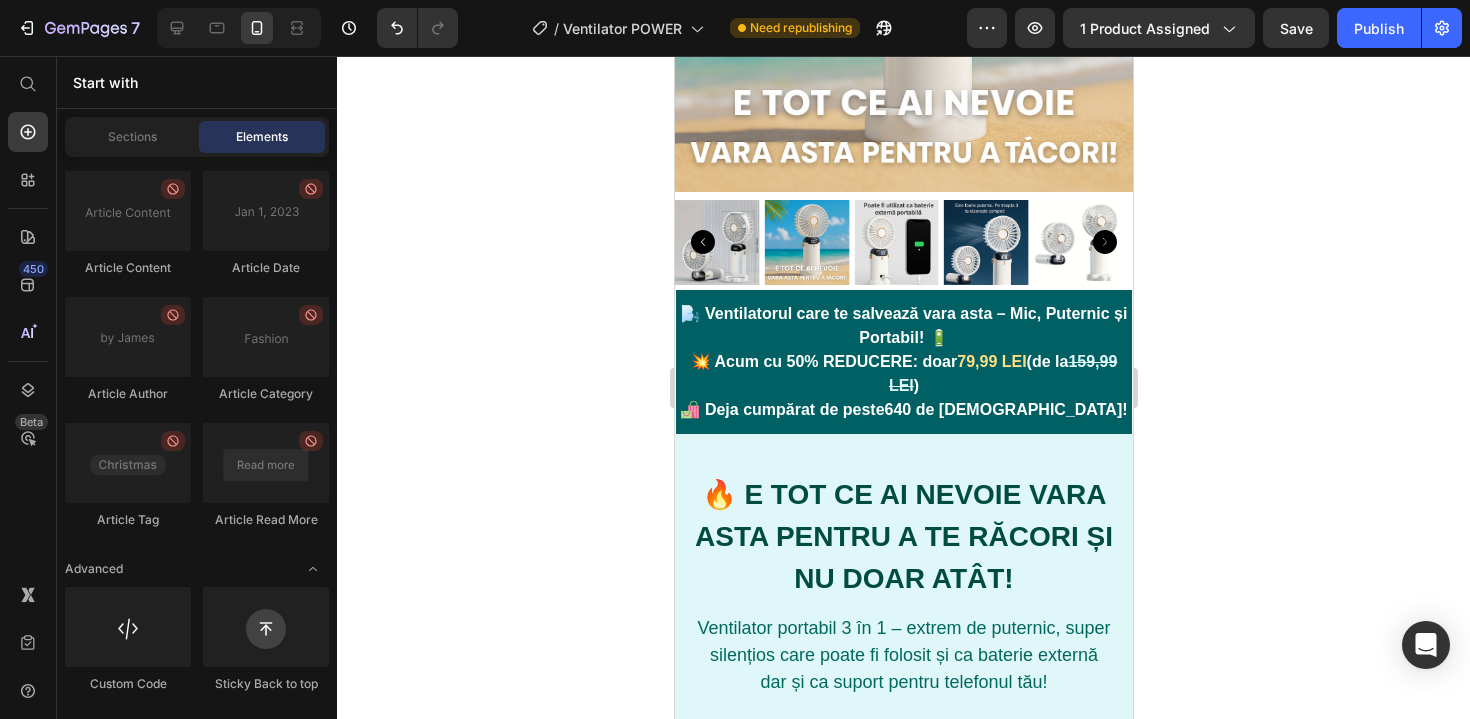 scroll, scrollTop: 324, scrollLeft: 0, axis: vertical 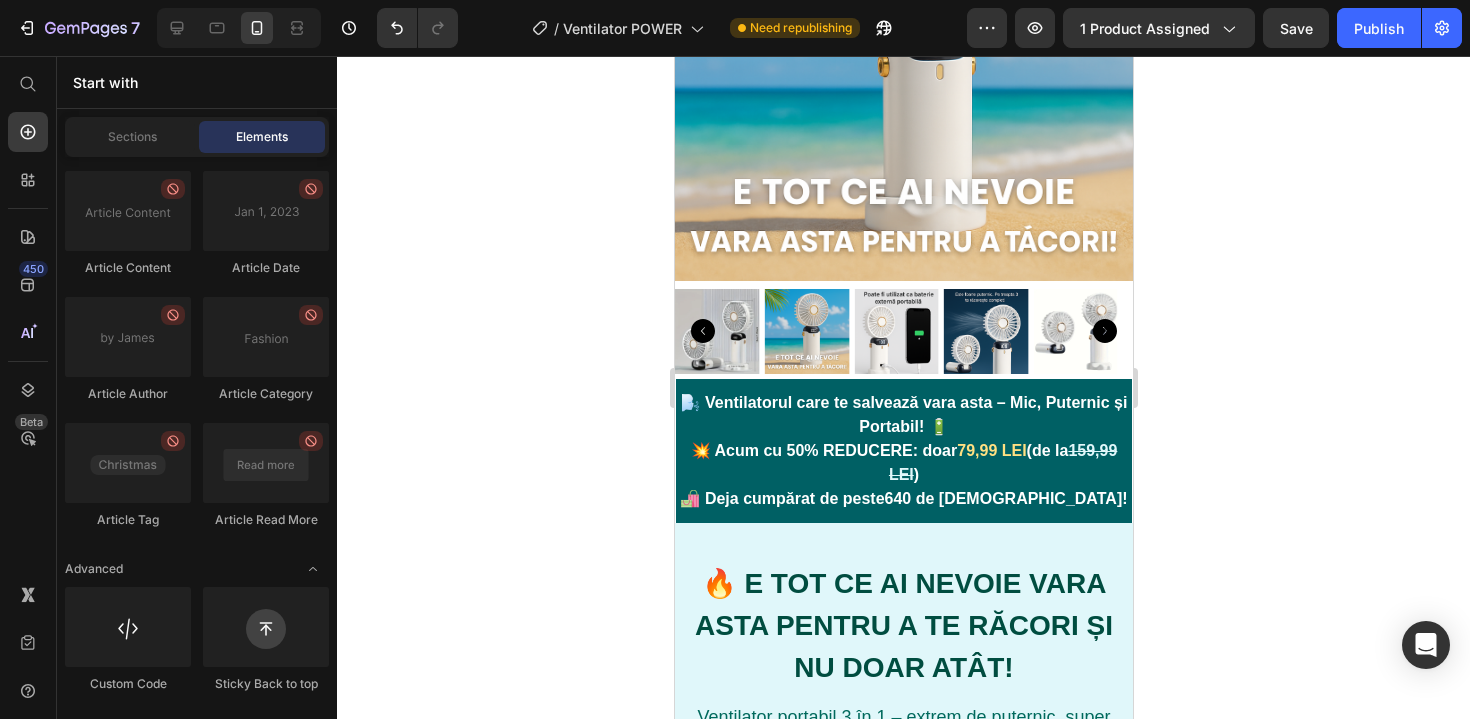 click on "🌬️ Ventilatorul care te salvează vara asta – Mic, Puternic și Portabil! 🔋
💥 Acum cu 50% REDUCERE: doar  79,99 LEI  (de la  159,99 LEI )
🛍️ Deja cumpărat de peste  640 de români !" at bounding box center (902, 450) 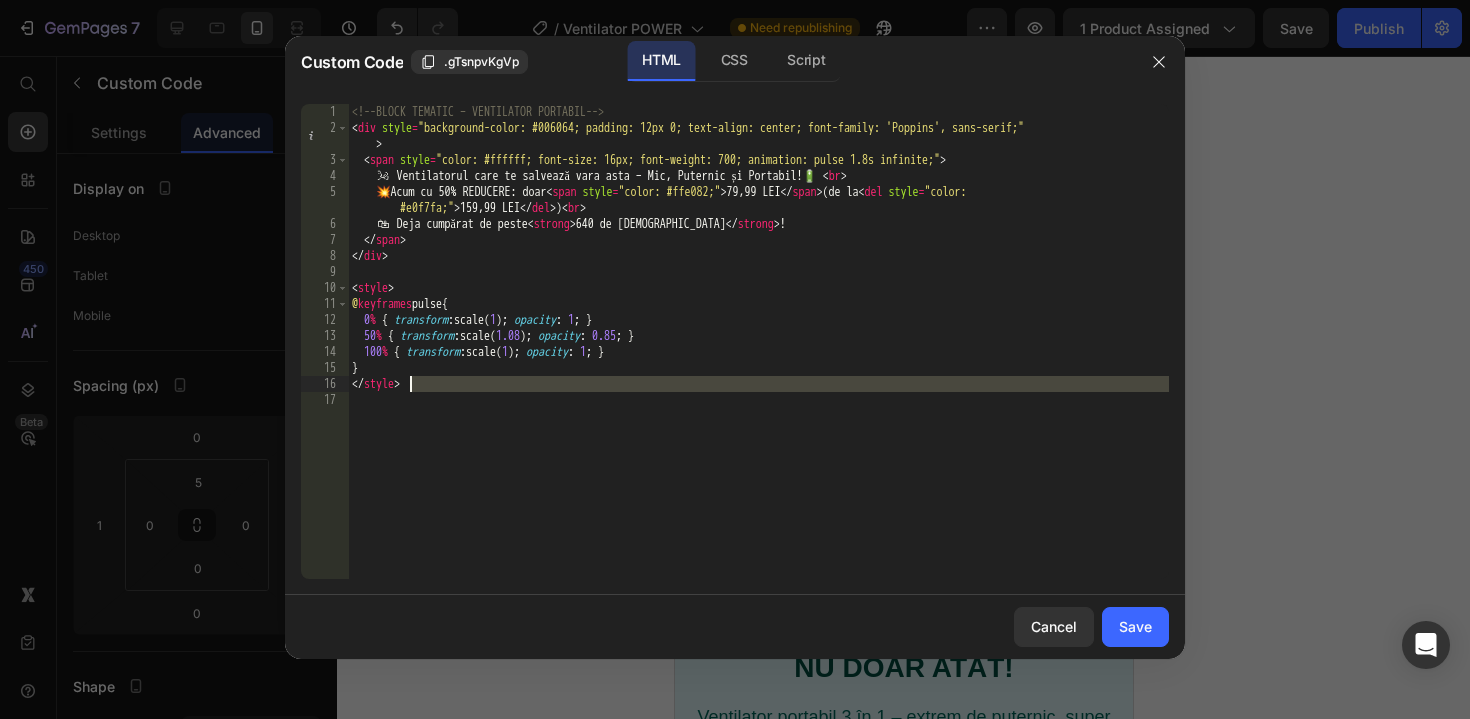 click on "<!--  BLOCK TEMATIC – VENTILATOR PORTABIL  --> < div   style = "background-color: #006064; padding: 12px 0; text-align: center; font-family: 'Poppins', sans-serif;"      >    < span   style = "color: #ffffff; font-size: 16px; font-weight: 700; animation: pulse 1.8s infinite;" >      🌬 ️ Ventilatorul care te salvează vara asta – Mic, Puternic și Portabil!  🔋   < br >      💥  Acum cu 50% REDUCERE: doar  < span   style = "color: #ffe082;" > 79,99 LEI </ span >  (de la  < del   style = "color:           #e0f7fa;" > 159,99 LEI </ del > )  < br >      🛍 ️ Deja cumpărat de peste  < strong > 640 de români </ strong > !    </ span > </ div > < style > @ keyframes  pulse  {    0 %   {   transform :  scale( 1 ) ;   opacity :   1 ;   }    50 %   {   transform :  scale( 1.08 ) ;   opacity :   0.85 ;   }    100 %   {   transform :  scale( 1 ) ;   opacity :   1 ;   } } </ style >" at bounding box center [758, 357] 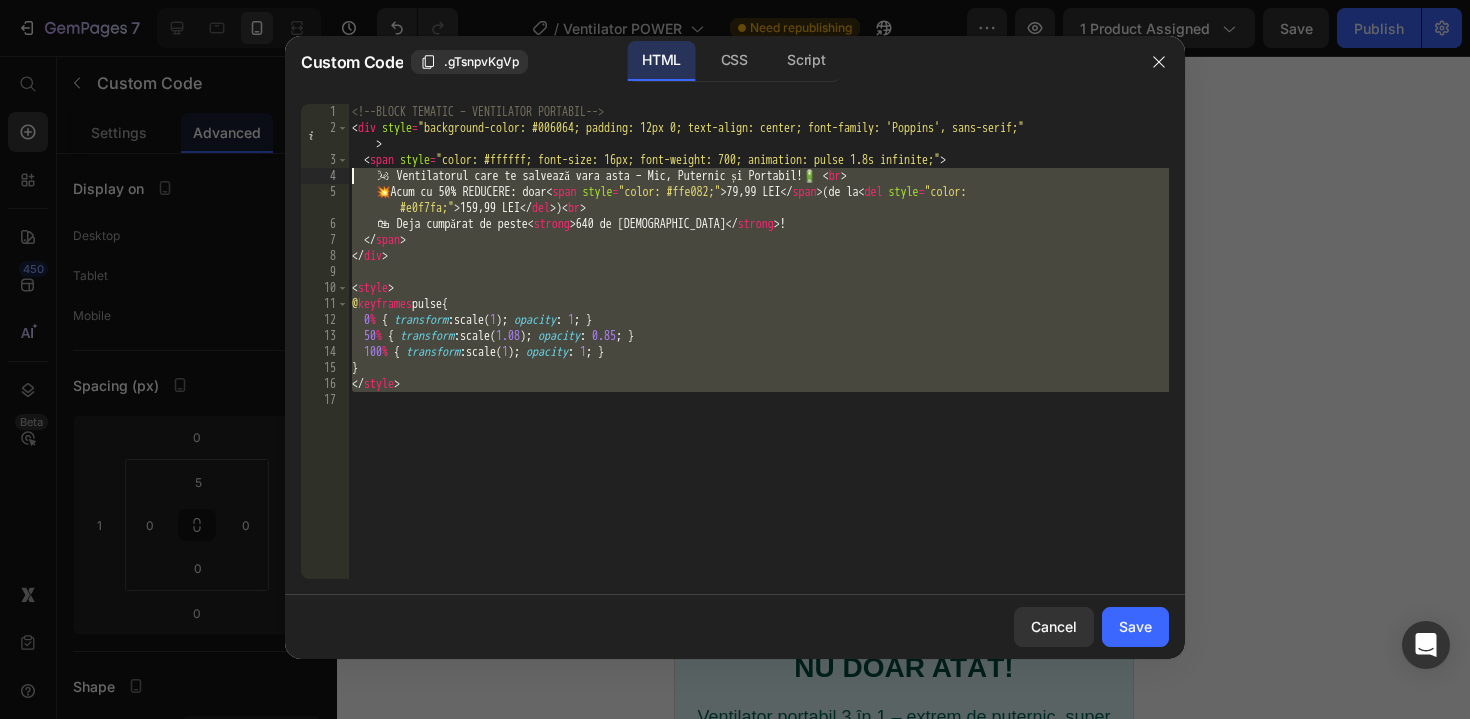 drag, startPoint x: 608, startPoint y: 446, endPoint x: 291, endPoint y: 53, distance: 504.91385 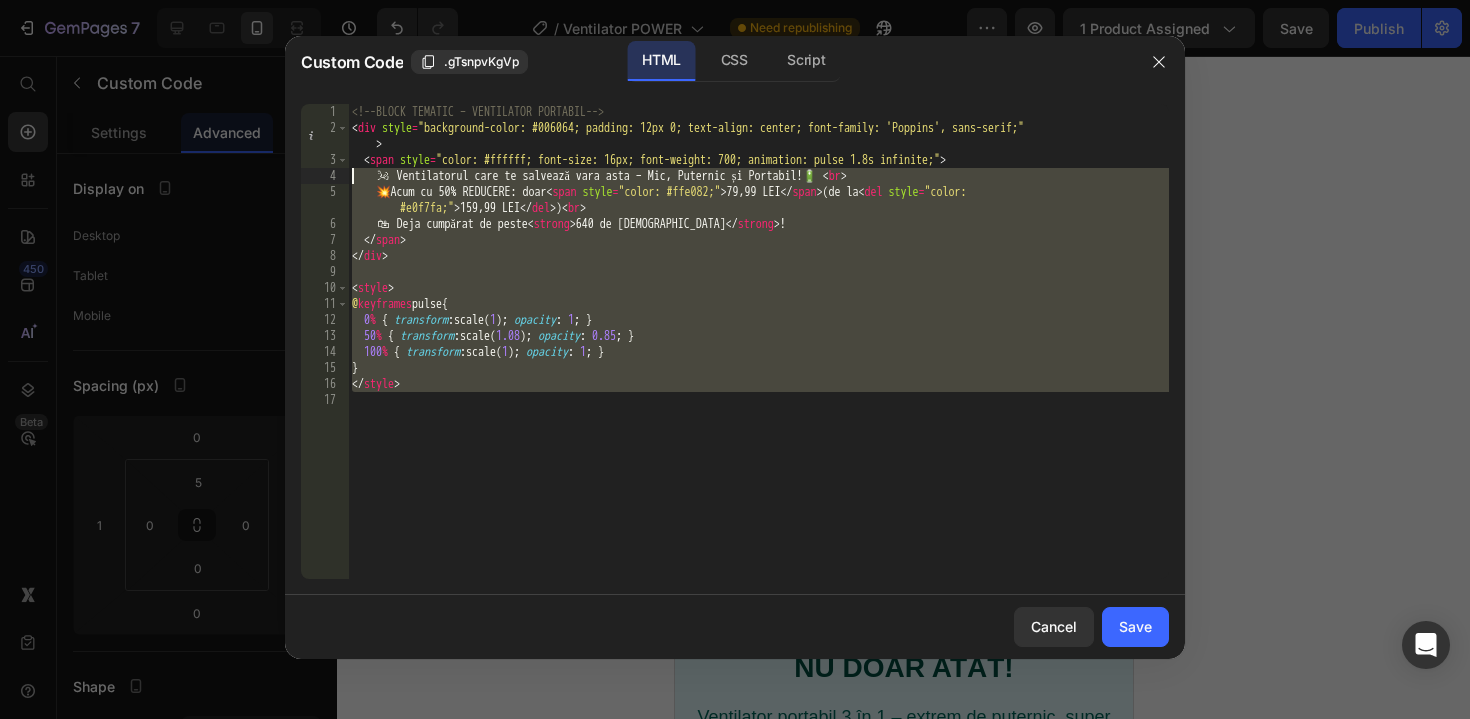 click on "Custom Code .gTsnpvKgVp HTML CSS Script </style> 1 2 3 4 5 6 7 8 9 10 11 12 13 14 15 16 17 <!--  BLOCK TEMATIC – VENTILATOR PORTABIL  --> < div   style = "background-color: #006064; padding: 12px 0; text-align: center; font-family: 'Poppins', sans-serif;"      >    < span   style = "color: #ffffff; font-size: 16px; font-weight: 700; animation: pulse 1.8s infinite;" >      🌬 ️ Ventilatorul care te salvează vara asta – Mic, Puternic și Portabil!  🔋   < br >      💥  Acum cu 50% REDUCERE: doar  < span   style = "color: #ffe082;" > 79,99 LEI </ span >  (de la  < del   style = "color:           #e0f7fa;" > 159,99 LEI </ del > )  < br >      🛍 ️ Deja cumpărat de peste  < strong > 640 de români </ strong > !    </ span > </ div > < style > @ keyframes  pulse  {    0 %   {   transform :  scale( 1 ) ;   opacity :   1 ;   }    50 %   {   transform :  scale( 1.08 ) ;   opacity :   0.85 ;   }    100 %   {   transform :  scale( 1 ) ;   opacity :   1 ;   } } </ style >     Cancel Save" at bounding box center (735, 347) 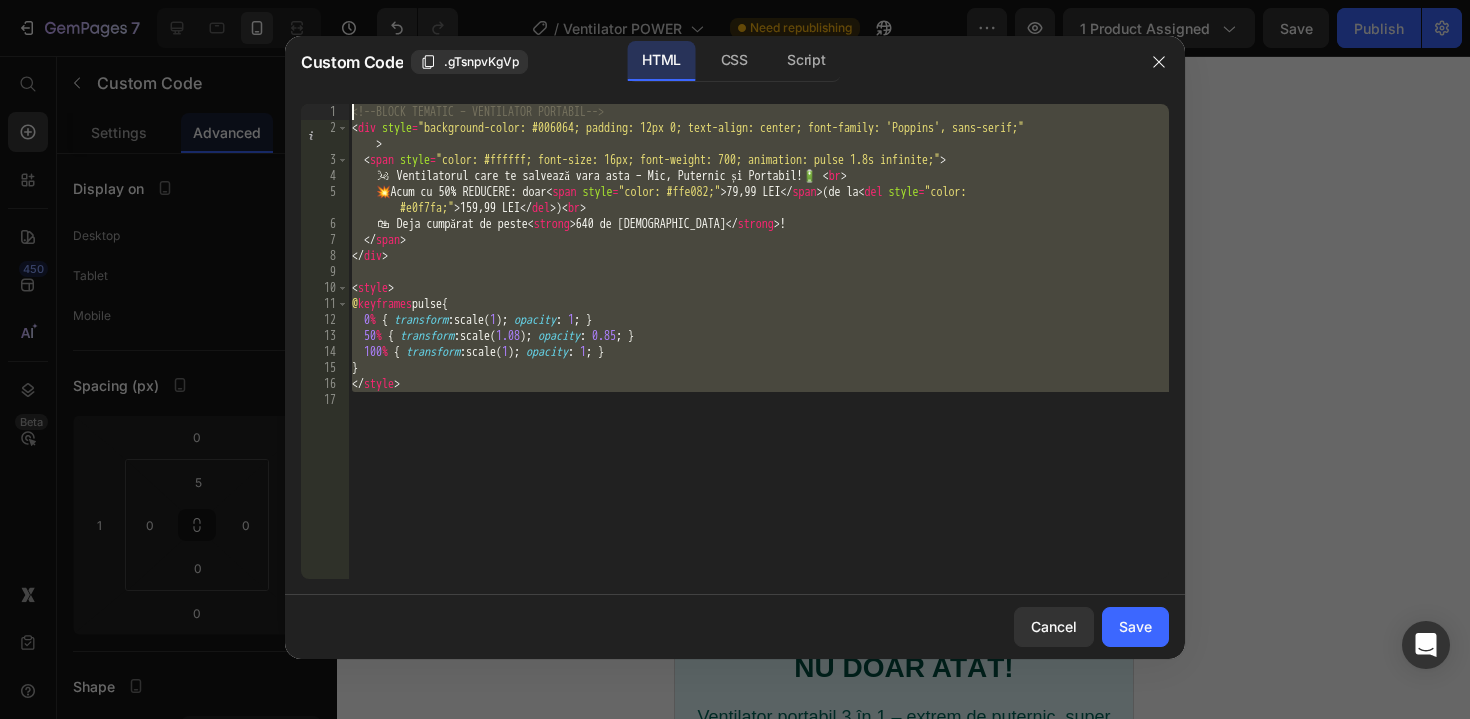 paste 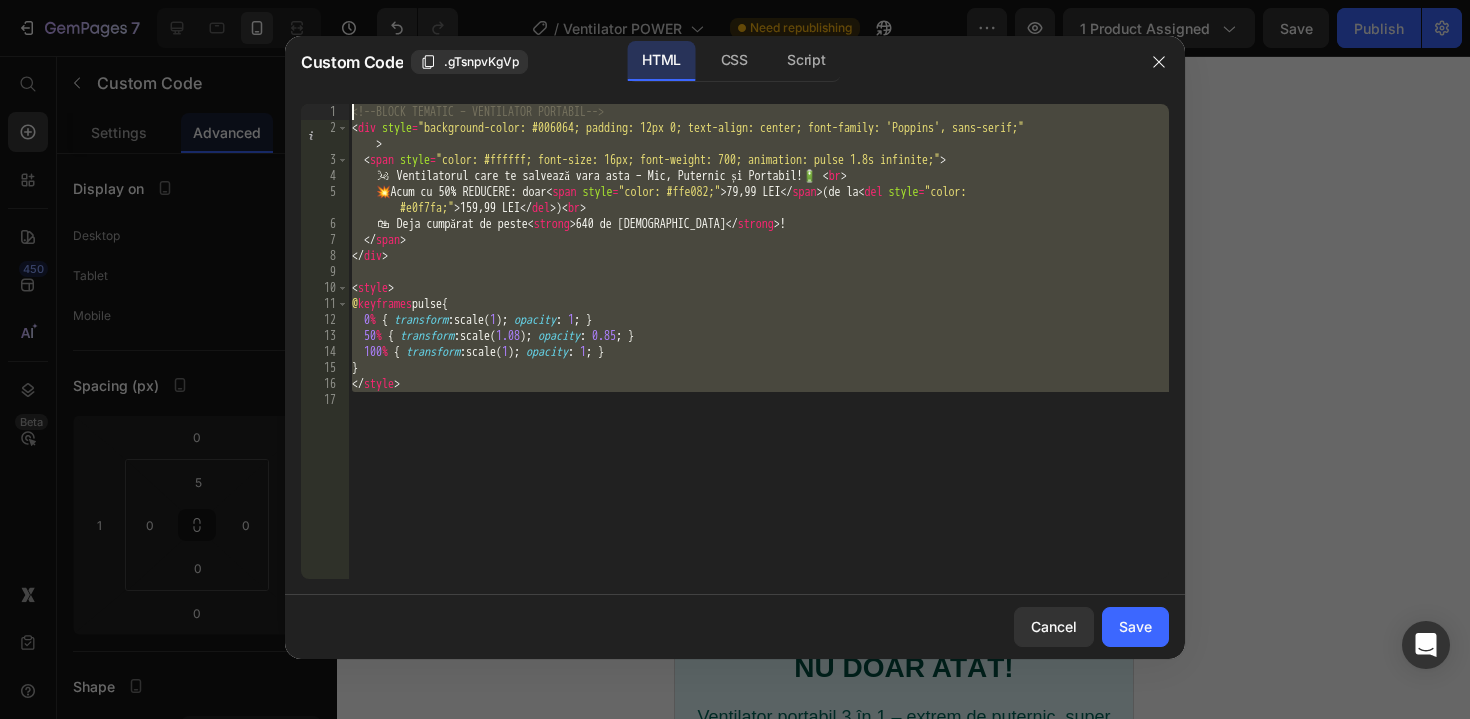 type 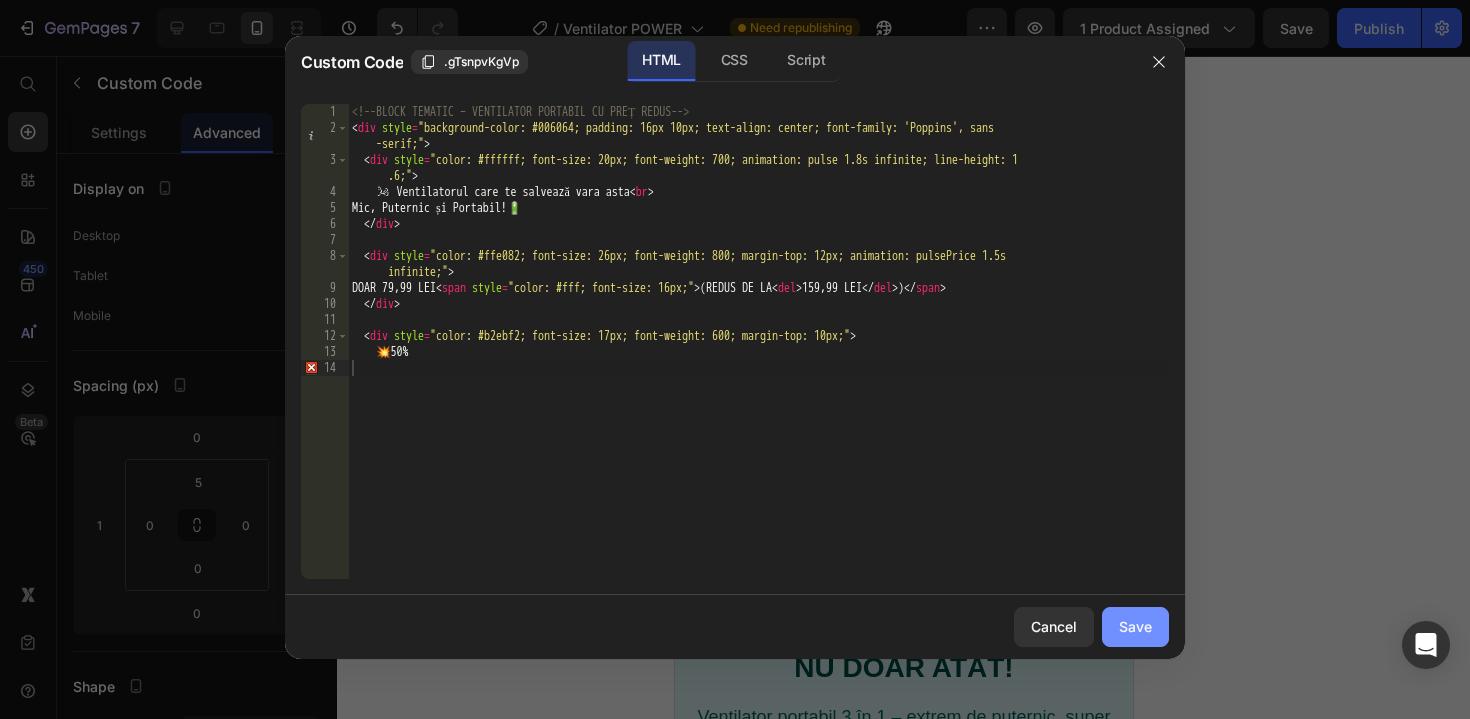 drag, startPoint x: 1129, startPoint y: 637, endPoint x: 453, endPoint y: 580, distance: 678.39886 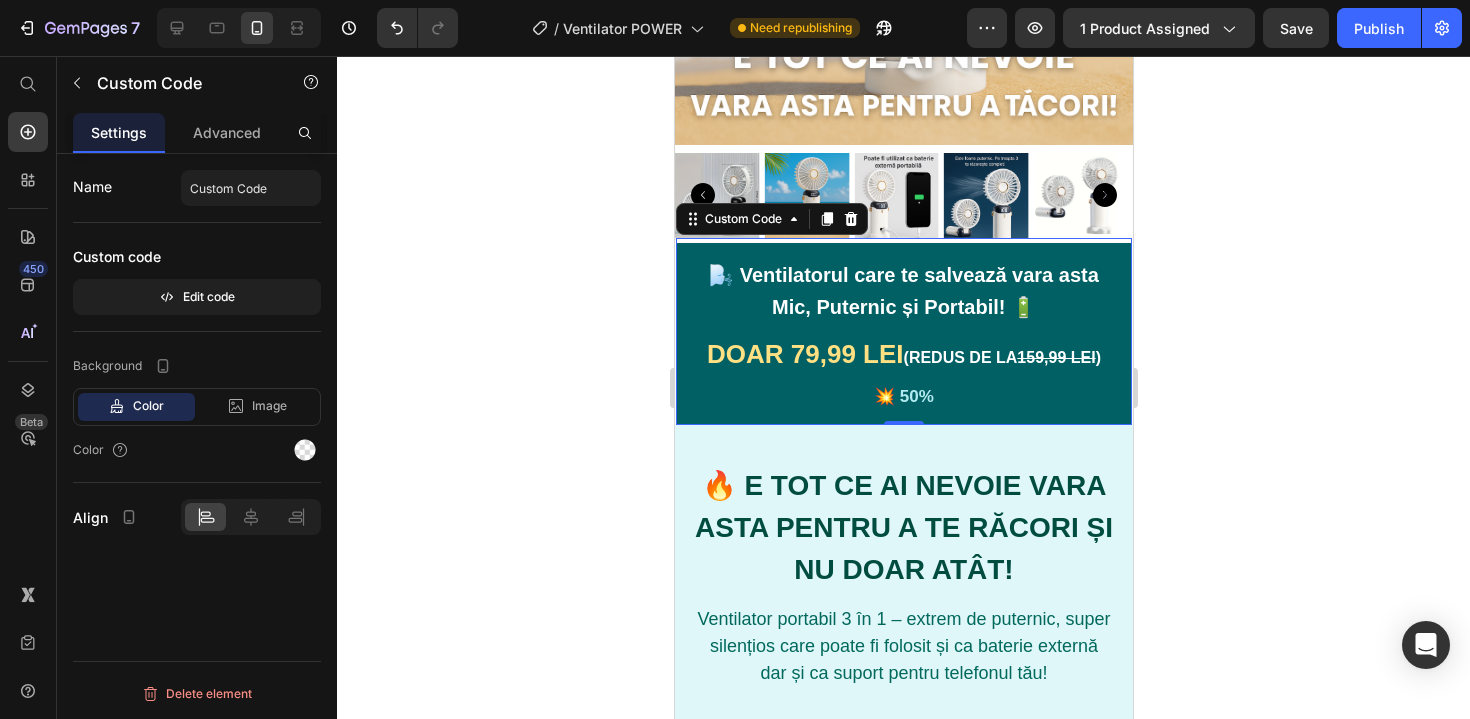 scroll, scrollTop: 467, scrollLeft: 0, axis: vertical 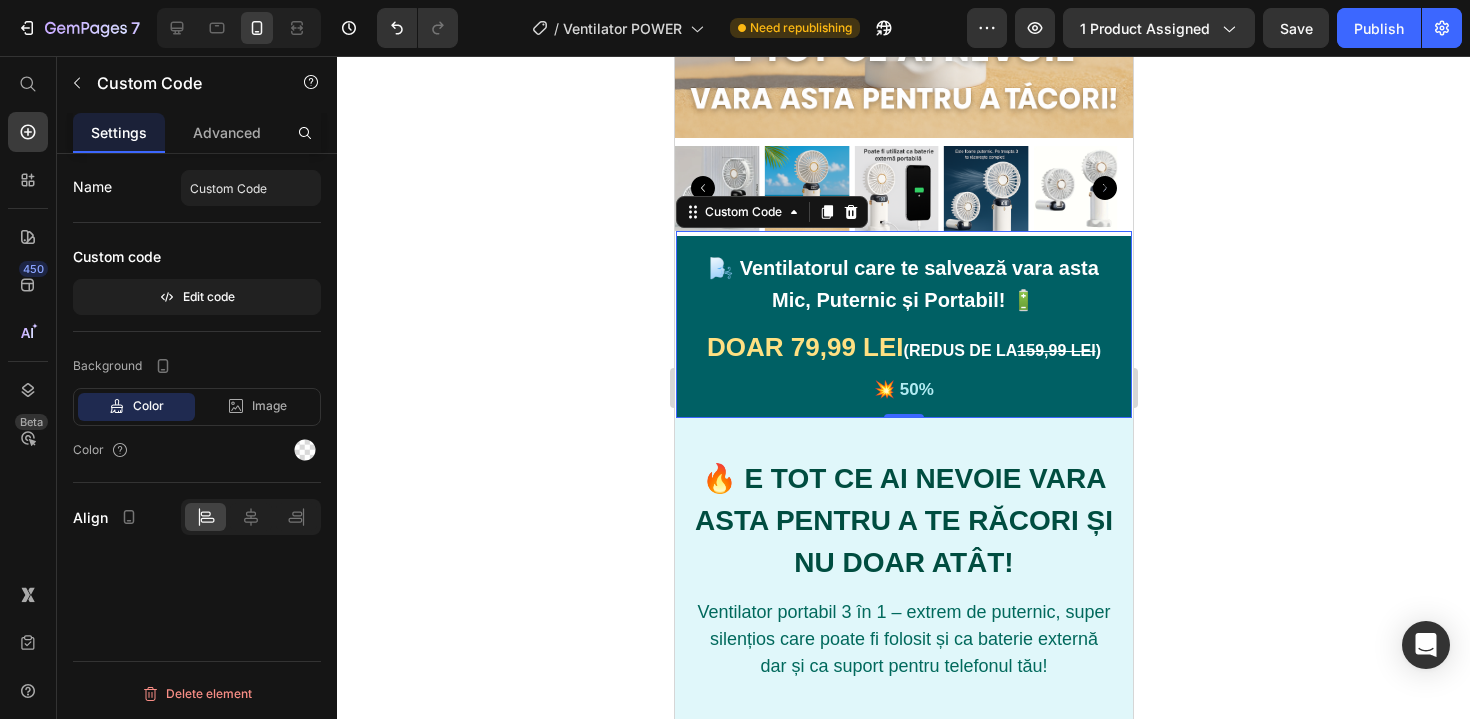 click on "🌬️ Ventilatorul care te salvează vara asta
Mic, Puternic și Portabil! 🔋
DOAR 79,99 LEI  (REDUS DE LA  159,99 LEI )
💥 50%" at bounding box center (903, 327) 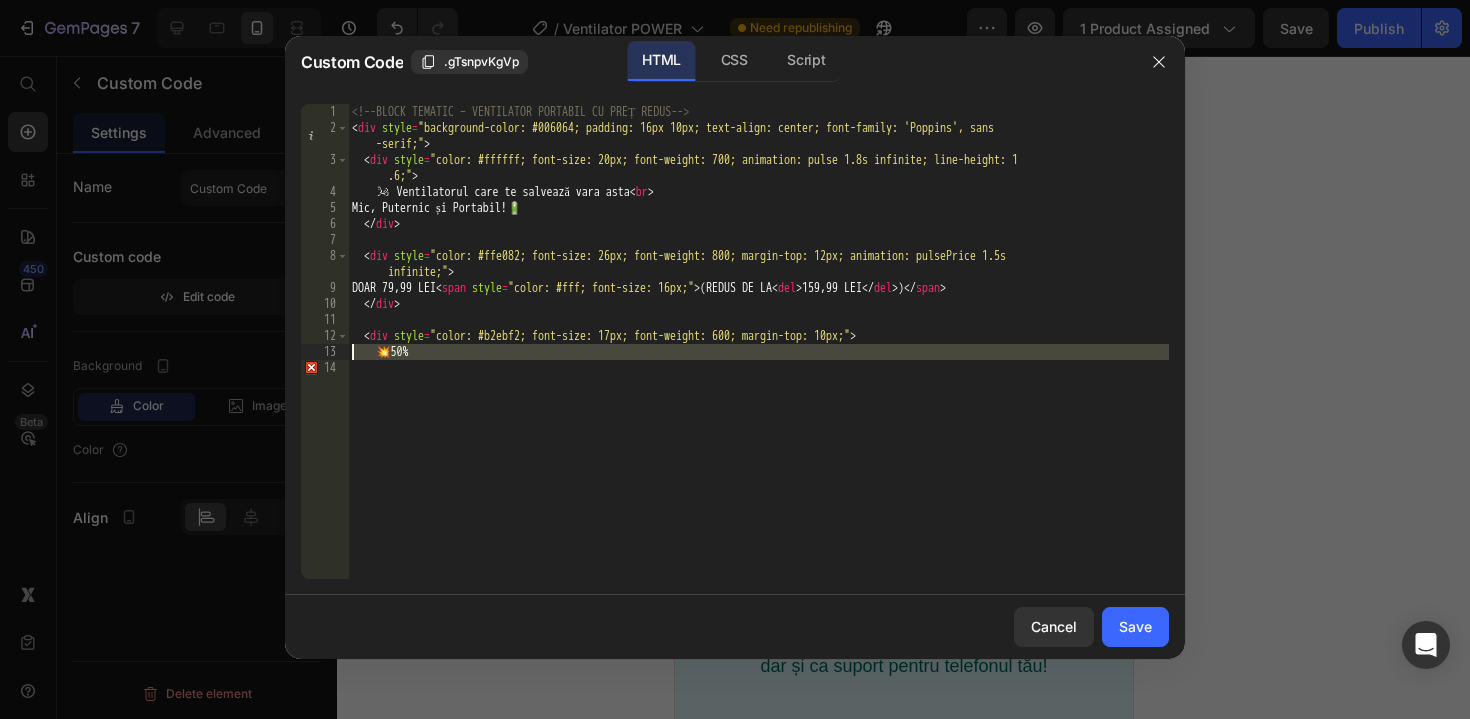 drag, startPoint x: 517, startPoint y: 362, endPoint x: 351, endPoint y: 356, distance: 166.1084 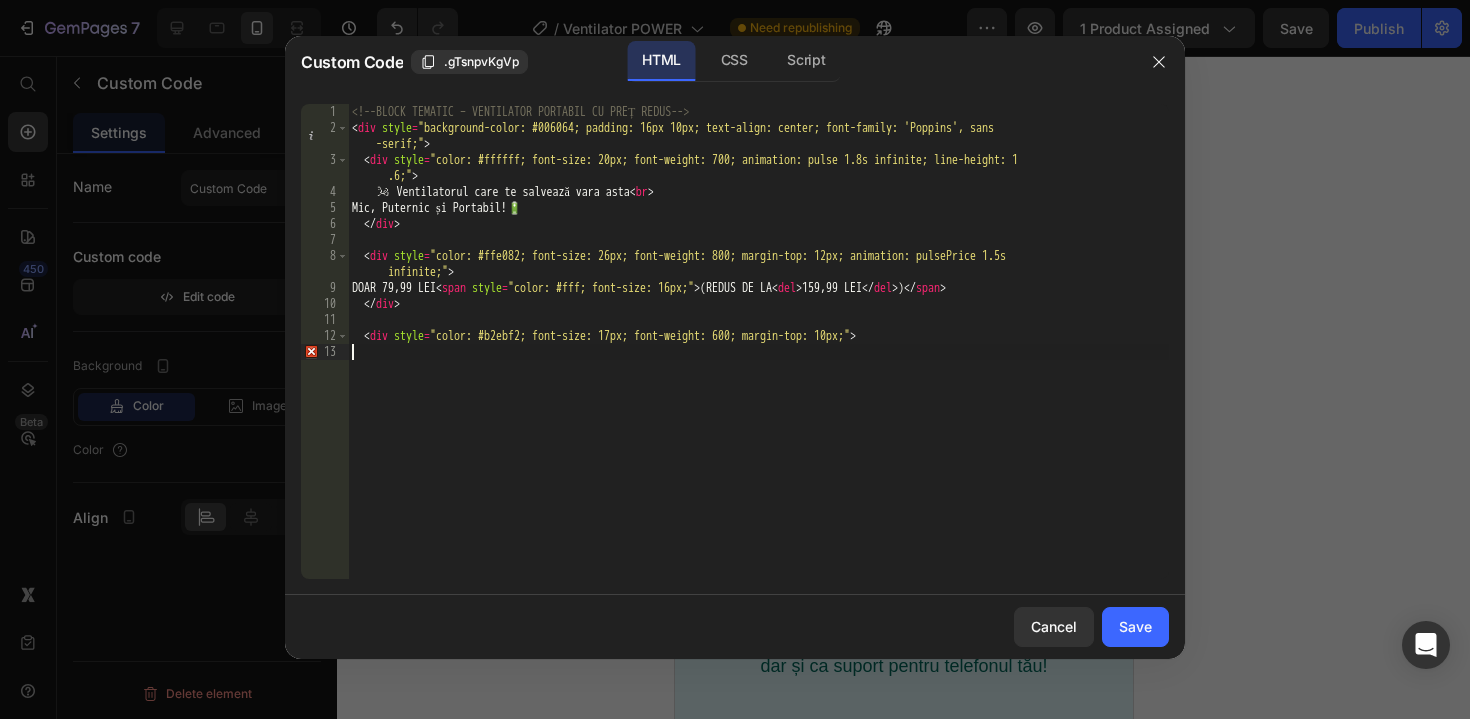 type on "<div style="color: #b2ebf2; font-size: 17px; font-weight: 600; margin-top: 10px;">" 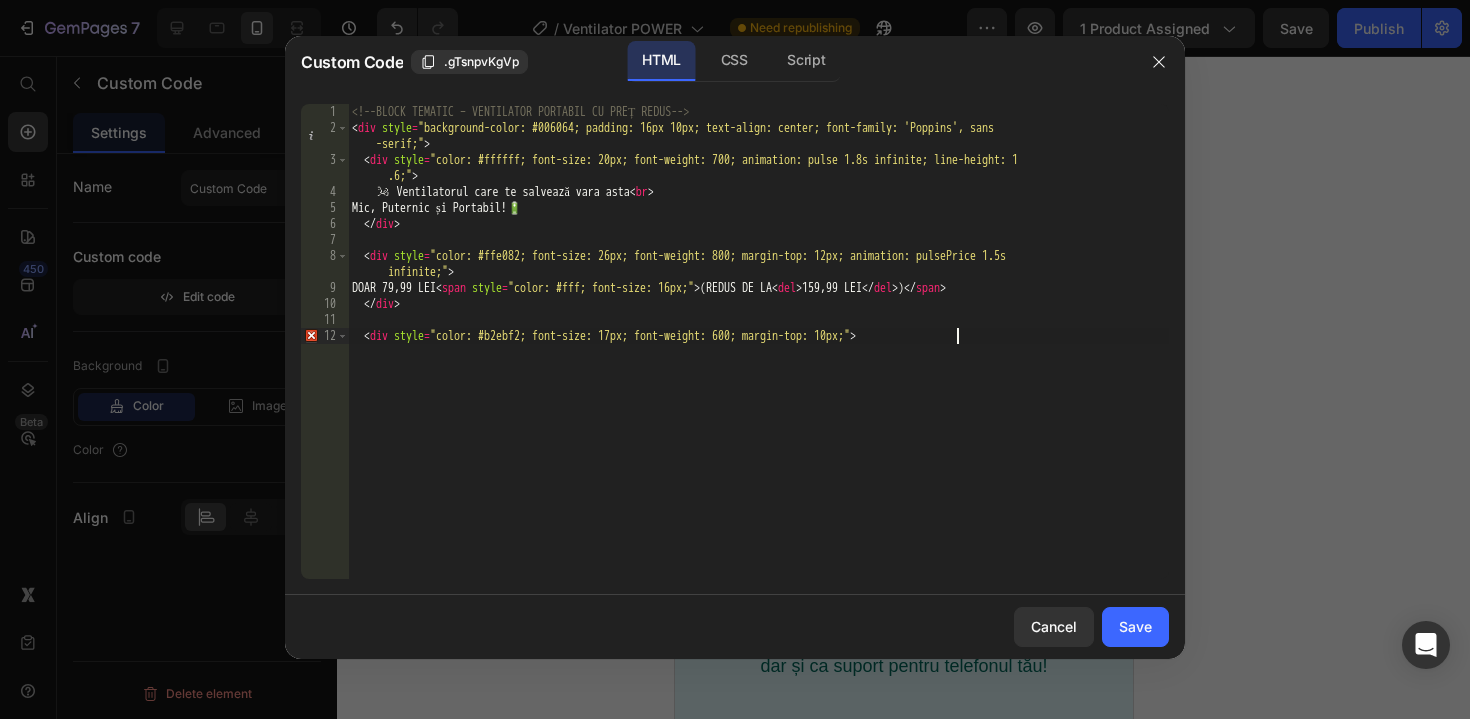 click on "Save" at bounding box center (1135, 626) 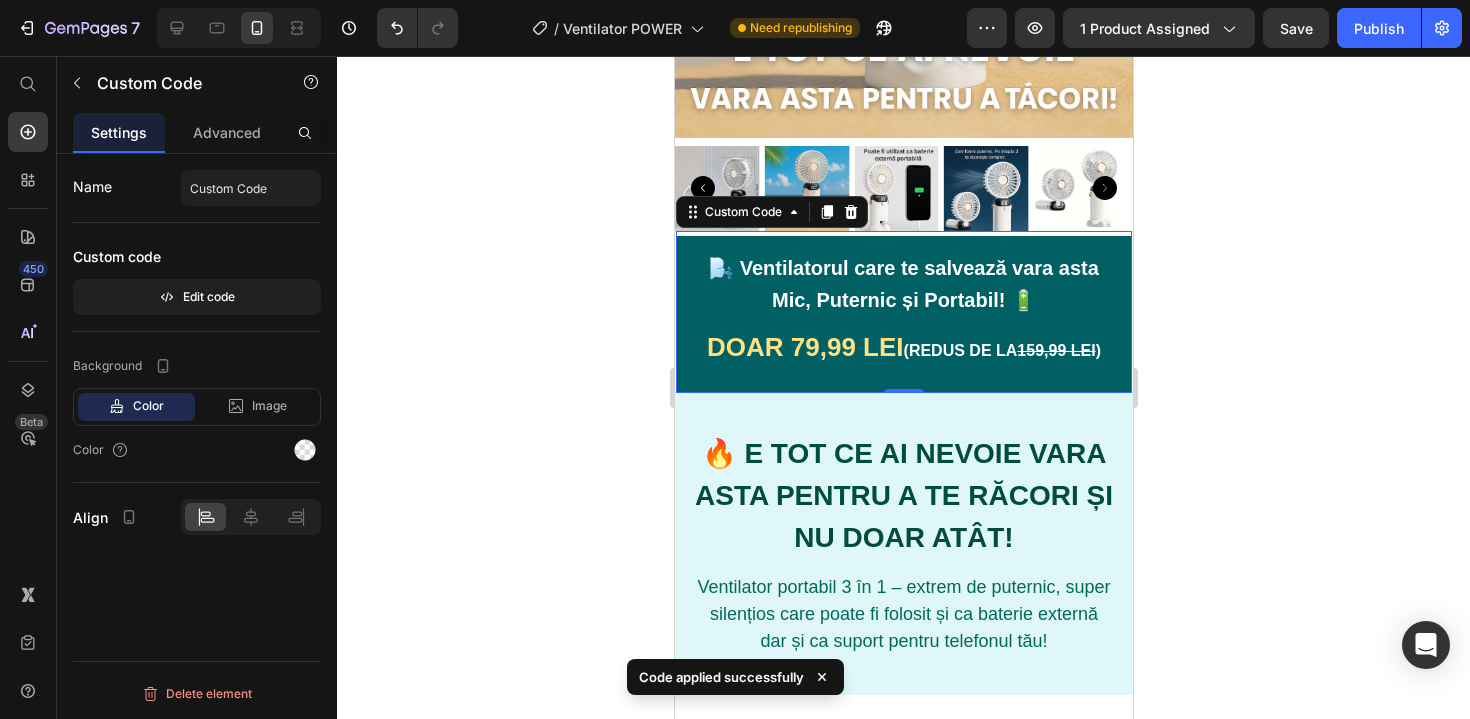 click 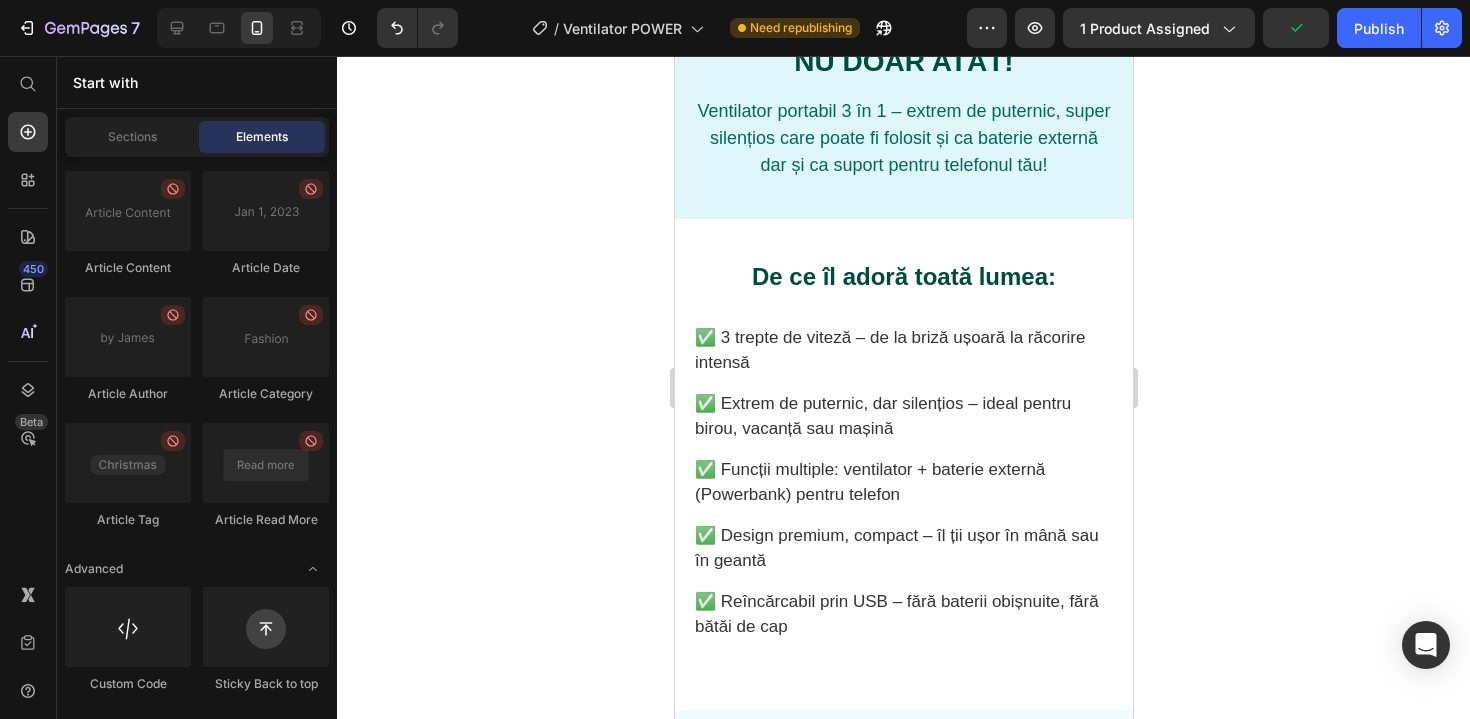 scroll, scrollTop: 773, scrollLeft: 0, axis: vertical 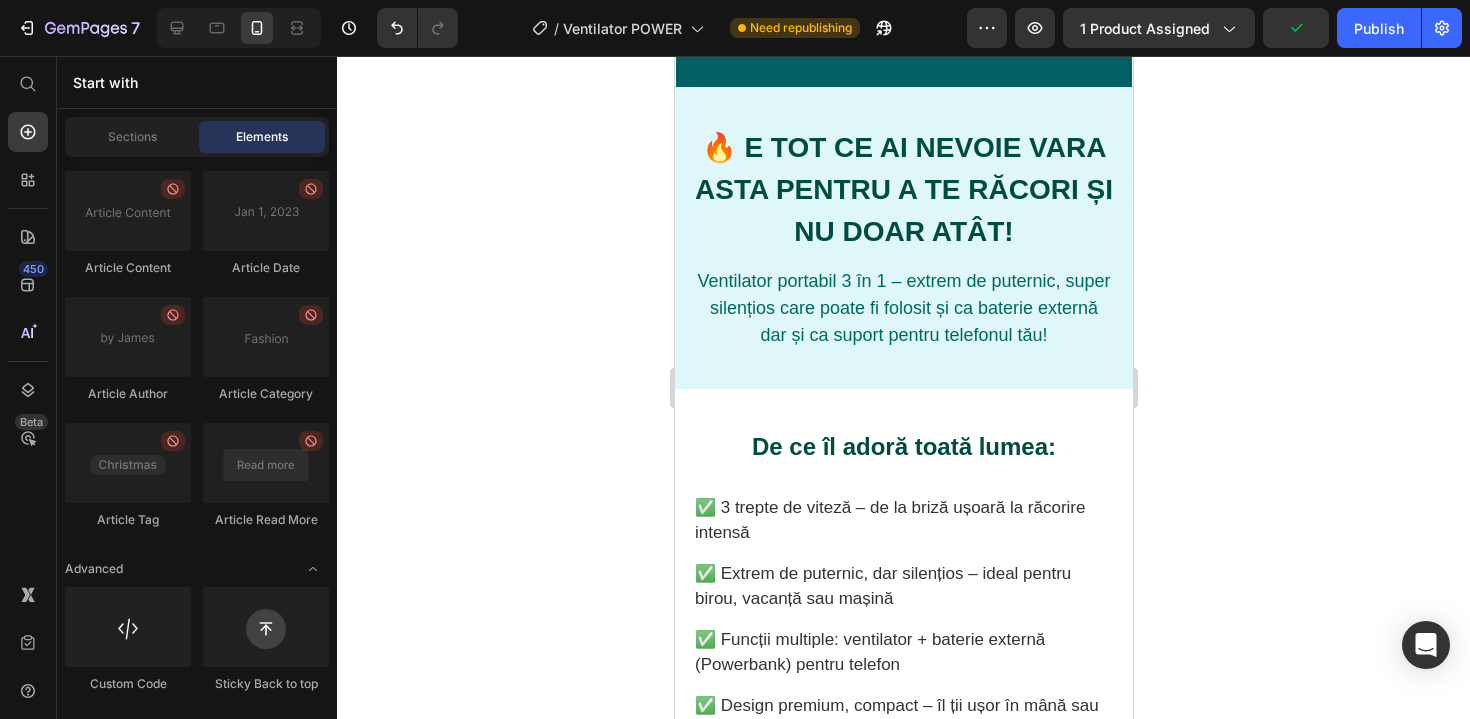 click on "7  Version history  /  Ventilator POWER Need republishing Preview 1 product assigned  Publish" 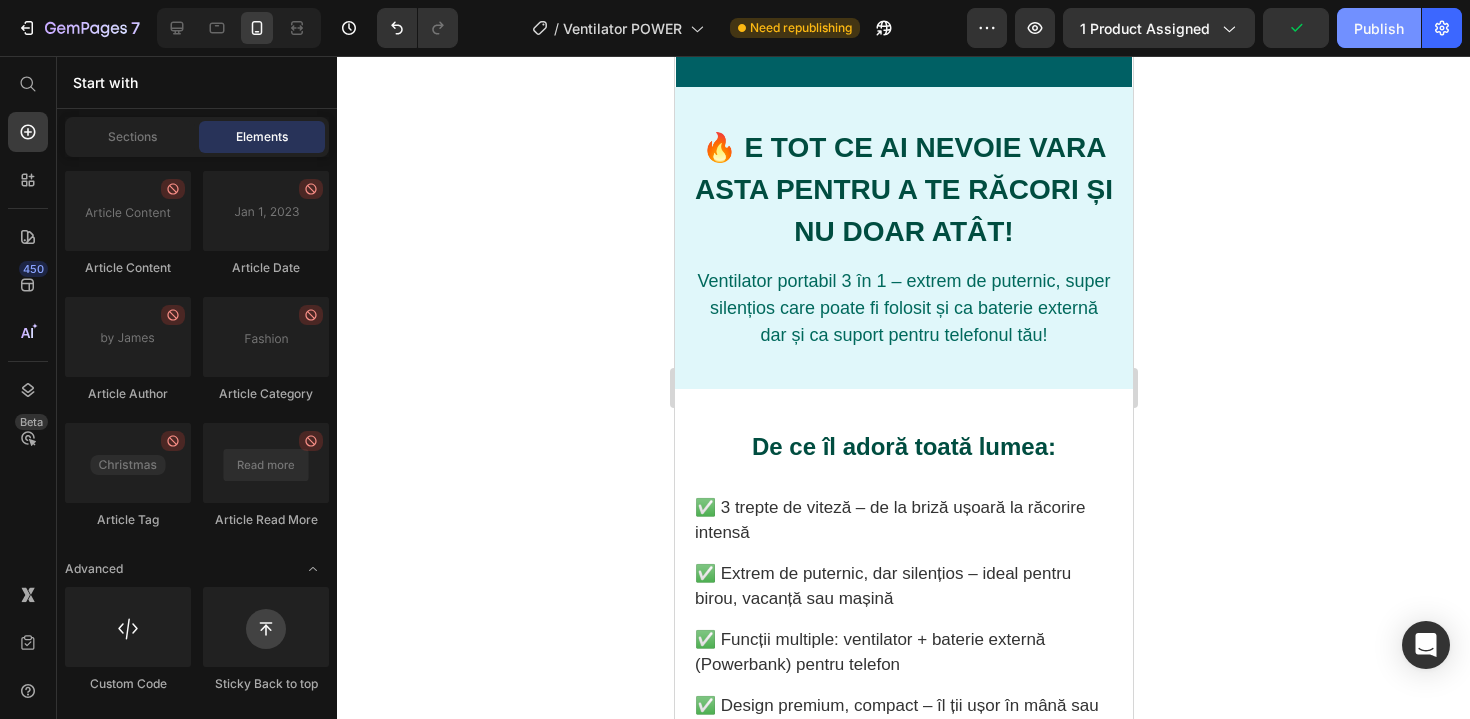 click on "Publish" 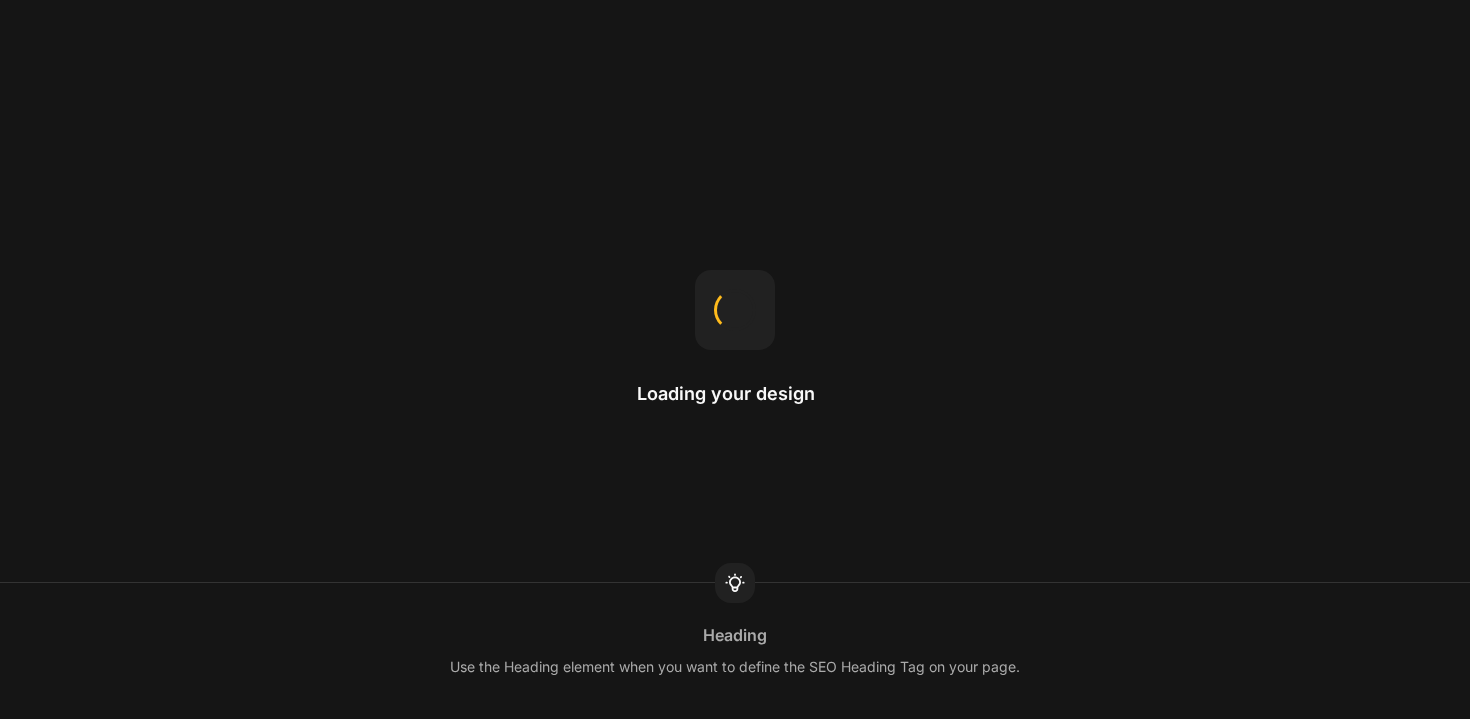 scroll, scrollTop: 0, scrollLeft: 0, axis: both 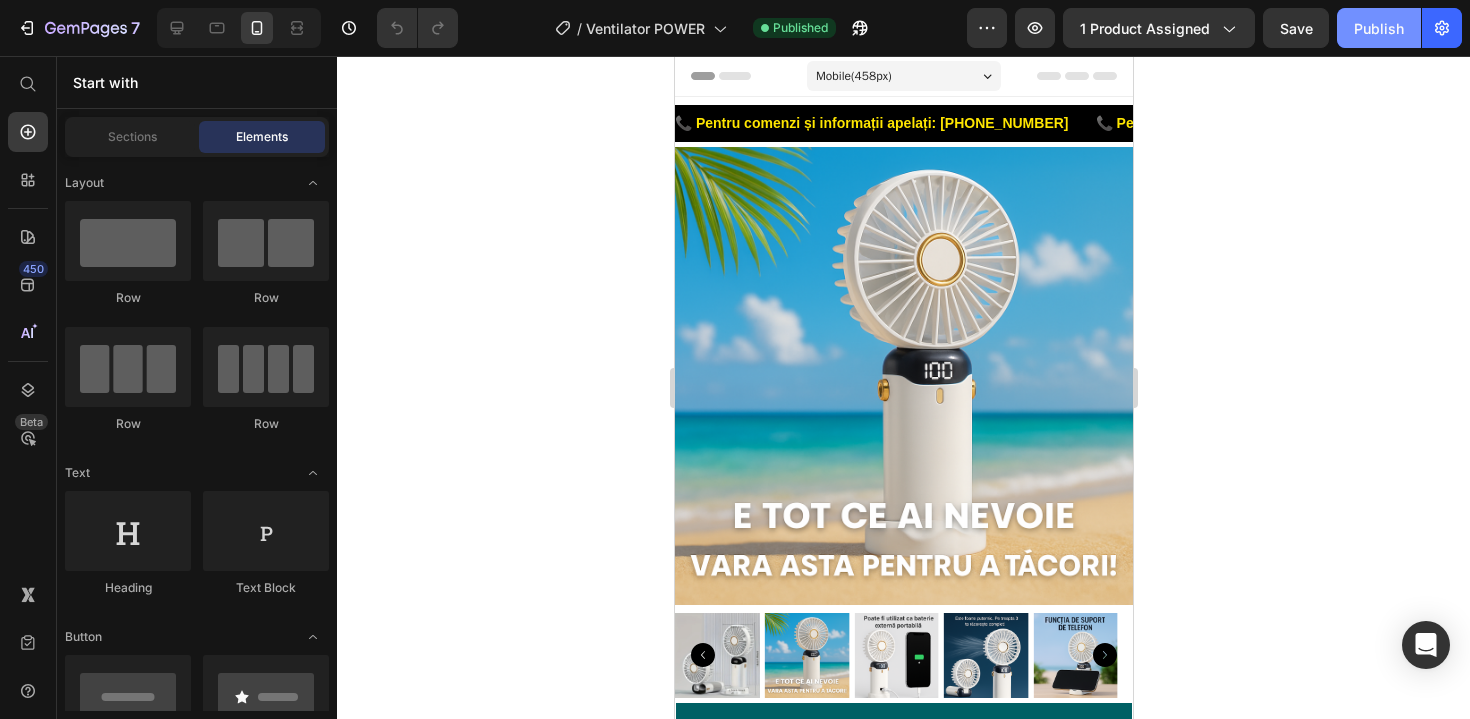 click on "Publish" at bounding box center [1379, 28] 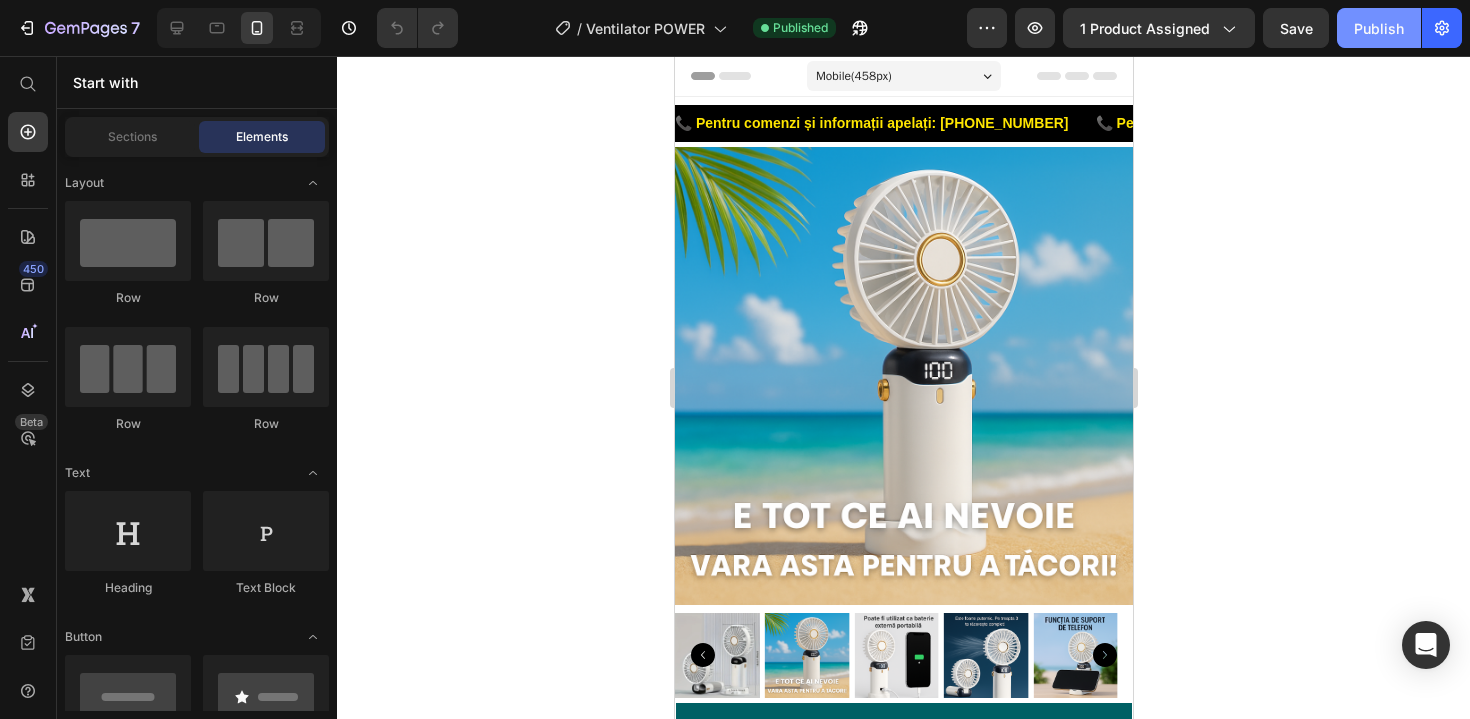 click on "Publish" 